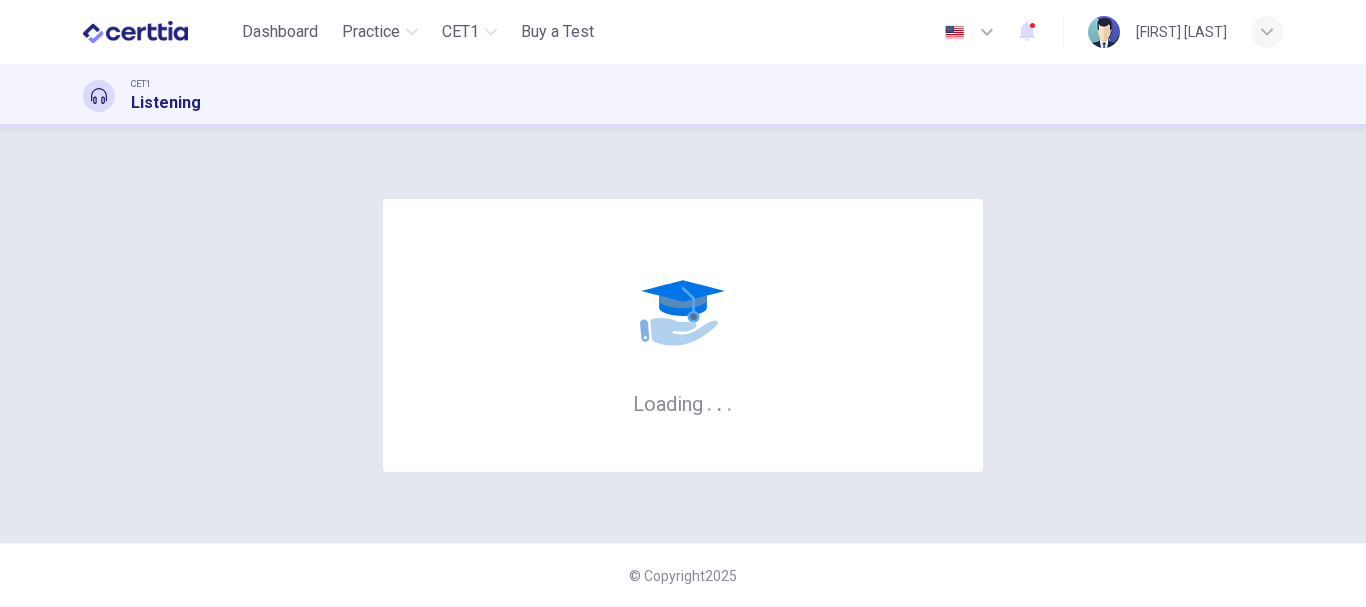 scroll, scrollTop: 0, scrollLeft: 0, axis: both 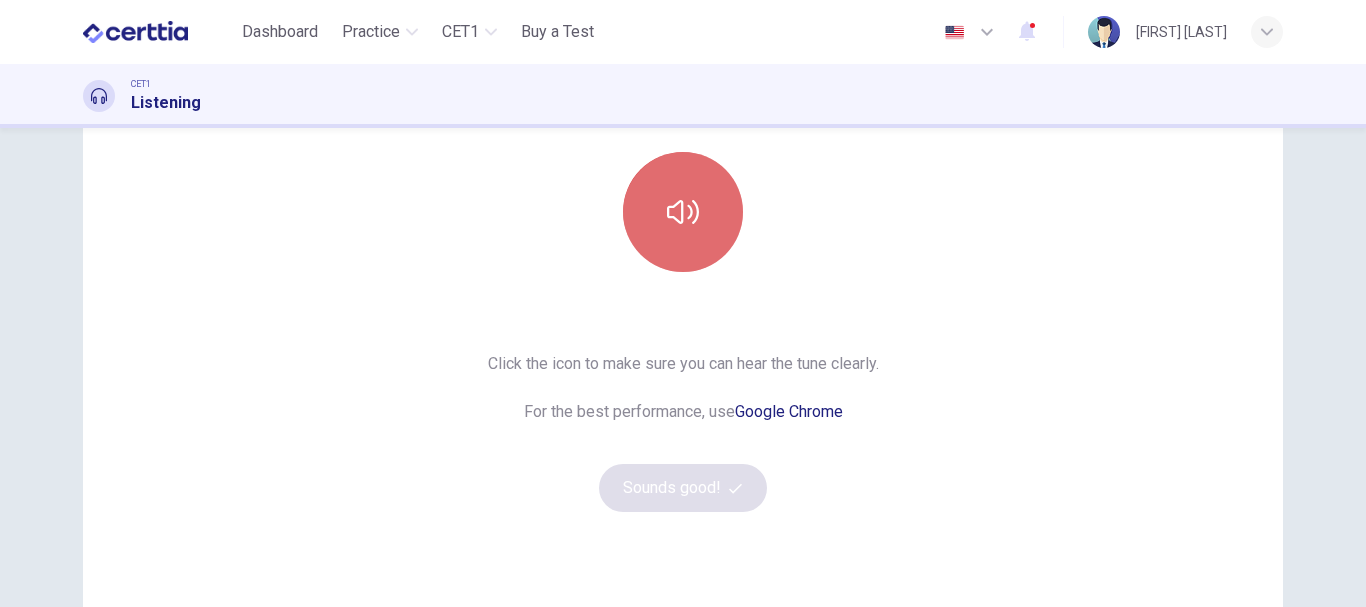 click at bounding box center (683, 212) 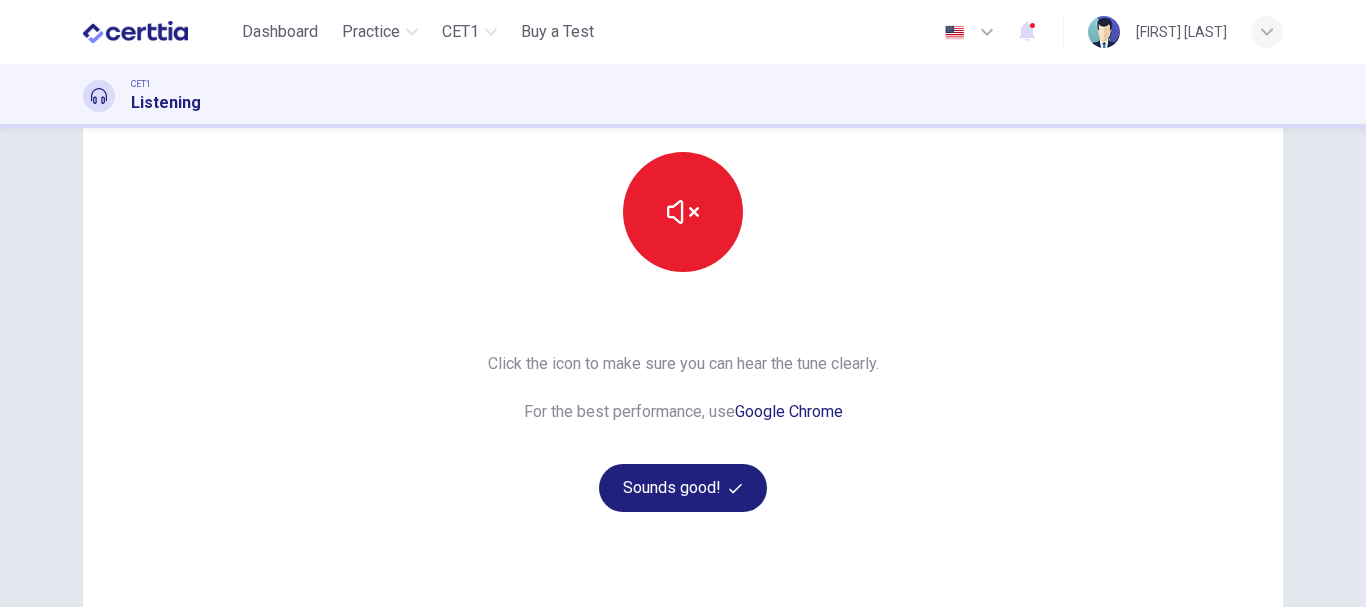 type 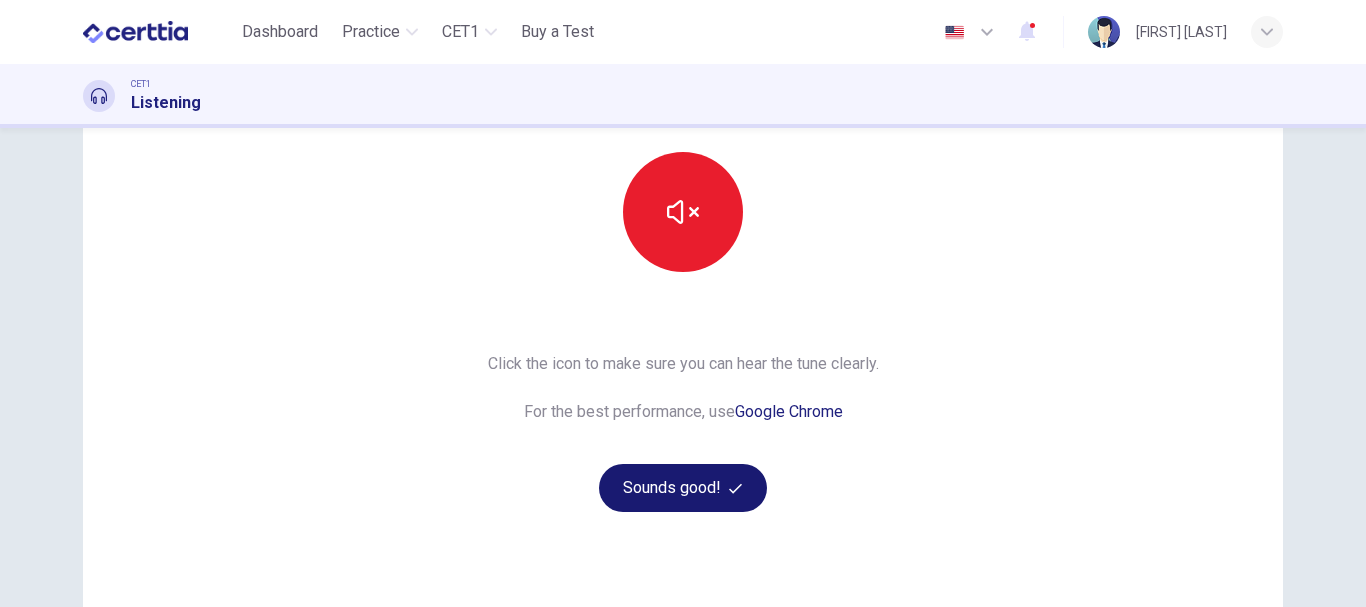 click on "Sounds good!" at bounding box center (683, 488) 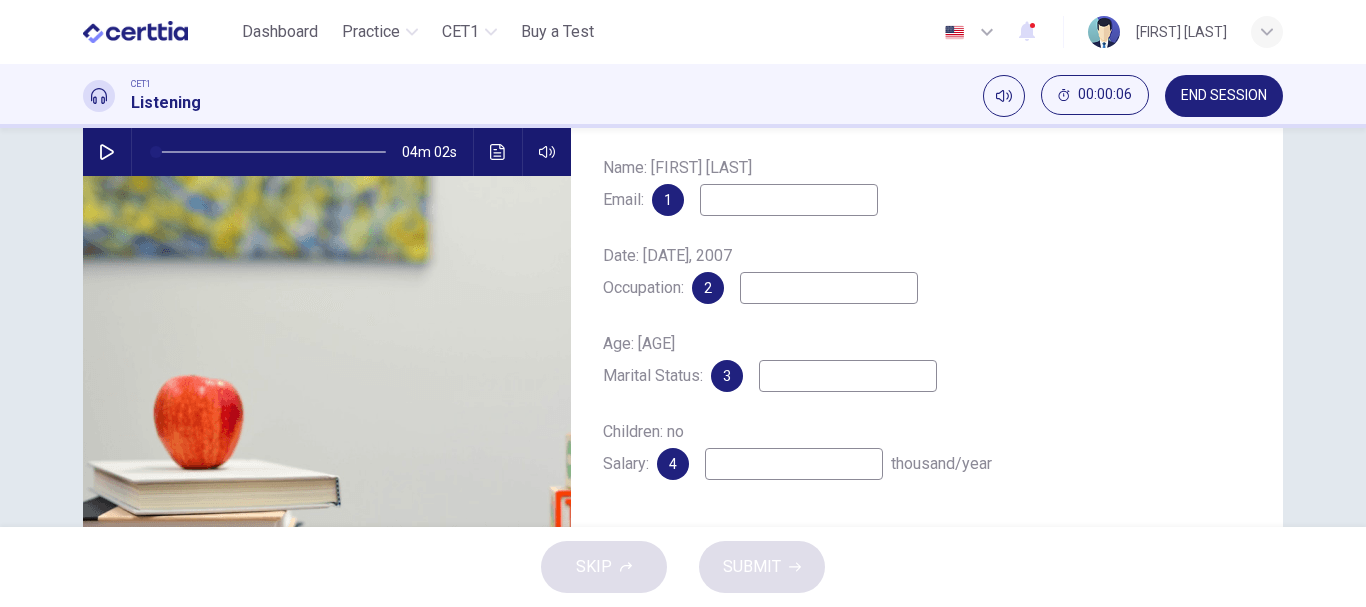 click 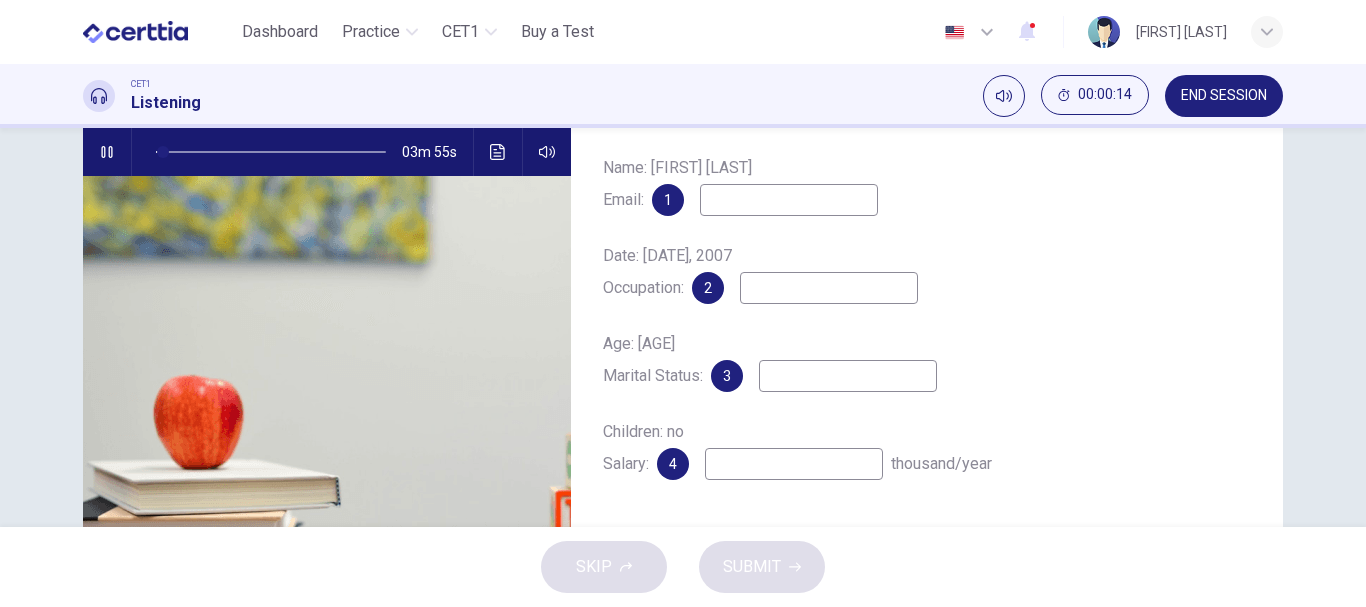 click at bounding box center [789, 200] 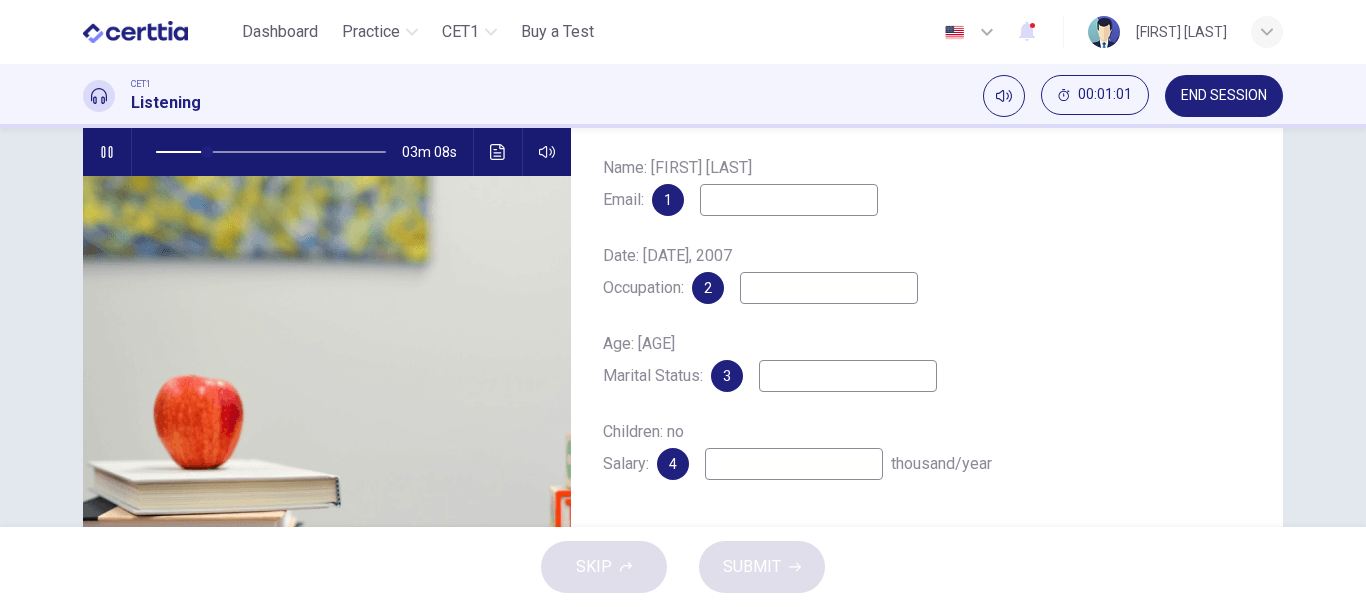 type on "**" 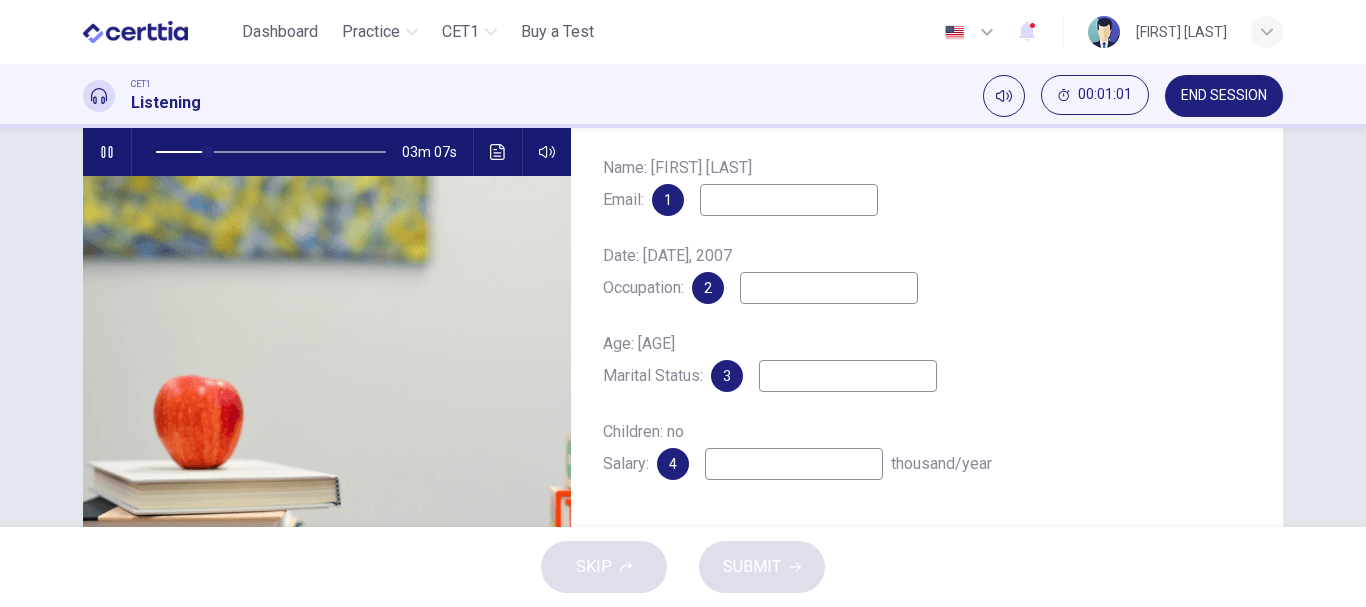 type on "*" 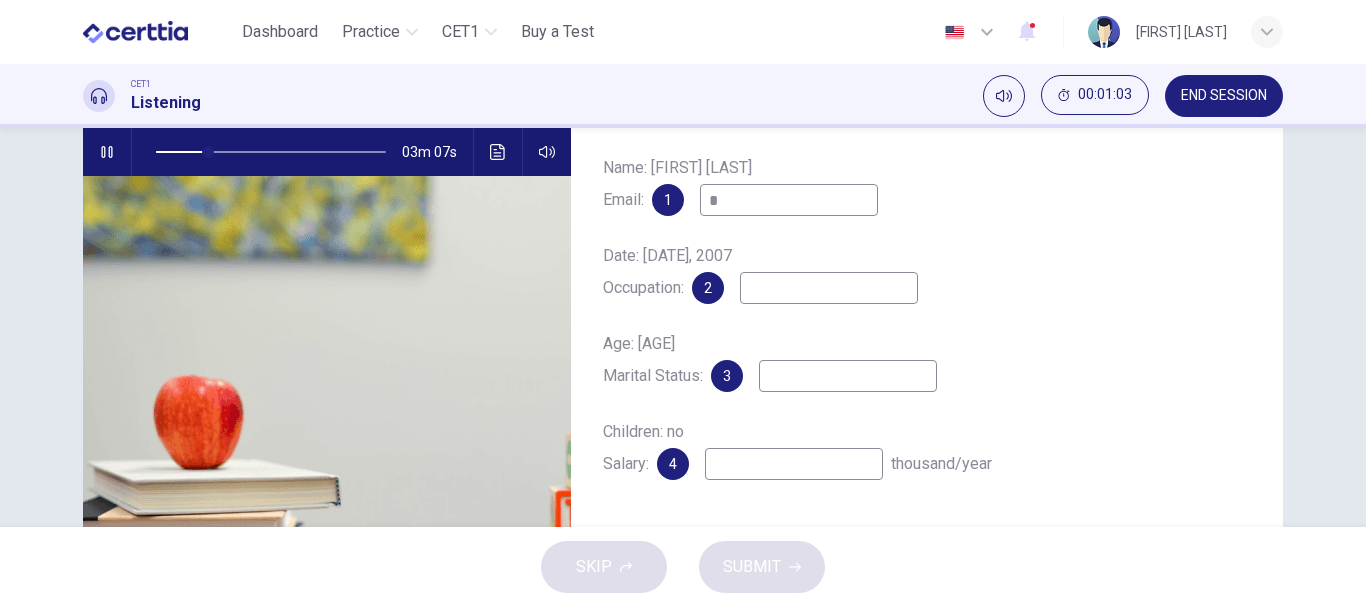 type on "**" 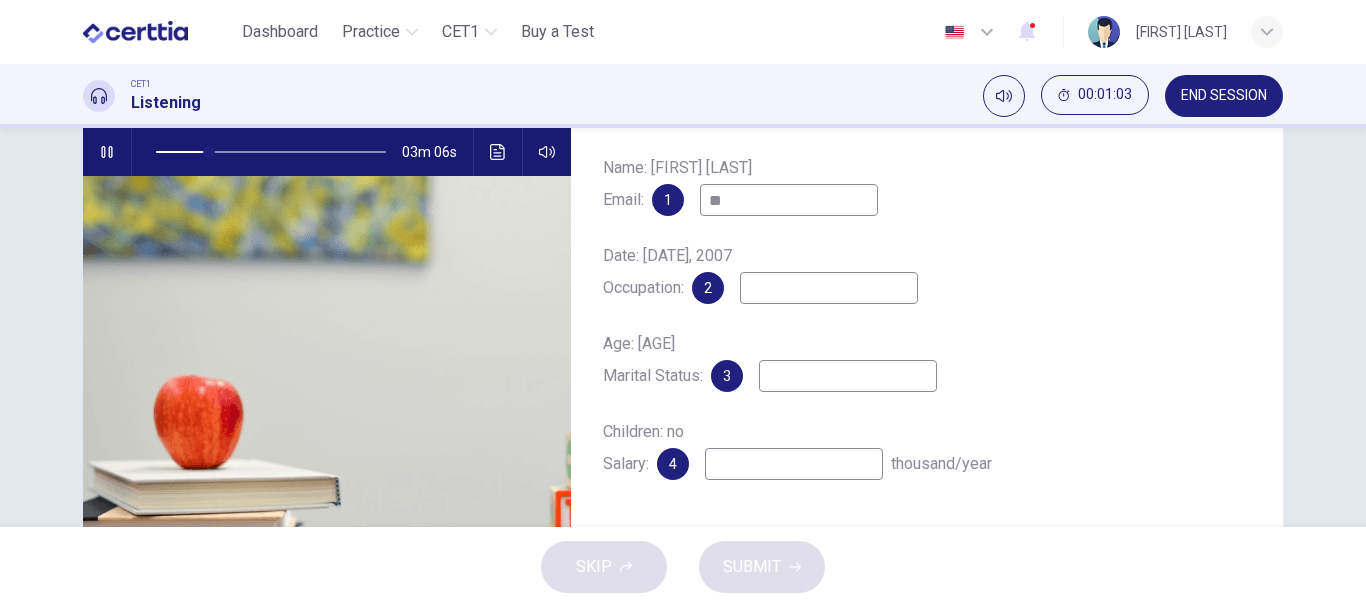 type on "***" 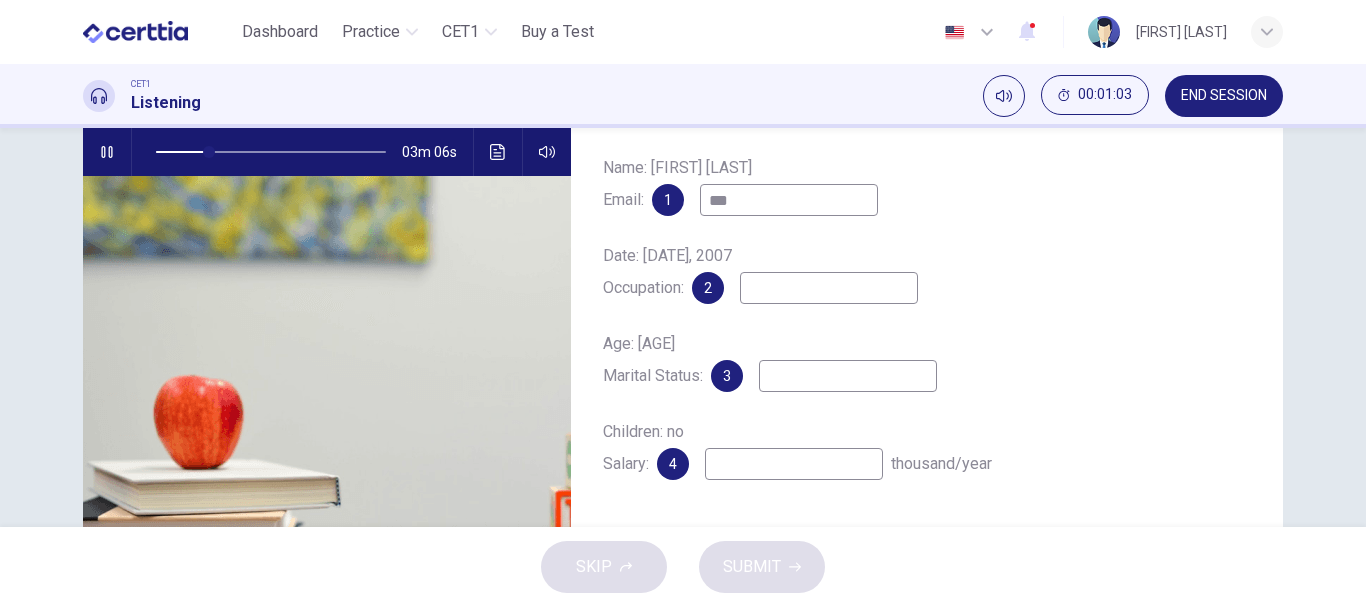 type on "**" 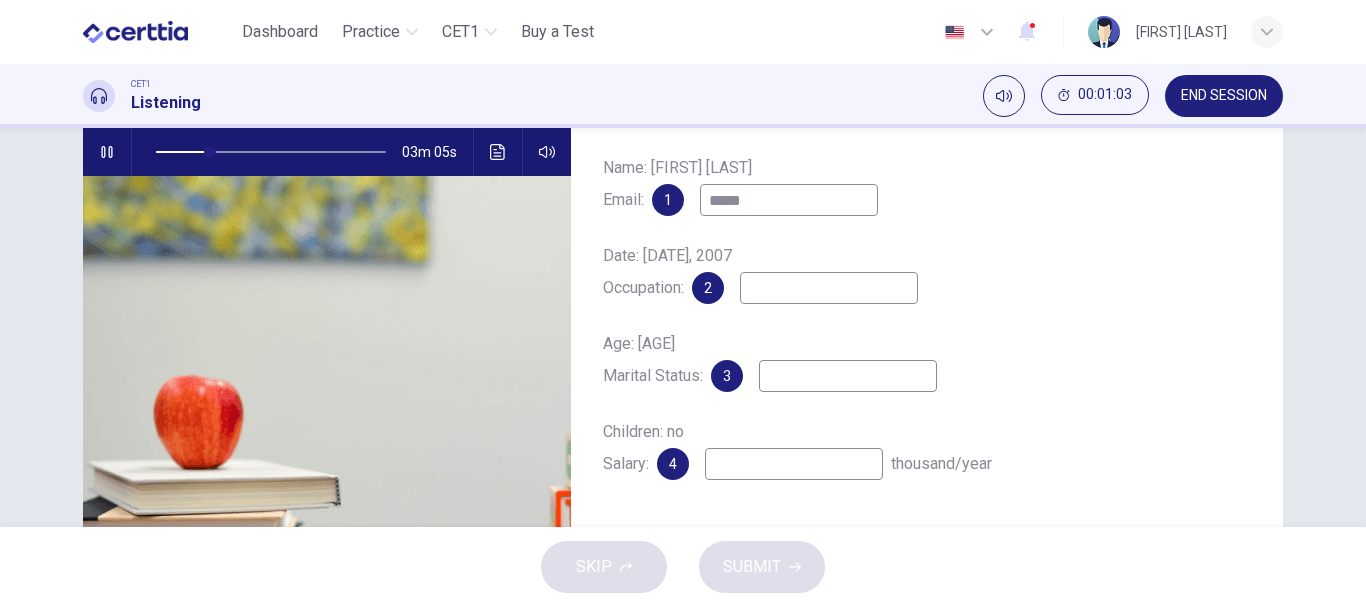 type on "******" 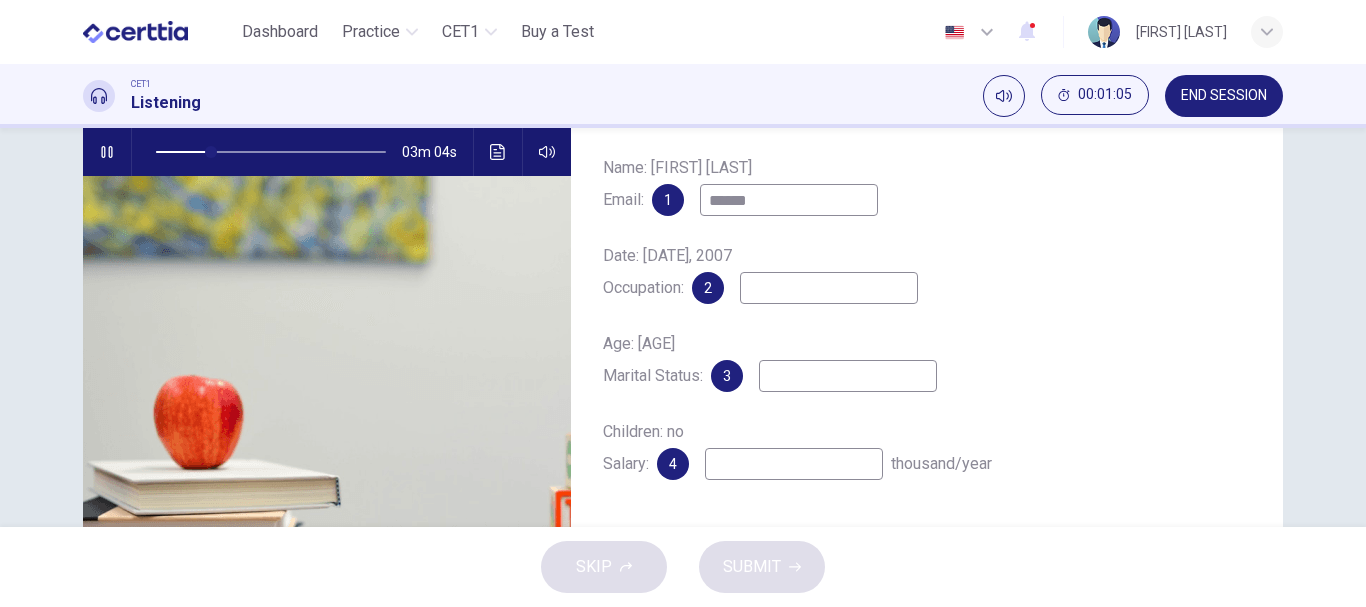 type on "**" 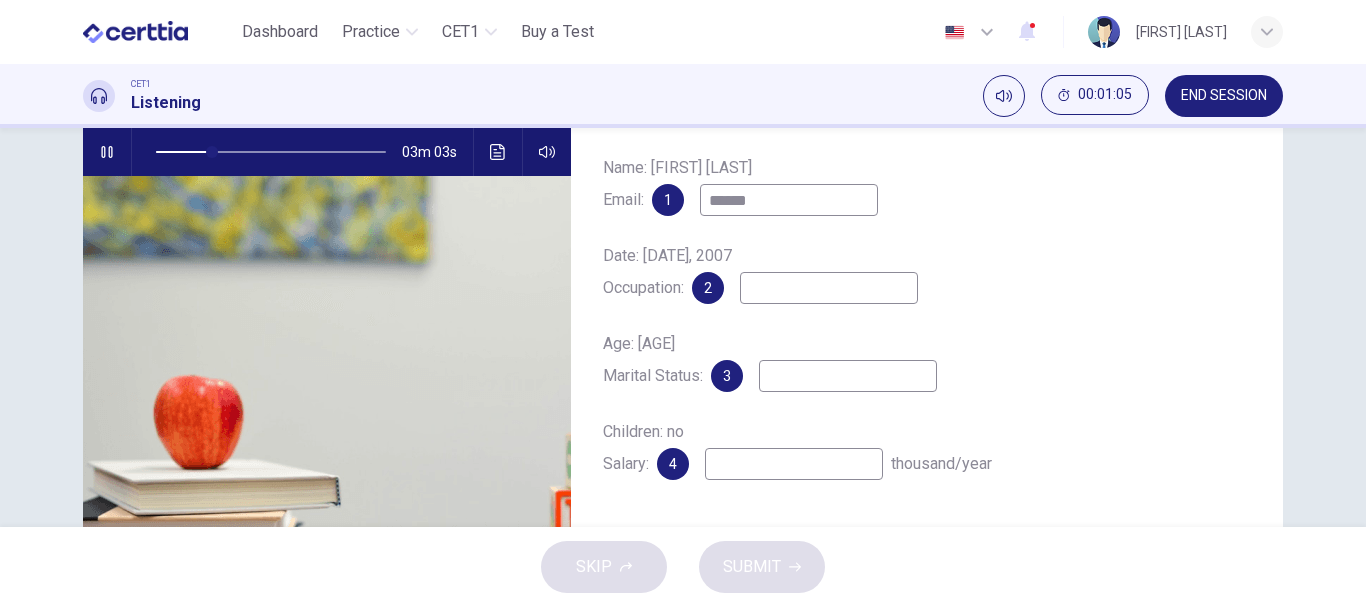 type on "*******" 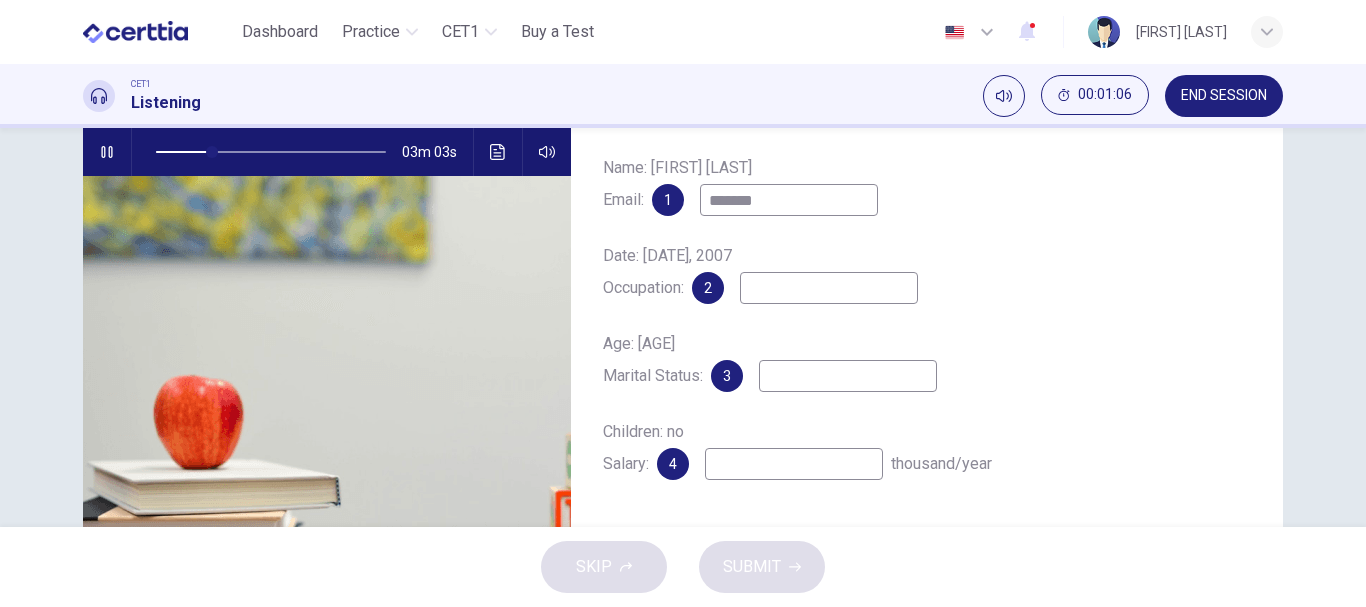 type on "**" 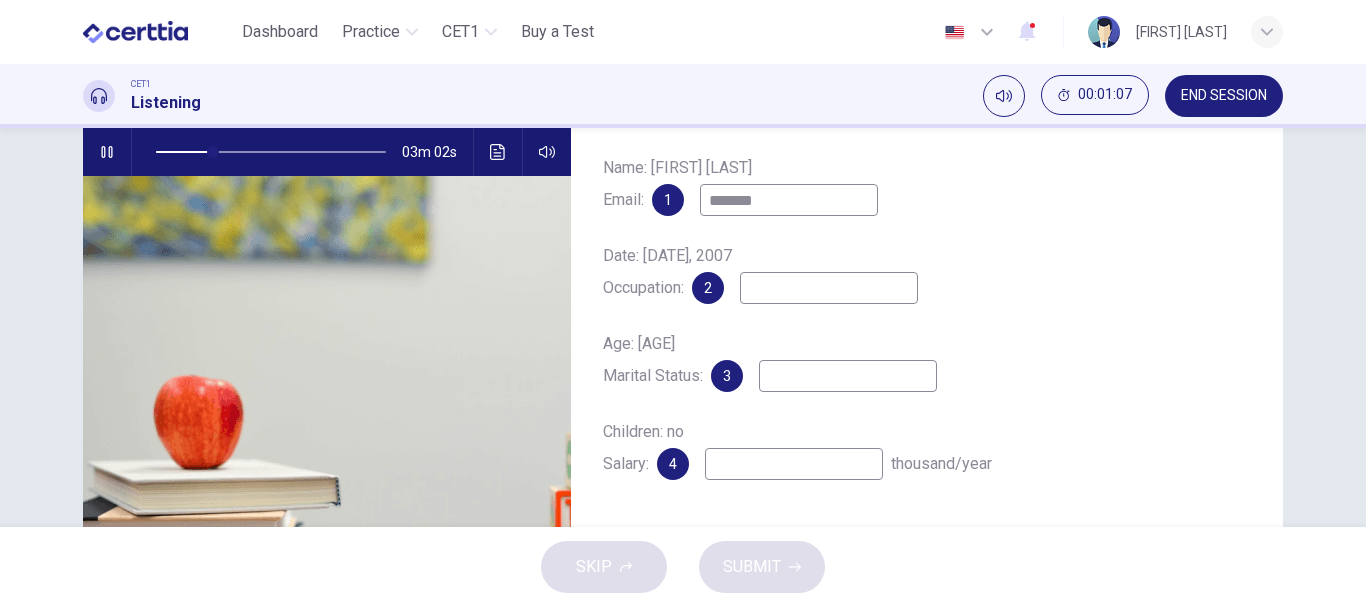 type on "******" 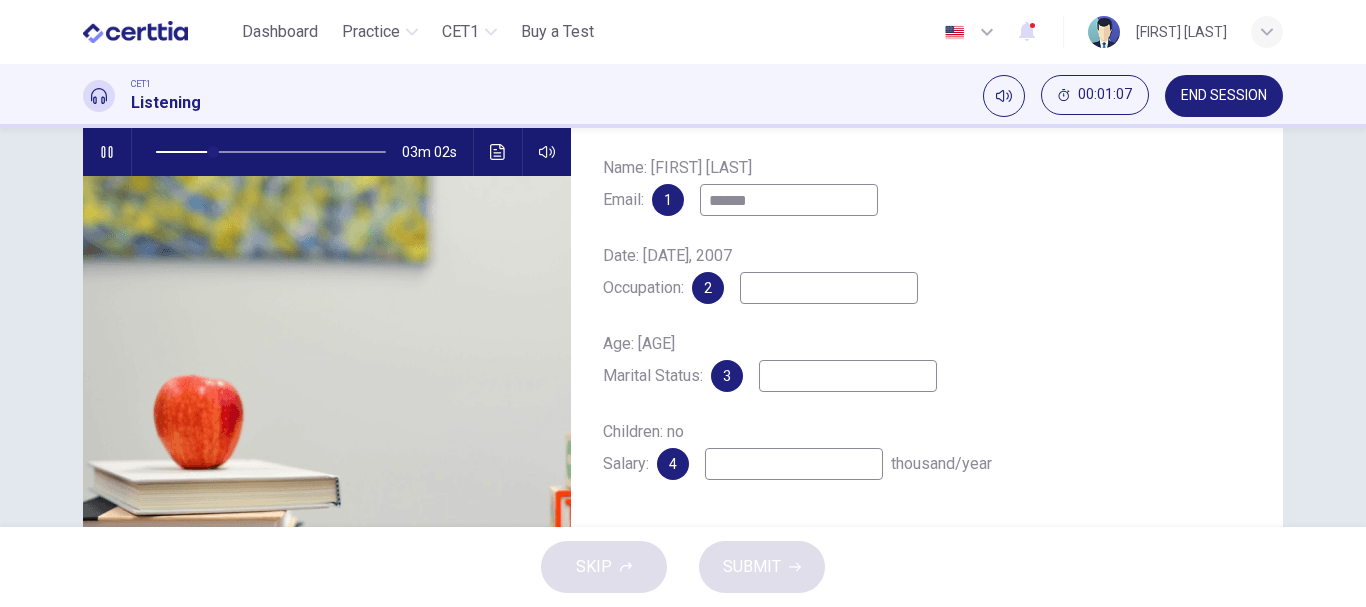 type on "**" 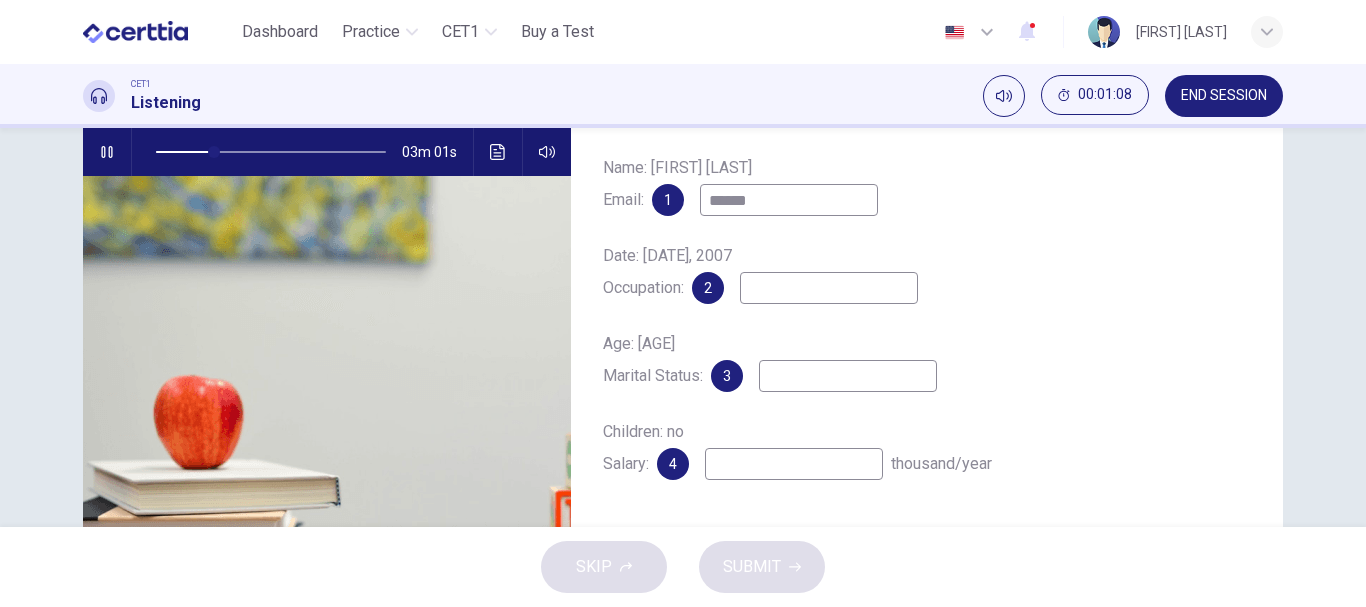 type on "*******" 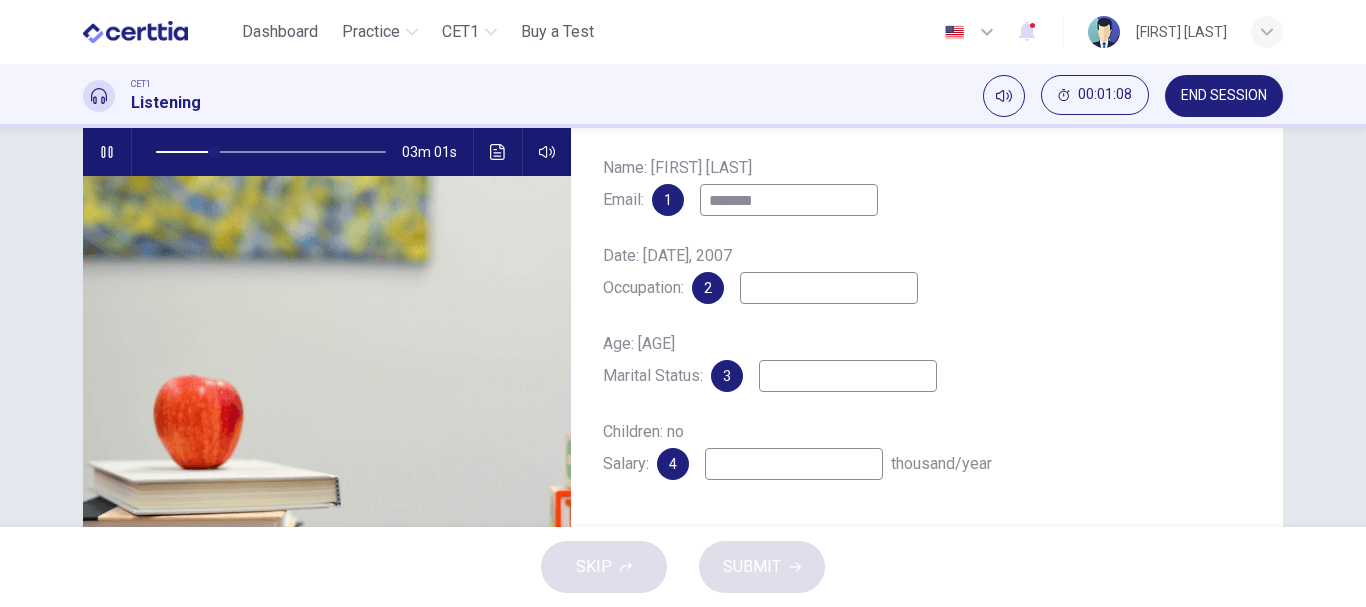 type on "**" 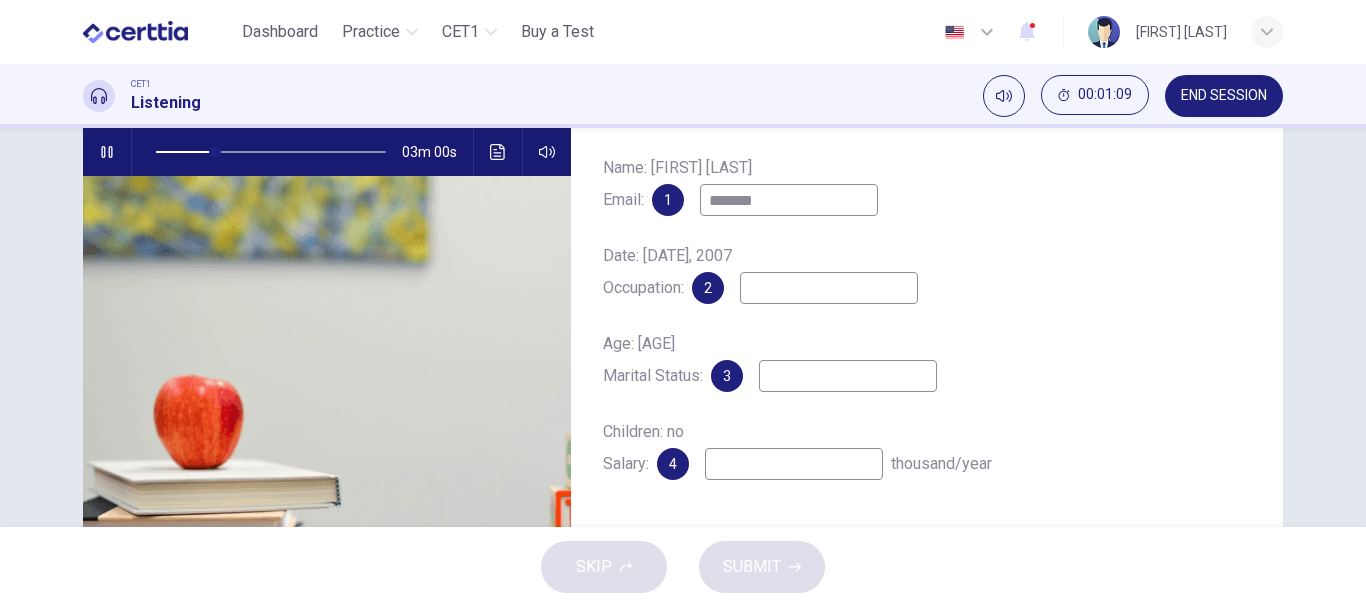 type on "********" 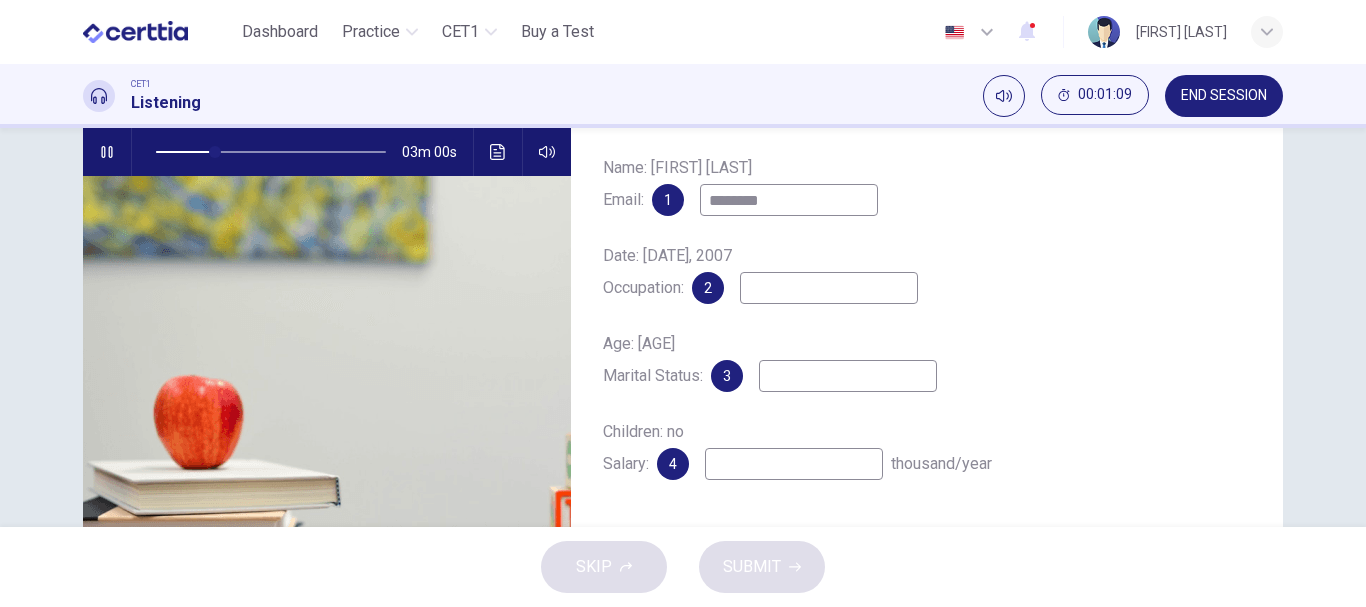 type on "**" 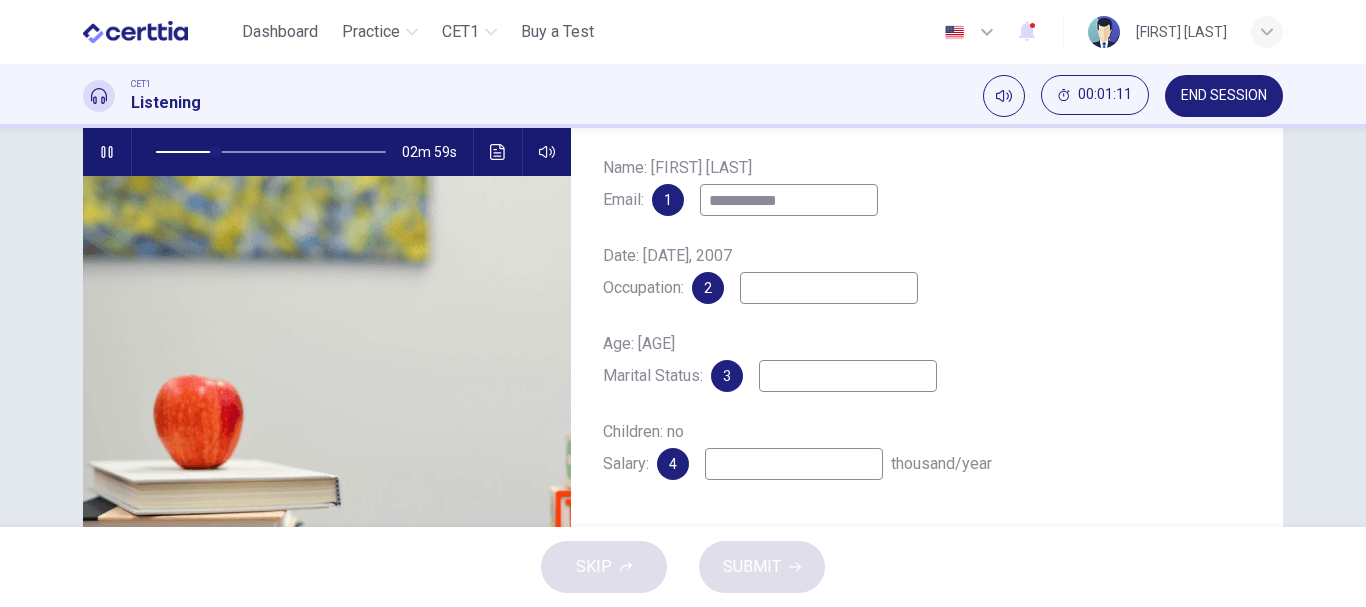 type on "**********" 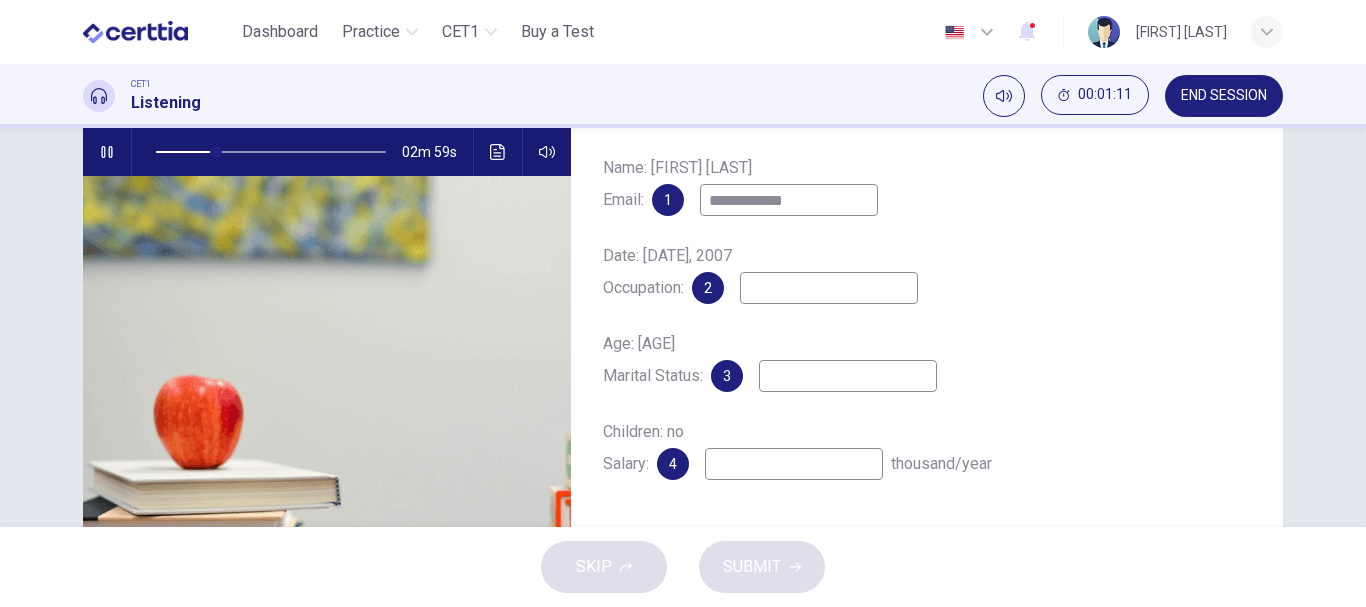 type on "**" 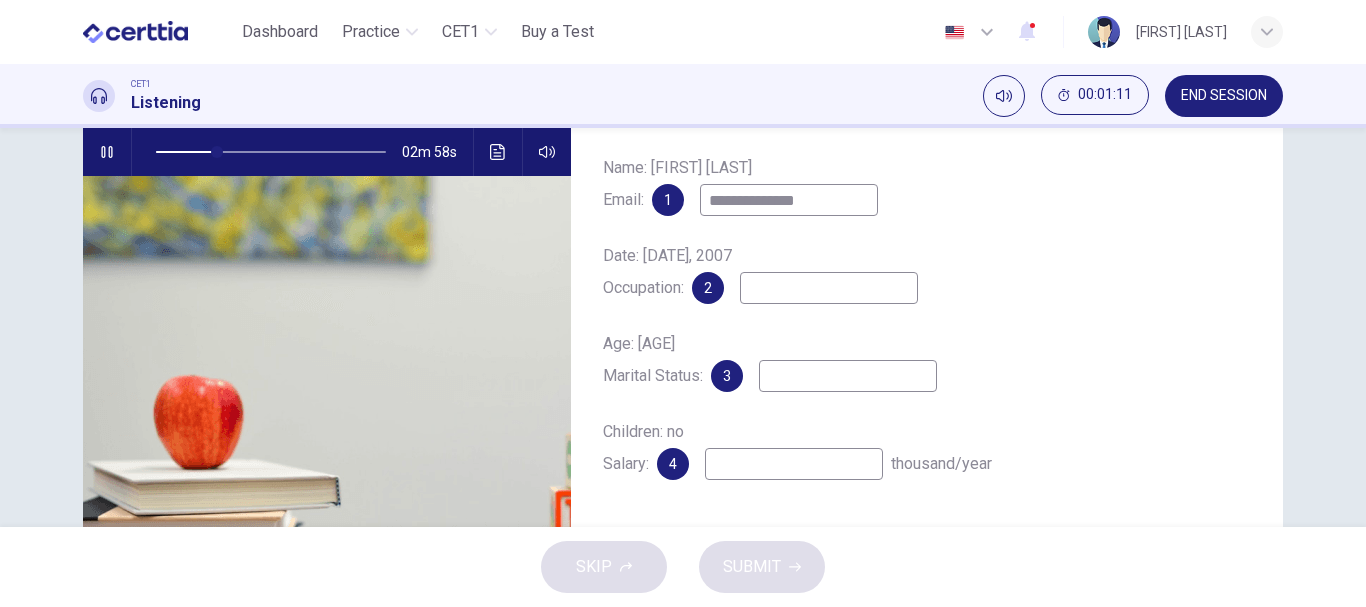 type on "**********" 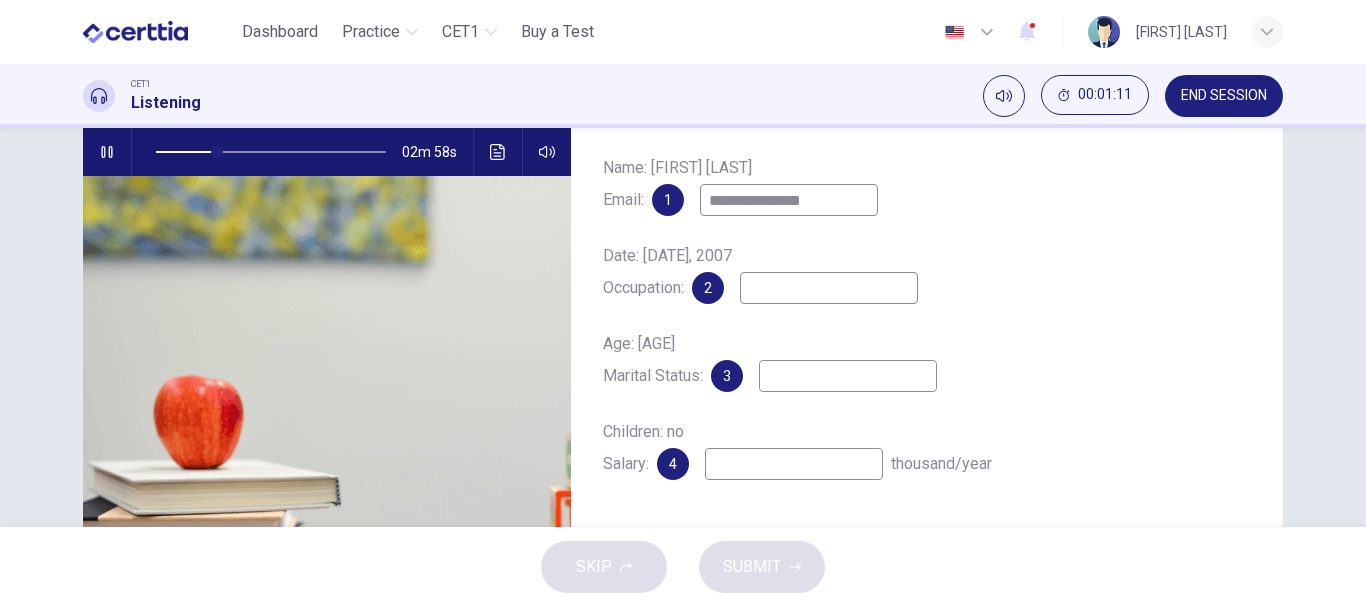 type on "**" 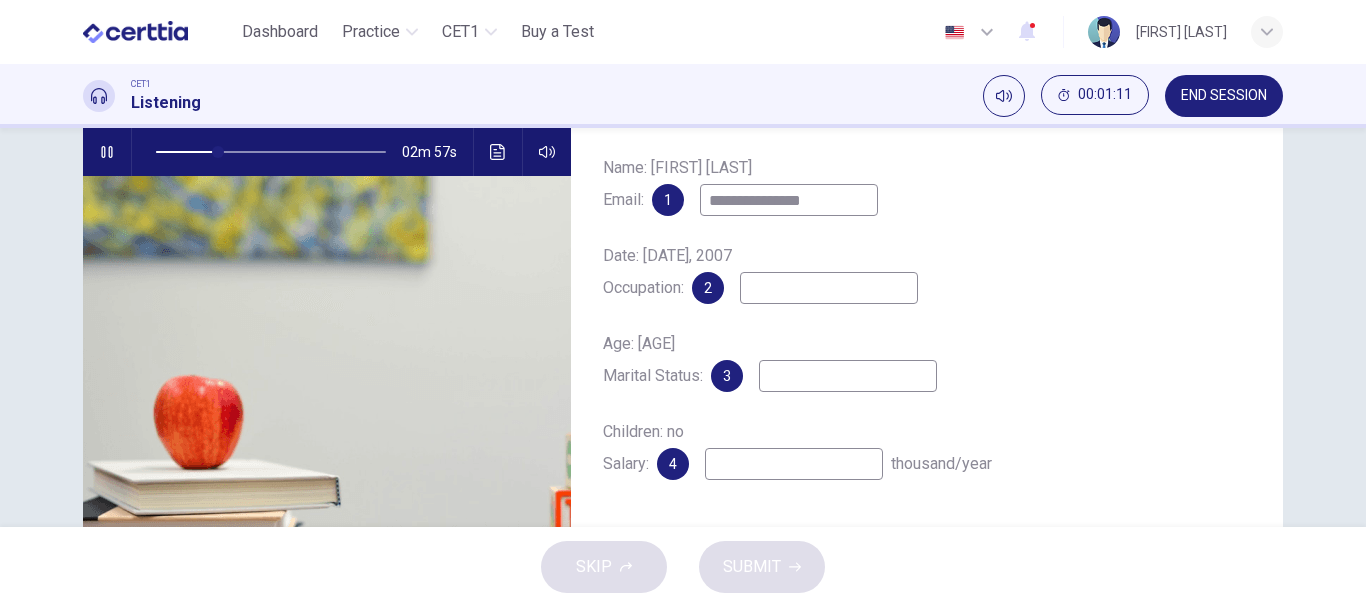 type on "**********" 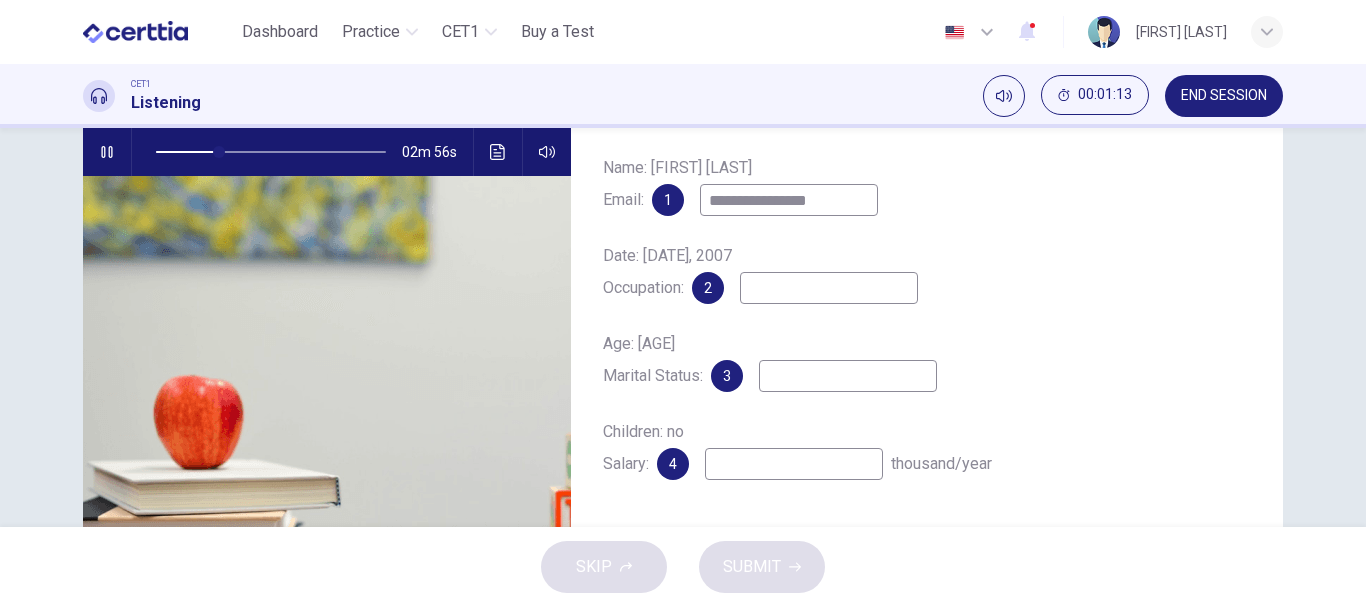 type on "**" 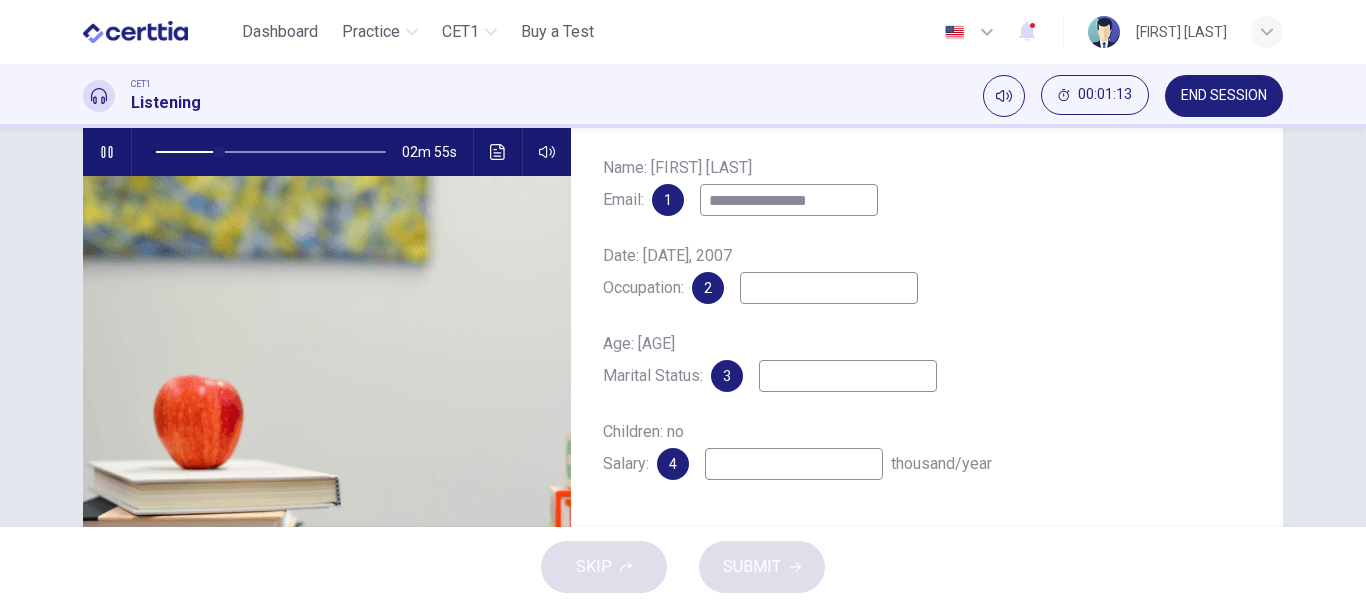 type on "**********" 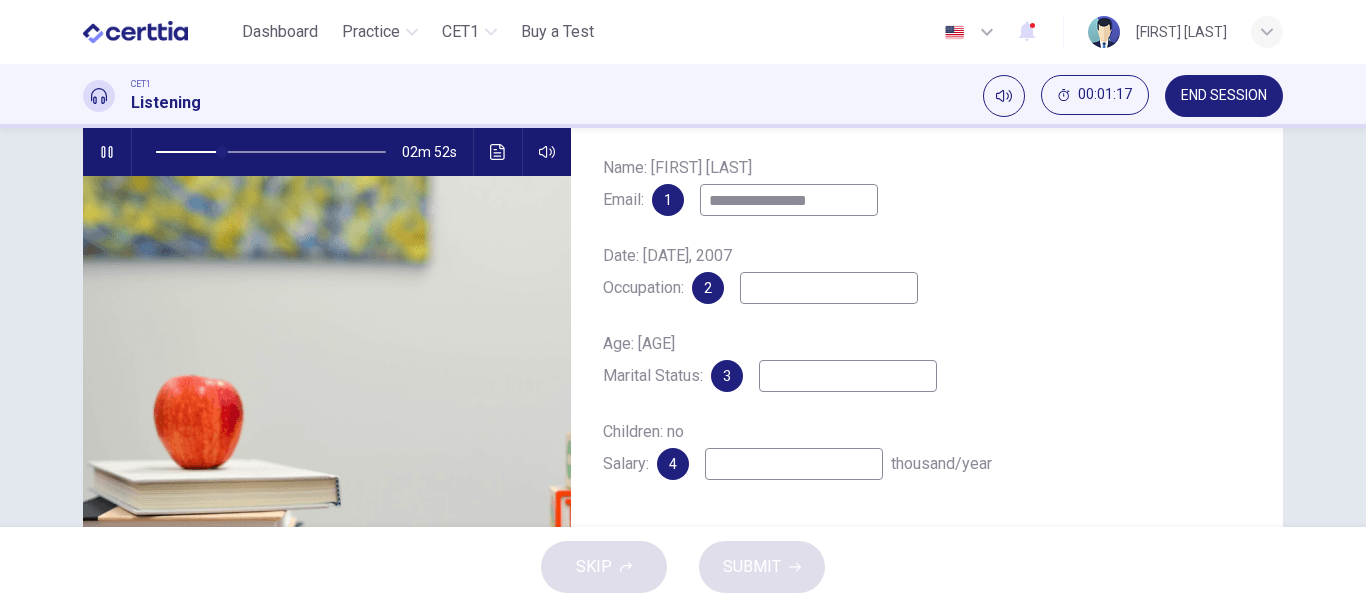 type on "**" 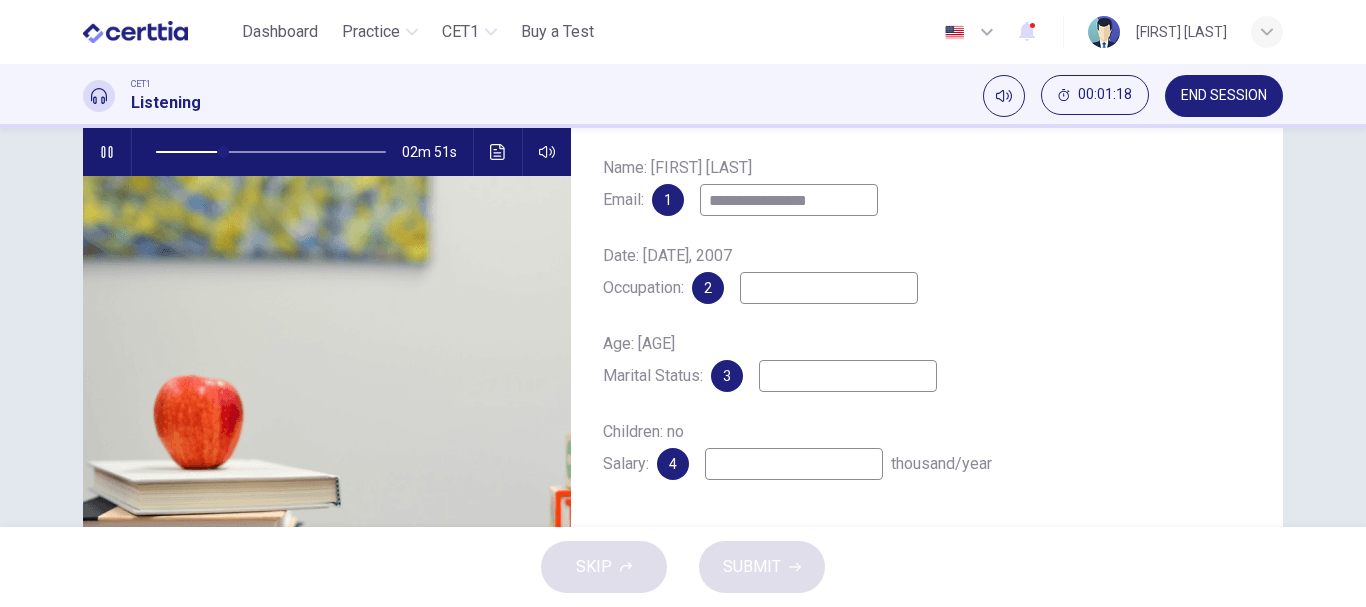 type on "*" 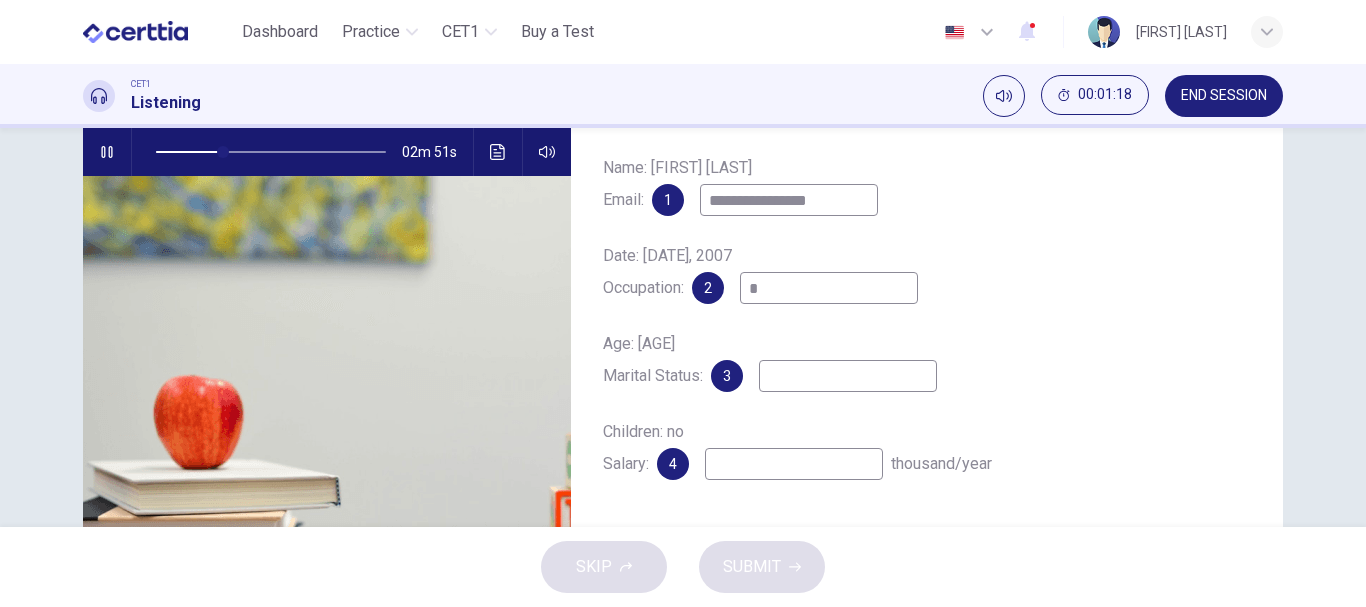 type on "**" 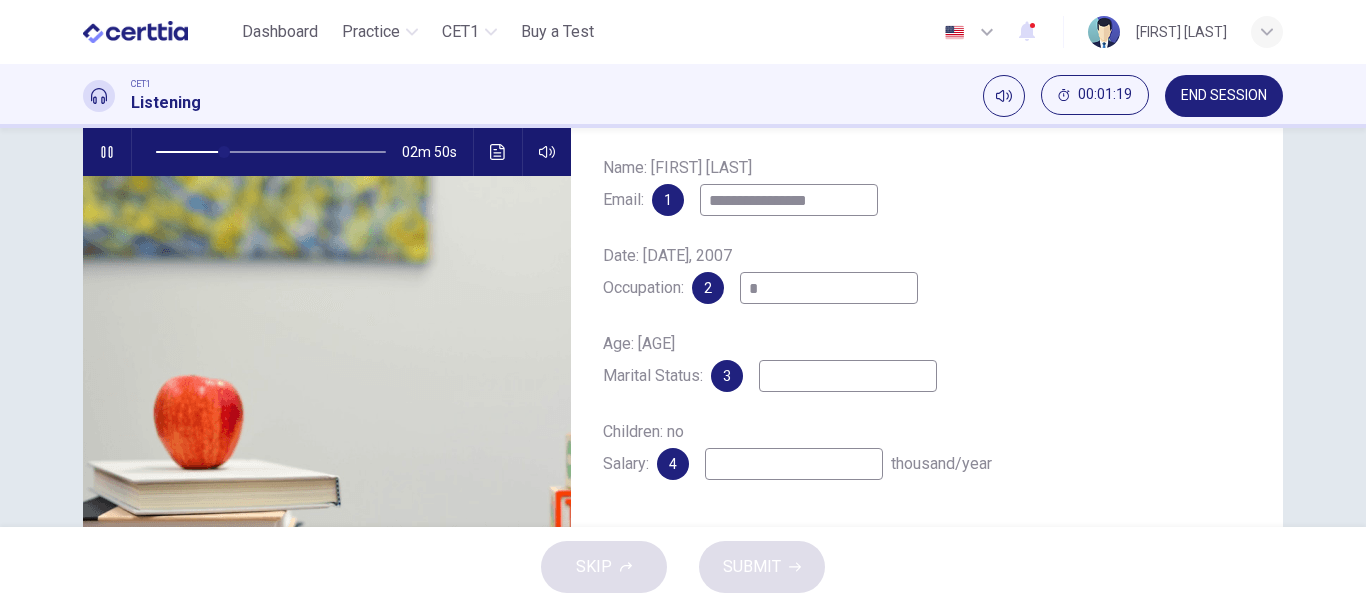 type on "**" 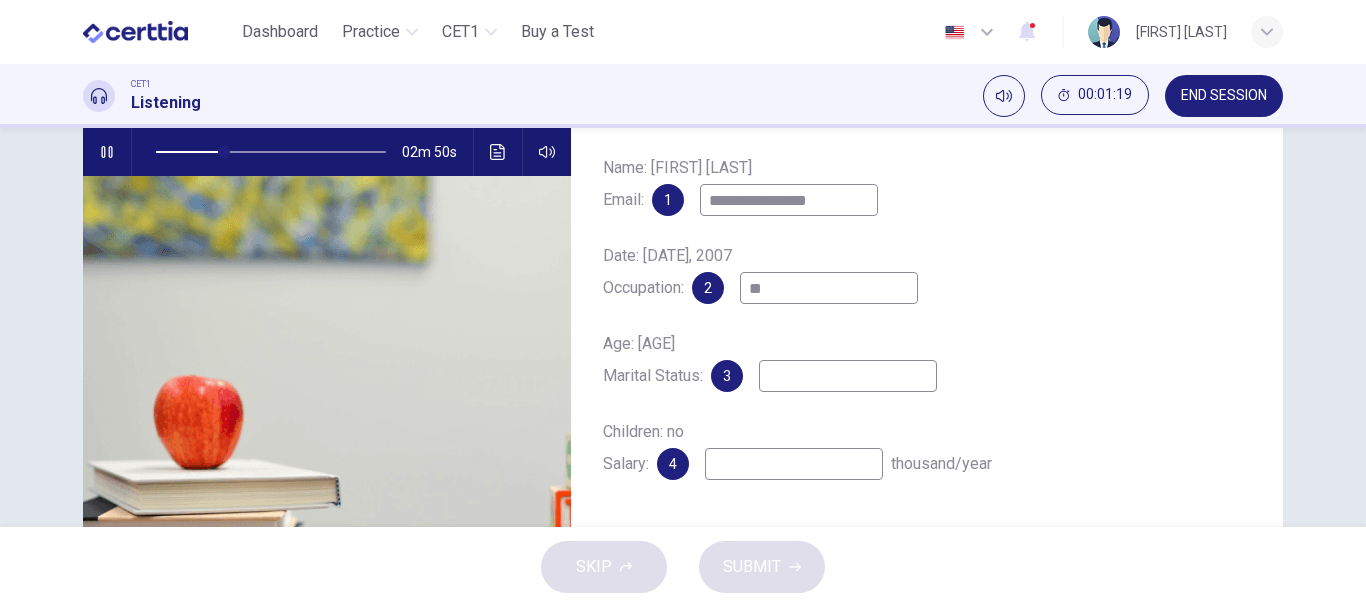 type on "**" 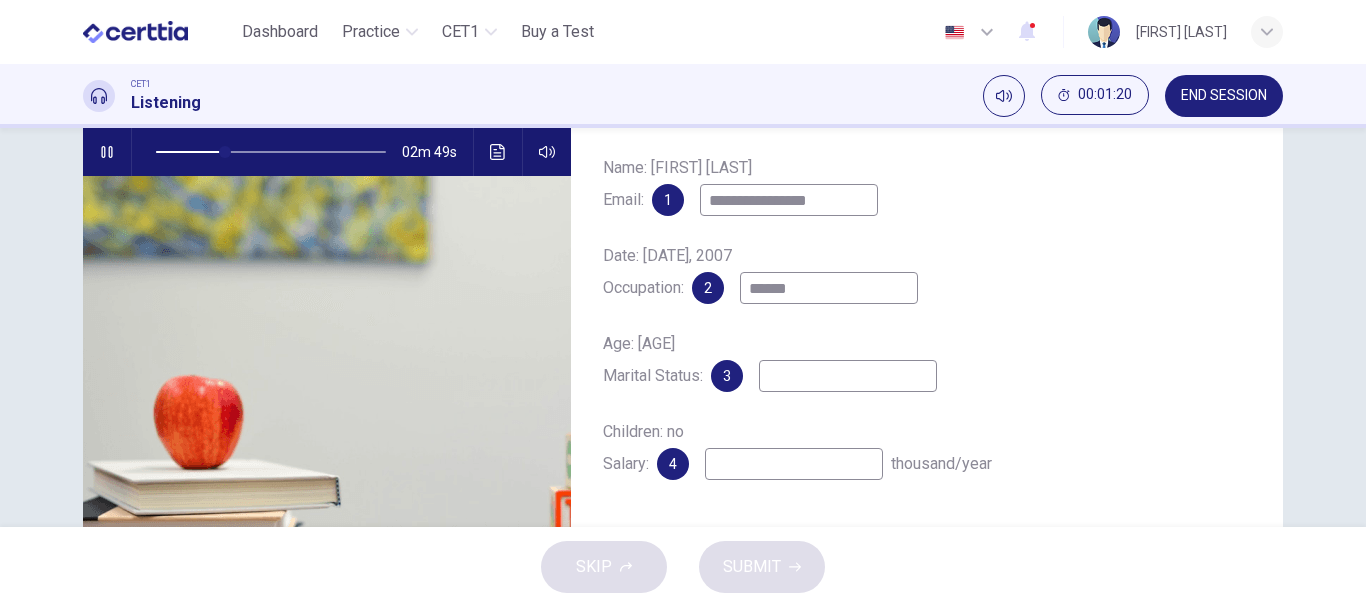 type on "*******" 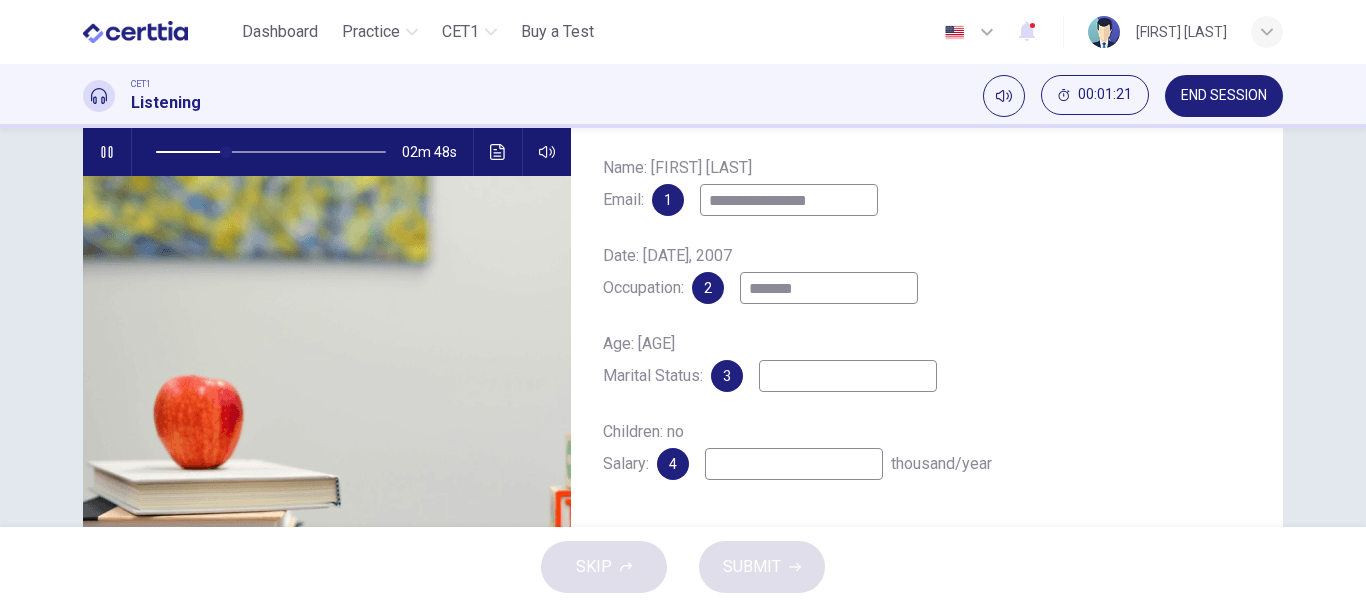 type on "**" 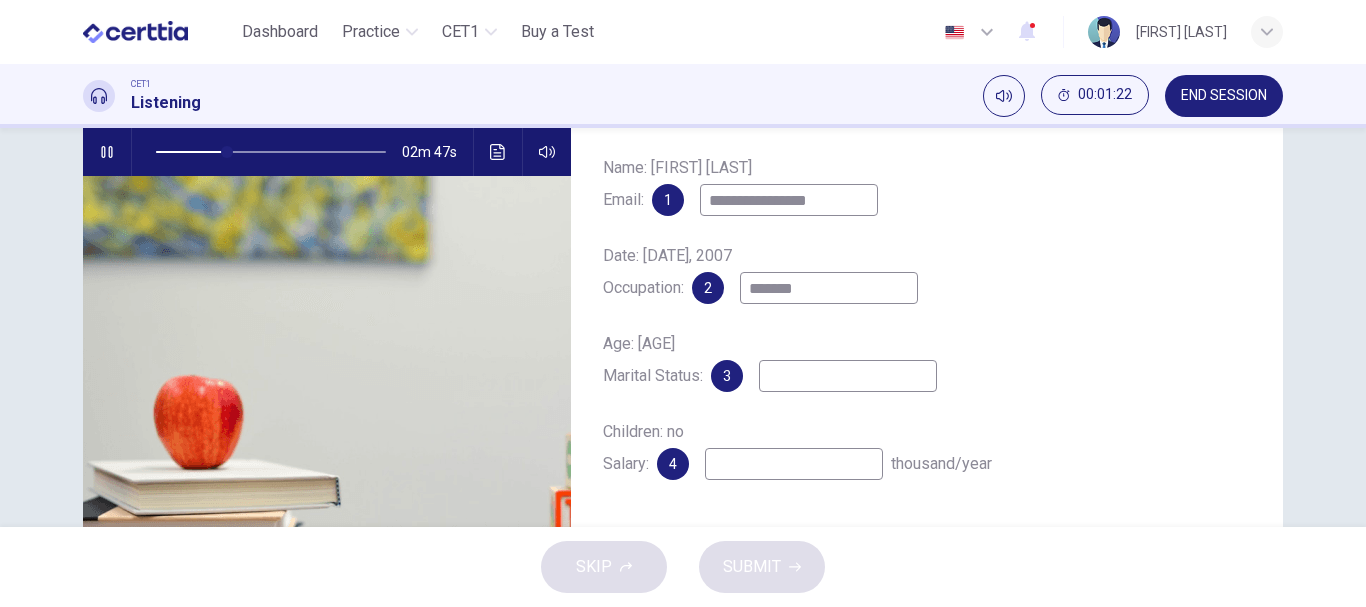 type on "********" 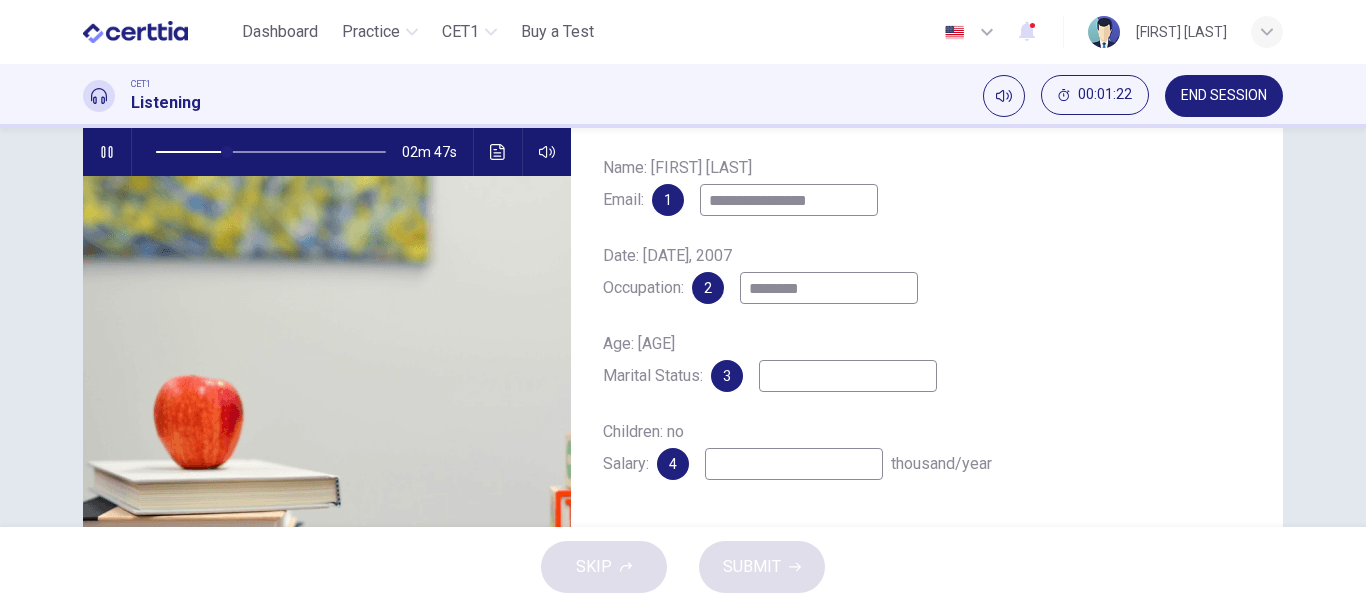 type on "**" 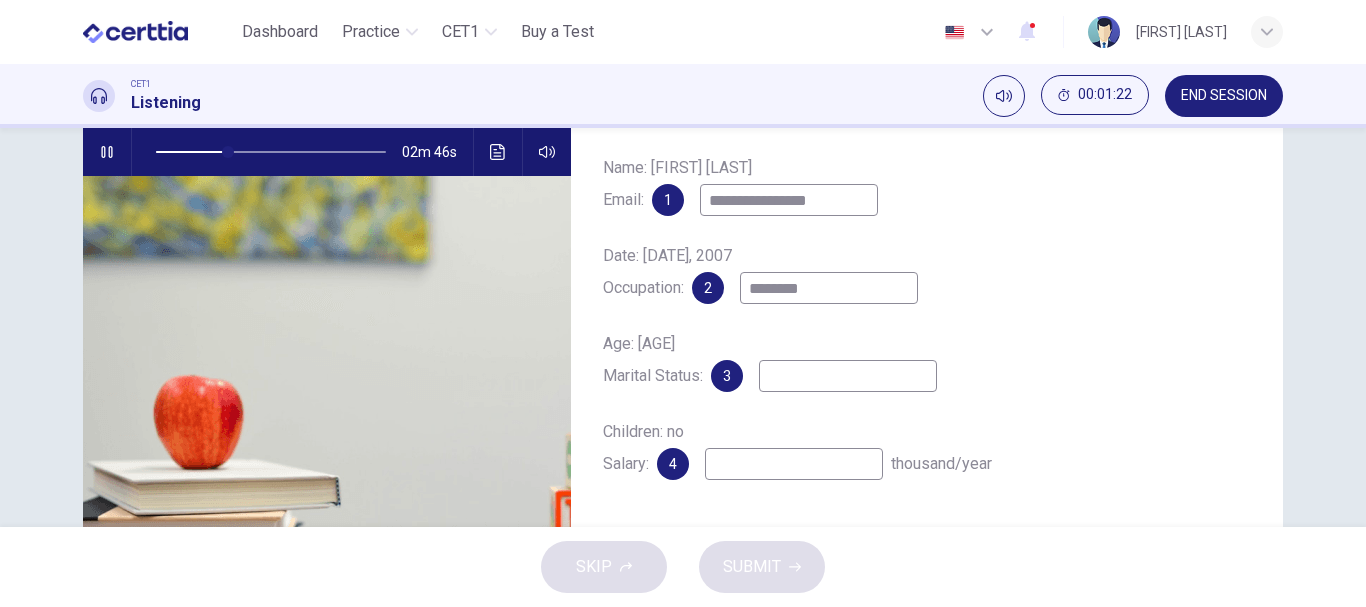 type on "*********" 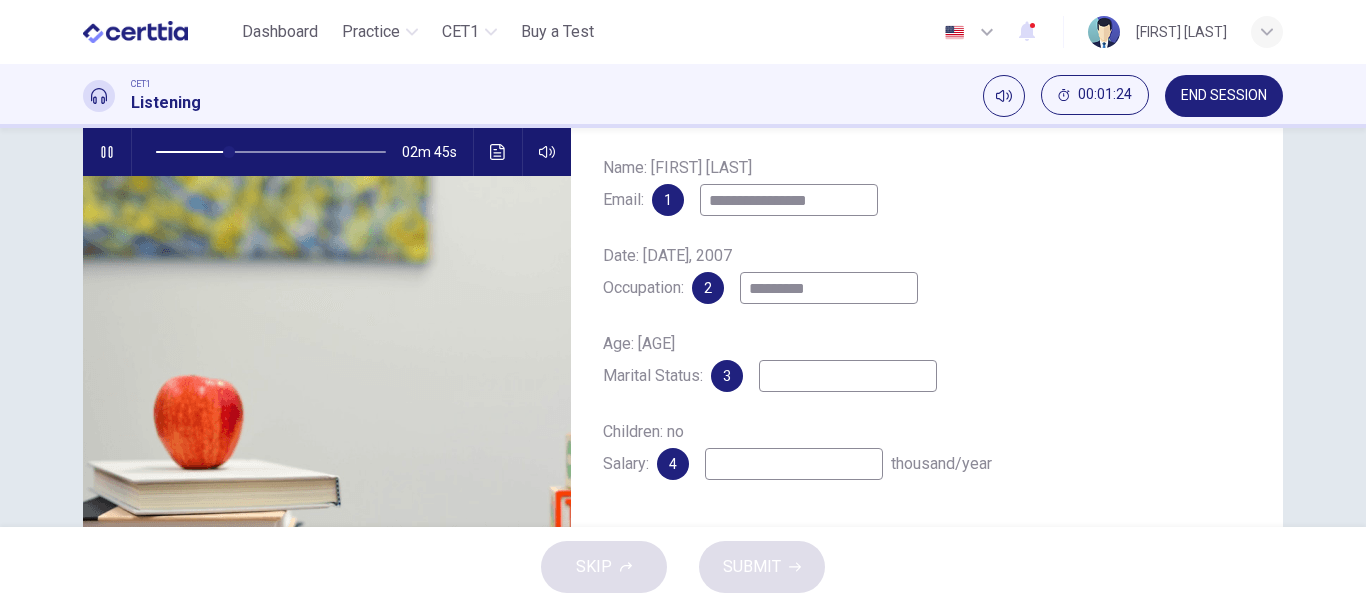 type on "**" 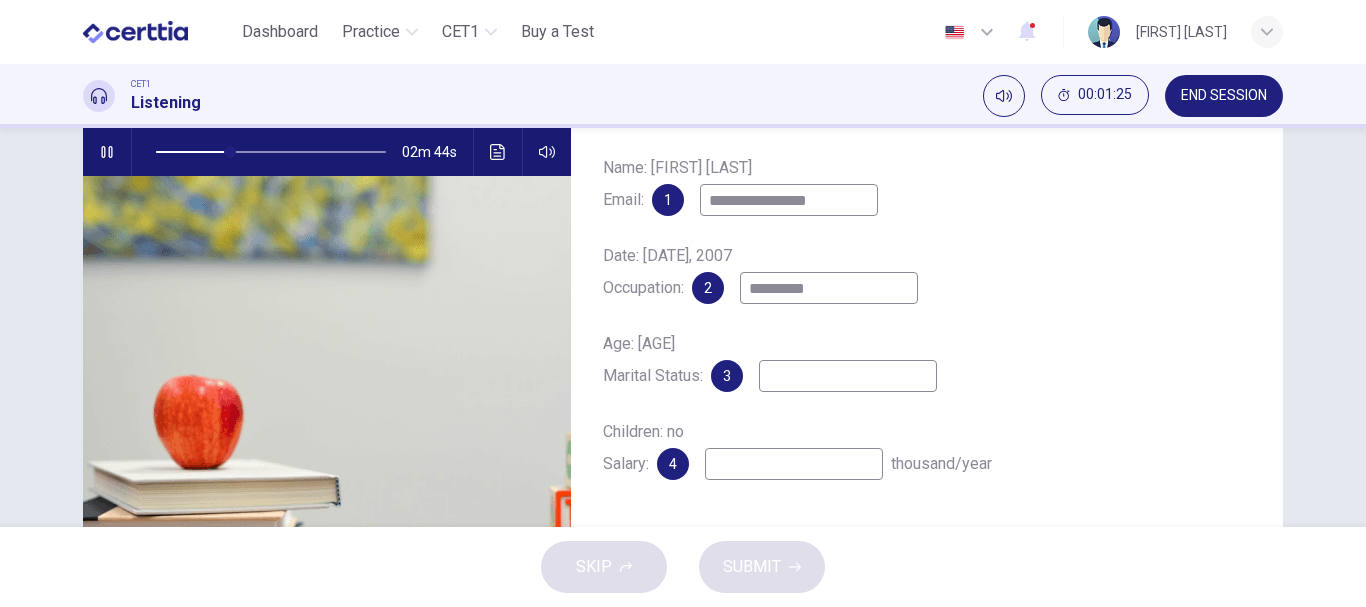 type on "*********" 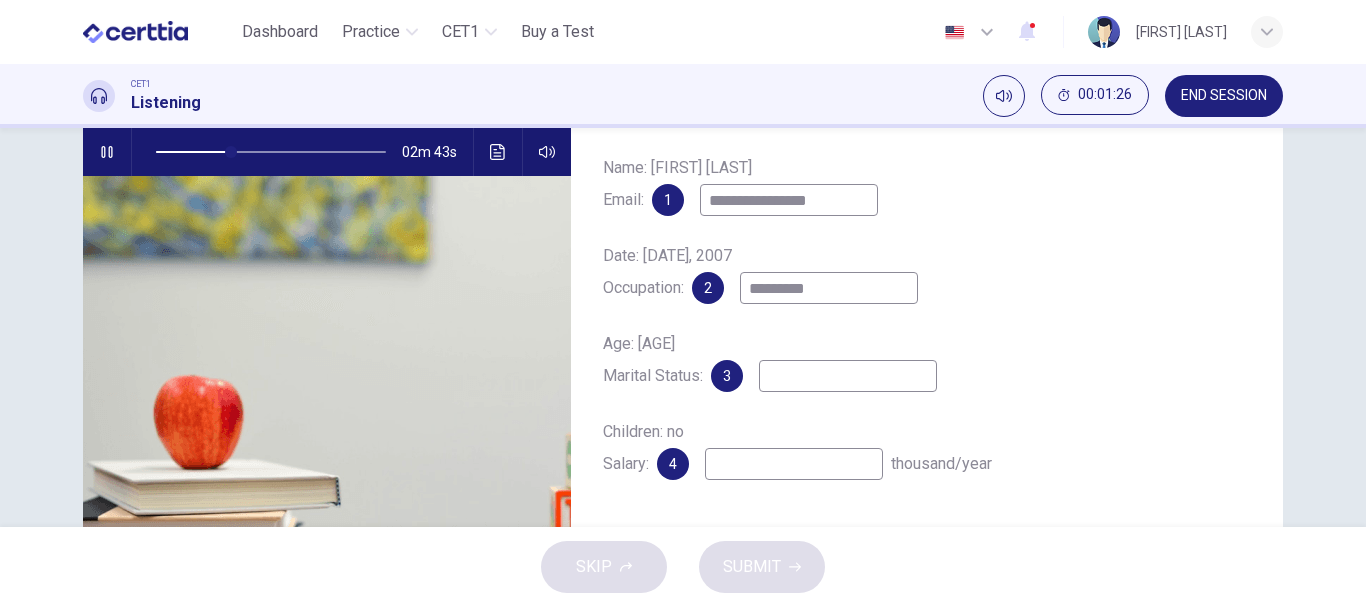 type on "*" 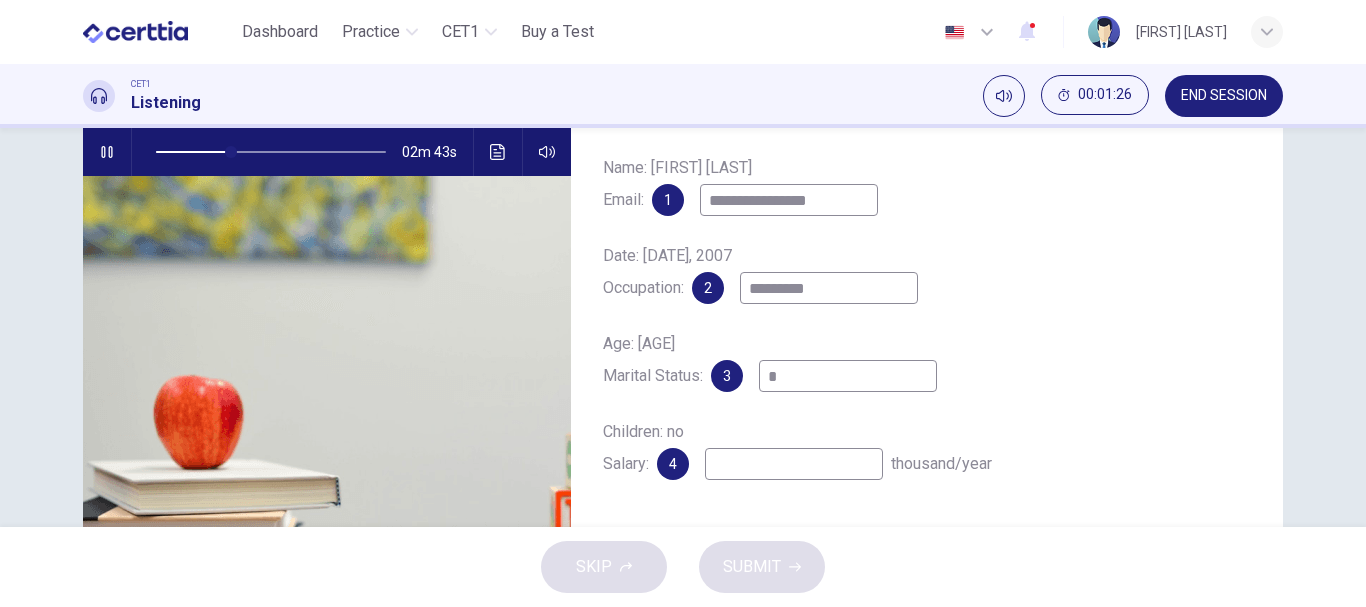 type on "**" 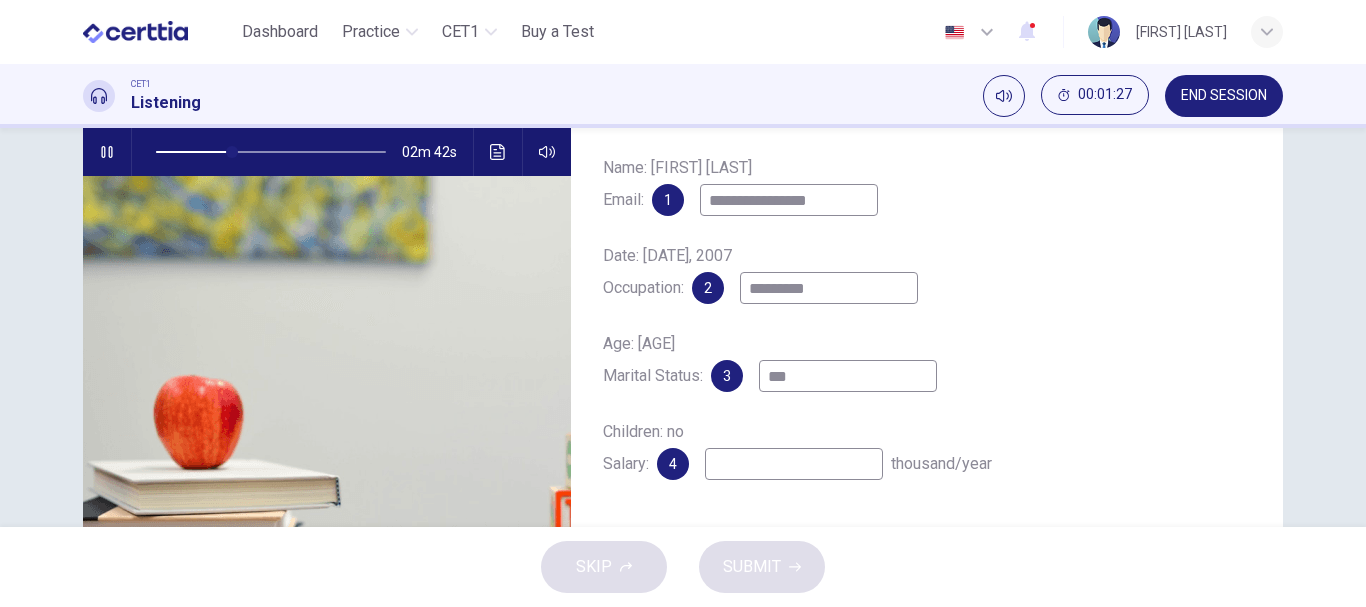 type on "****" 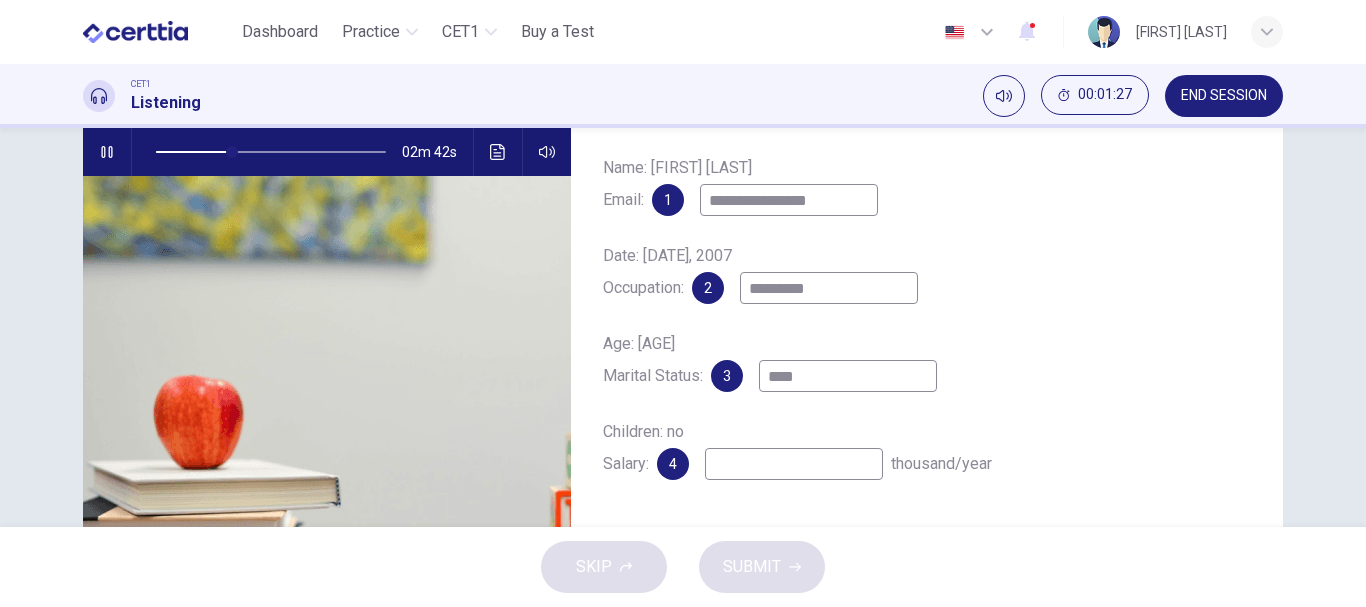 type on "**" 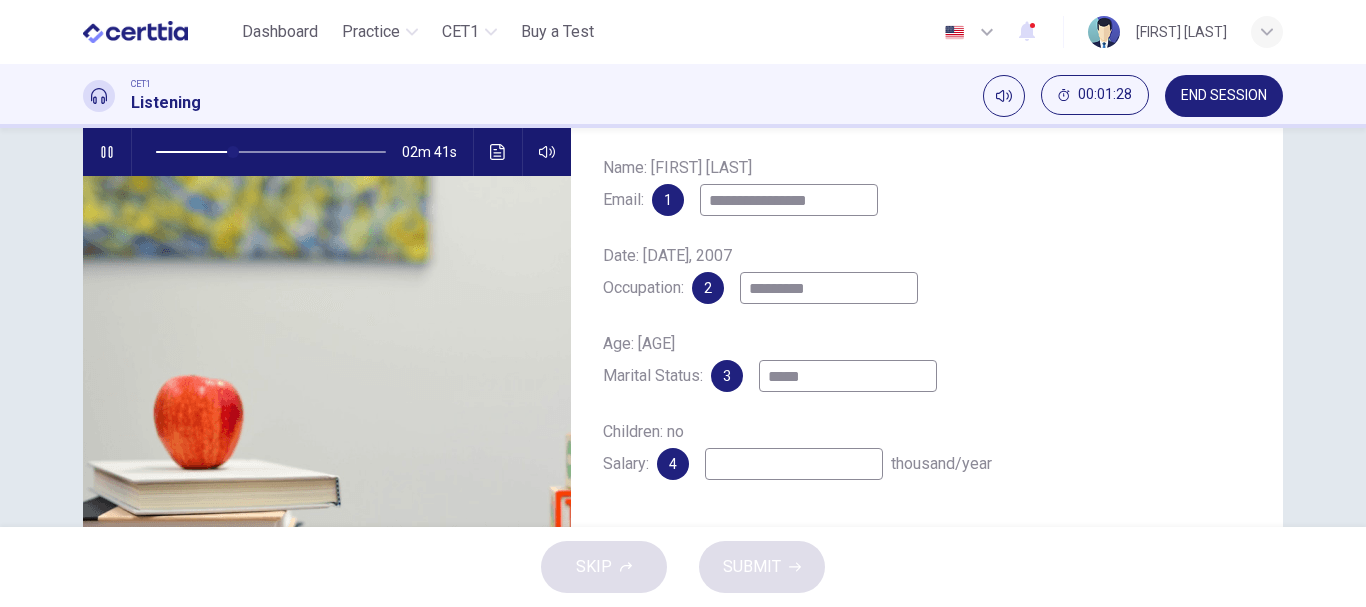 type on "******" 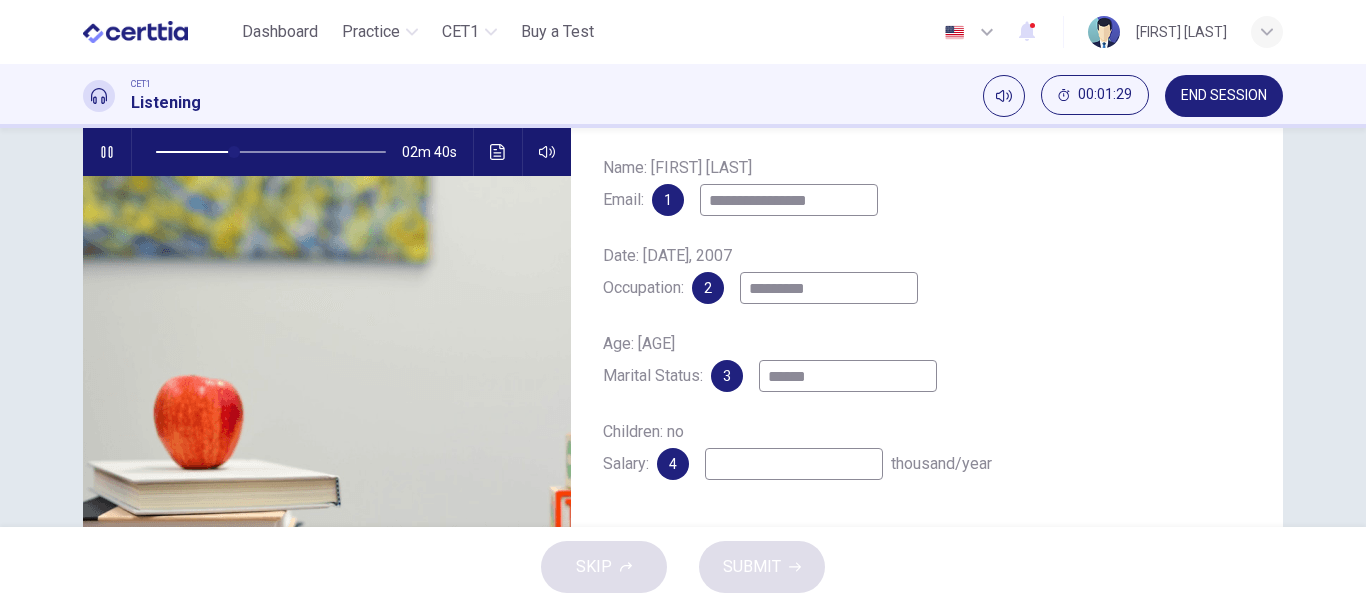 type on "**" 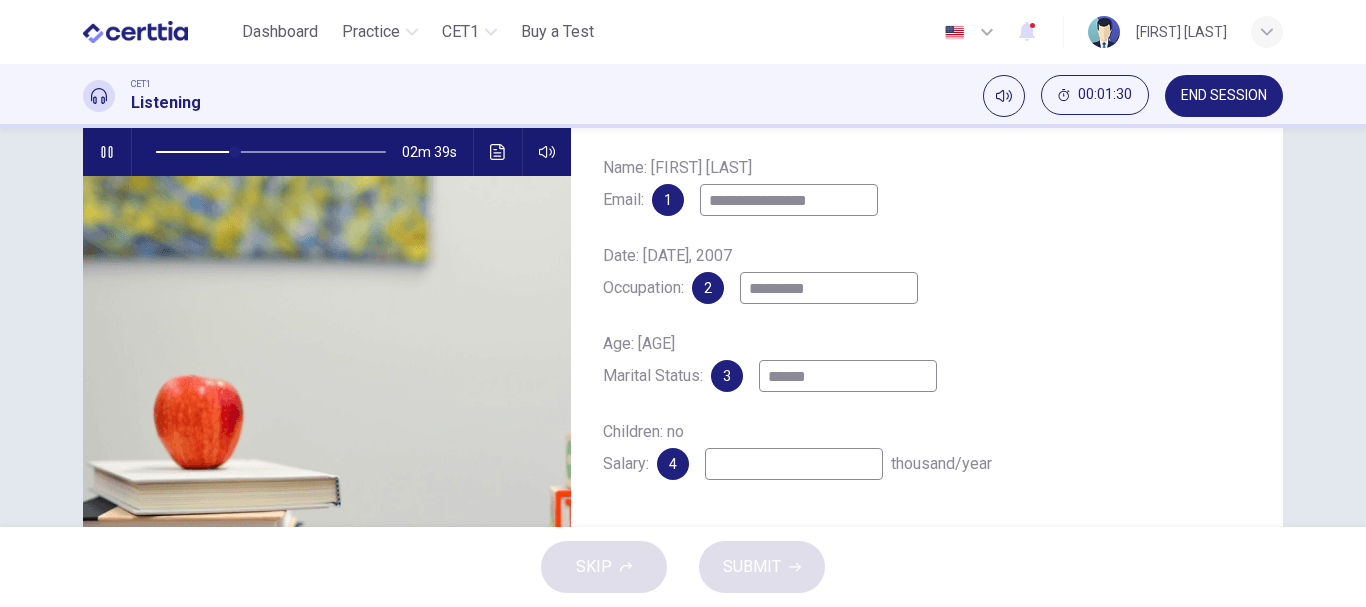type on "******" 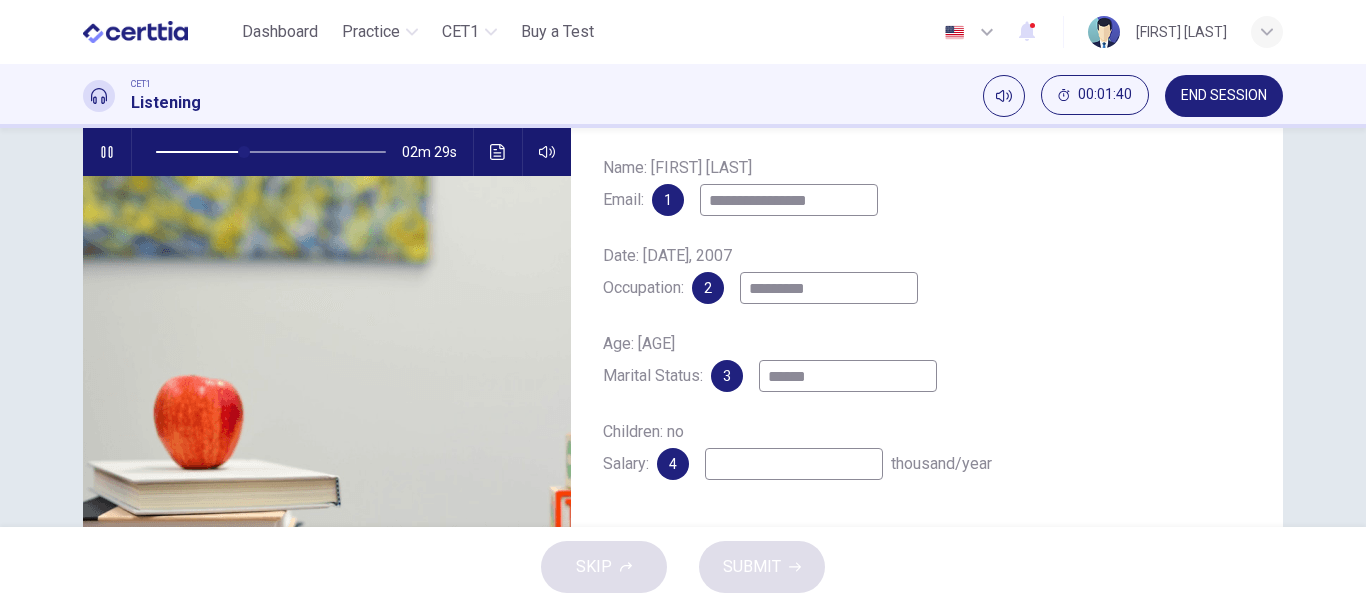 type on "**" 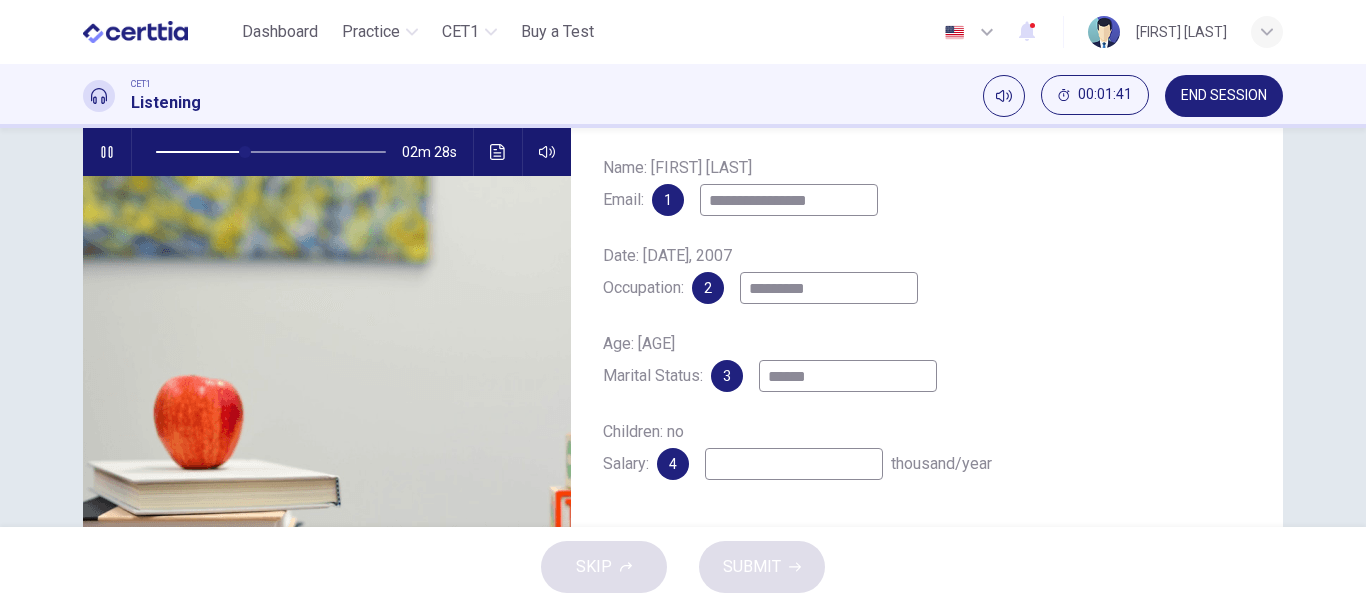 type on "*" 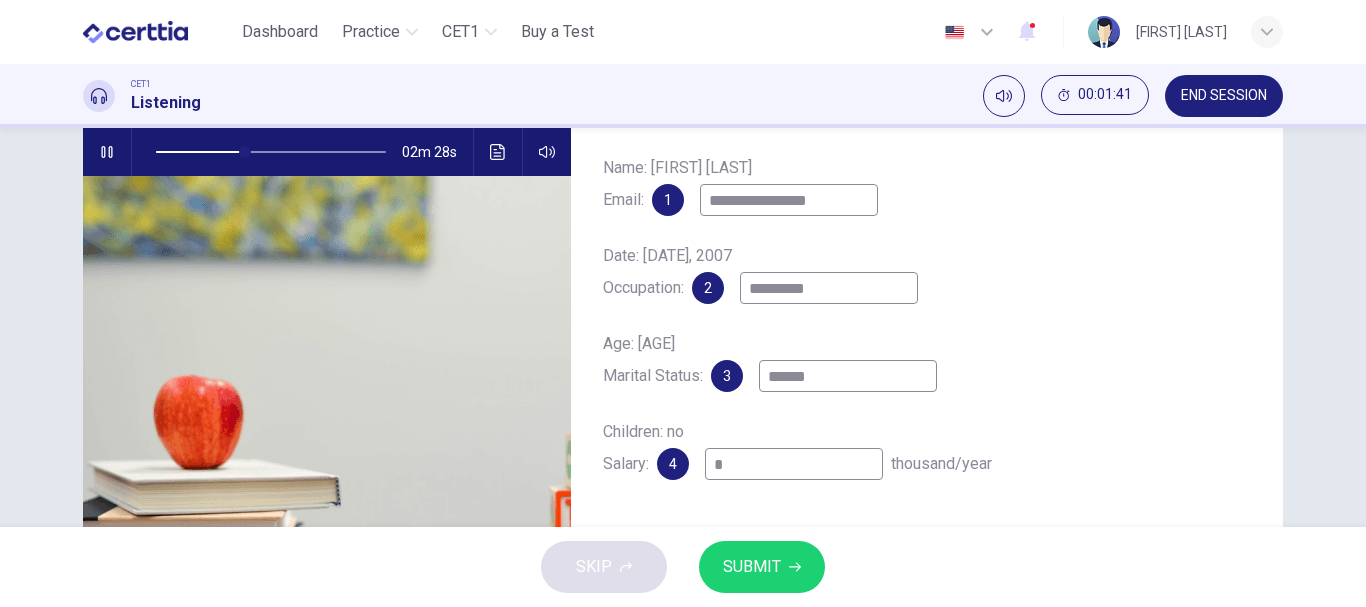 type on "**" 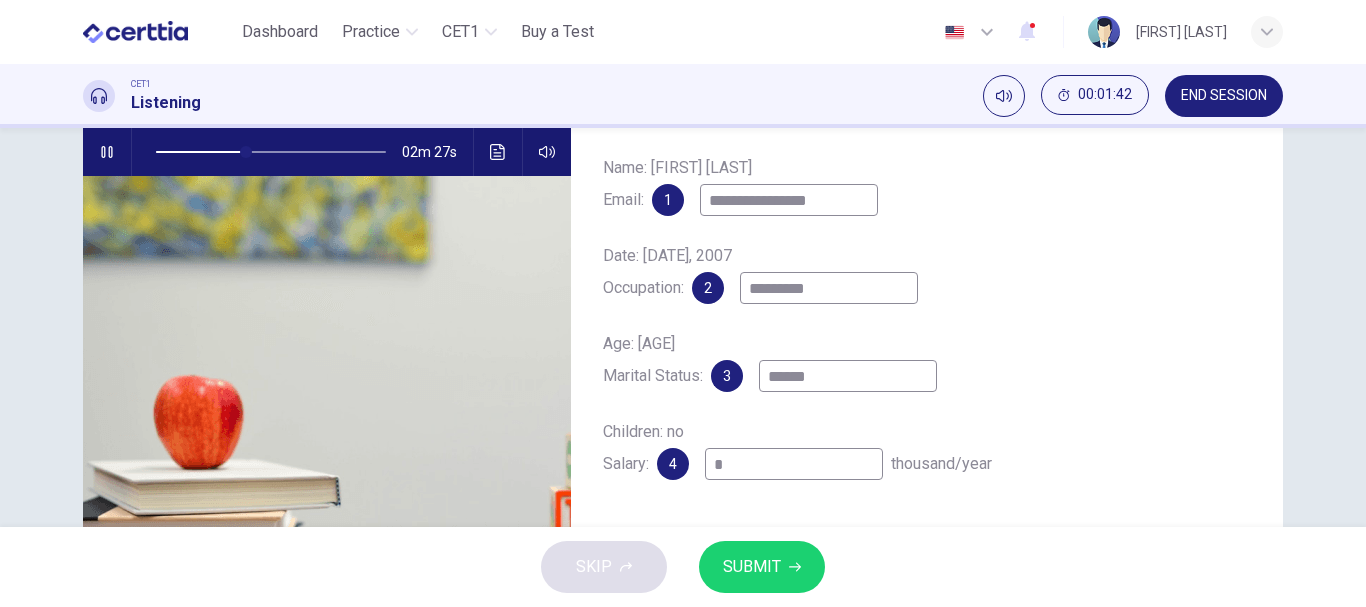 type on "**" 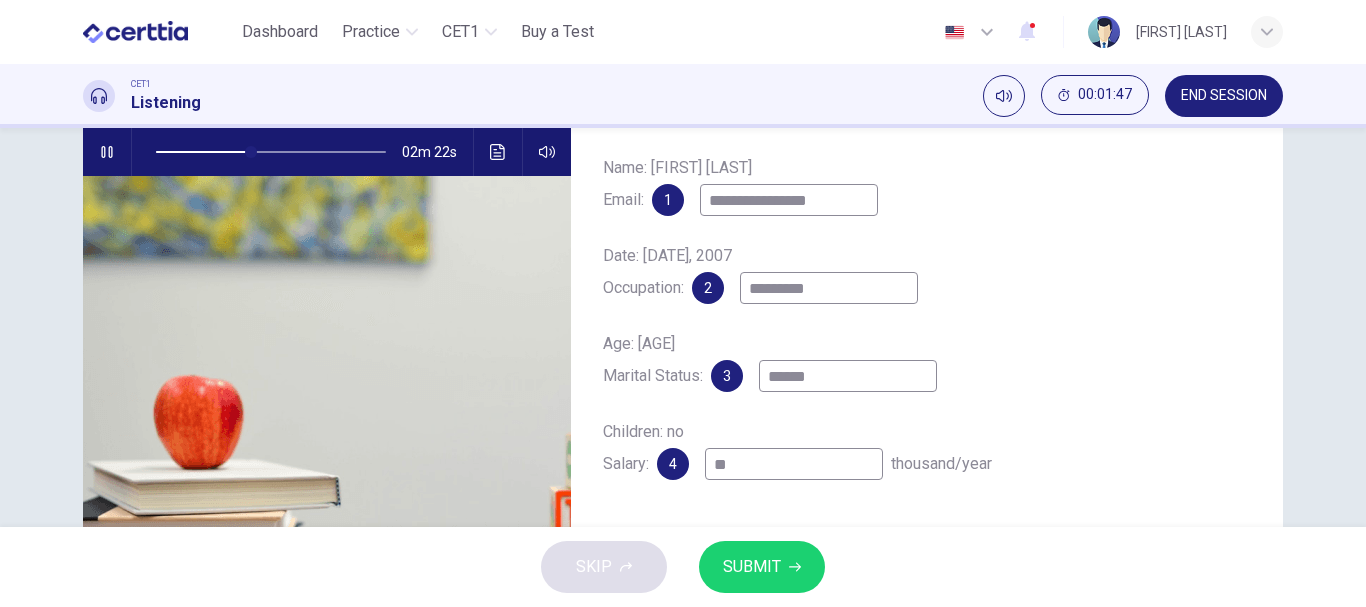 type on "**" 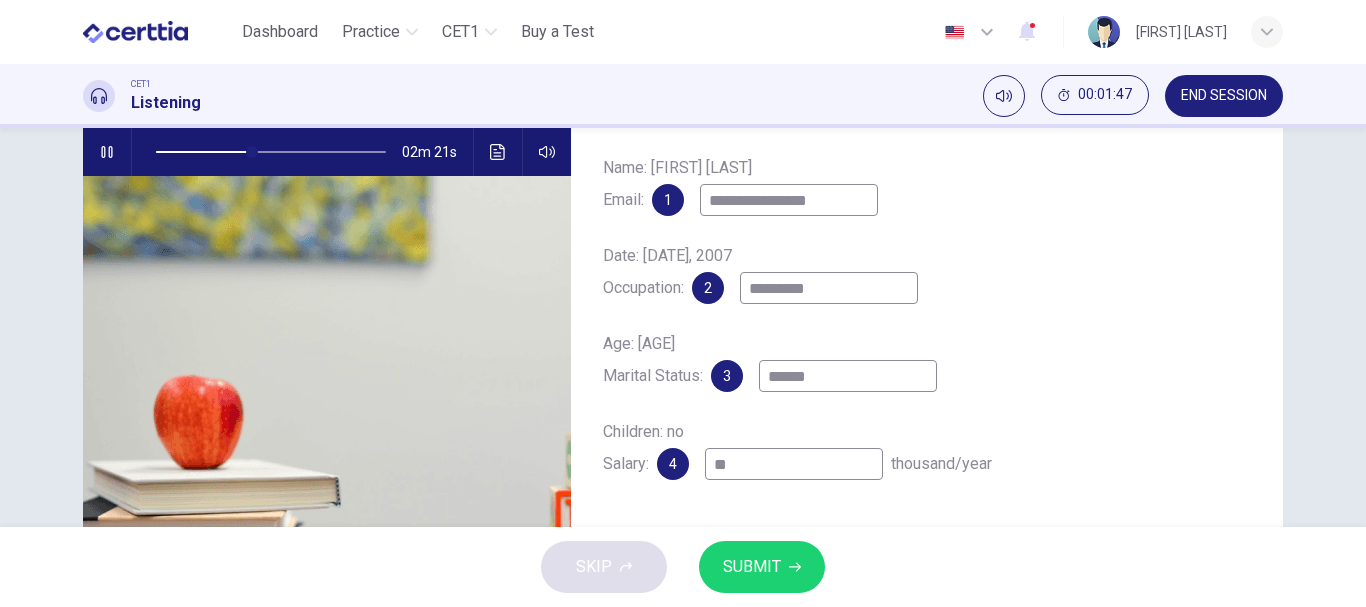 type on "***" 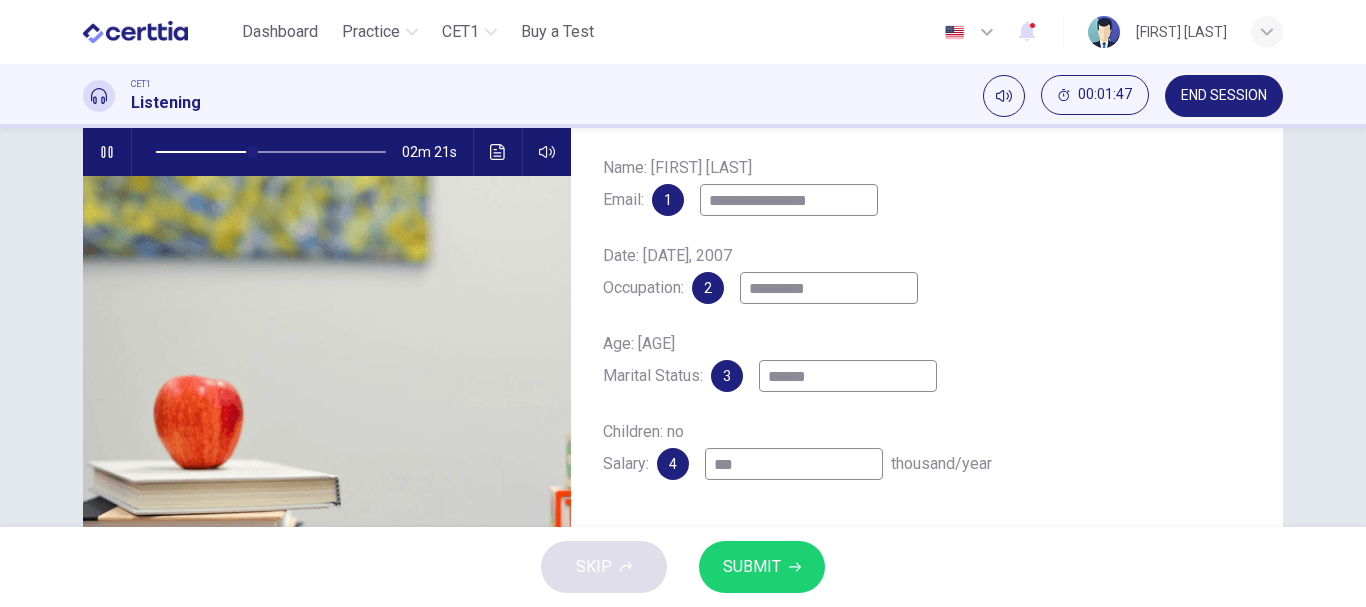 type on "**" 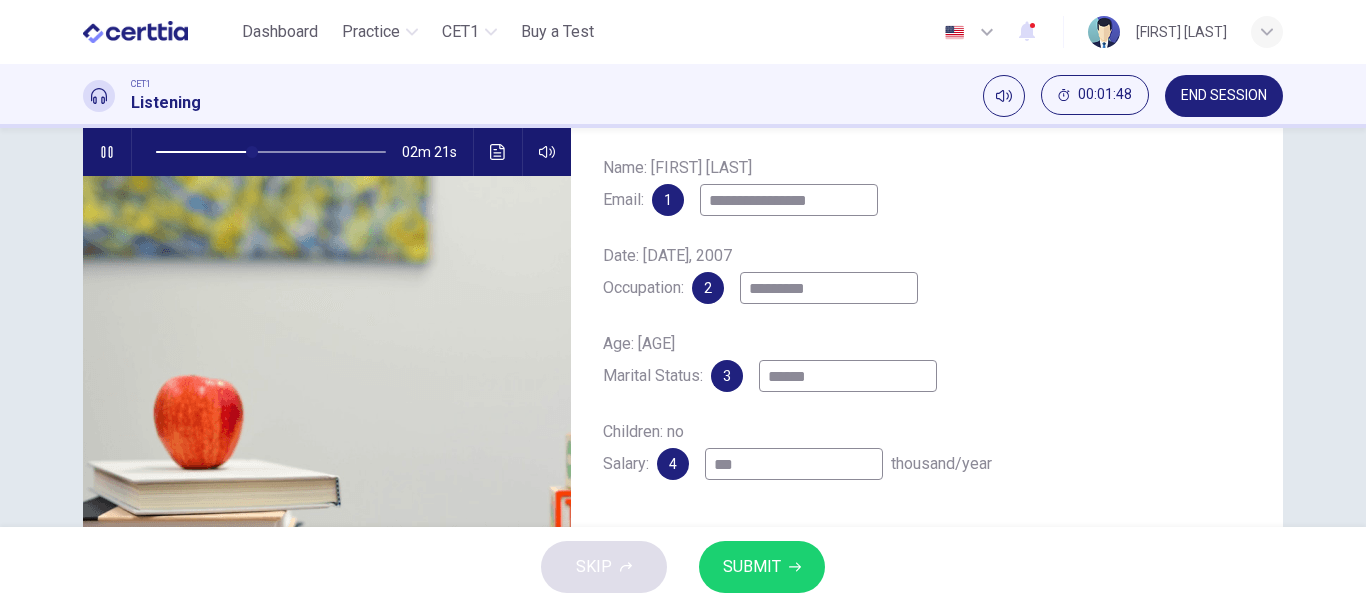 type on "****" 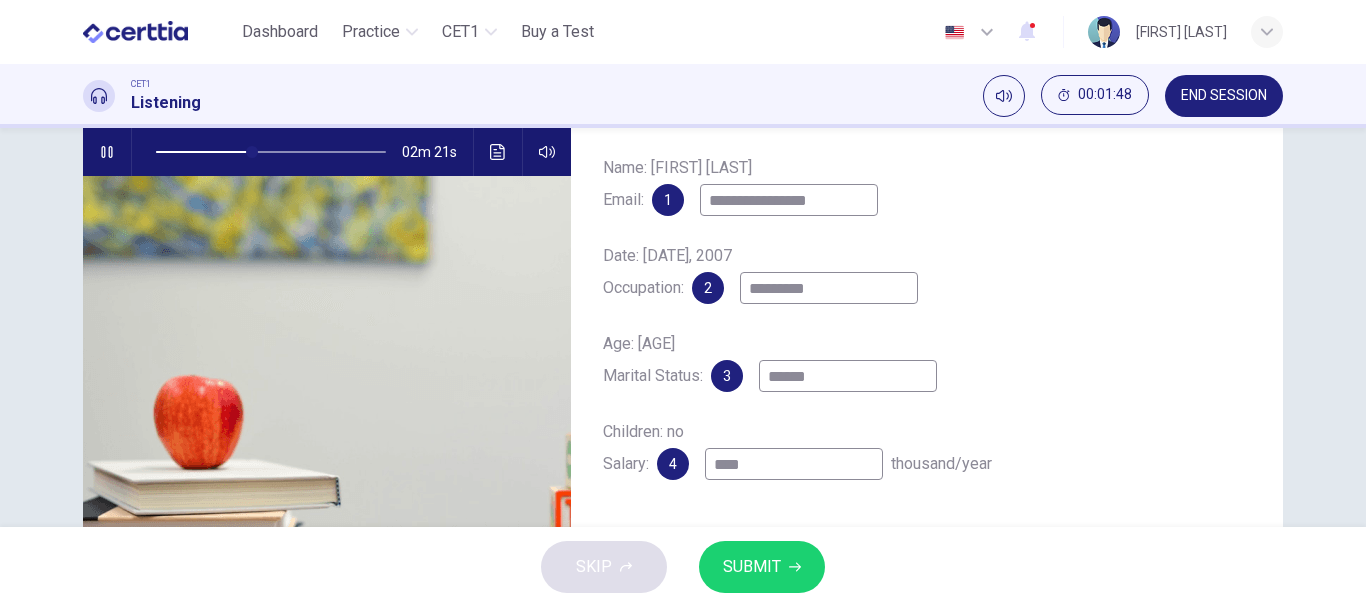 type on "**" 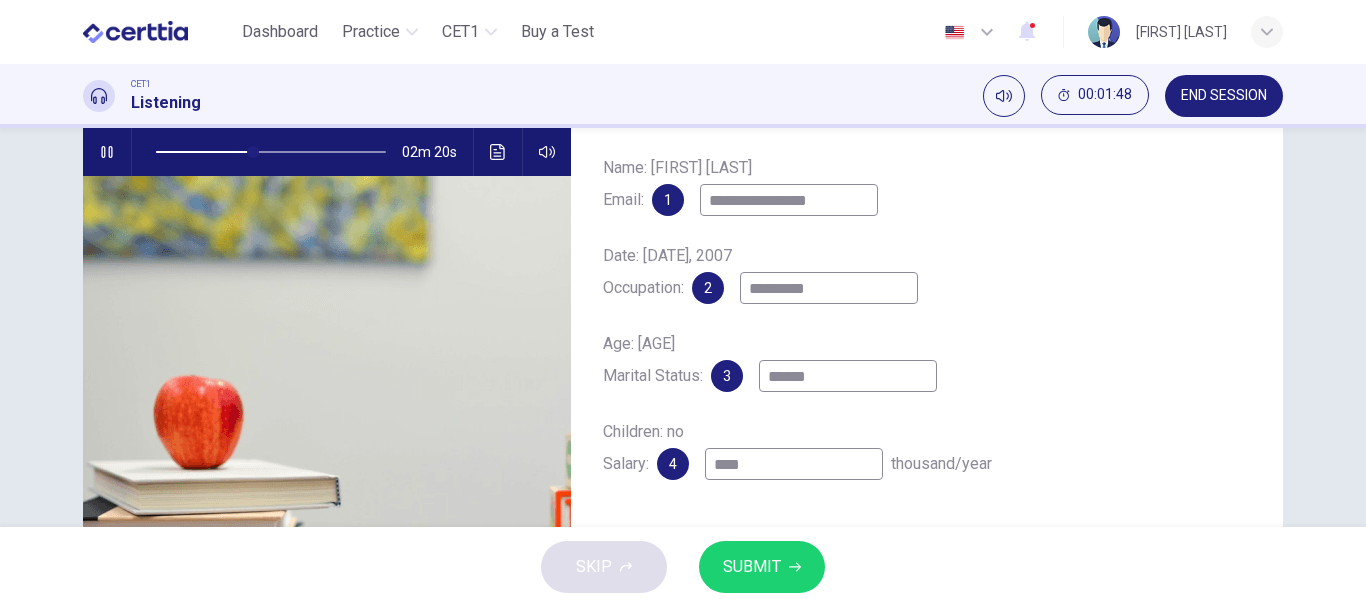 type on "*****" 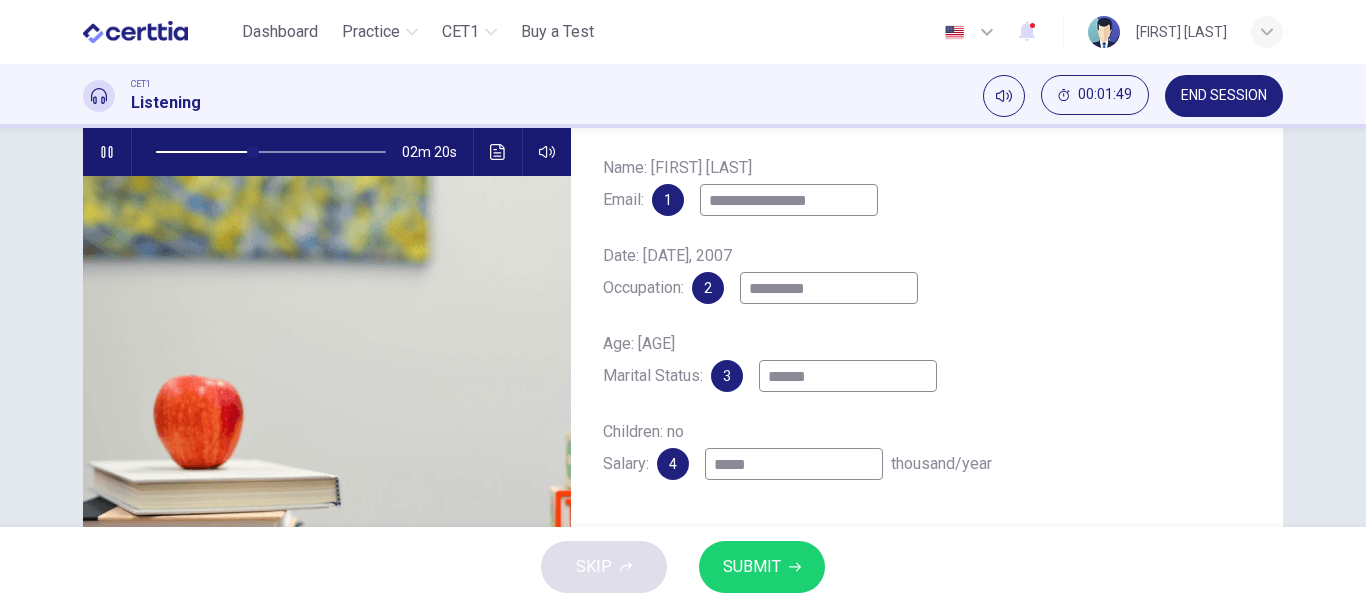 type on "*****" 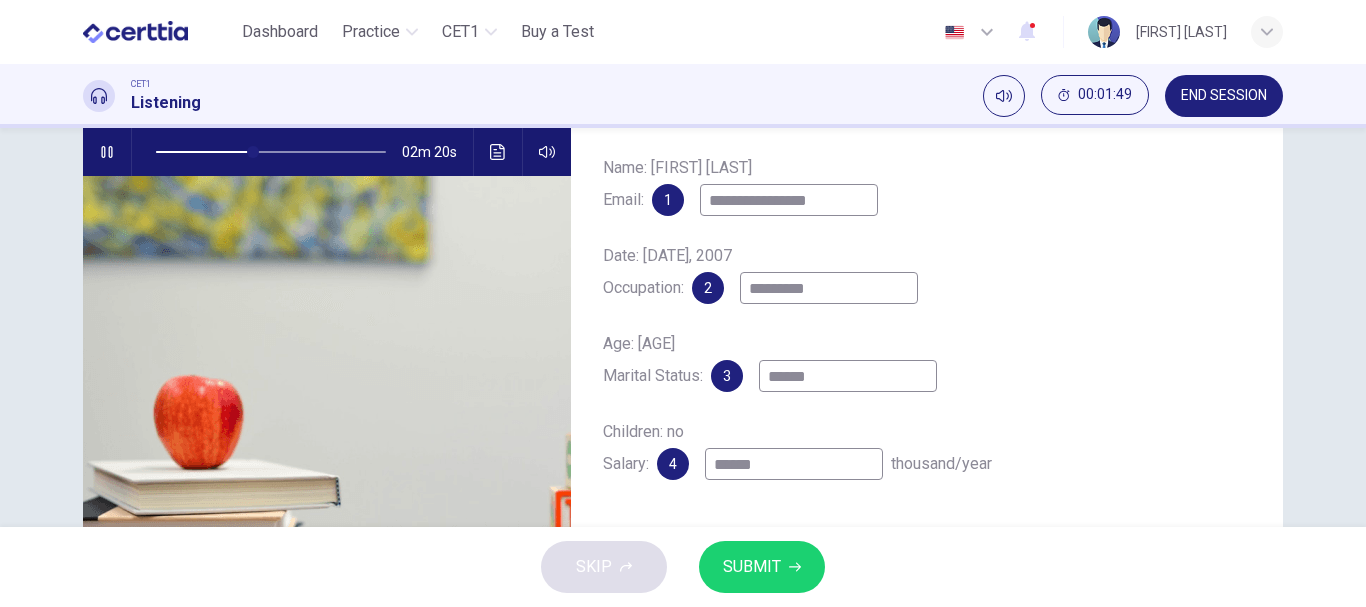 type on "**" 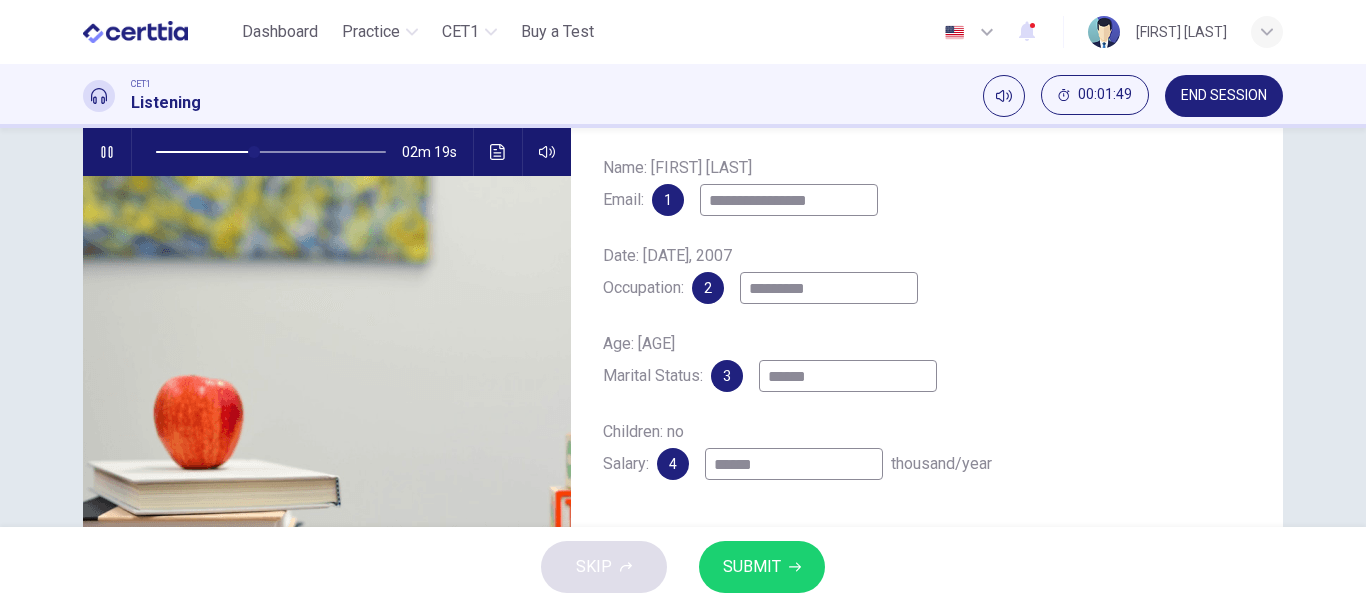 type on "*******" 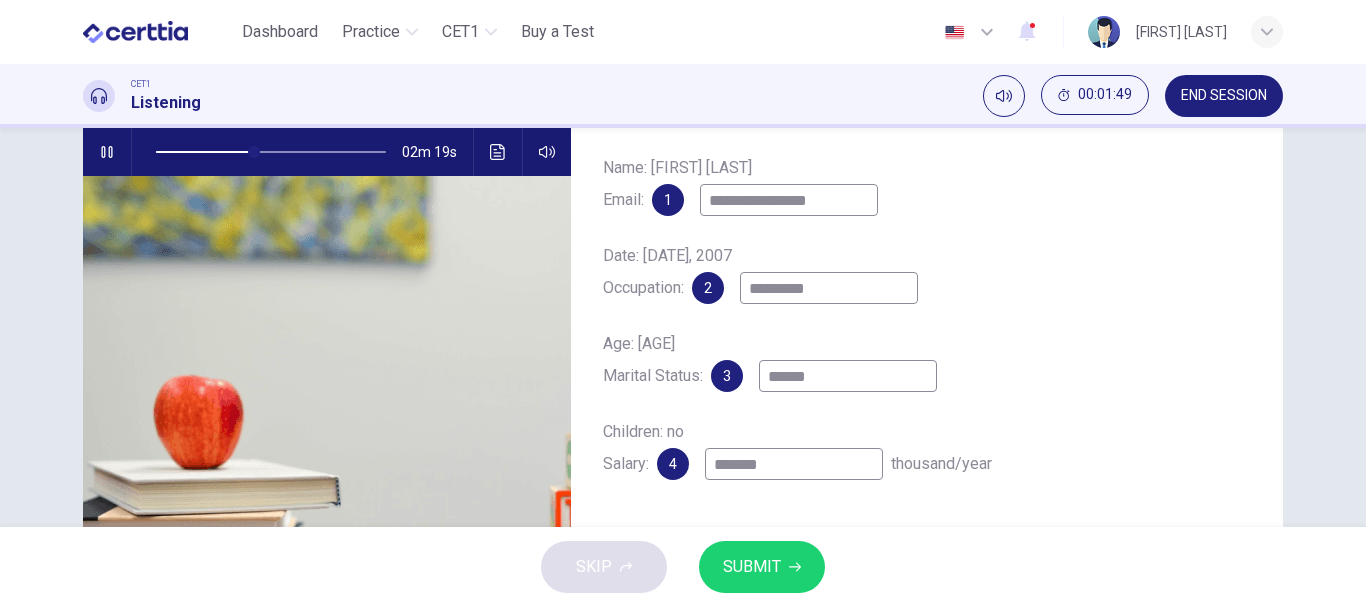 type on "**" 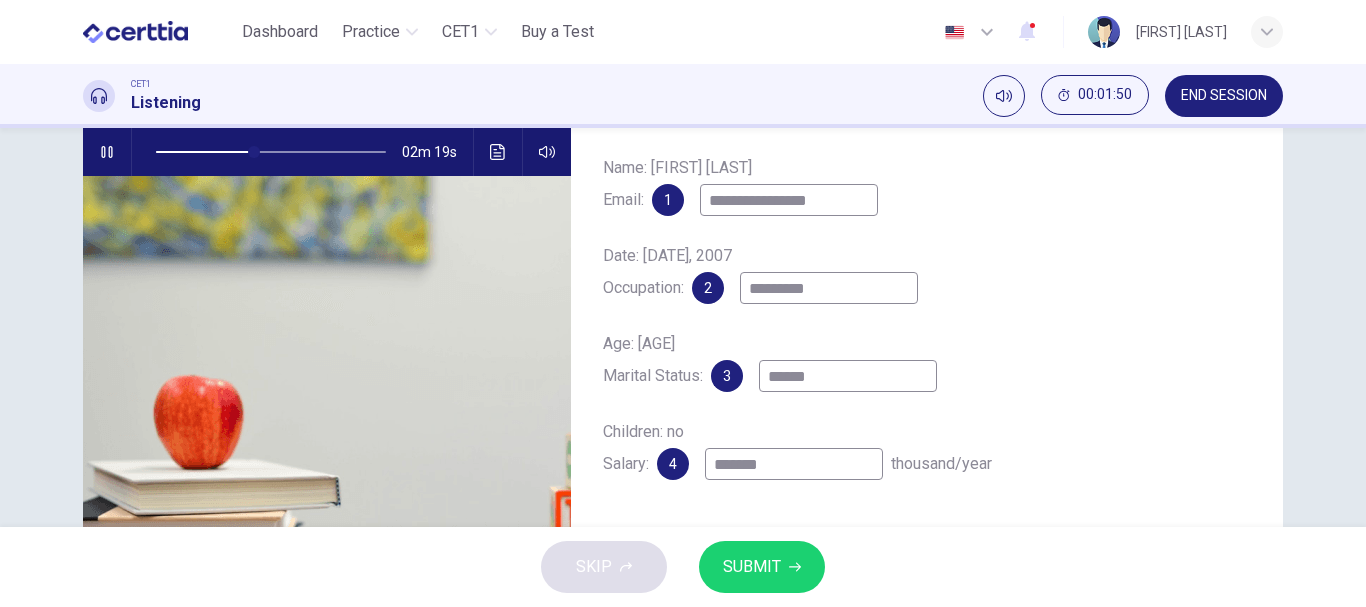 type on "*******" 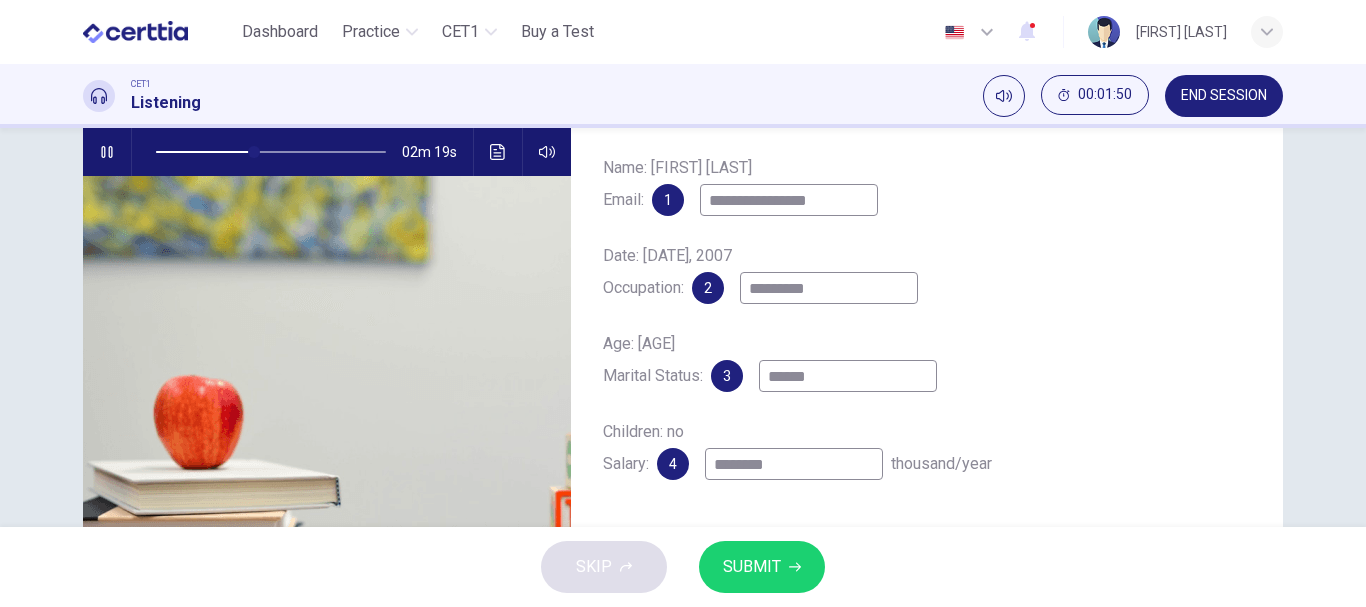 type on "**" 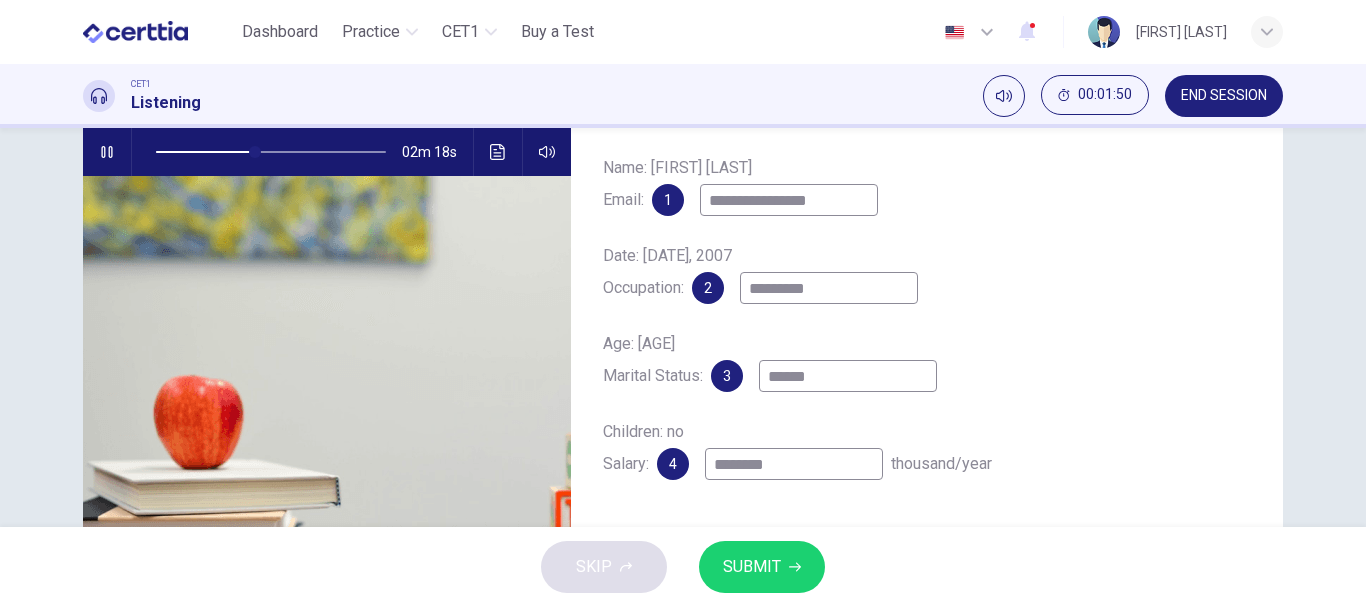 type on "*********" 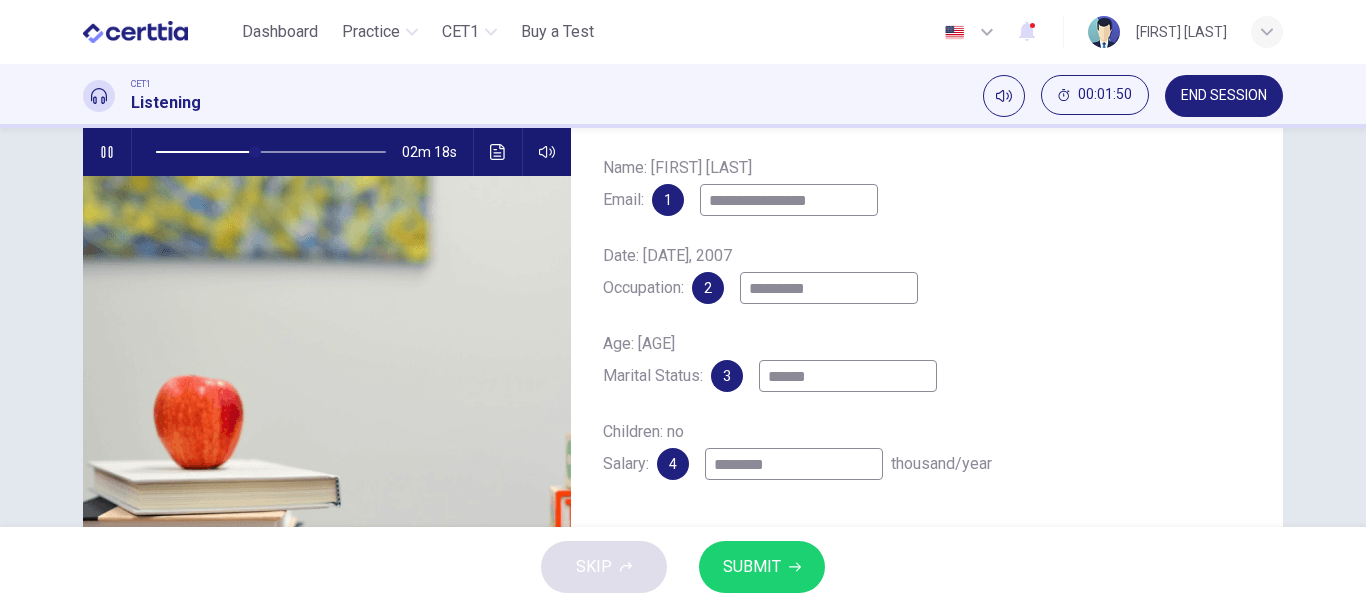 type on "**" 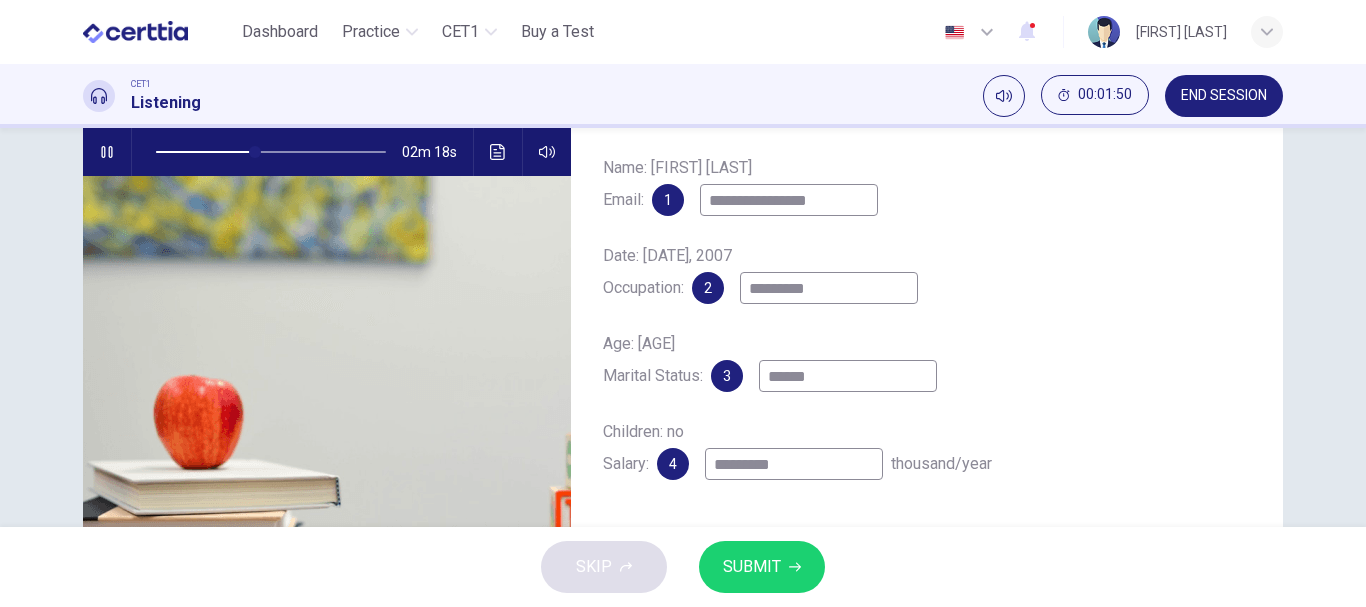 type on "**********" 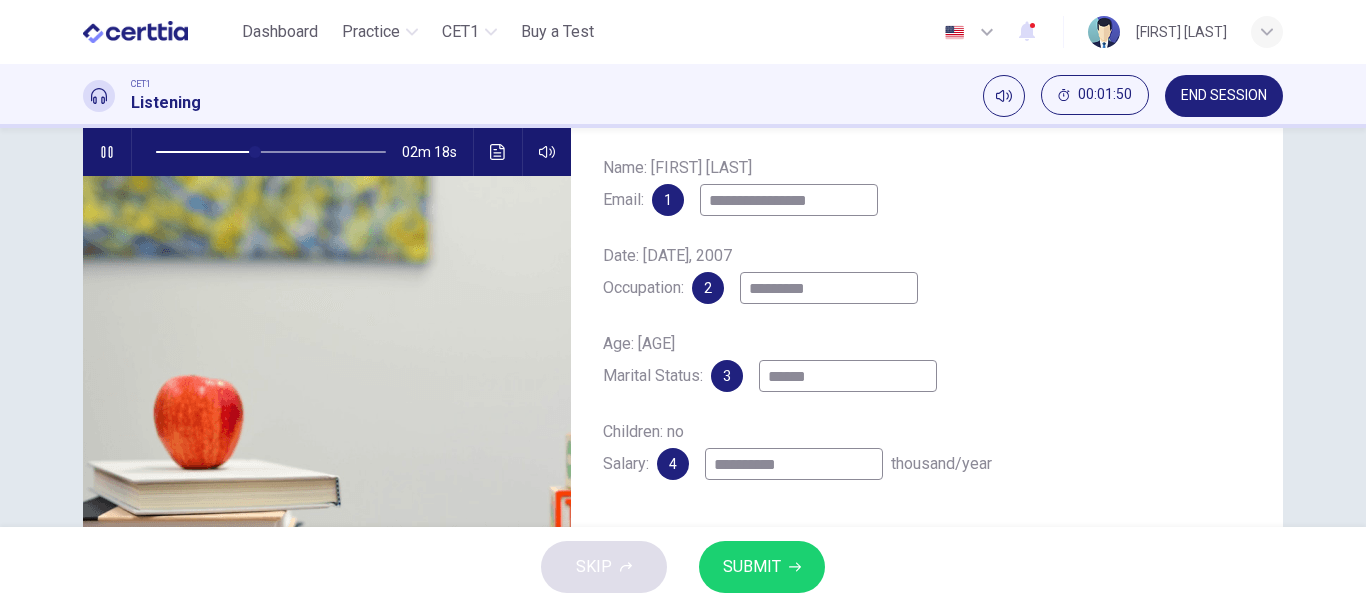 type on "**" 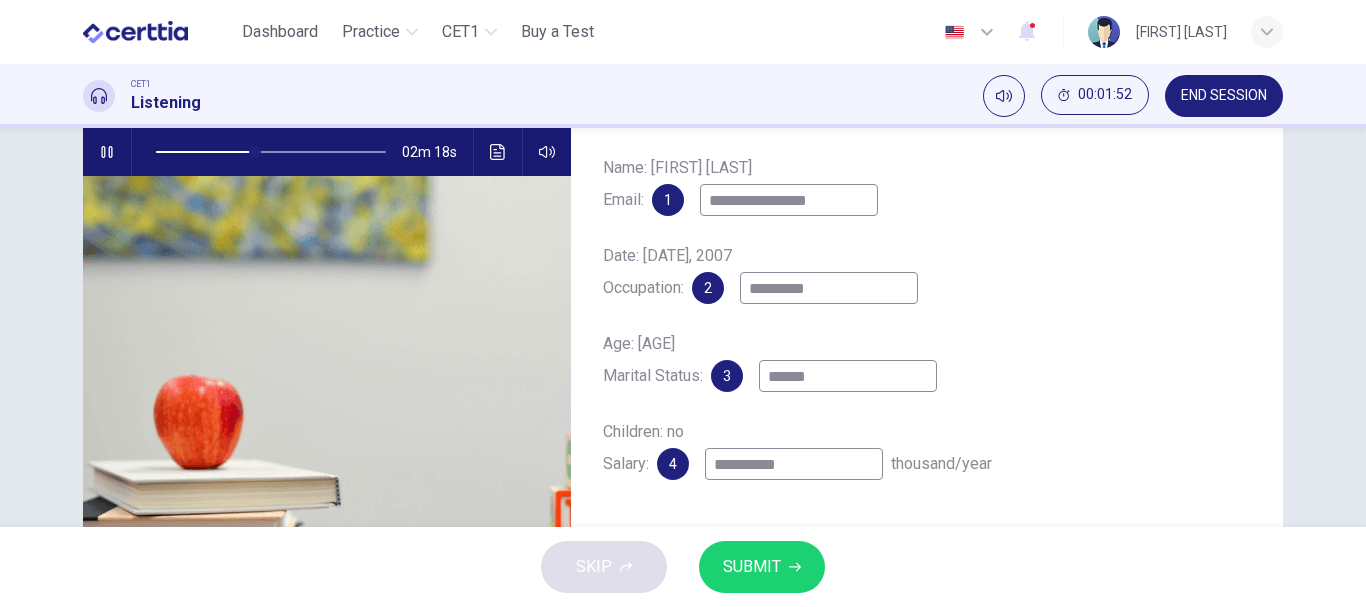 type on "**********" 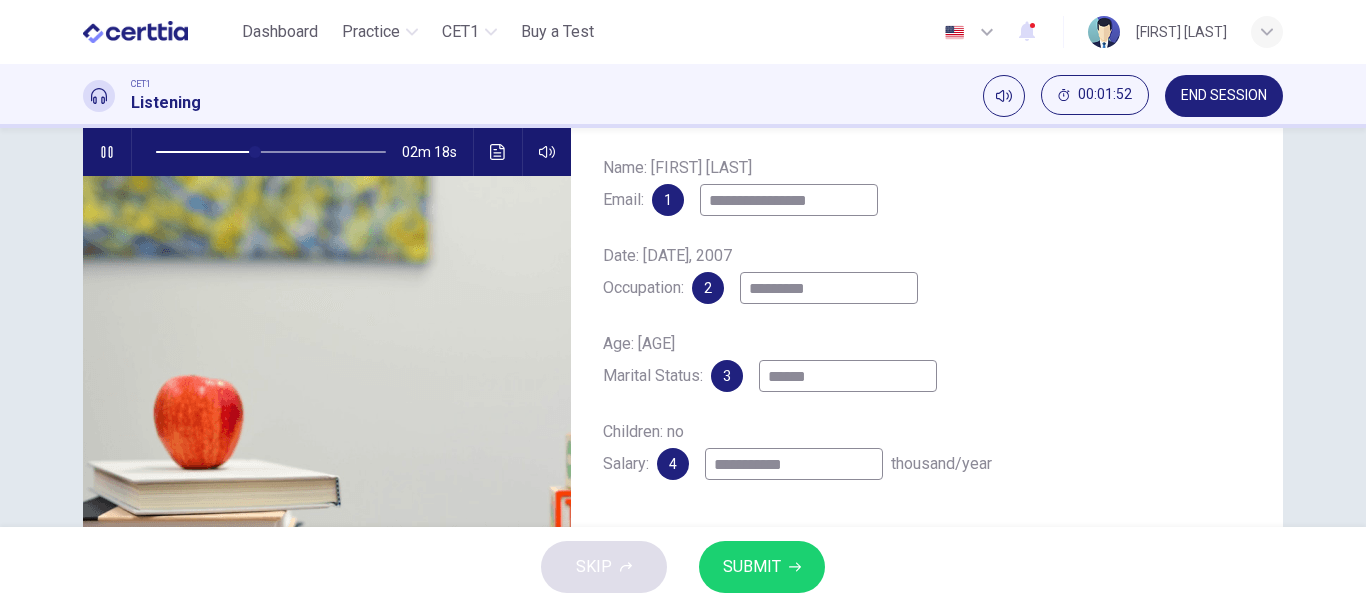 type on "**" 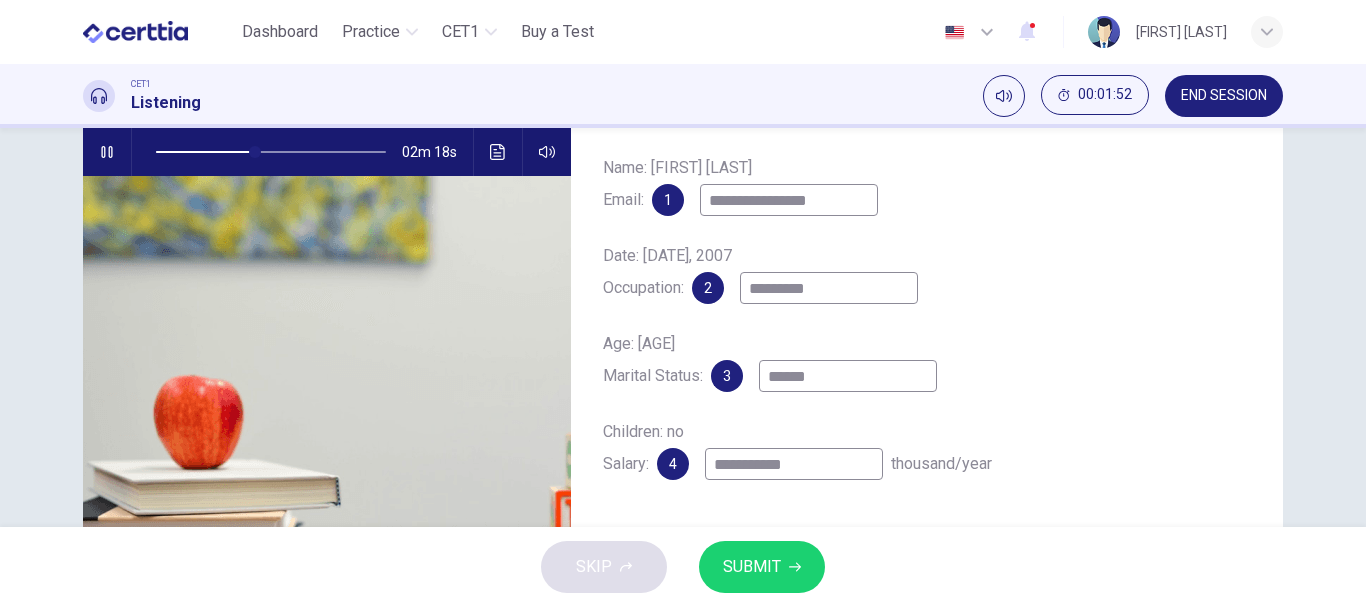type on "**********" 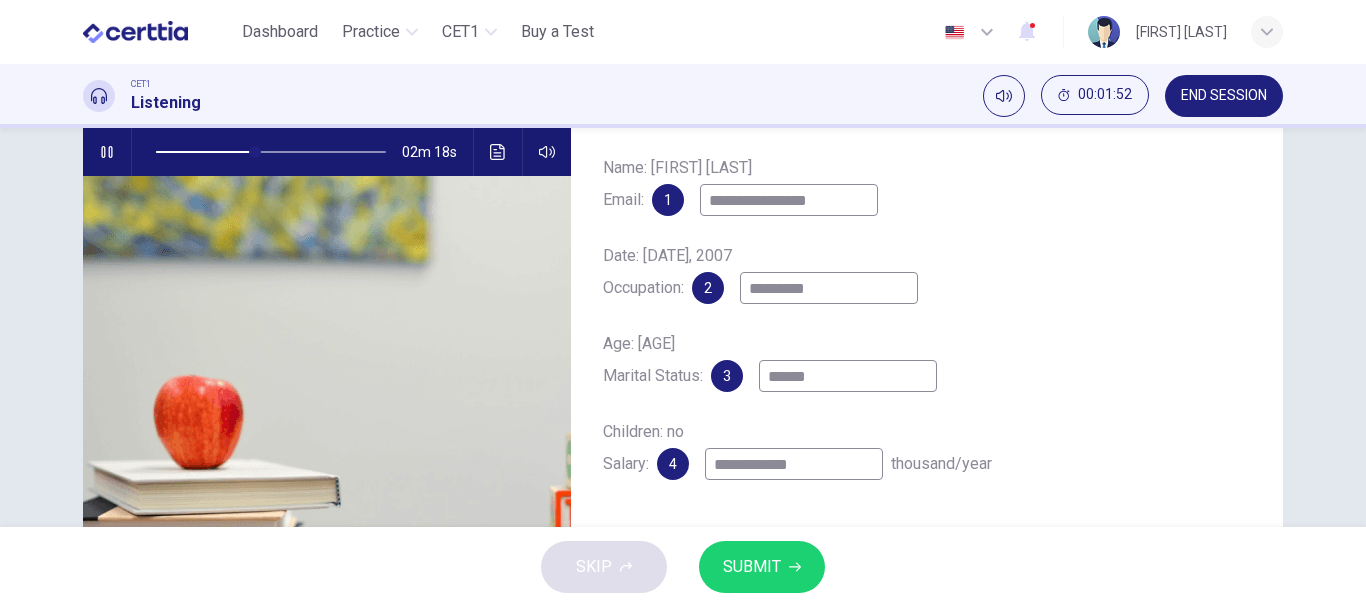 type on "**" 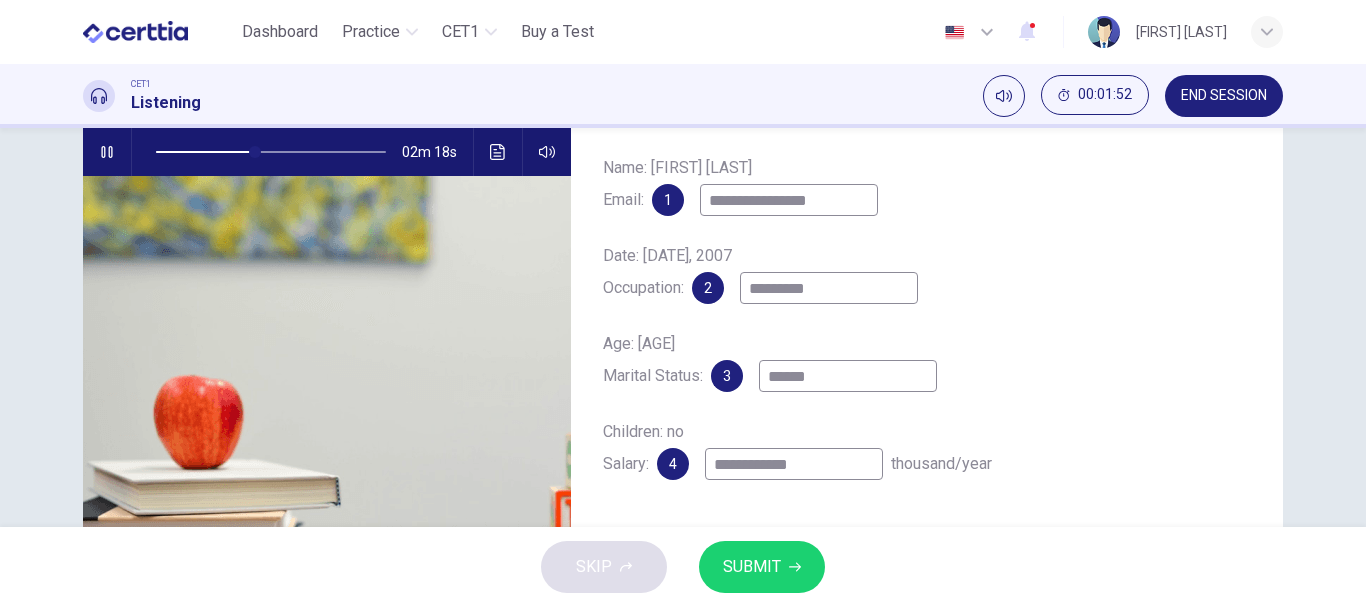 type on "**********" 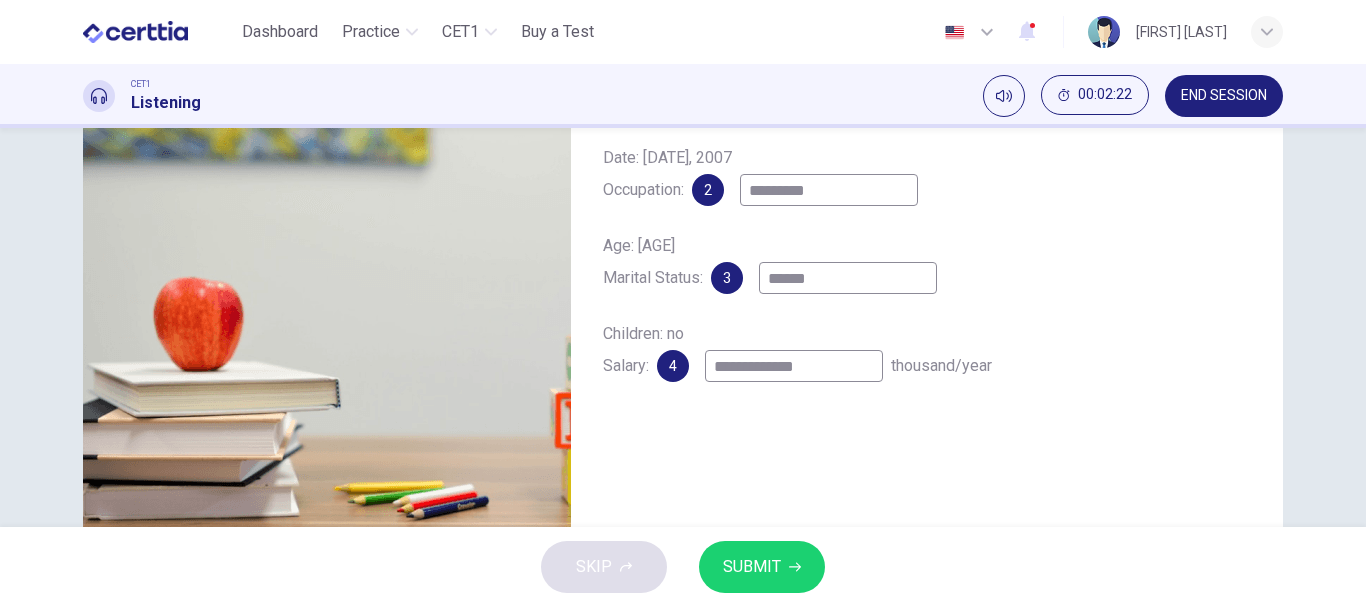 scroll, scrollTop: 300, scrollLeft: 0, axis: vertical 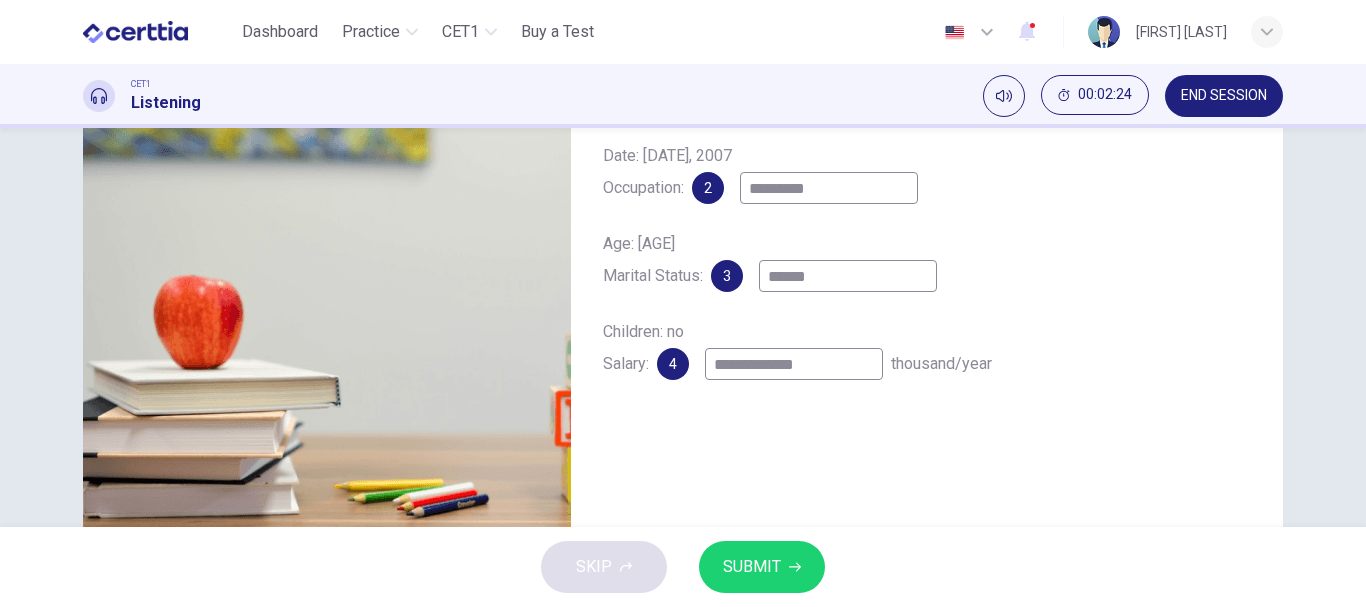 click on "**********" at bounding box center (794, 364) 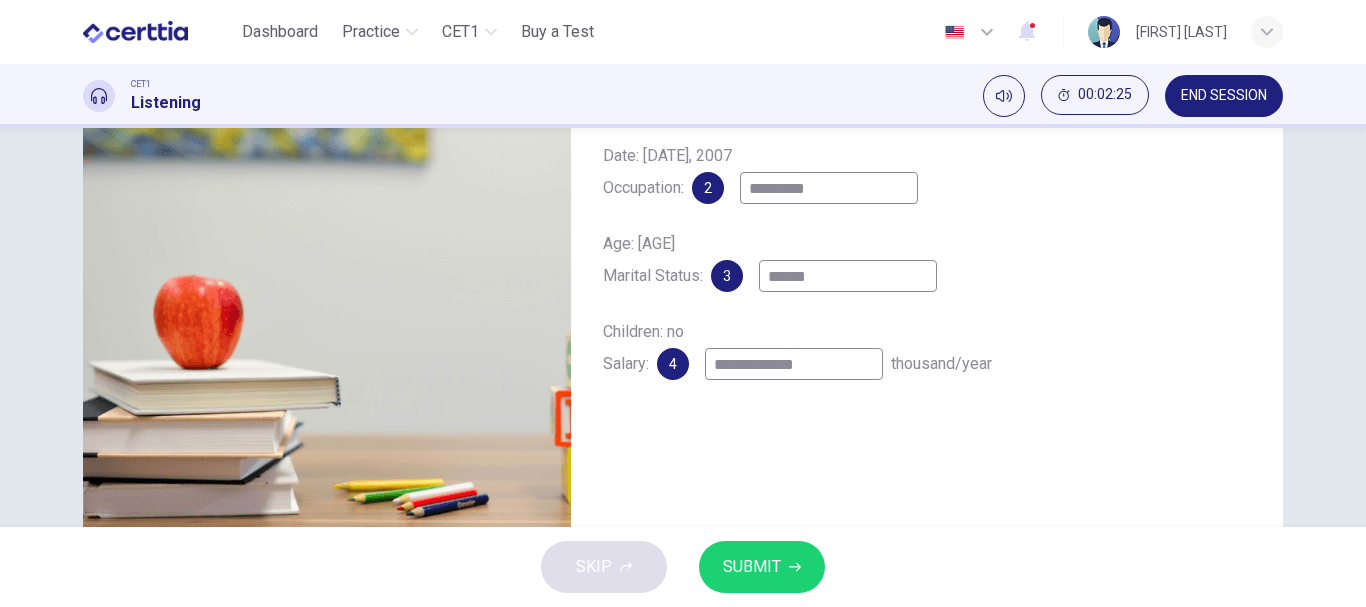 type on "**" 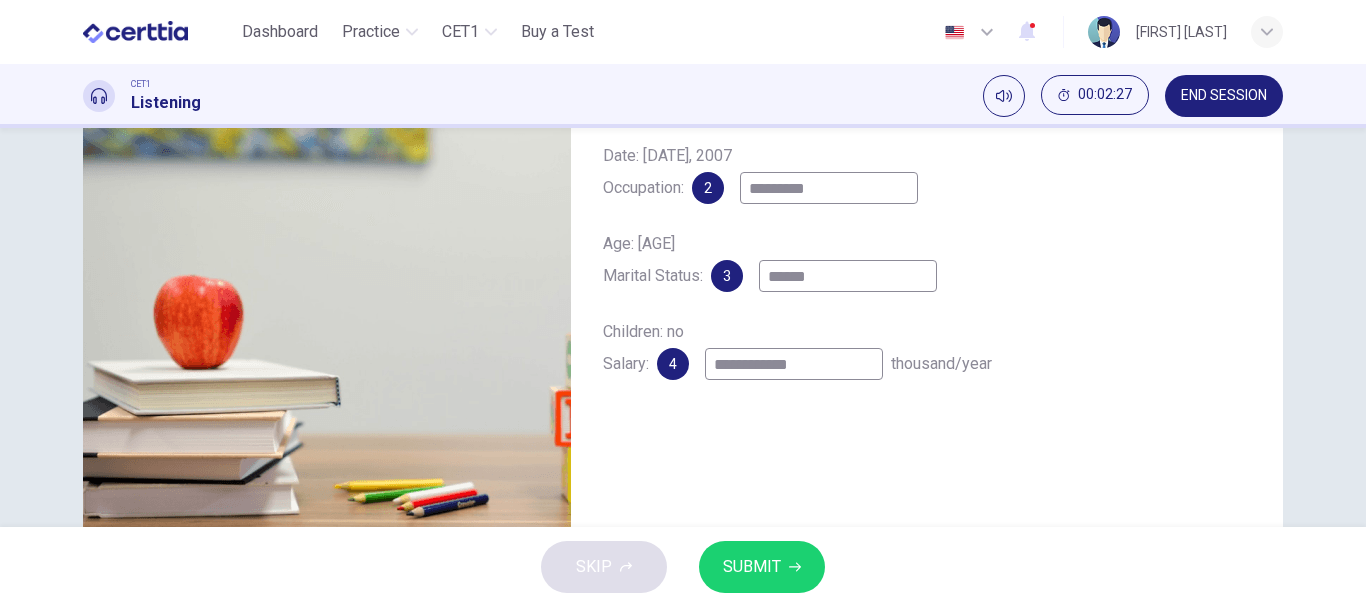 type on "**********" 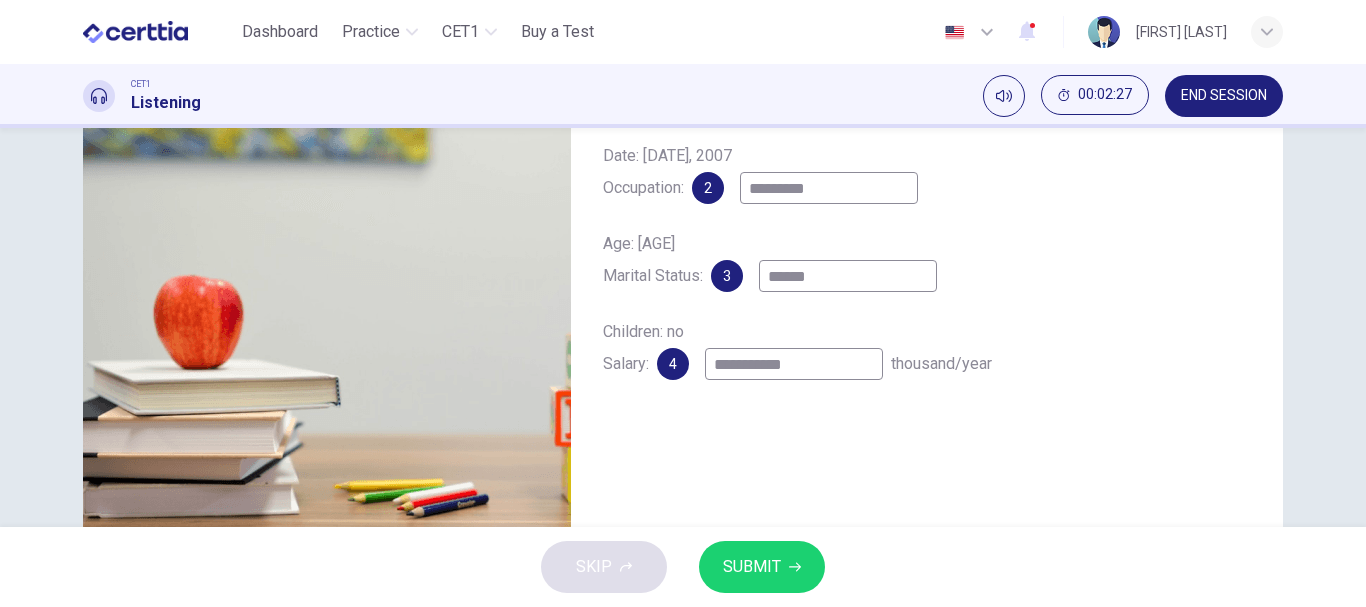 type on "**" 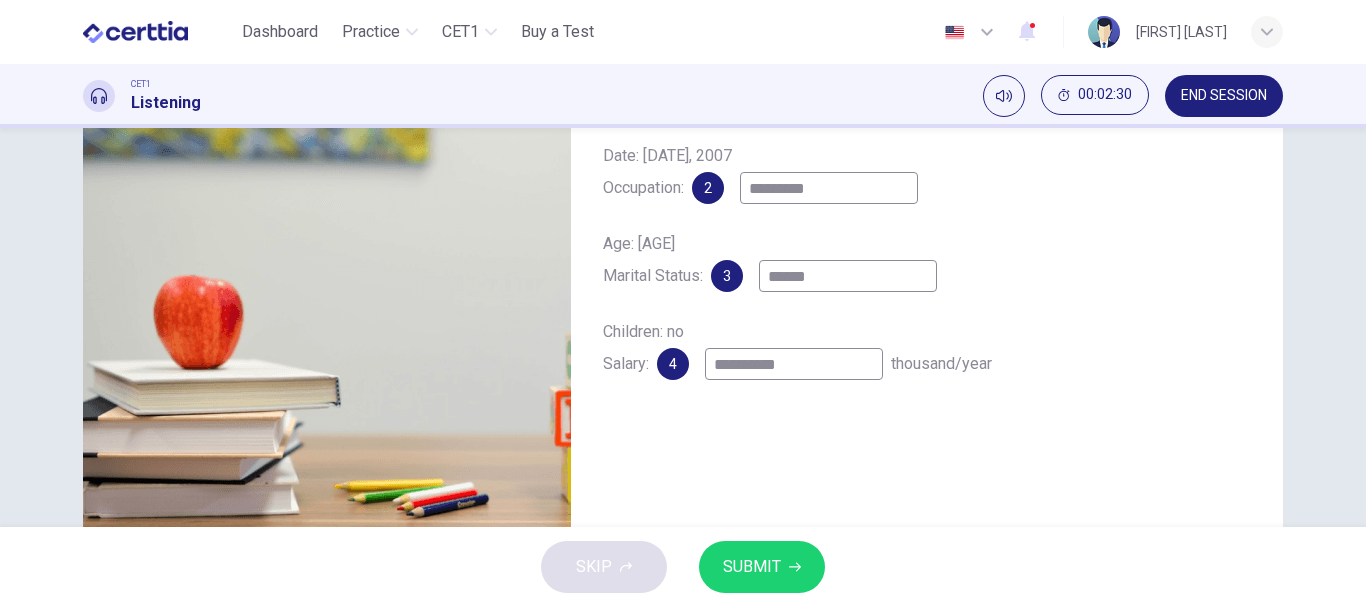 drag, startPoint x: 750, startPoint y: 368, endPoint x: 736, endPoint y: 372, distance: 14.56022 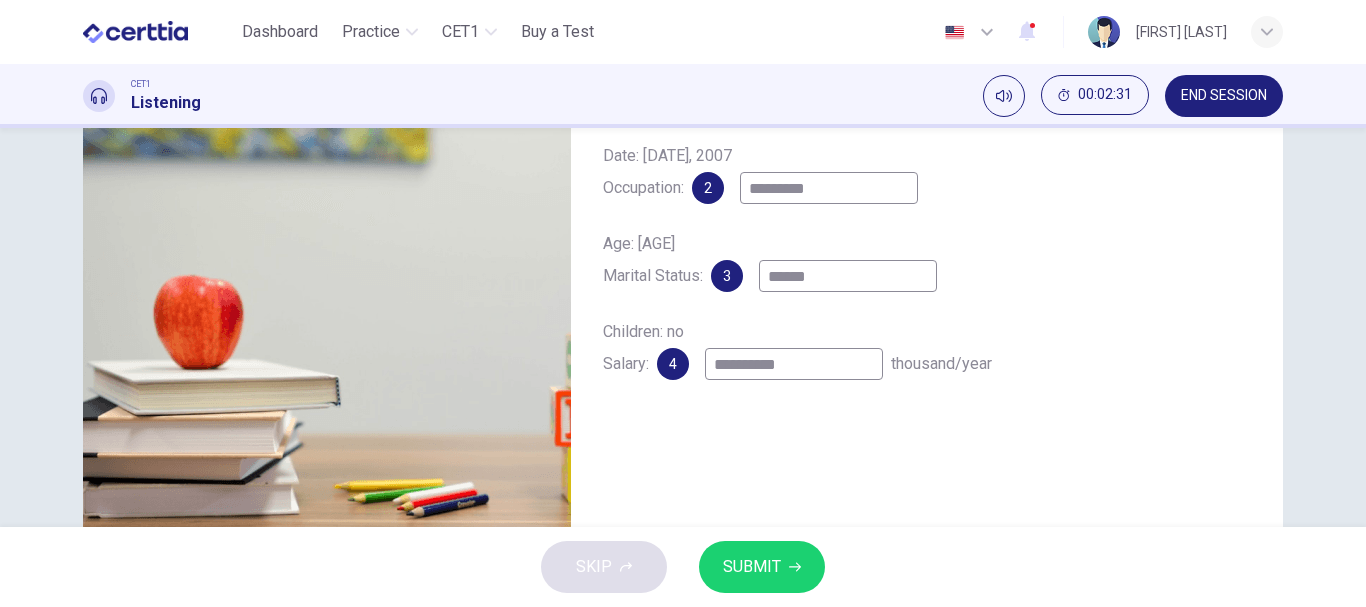 click on "**********" at bounding box center (794, 364) 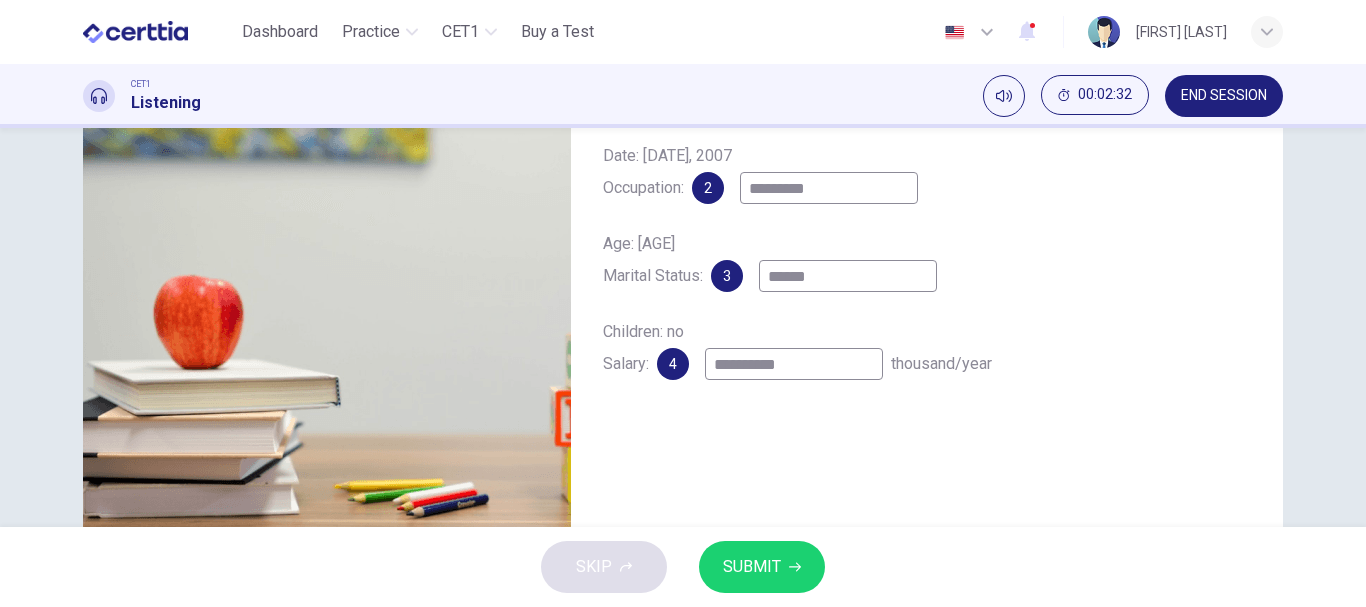 type on "*********" 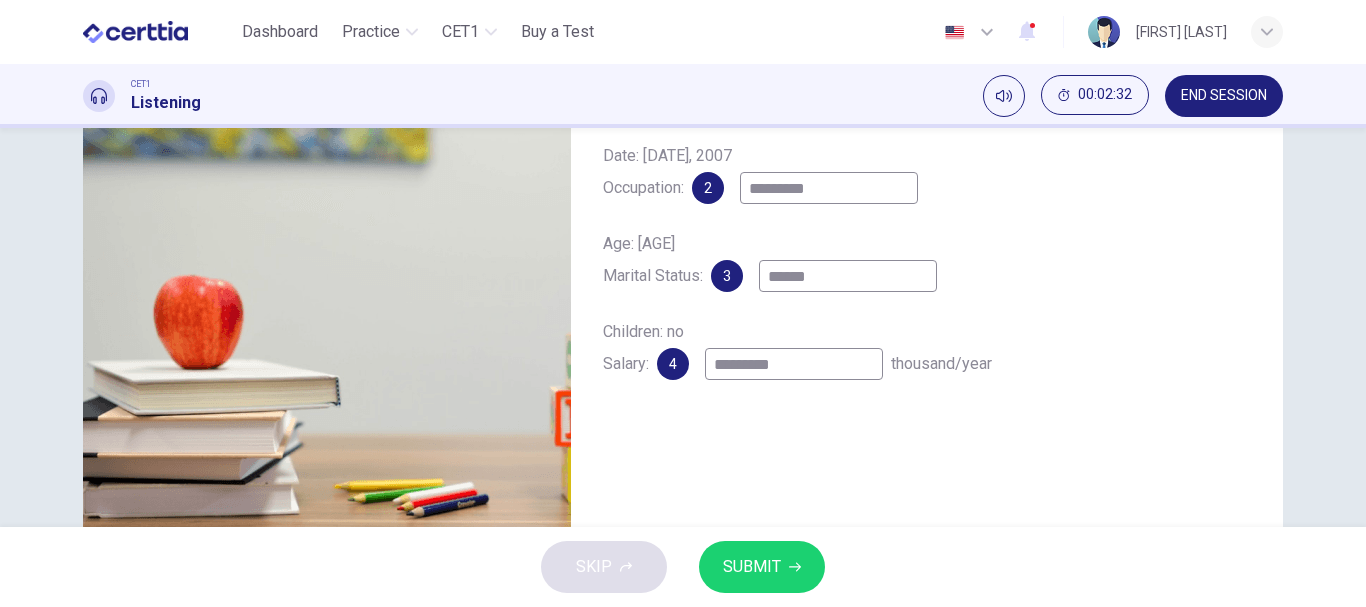 type on "**" 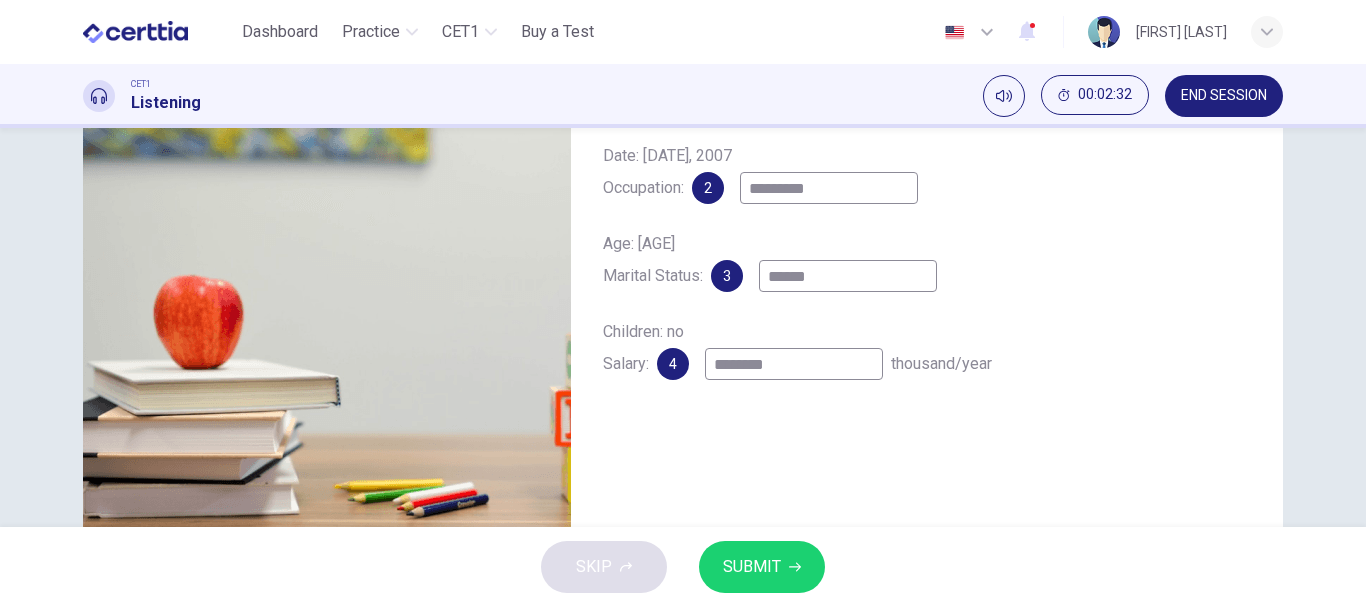 type on "**" 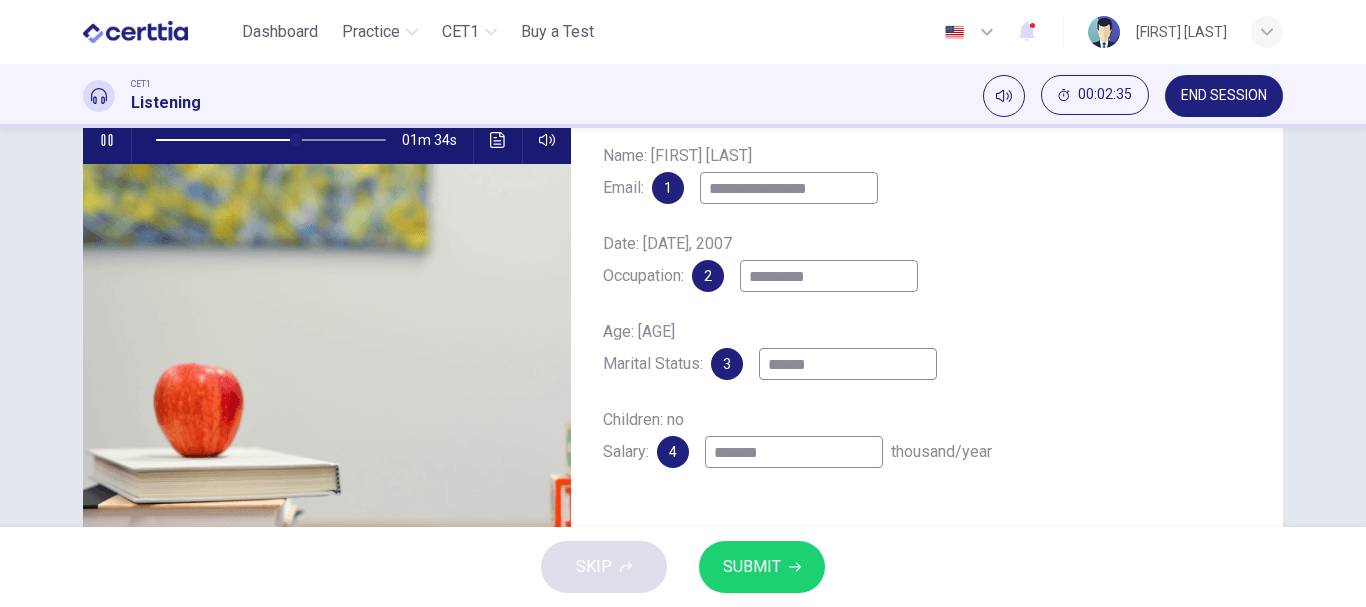 scroll, scrollTop: 376, scrollLeft: 0, axis: vertical 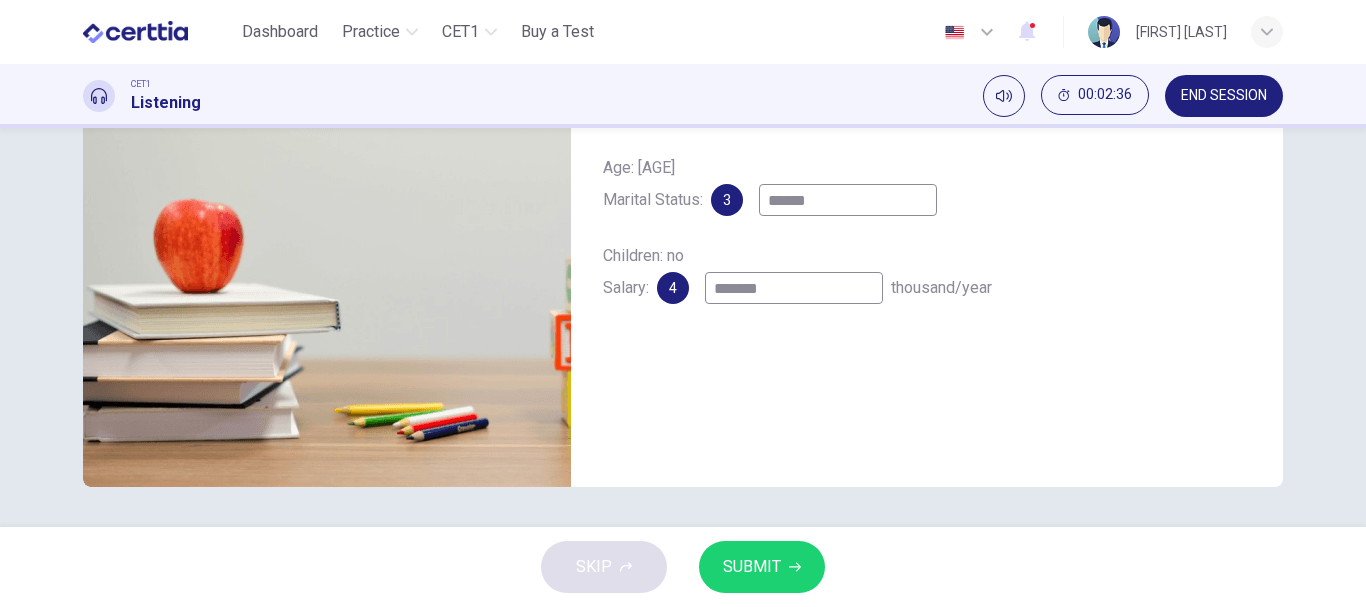 click on "*******" at bounding box center [794, 288] 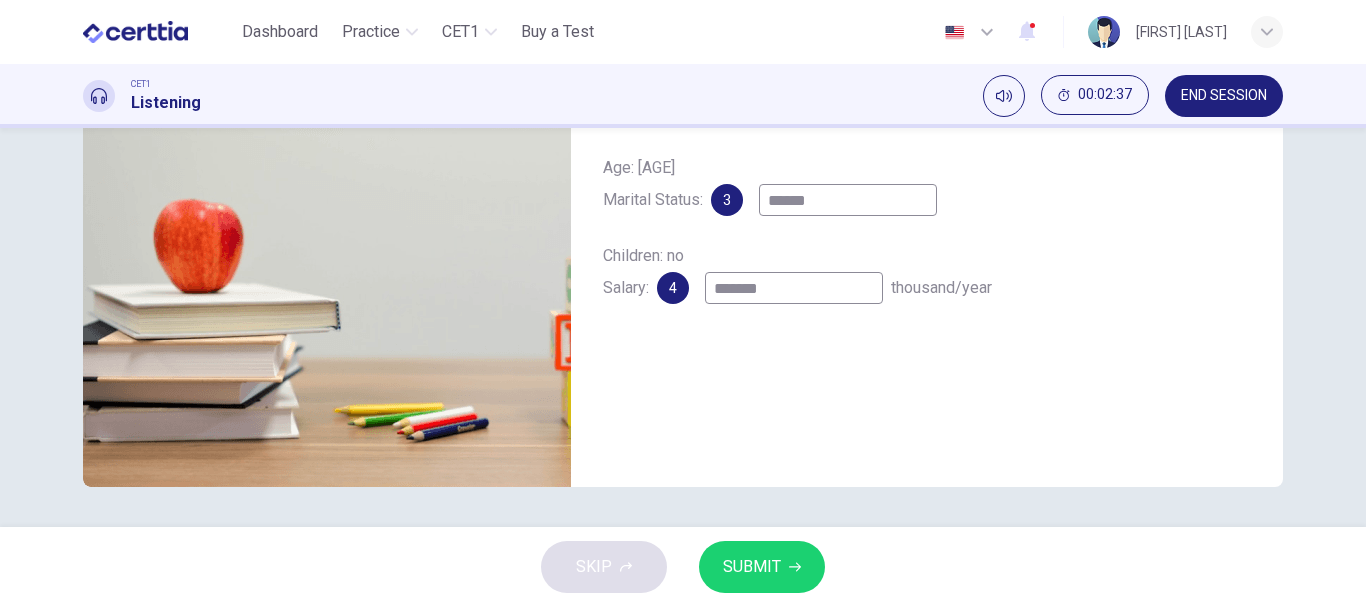 type on "******" 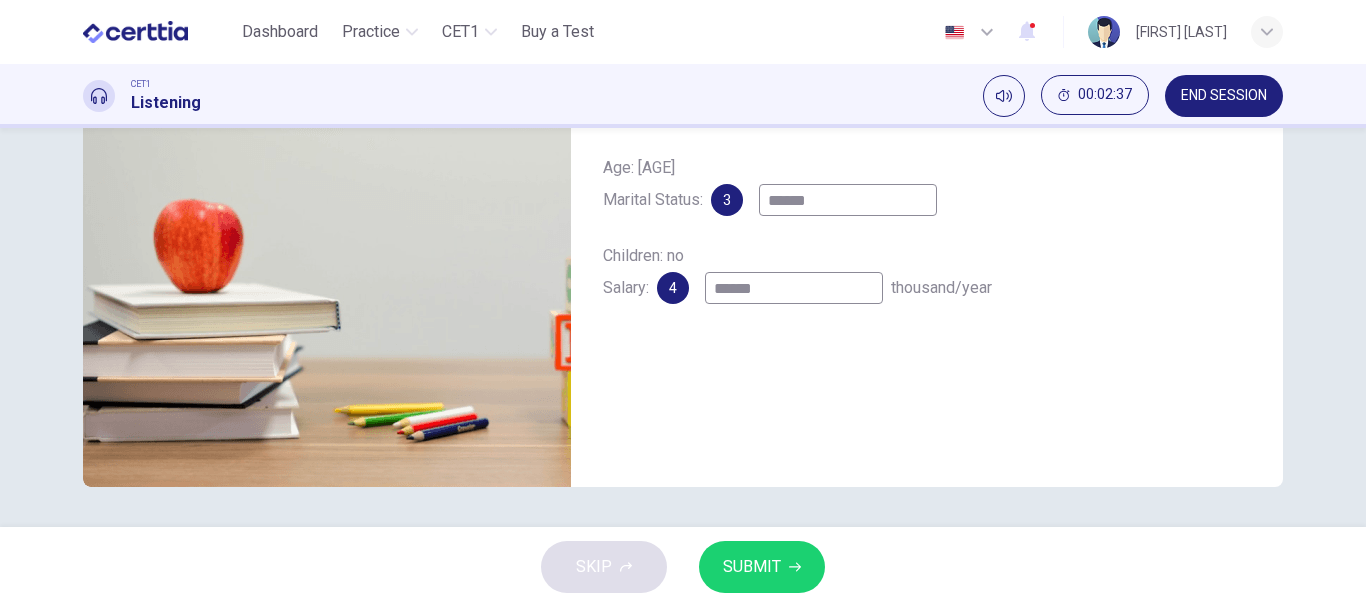 type on "*****" 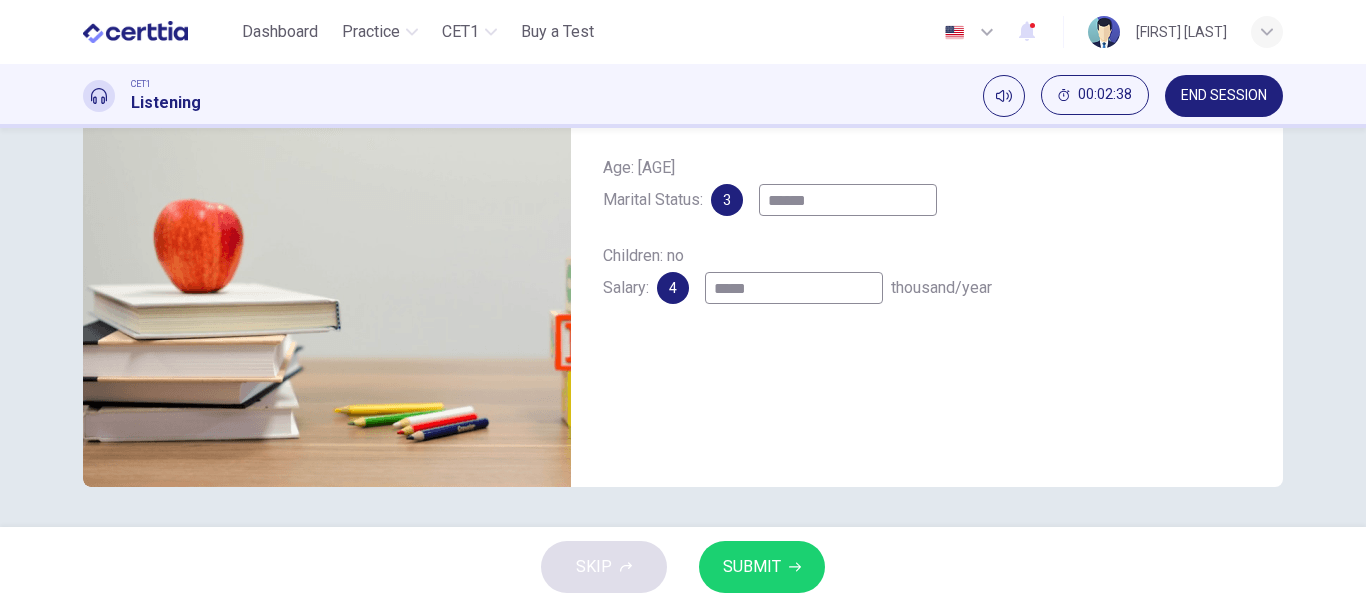 type on "**" 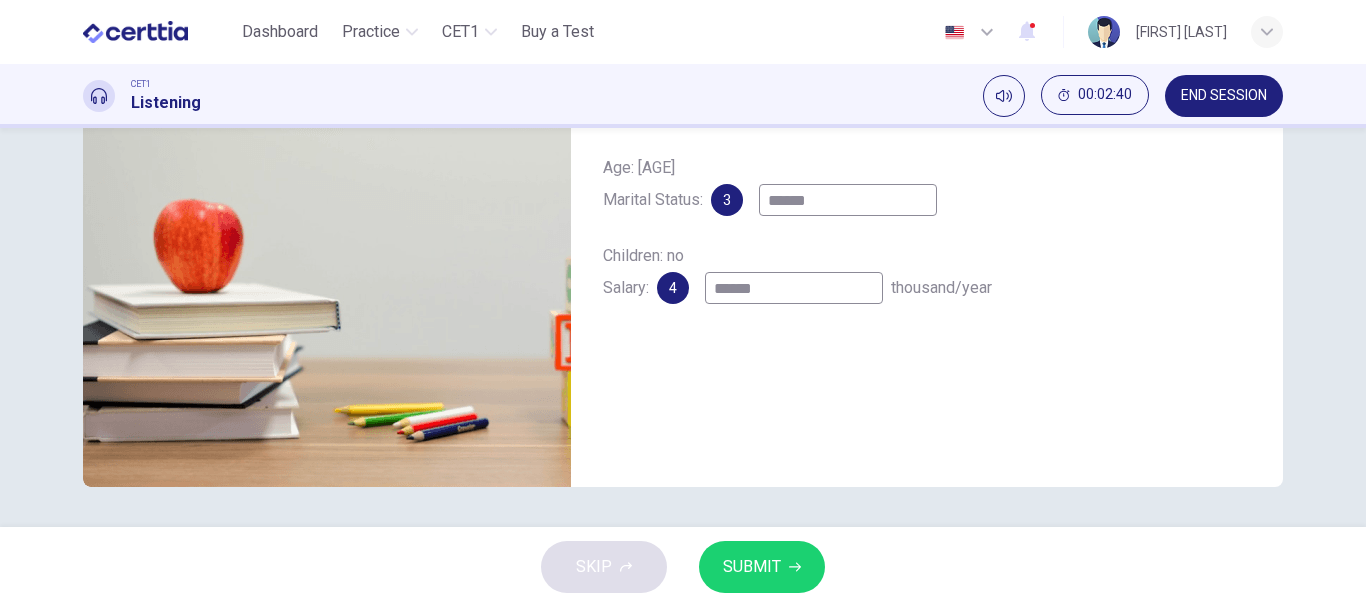 type on "*******" 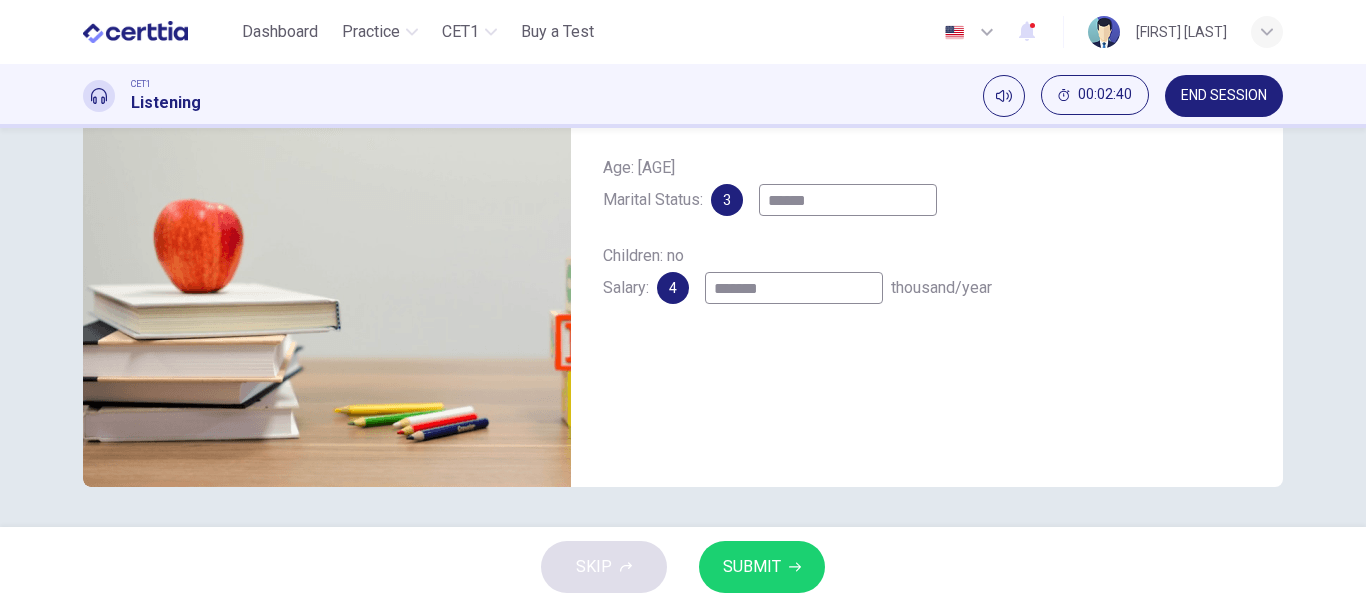type on "**" 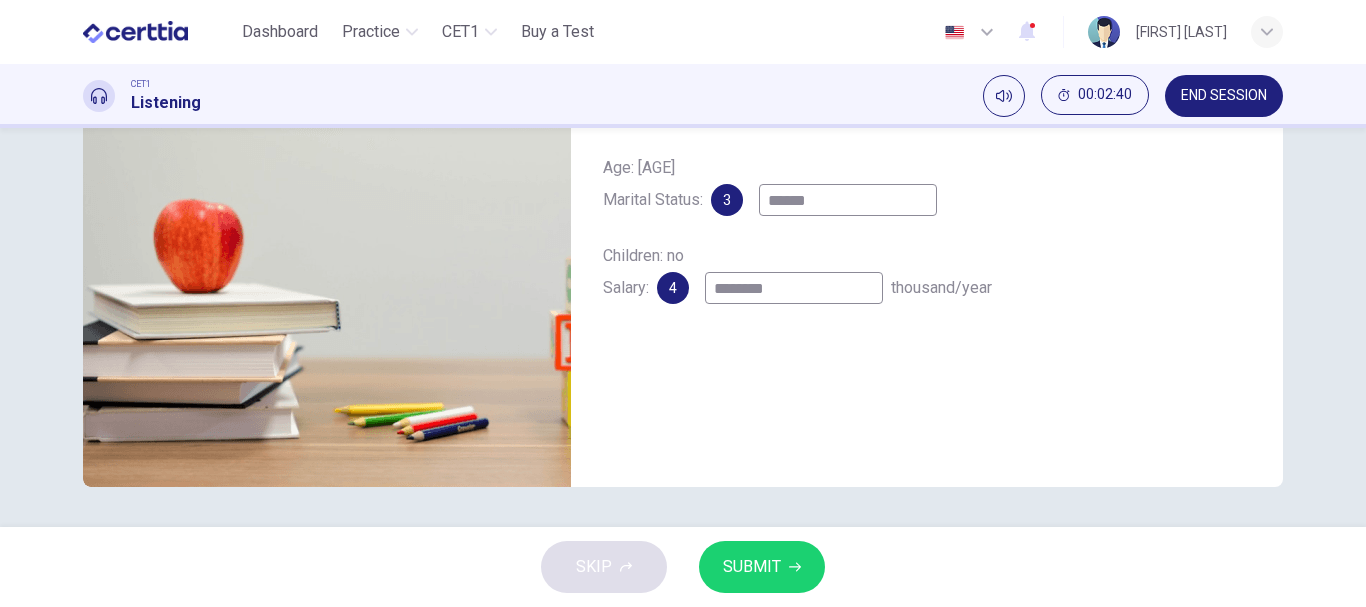 type on "**" 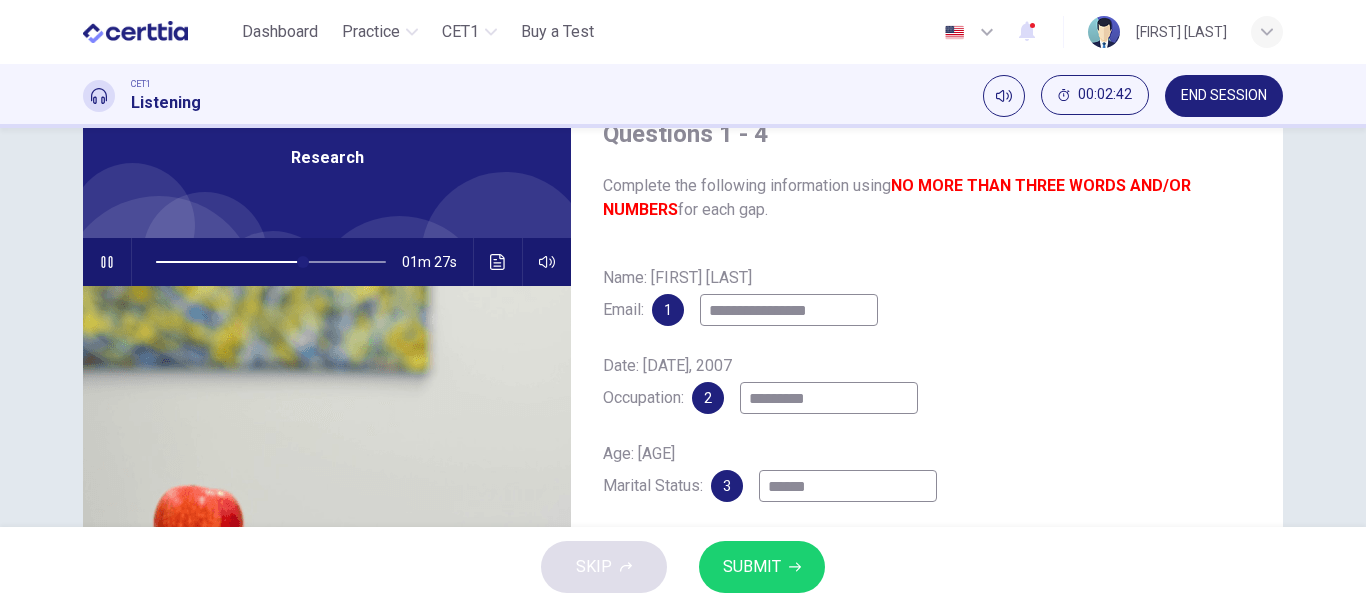 scroll, scrollTop: 300, scrollLeft: 0, axis: vertical 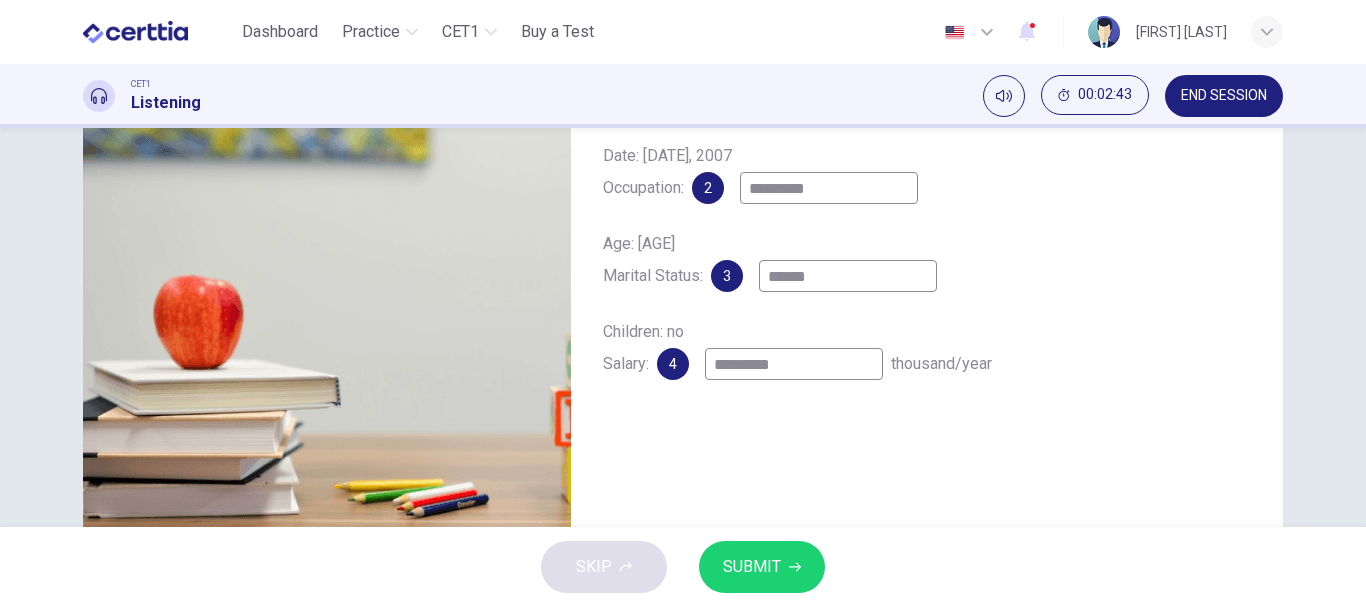 type on "**" 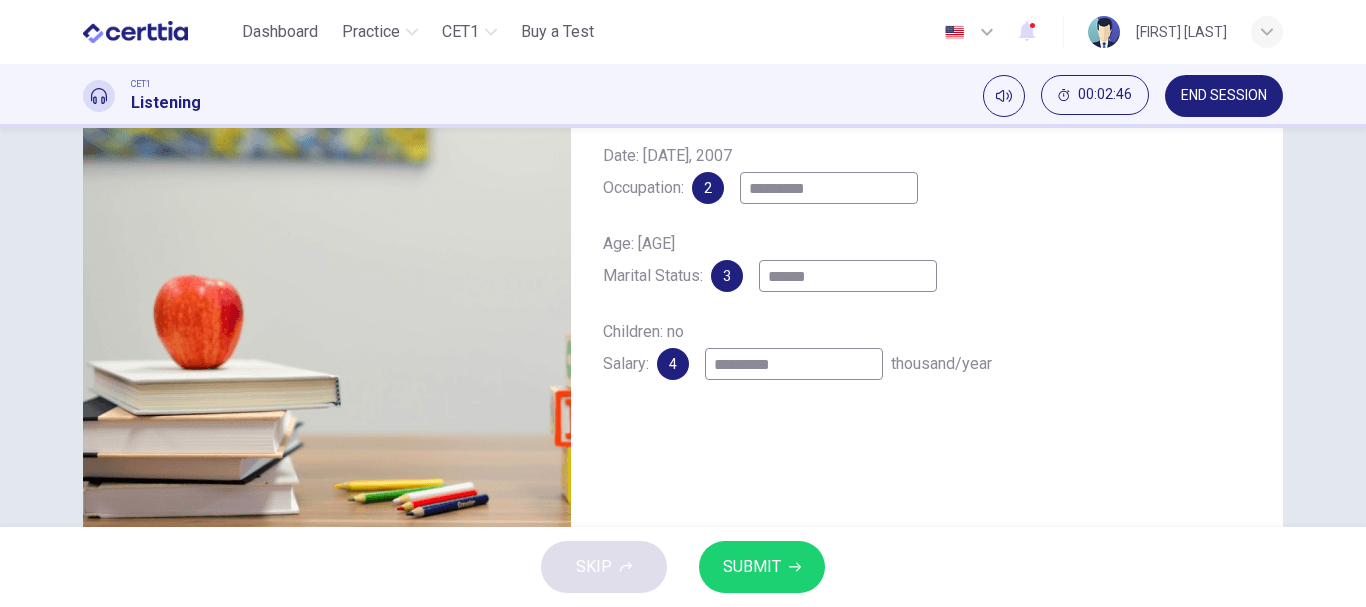 type on "**" 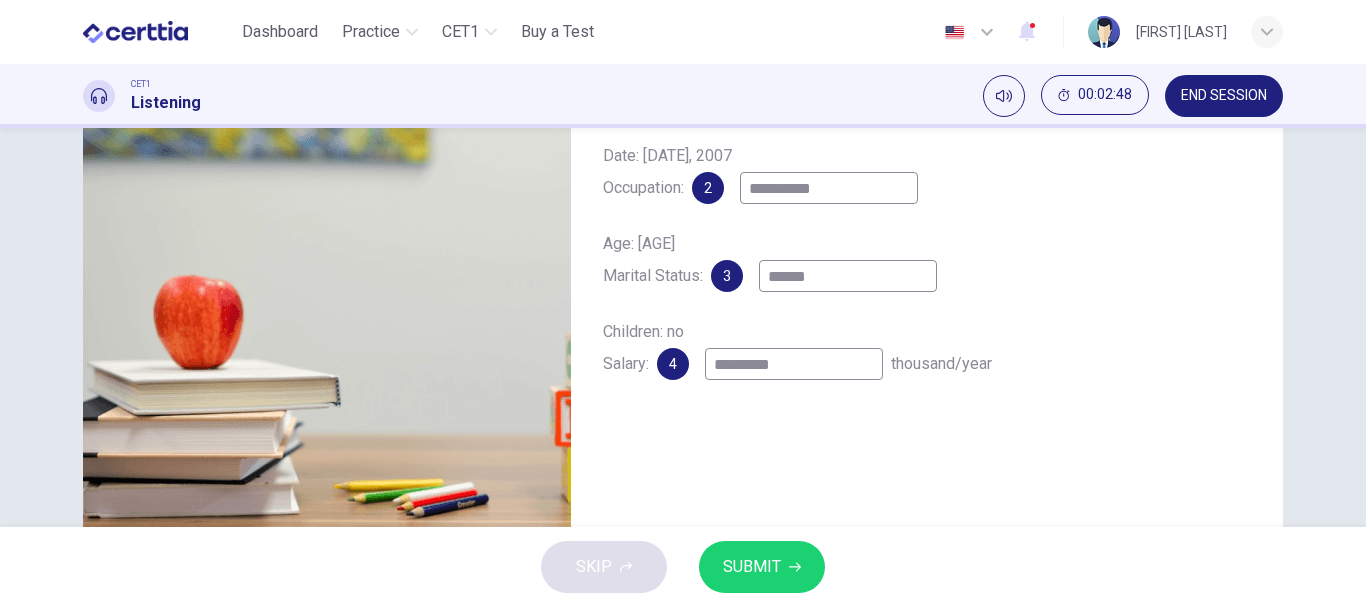 type on "**" 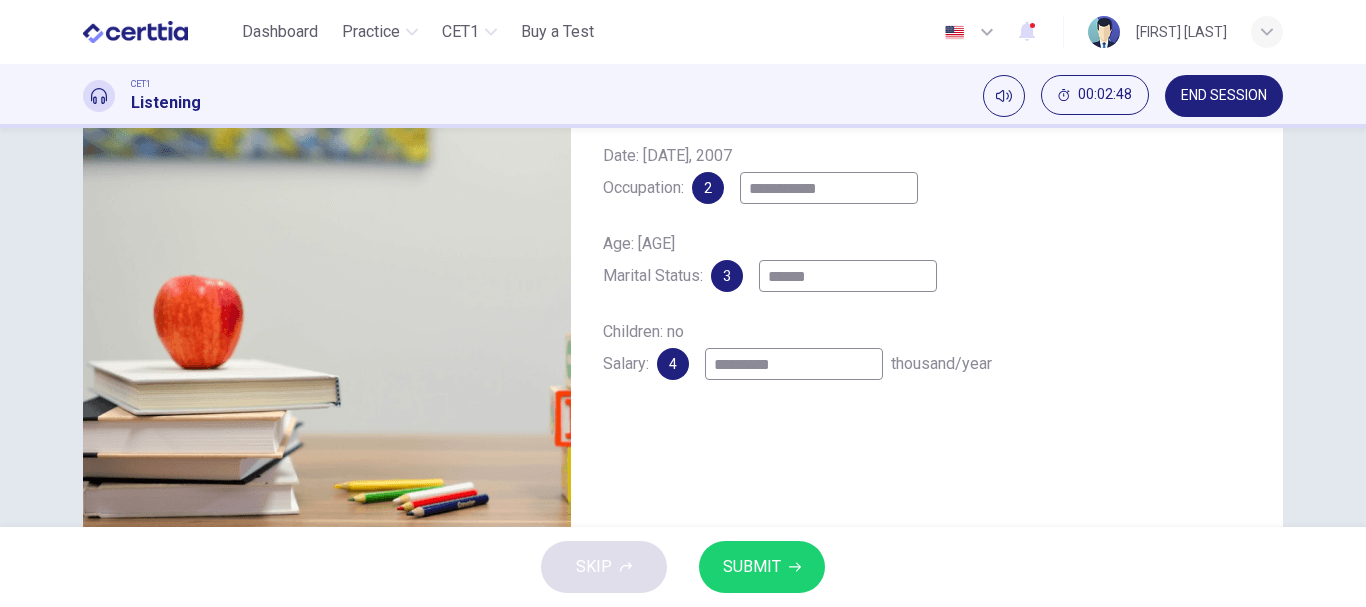 type on "**" 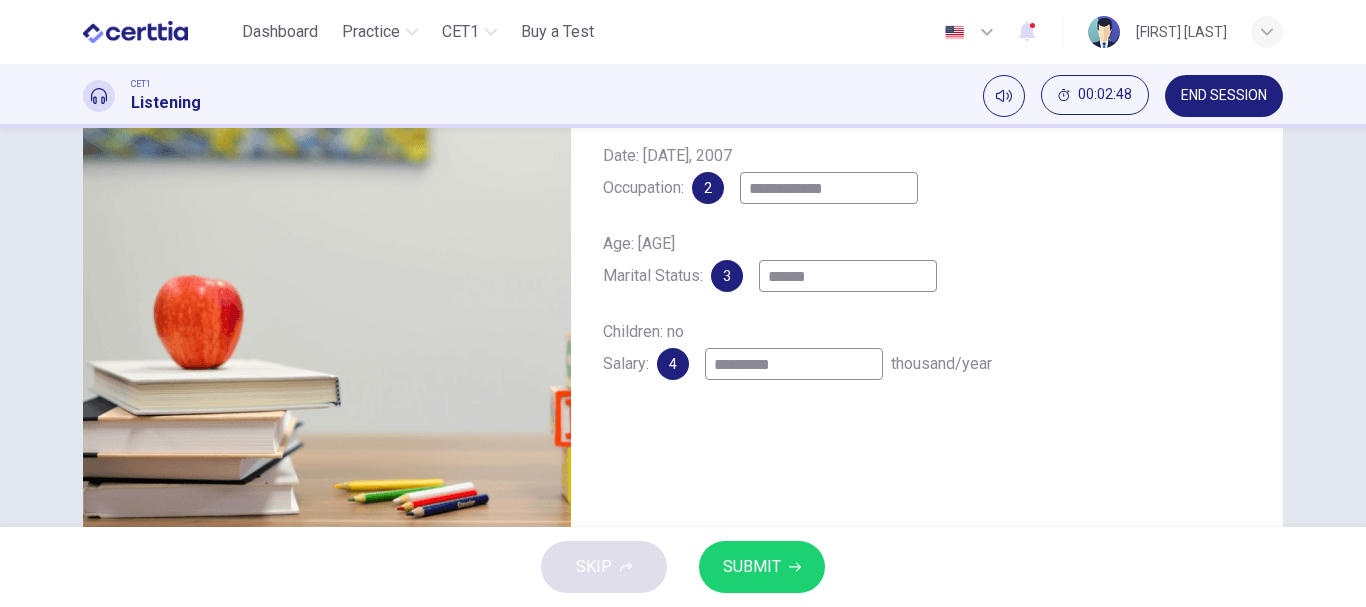 type on "**" 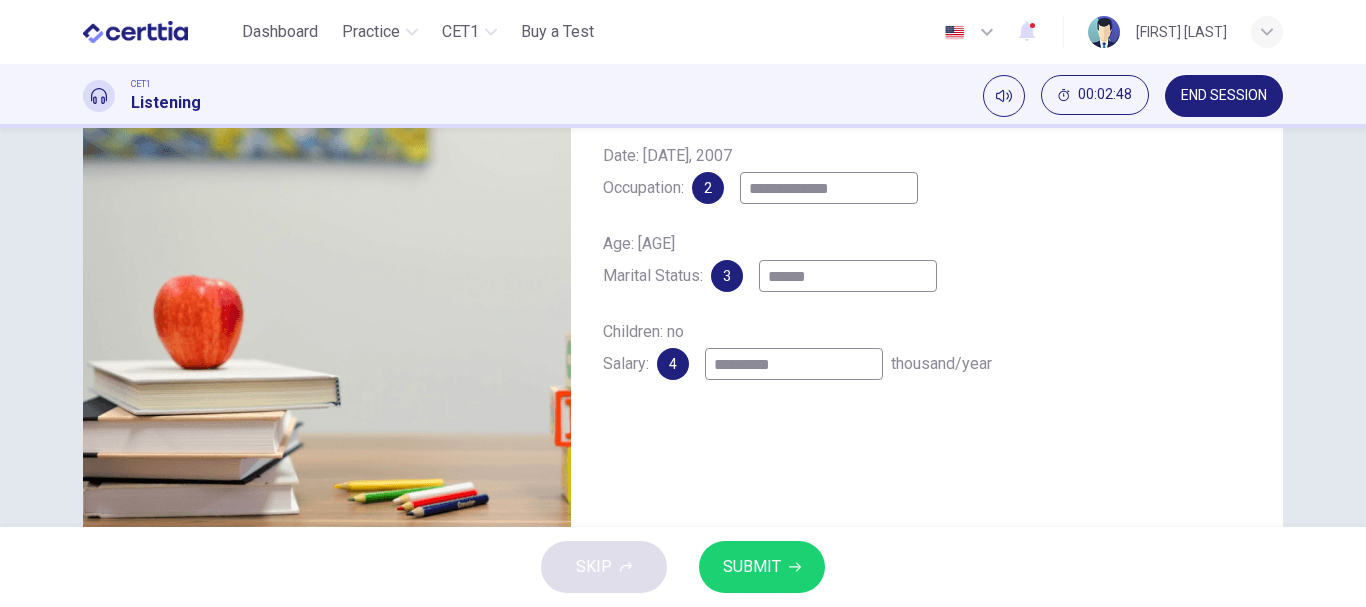 type on "**" 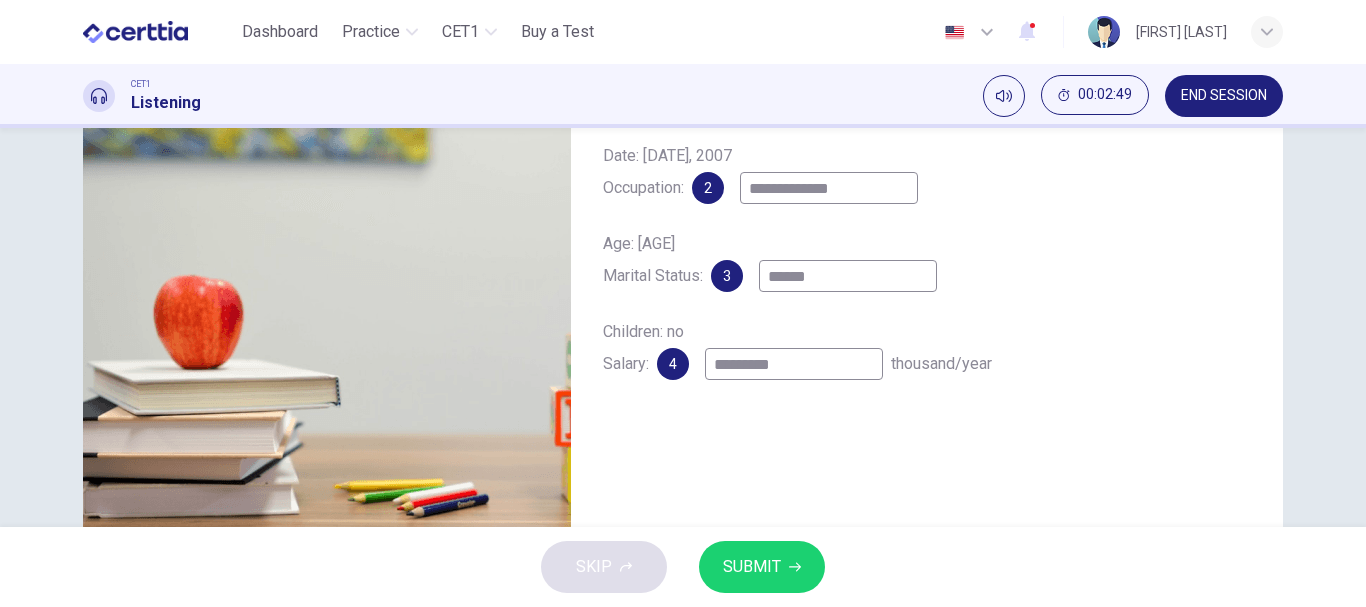 type on "**********" 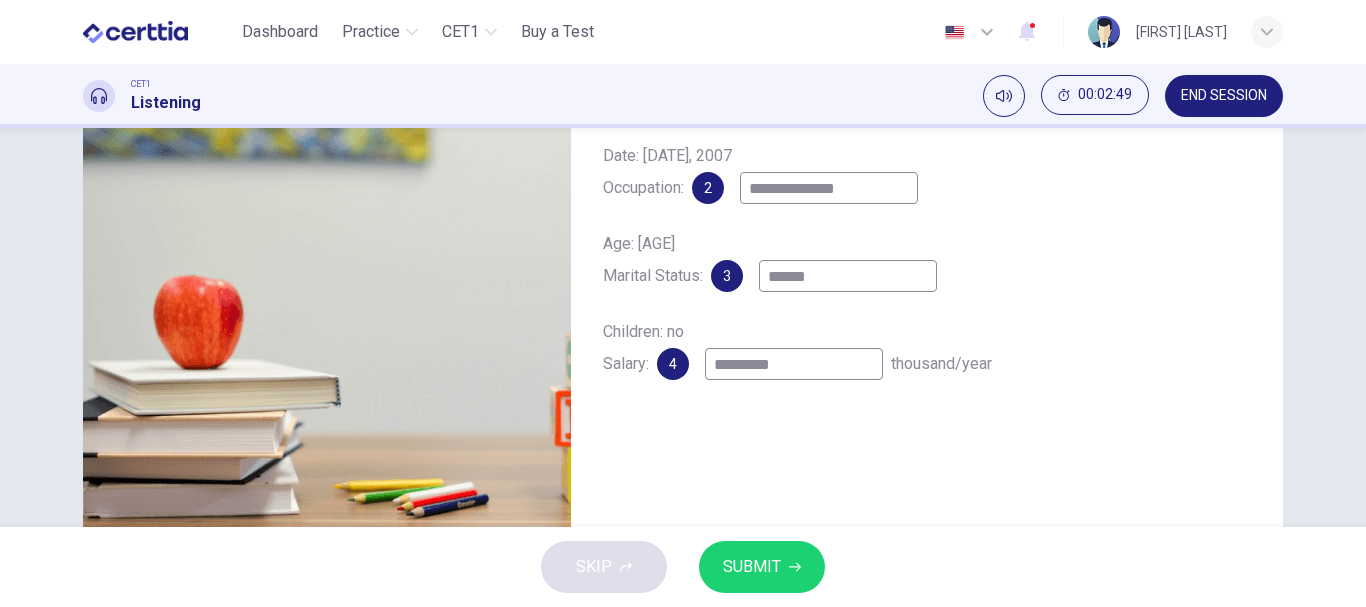 type on "**" 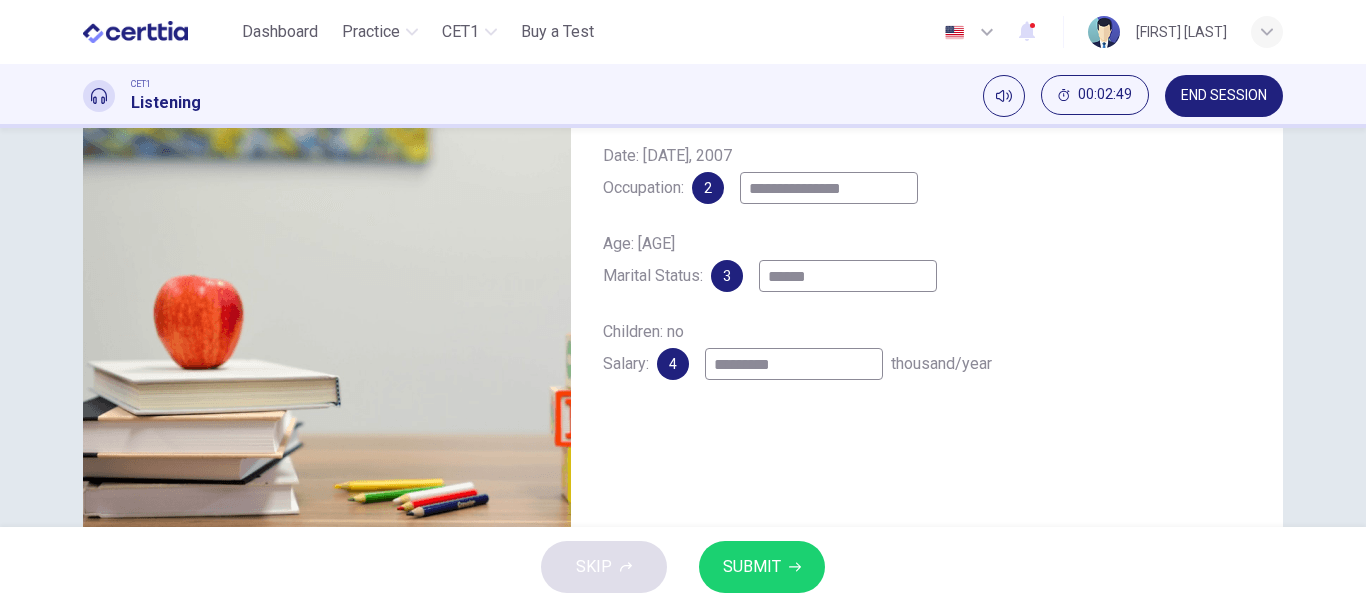 type on "**" 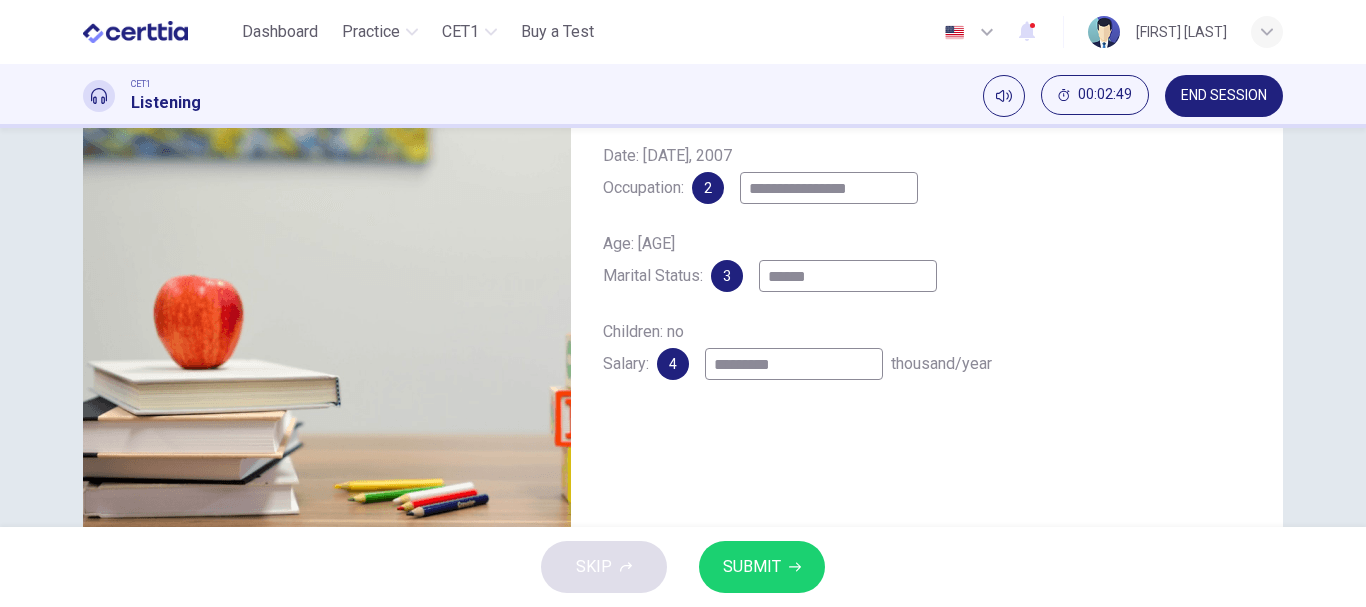type on "**" 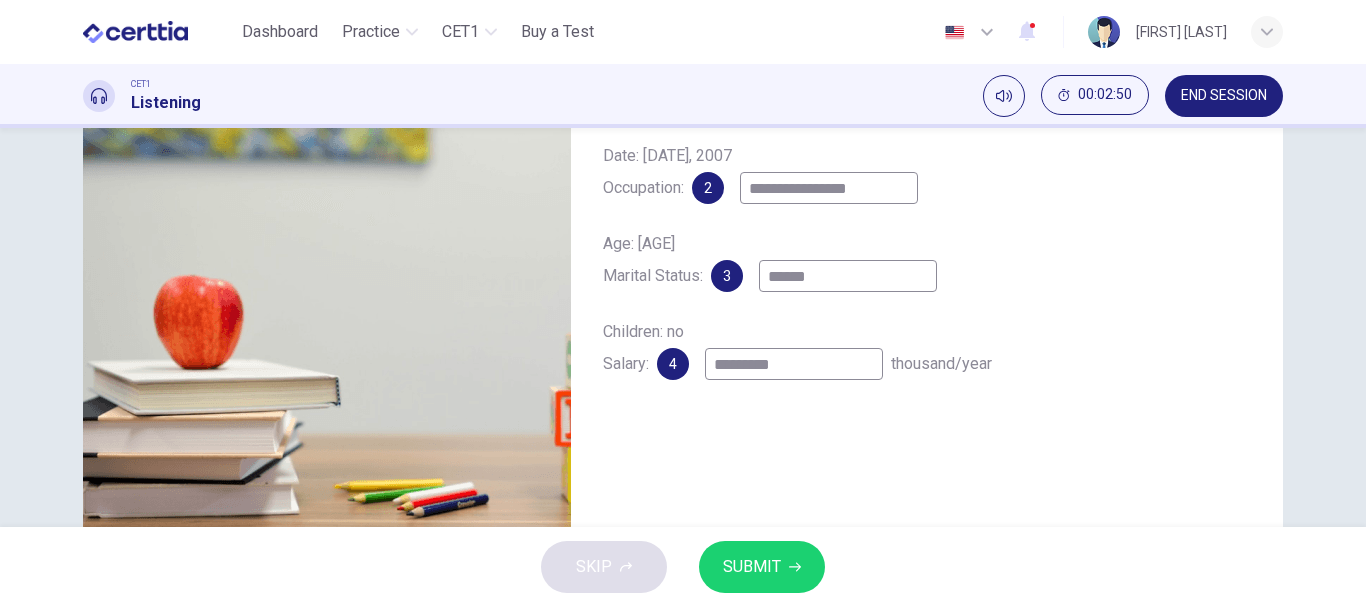 type on "**********" 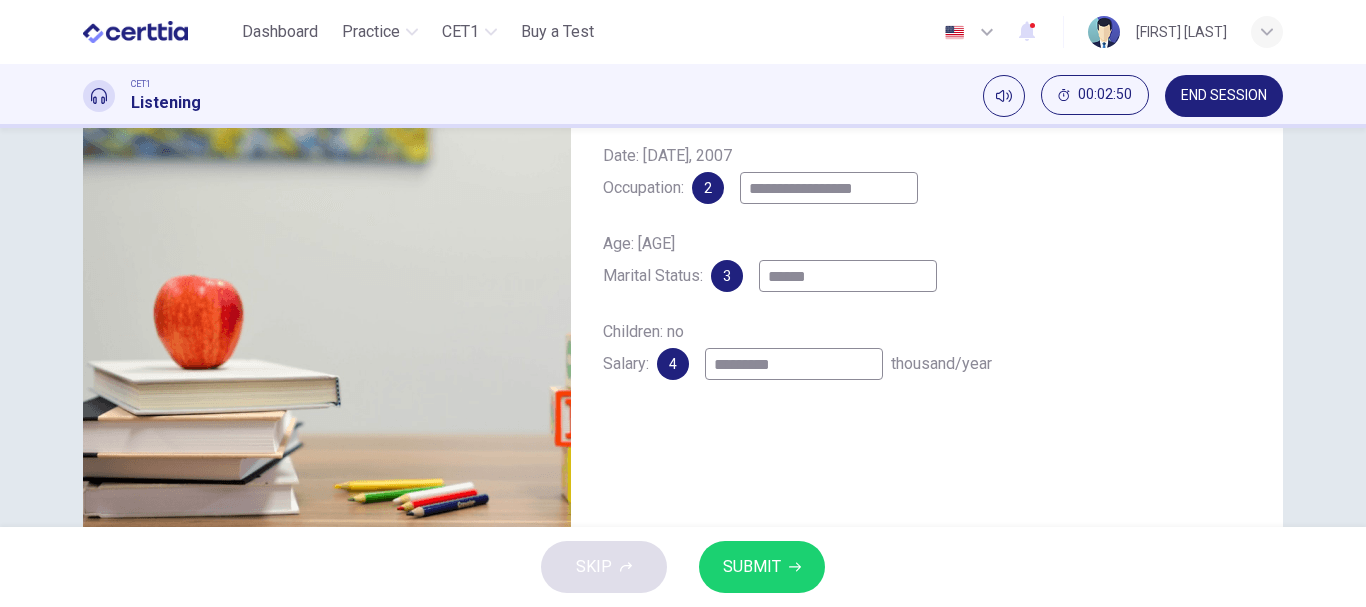 type on "**" 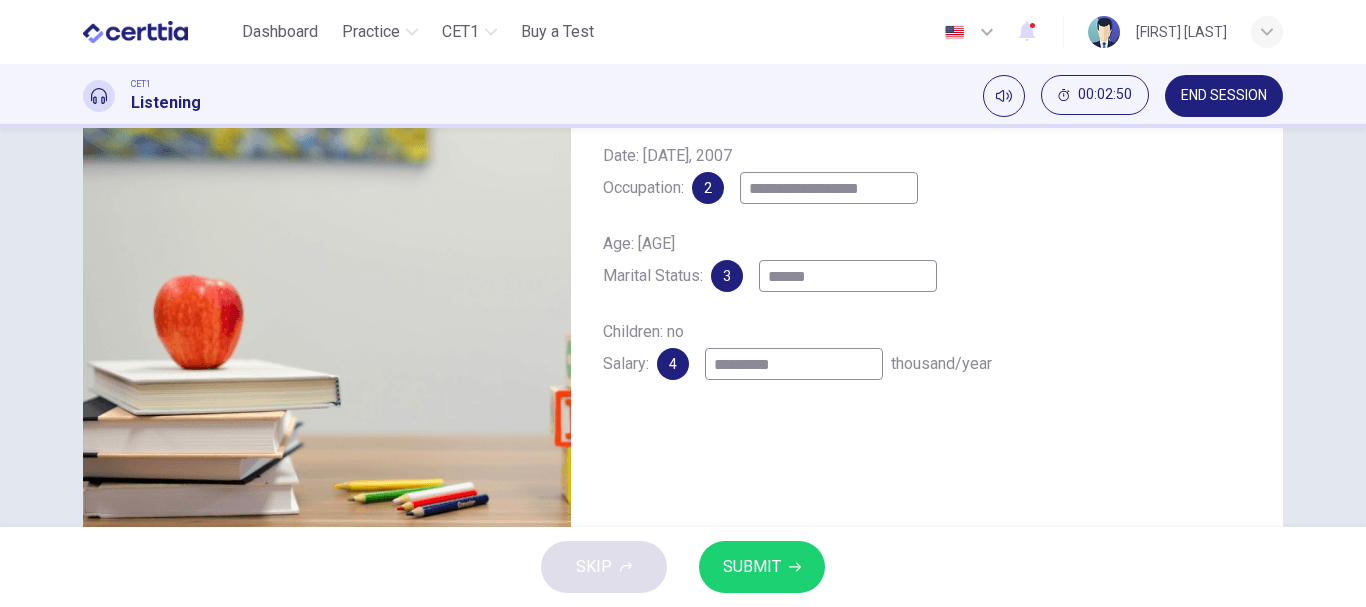 type on "**" 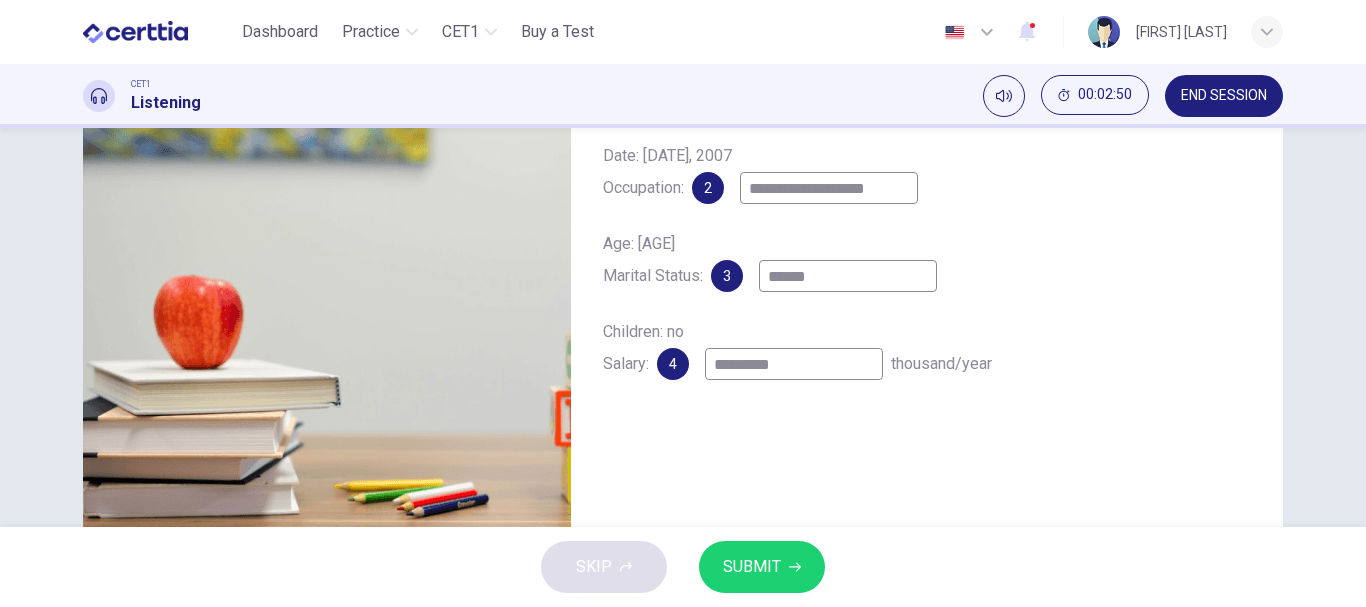 type on "**" 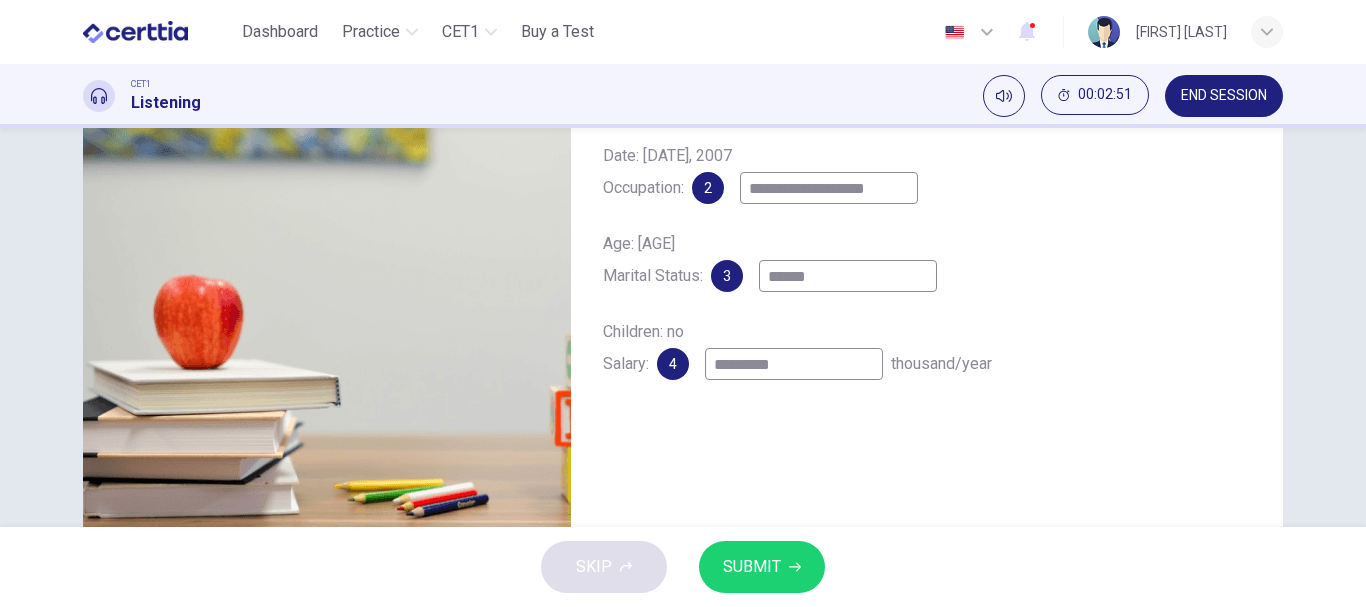 type on "**********" 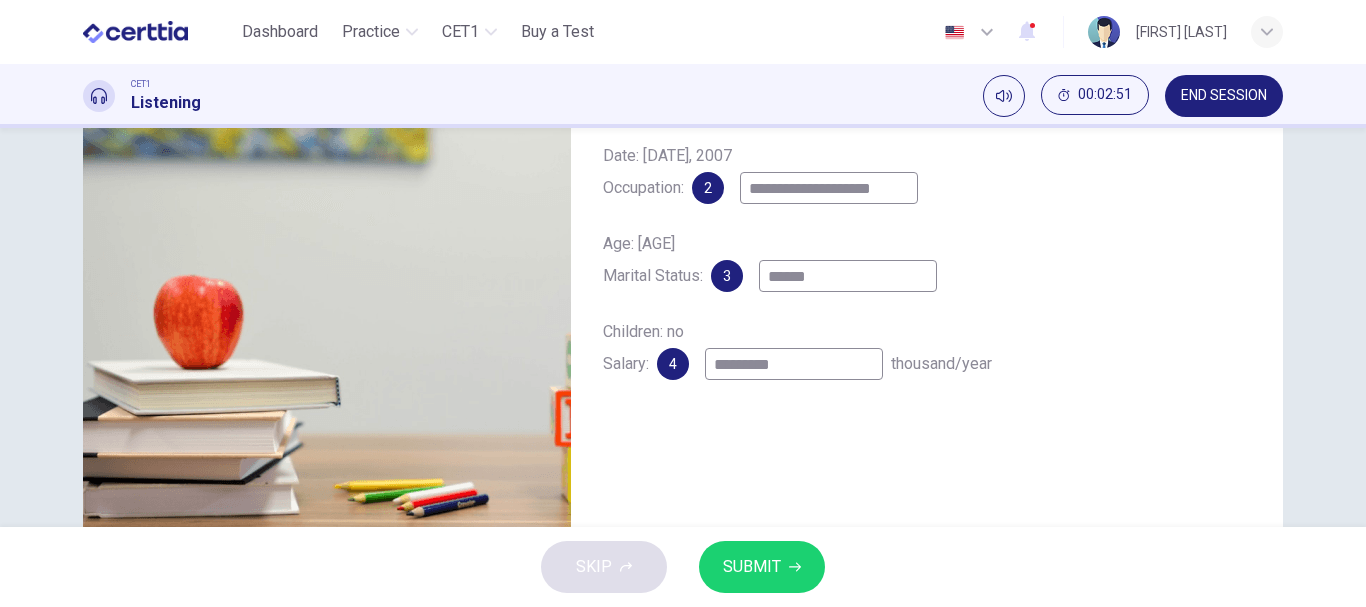 type on "**" 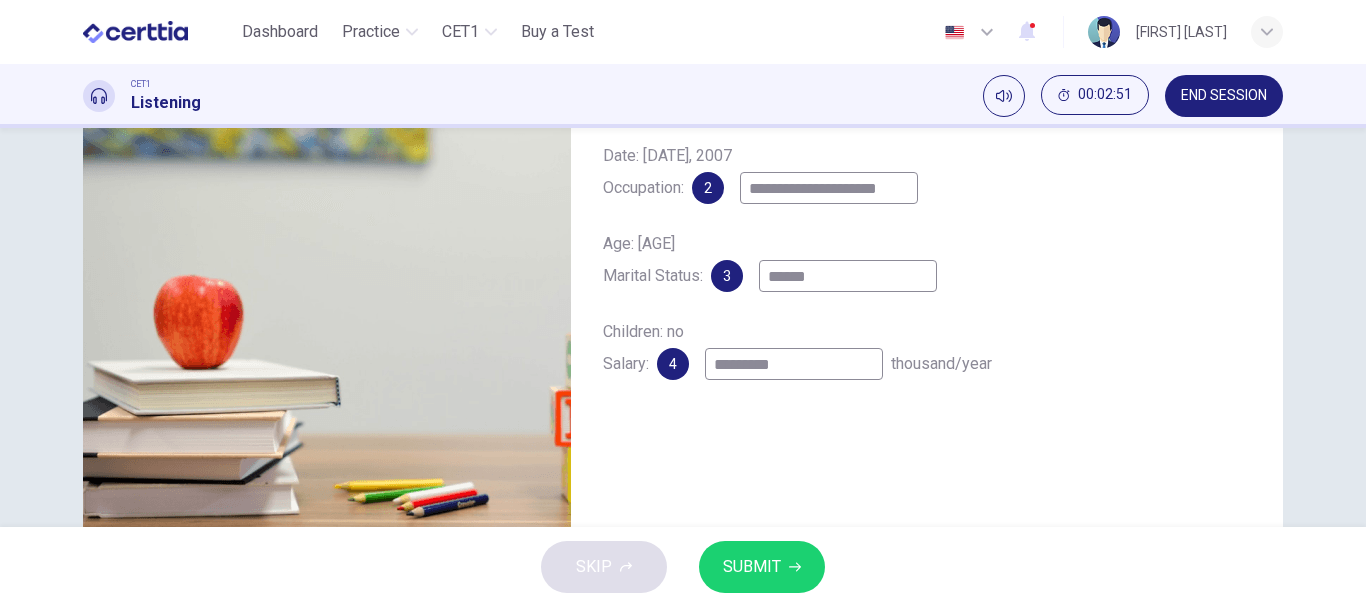 type on "**" 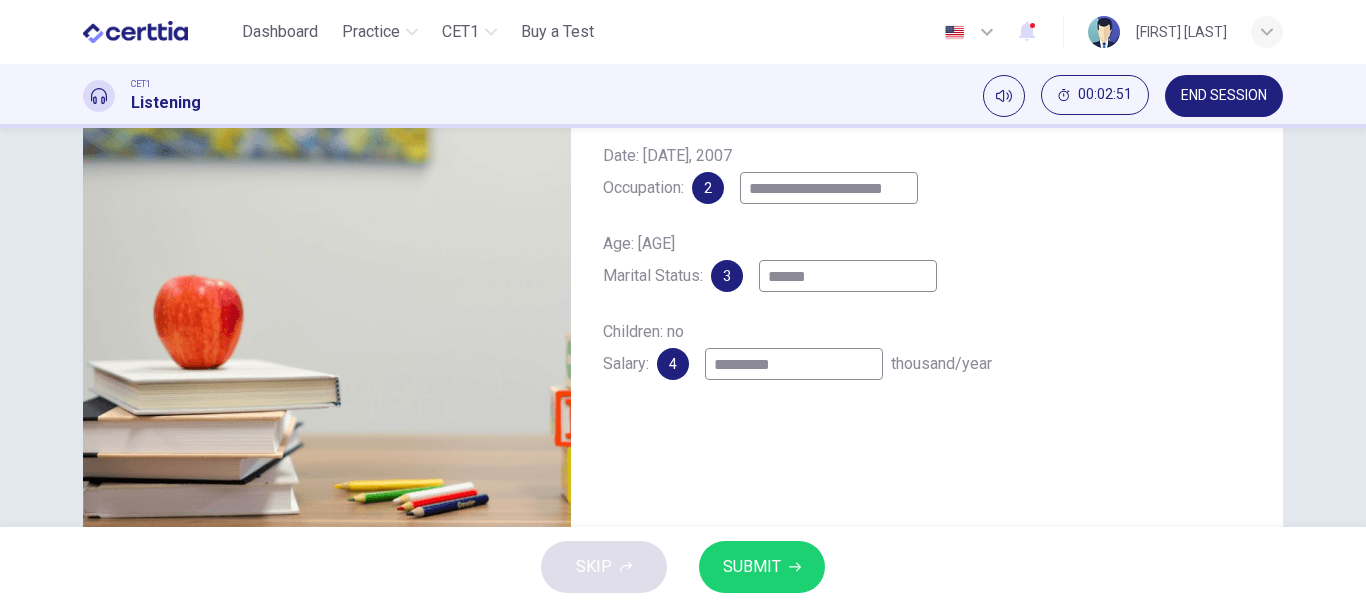 type on "**" 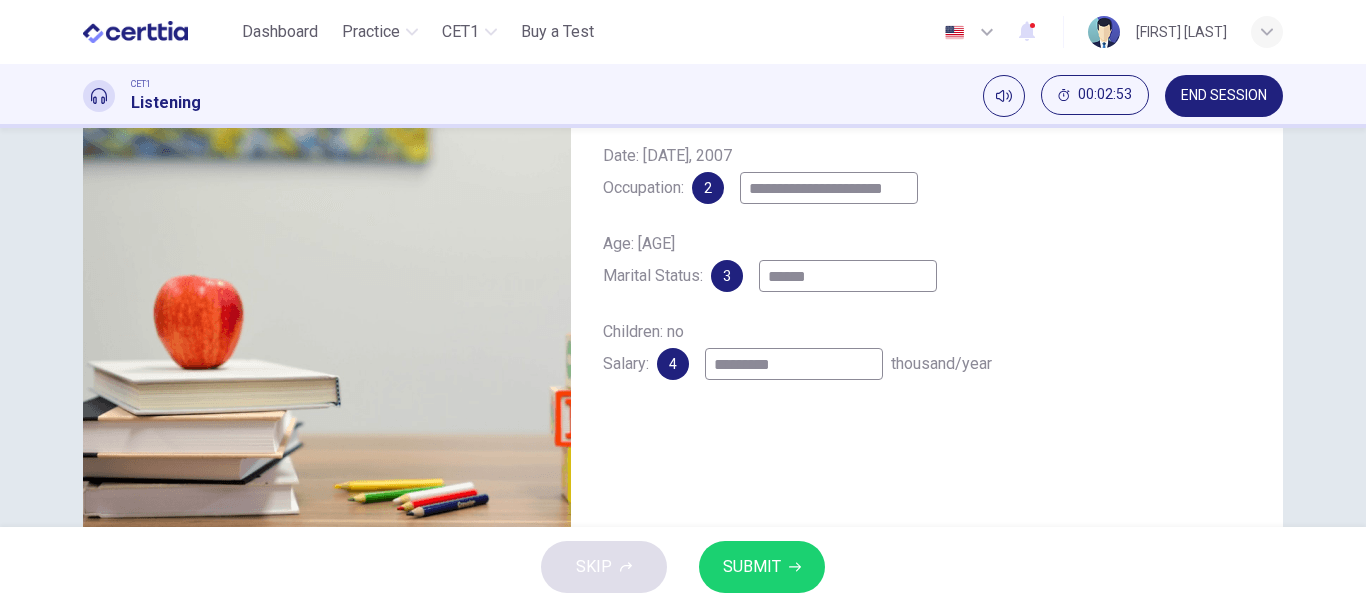 type on "**********" 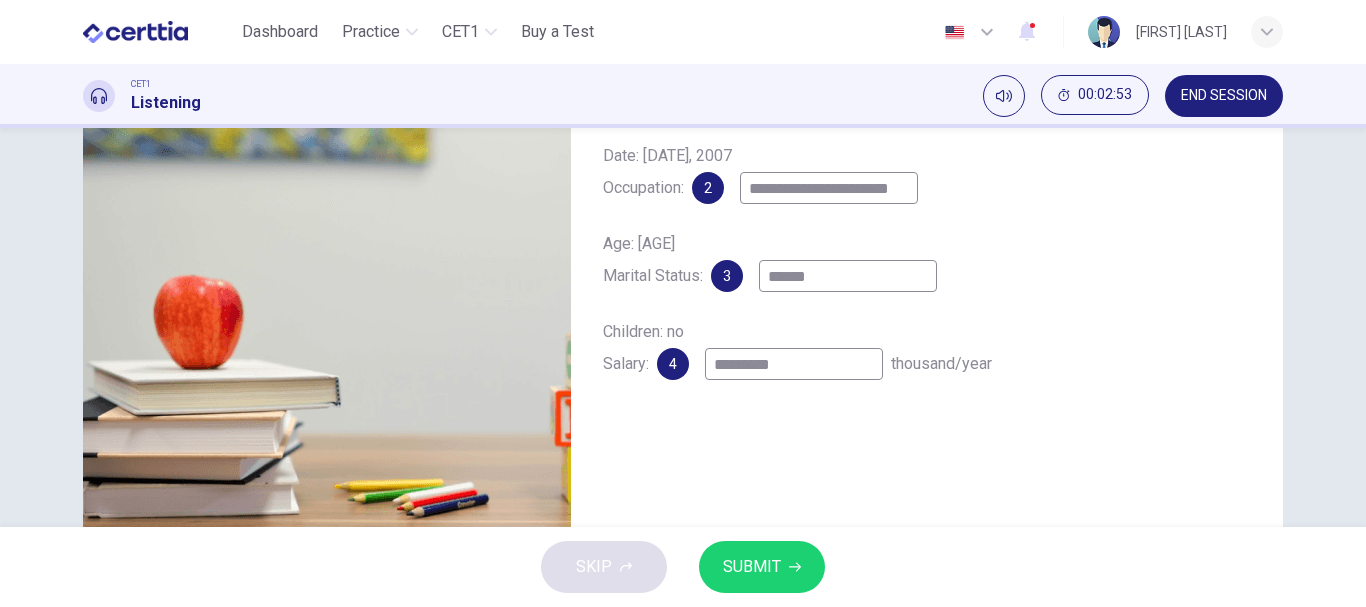 type on "**" 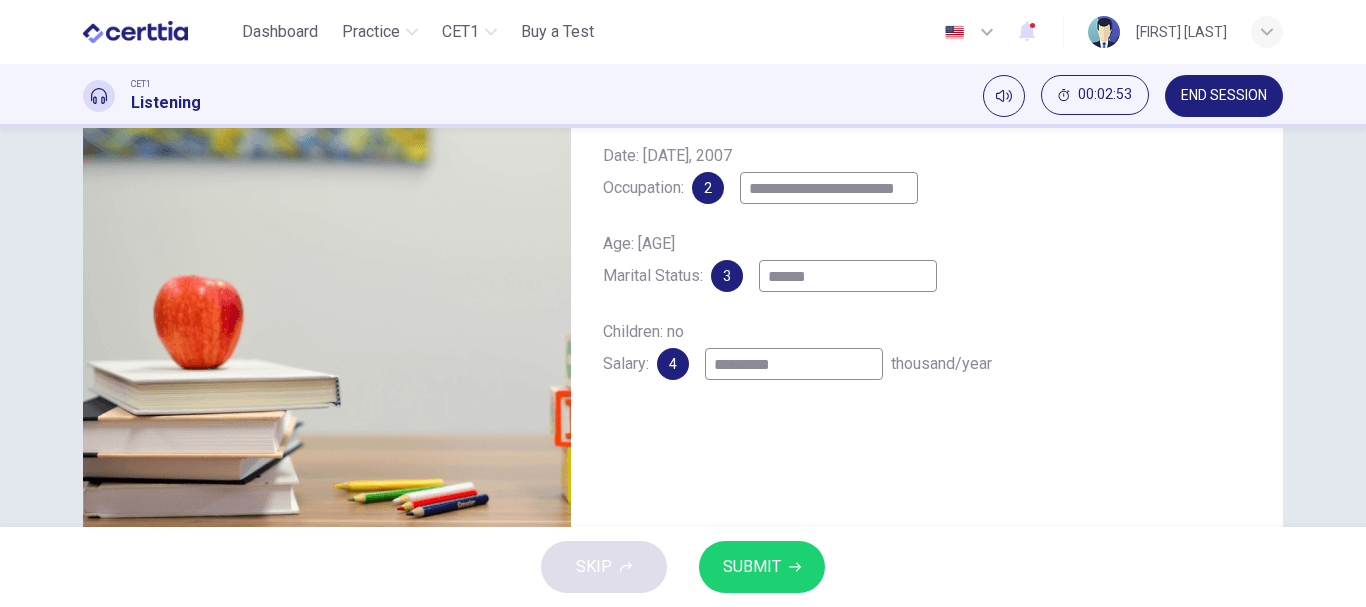 type on "**" 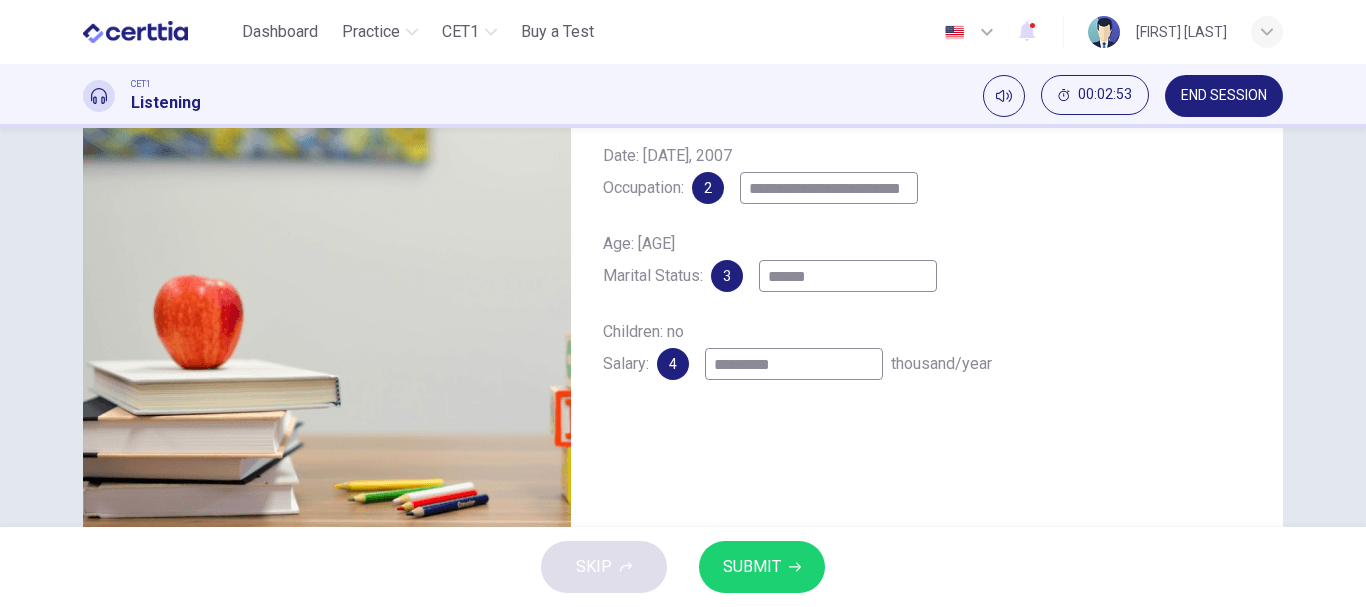 type on "**" 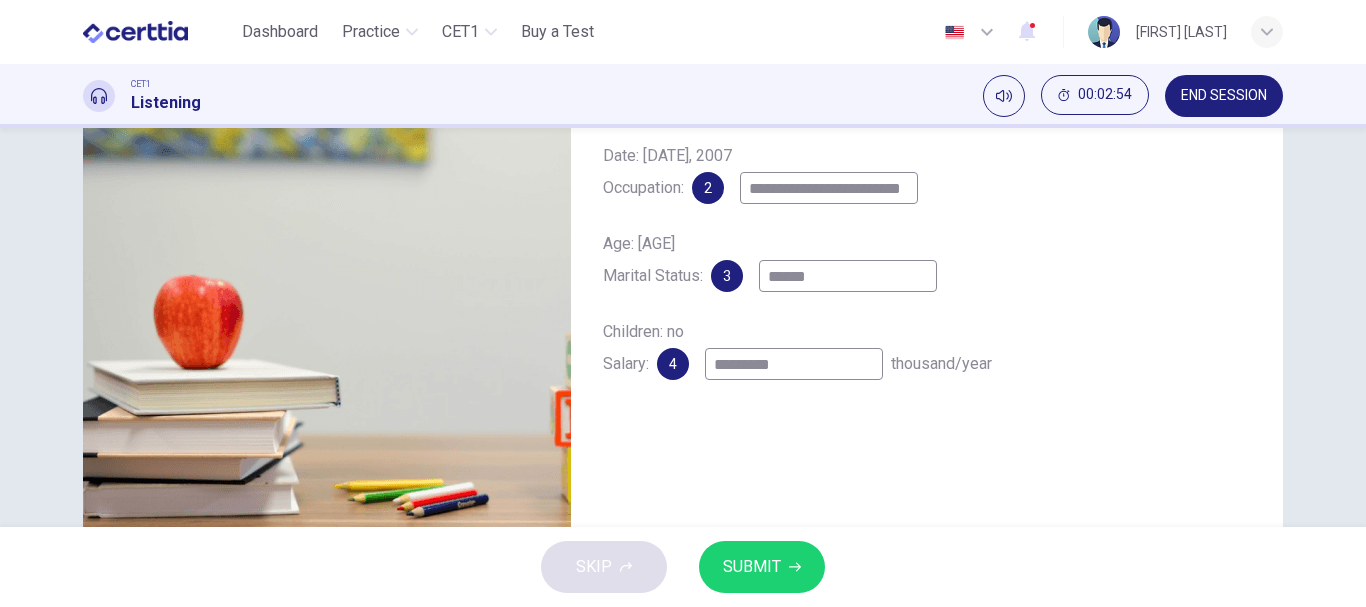type on "**********" 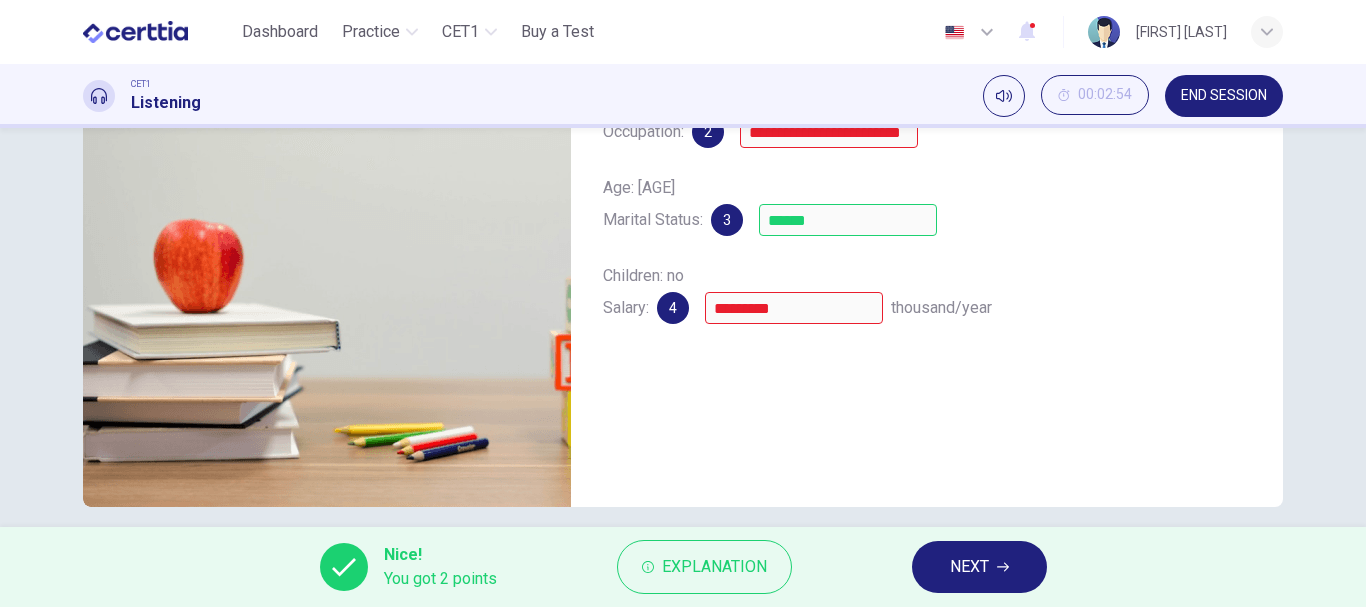 scroll, scrollTop: 376, scrollLeft: 0, axis: vertical 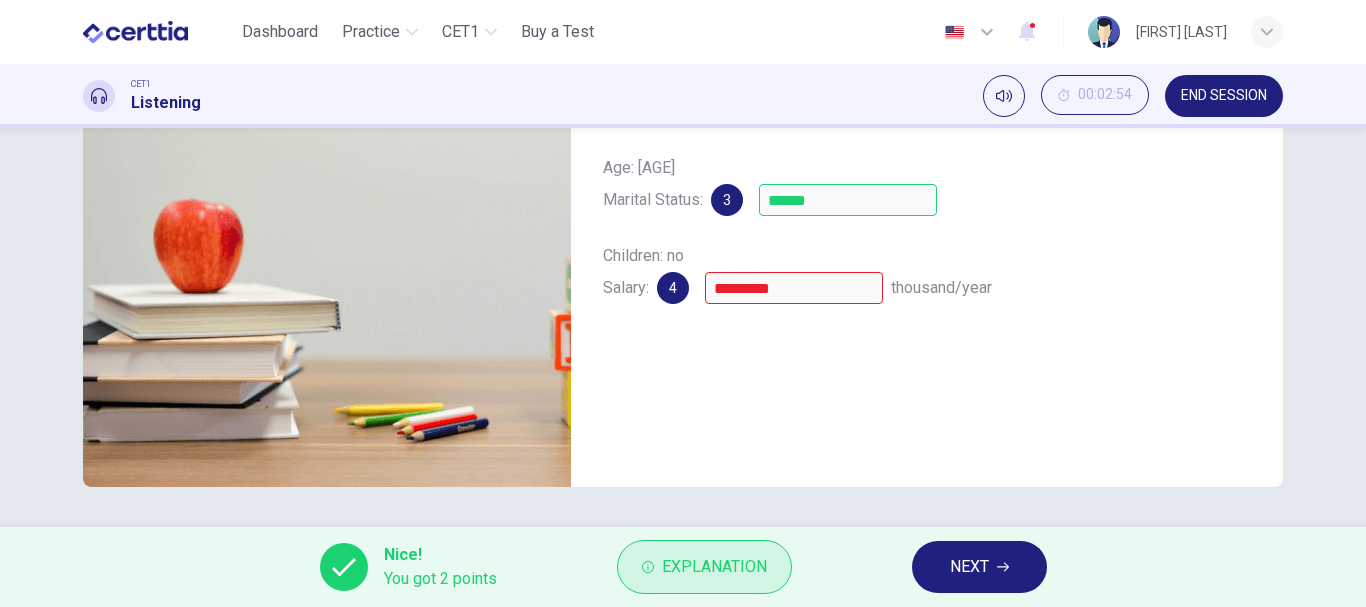 click on "Explanation" at bounding box center [714, 567] 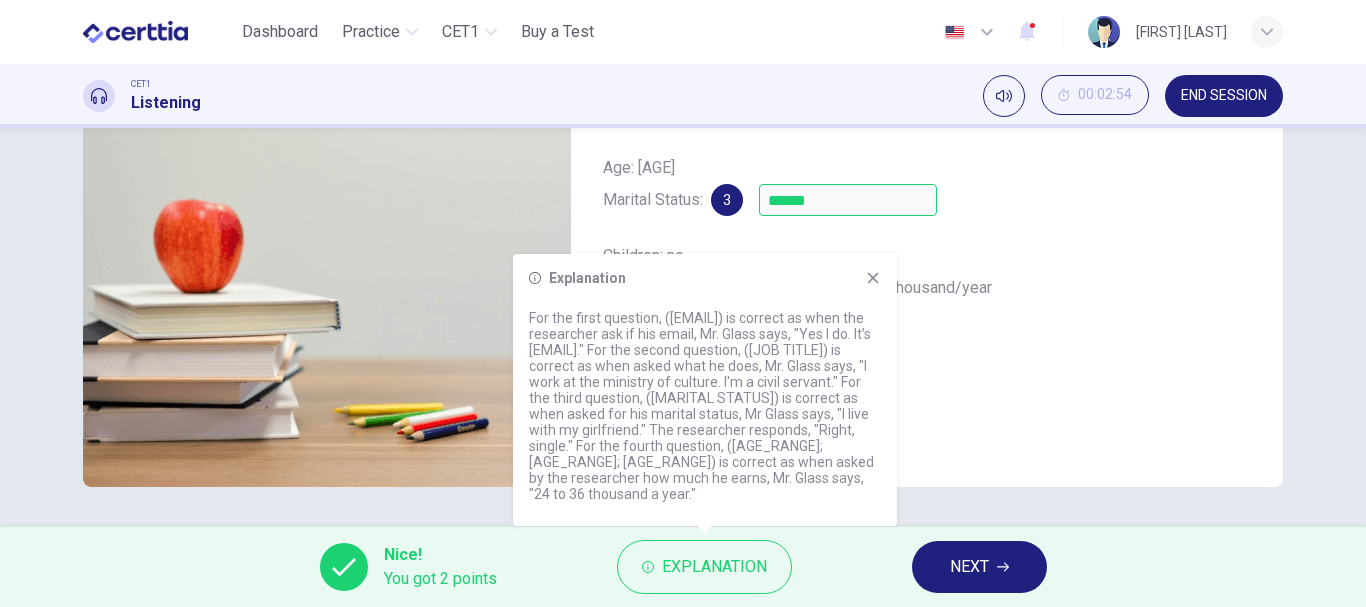 click 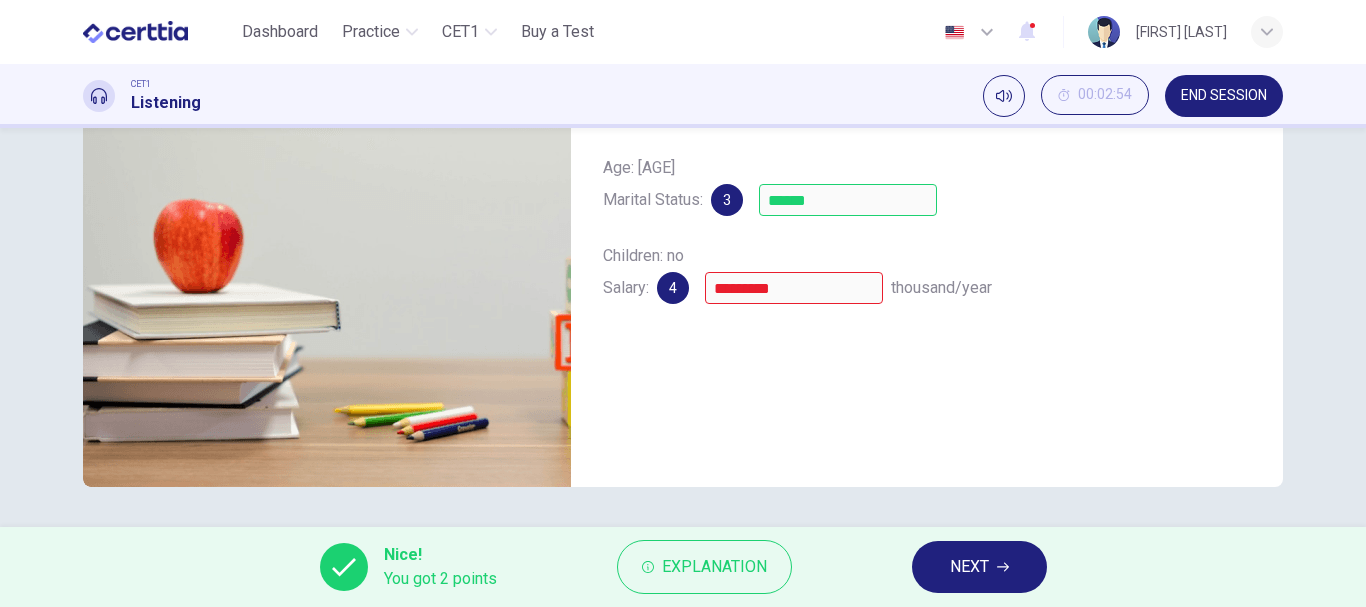 scroll, scrollTop: 76, scrollLeft: 0, axis: vertical 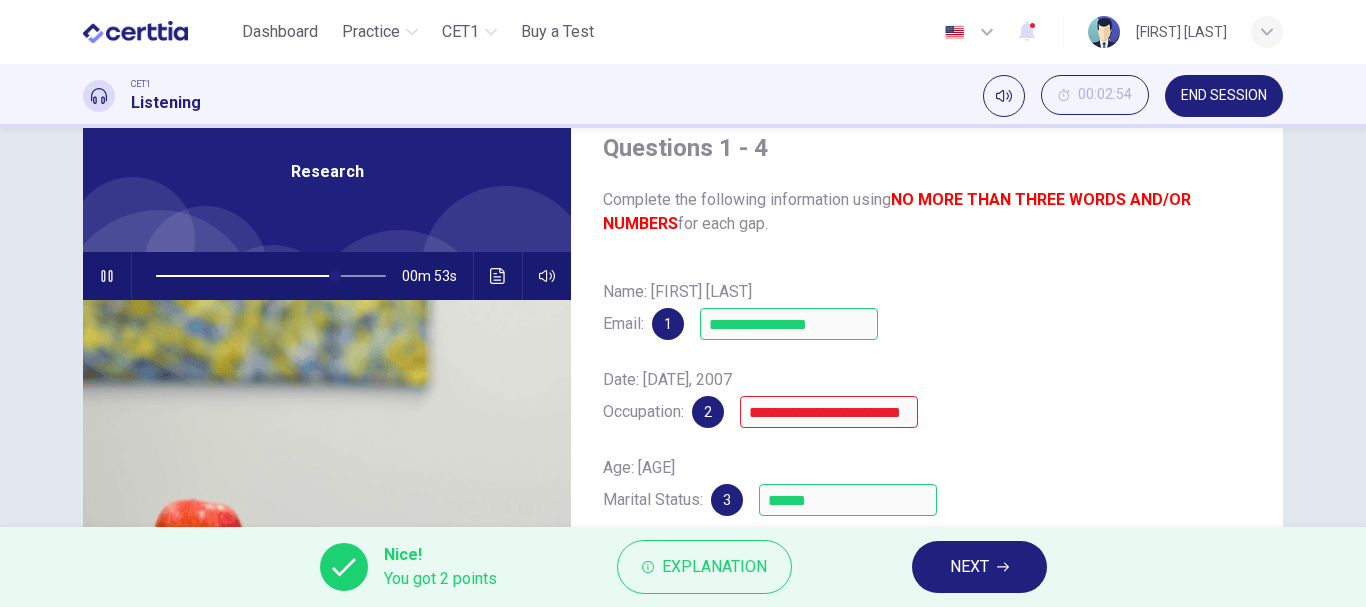 click 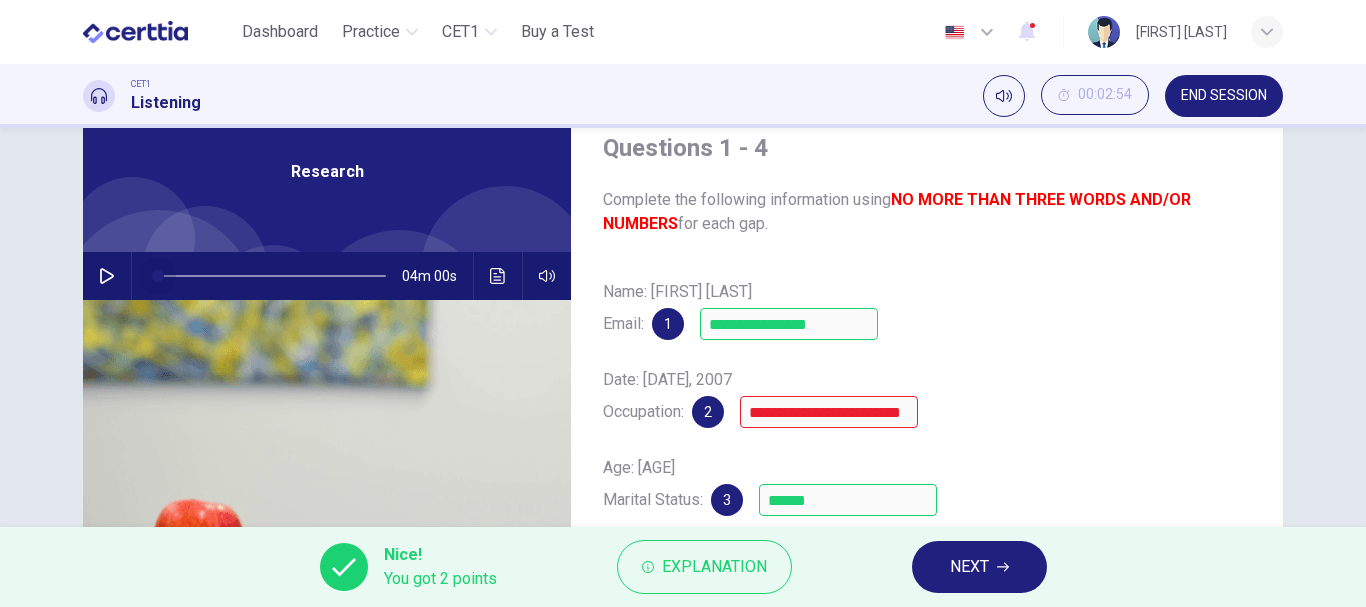 click at bounding box center [271, 276] 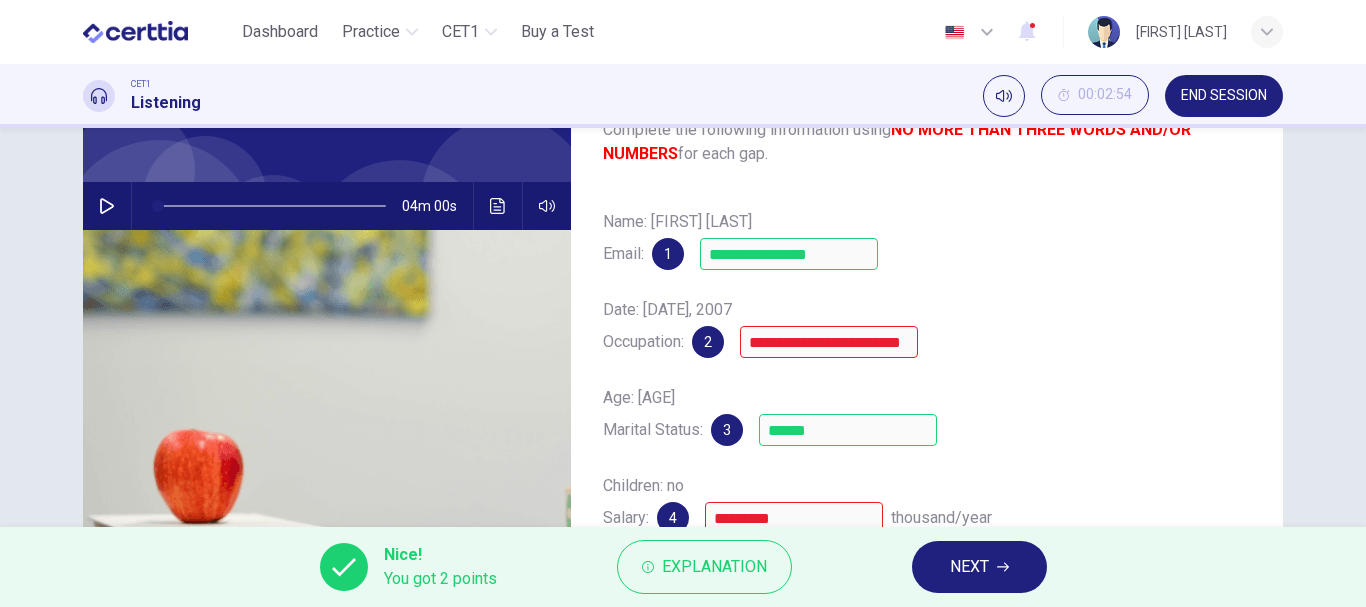 scroll, scrollTop: 176, scrollLeft: 0, axis: vertical 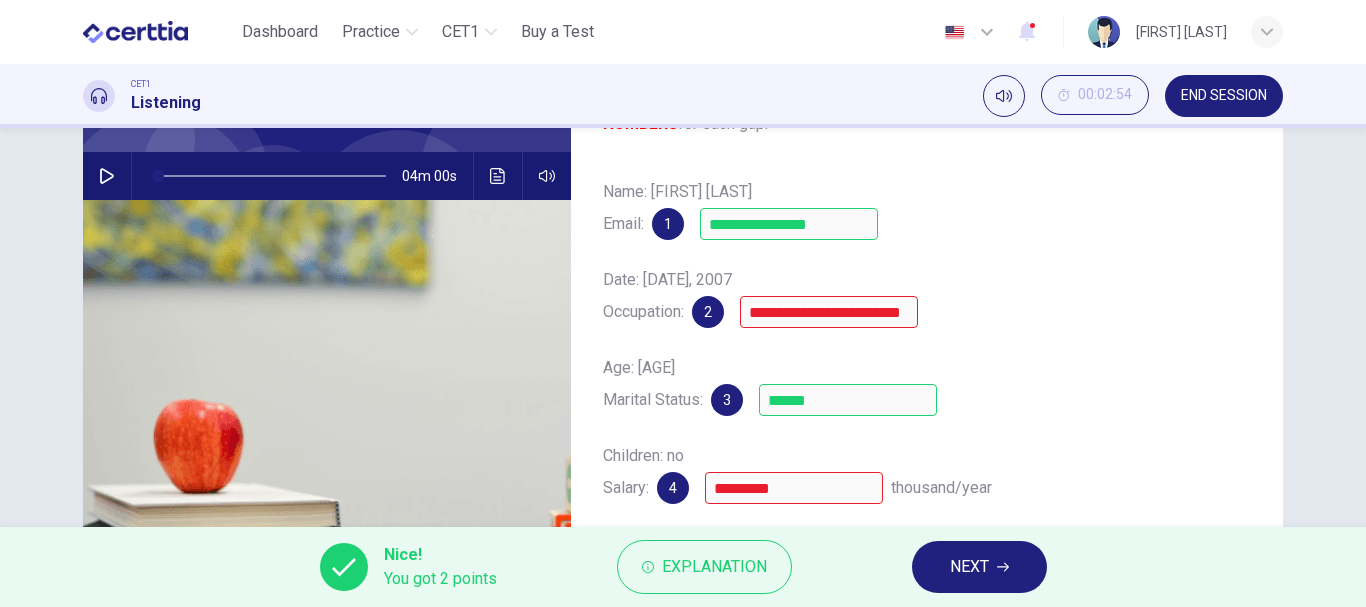 click on "NEXT" at bounding box center [969, 567] 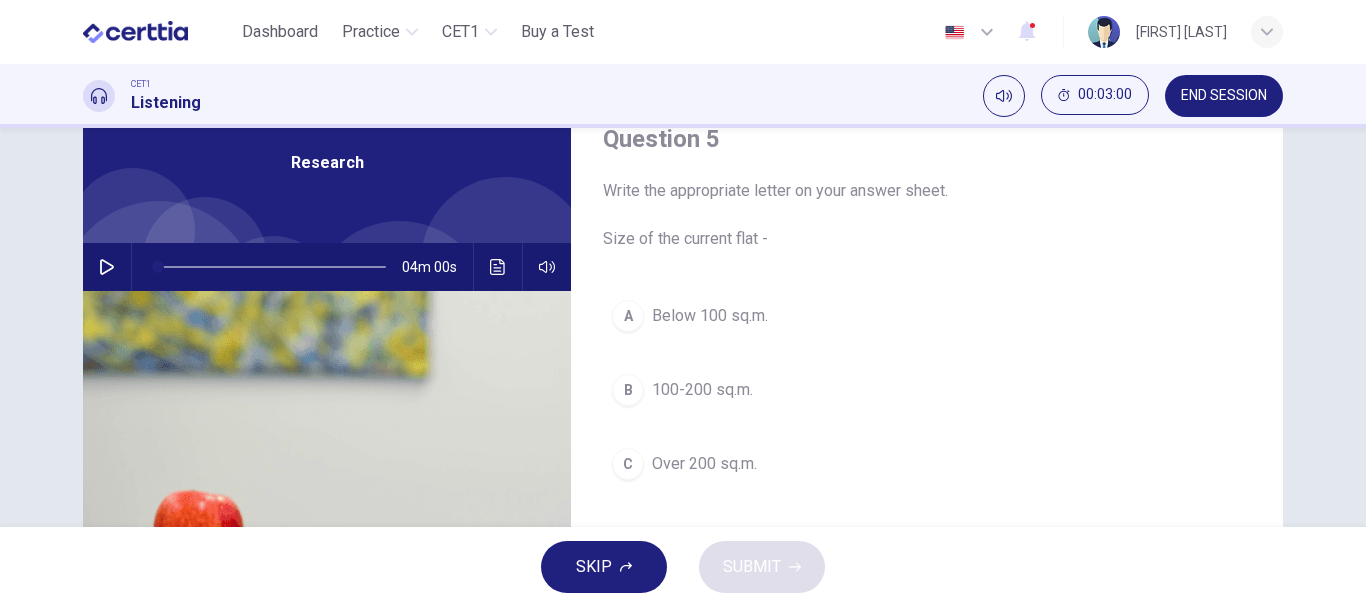 scroll, scrollTop: 100, scrollLeft: 0, axis: vertical 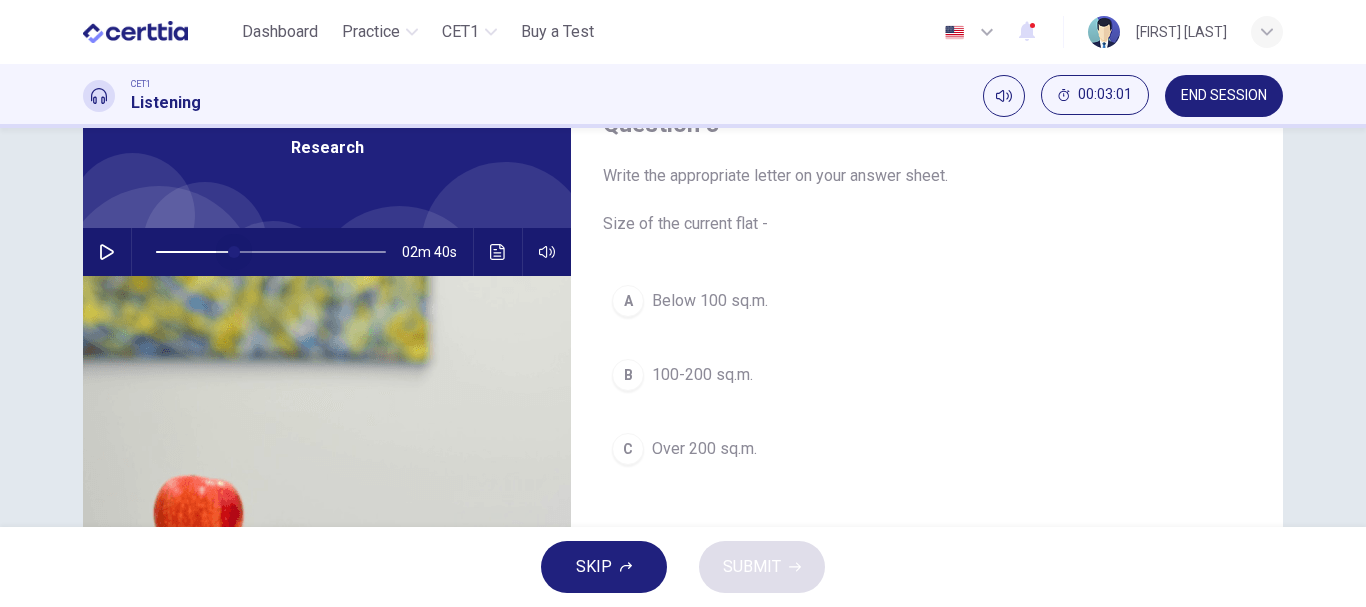 click at bounding box center (271, 252) 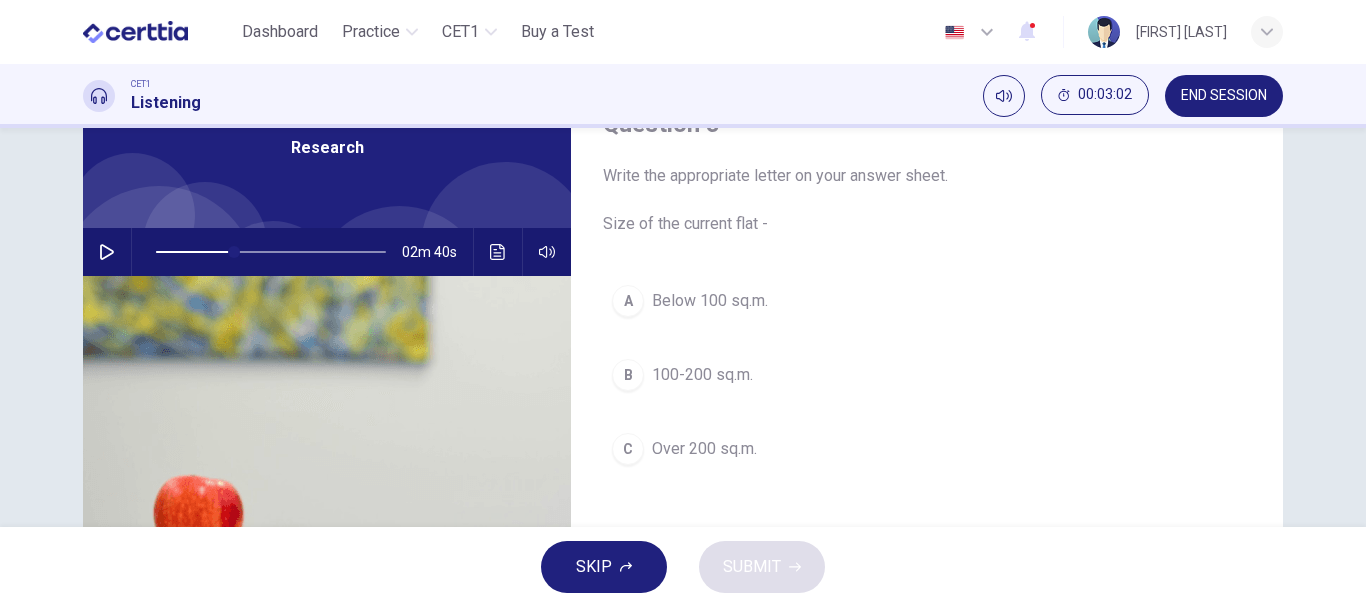 click 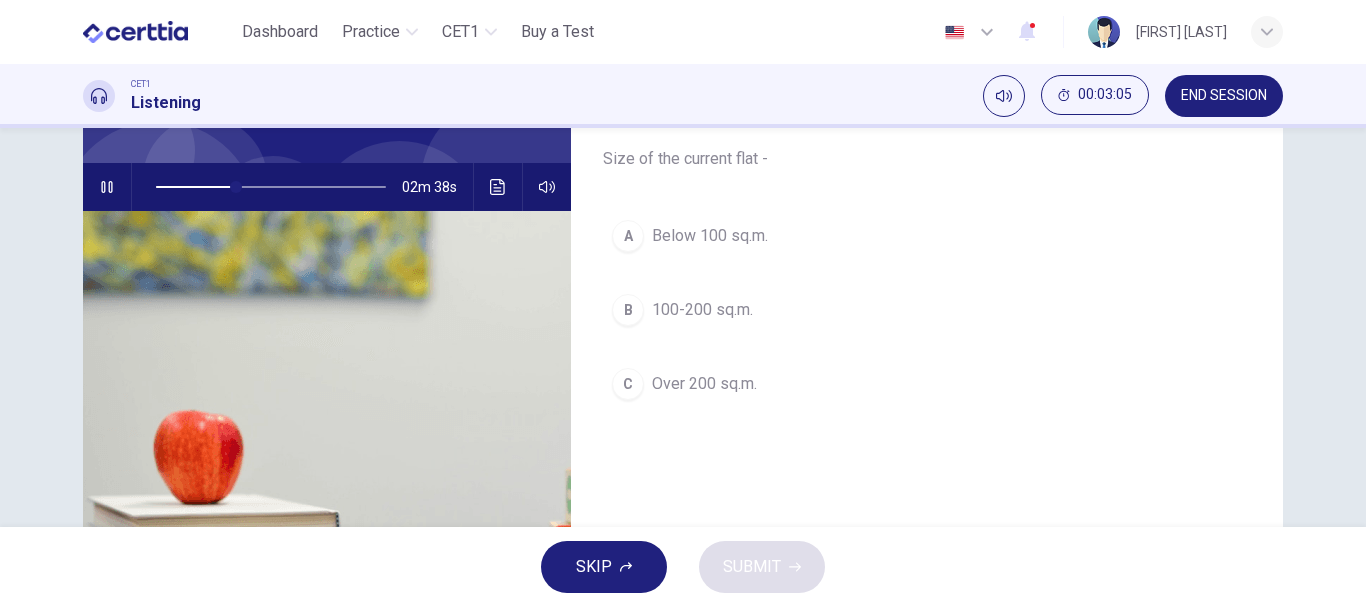 scroll, scrollTop: 76, scrollLeft: 0, axis: vertical 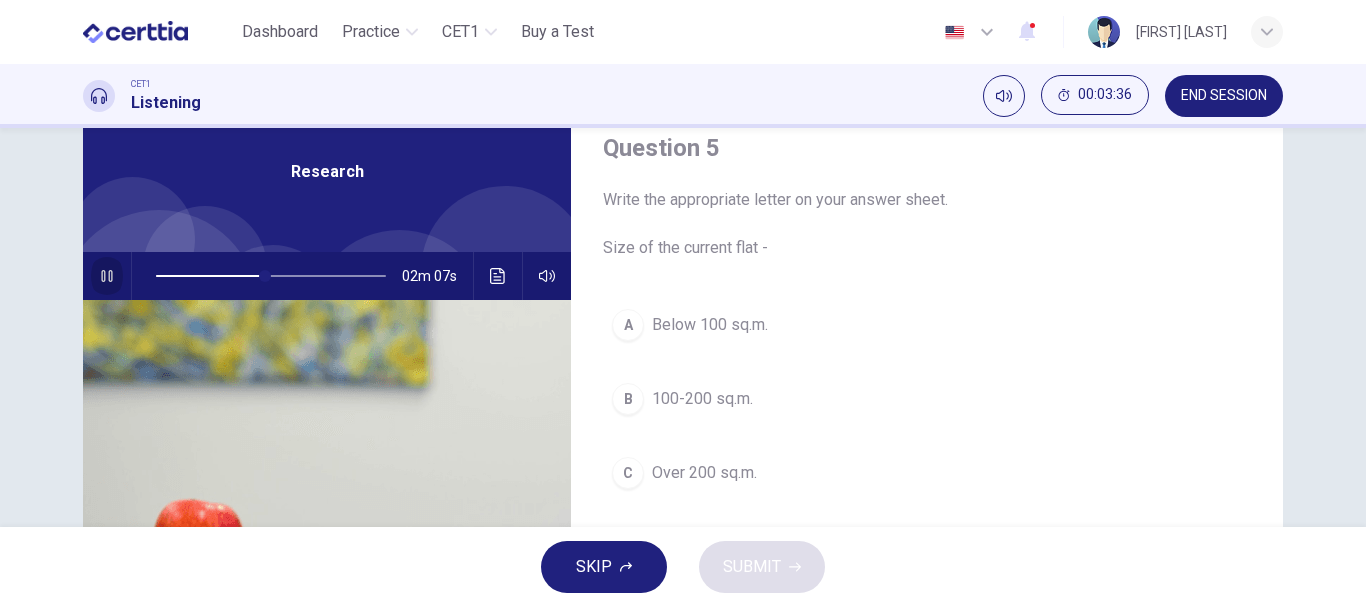 click 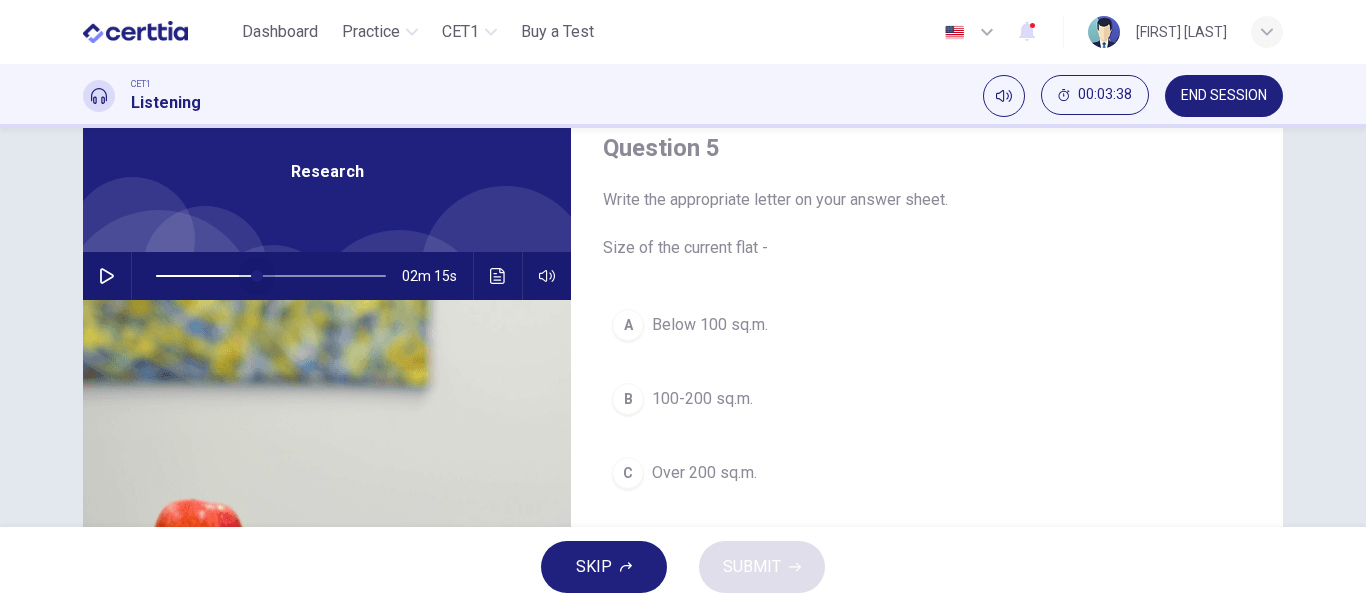 click at bounding box center [257, 276] 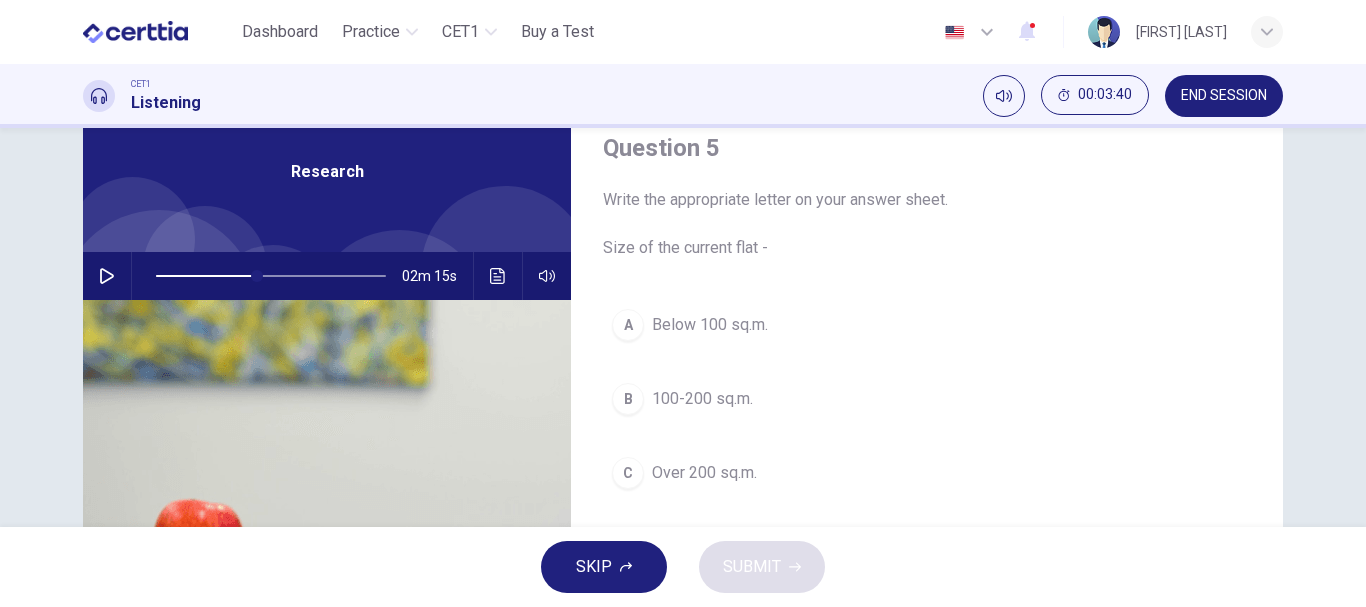 click 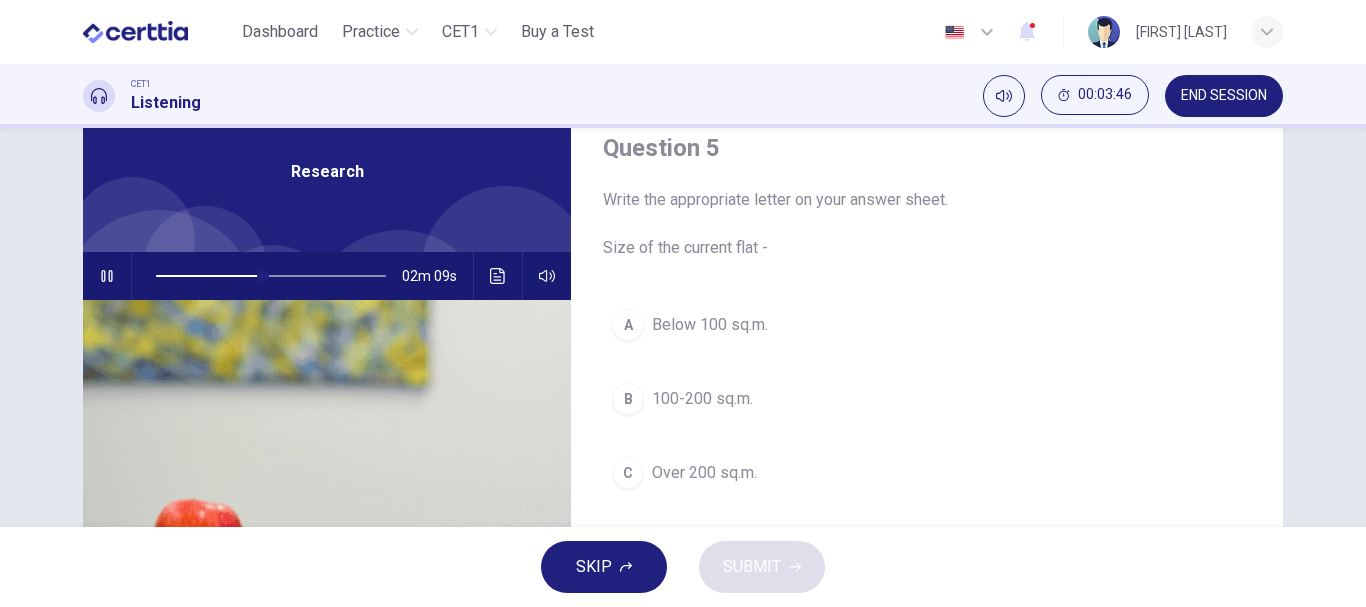 click on "Below 100 sq.m." at bounding box center [710, 325] 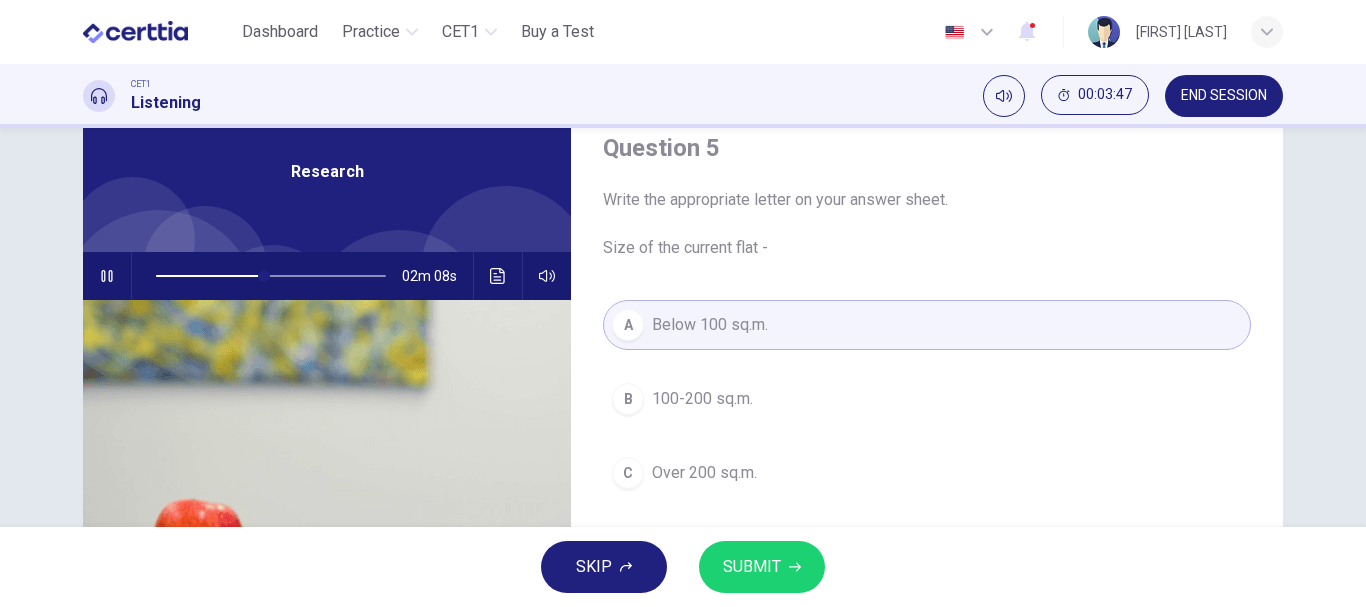 click on "SUBMIT" at bounding box center (752, 567) 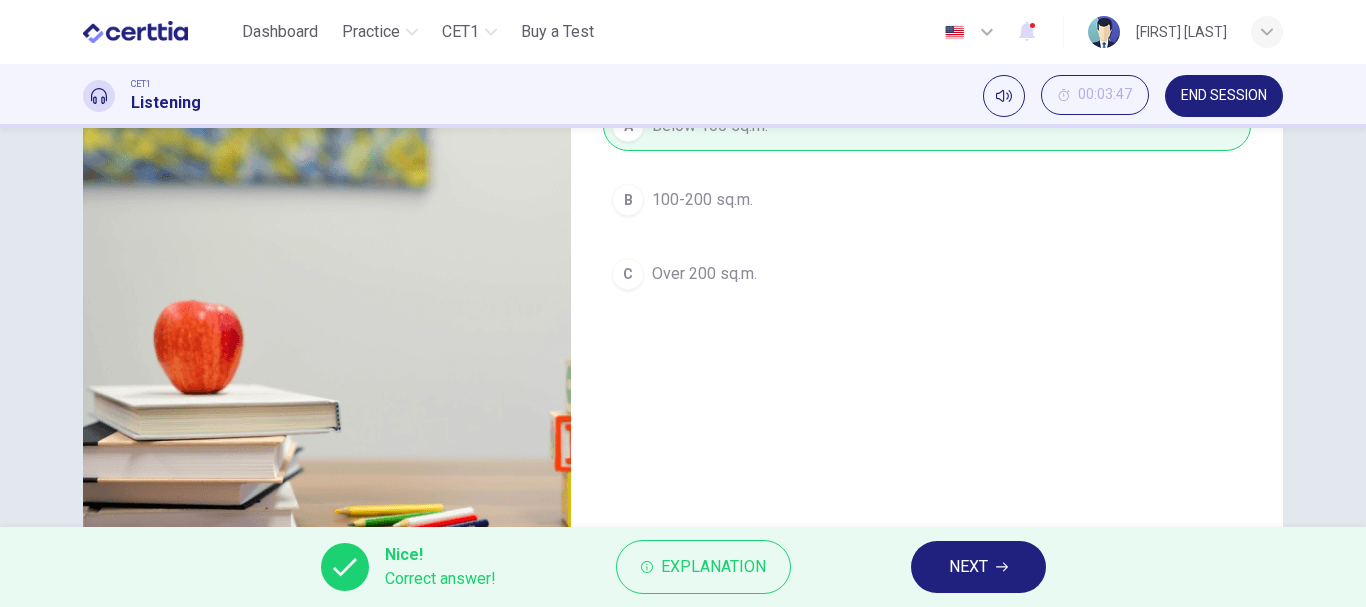 scroll, scrollTop: 276, scrollLeft: 0, axis: vertical 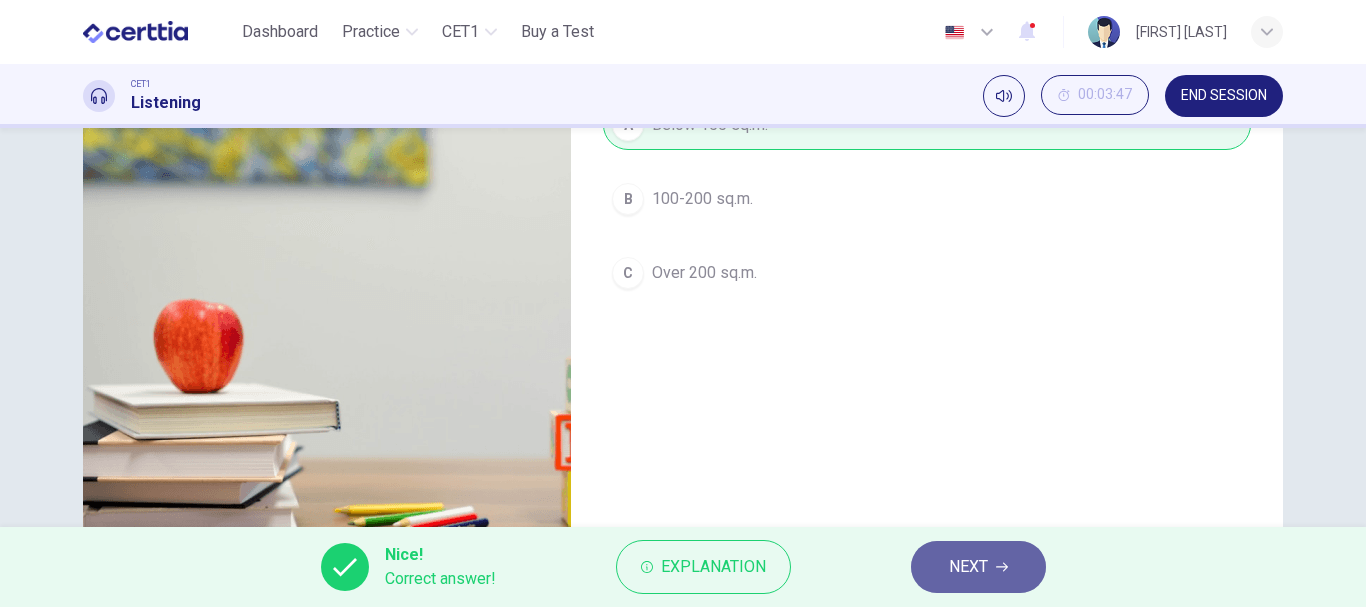 click on "NEXT" at bounding box center [968, 567] 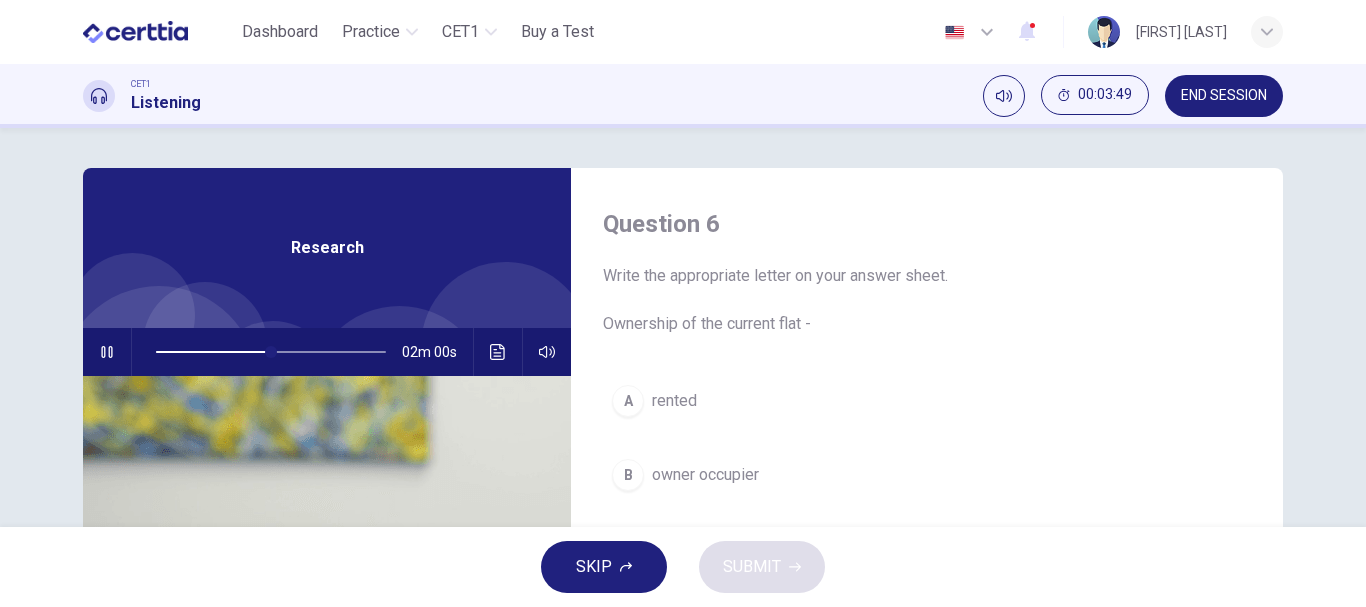scroll, scrollTop: 100, scrollLeft: 0, axis: vertical 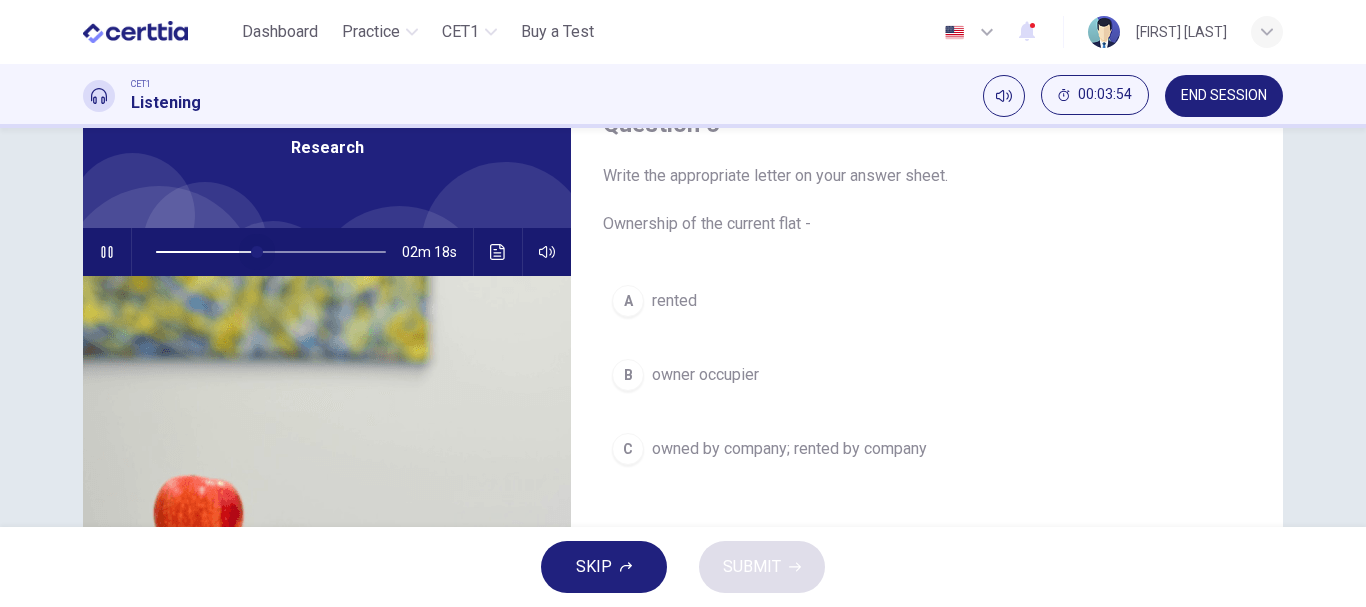 drag, startPoint x: 268, startPoint y: 247, endPoint x: 252, endPoint y: 245, distance: 16.124516 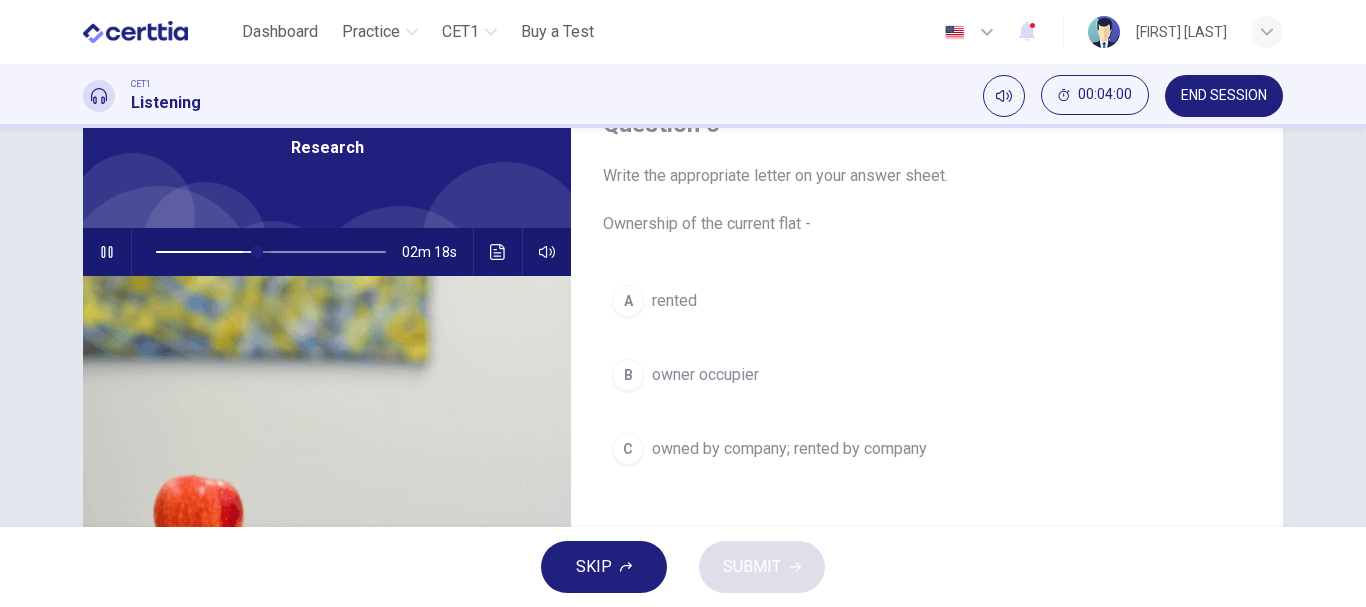 click at bounding box center [257, 252] 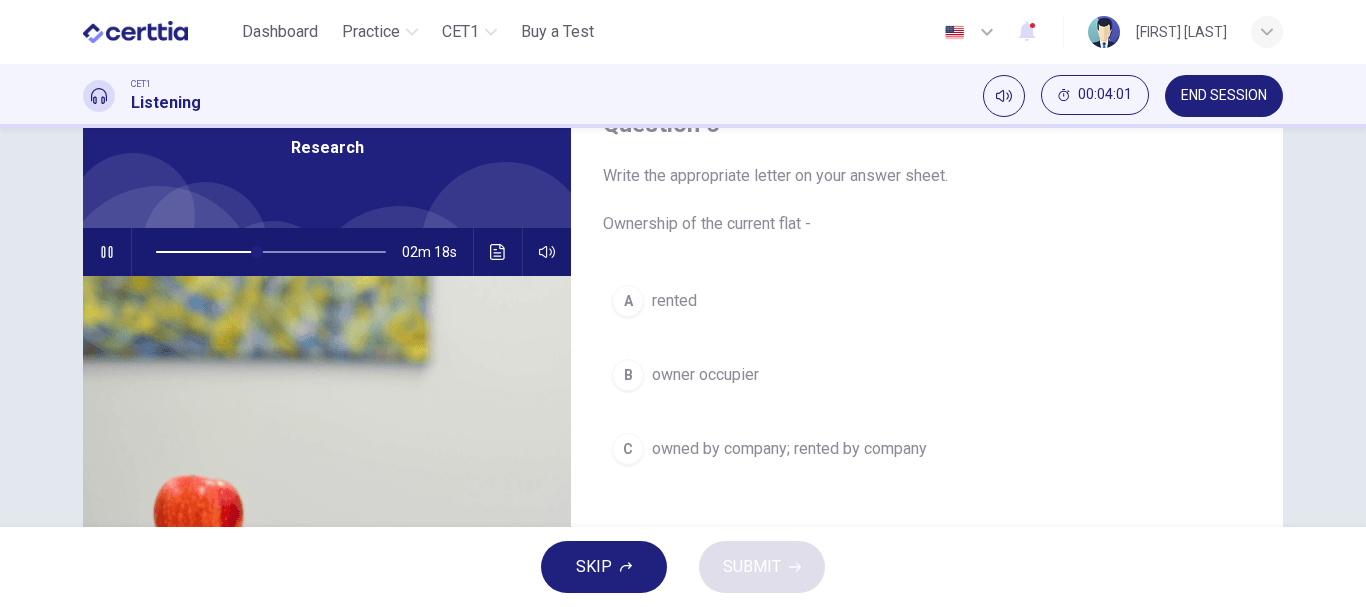 click 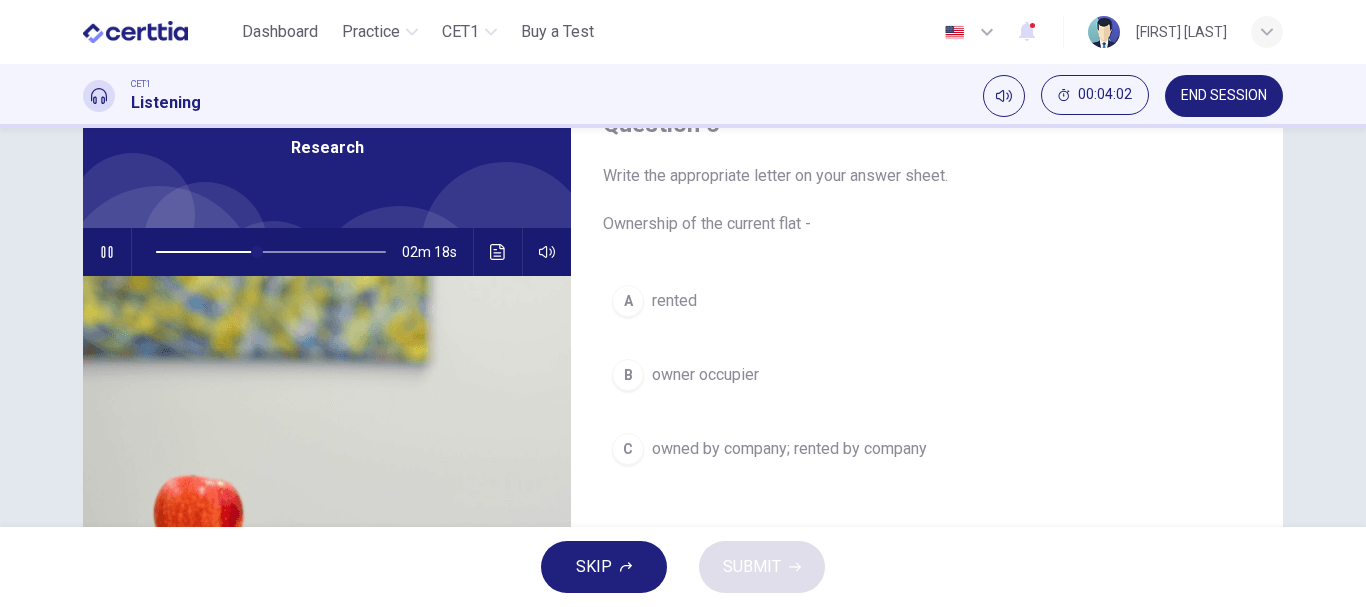 click at bounding box center [107, 252] 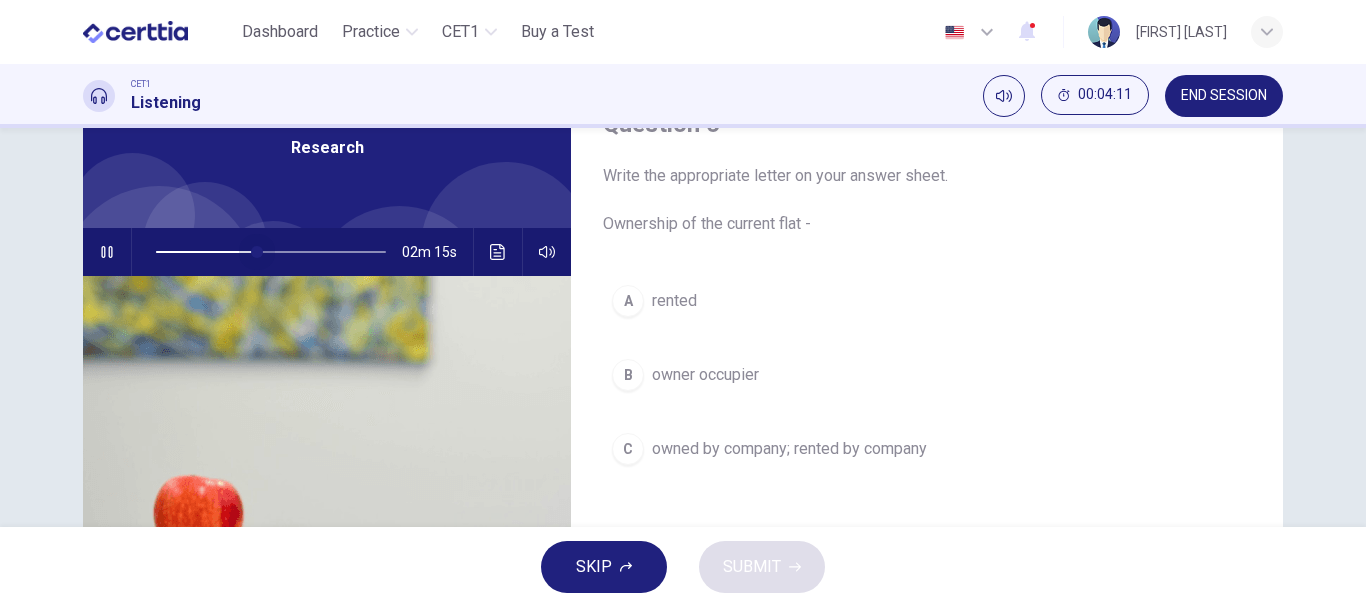 click at bounding box center [257, 252] 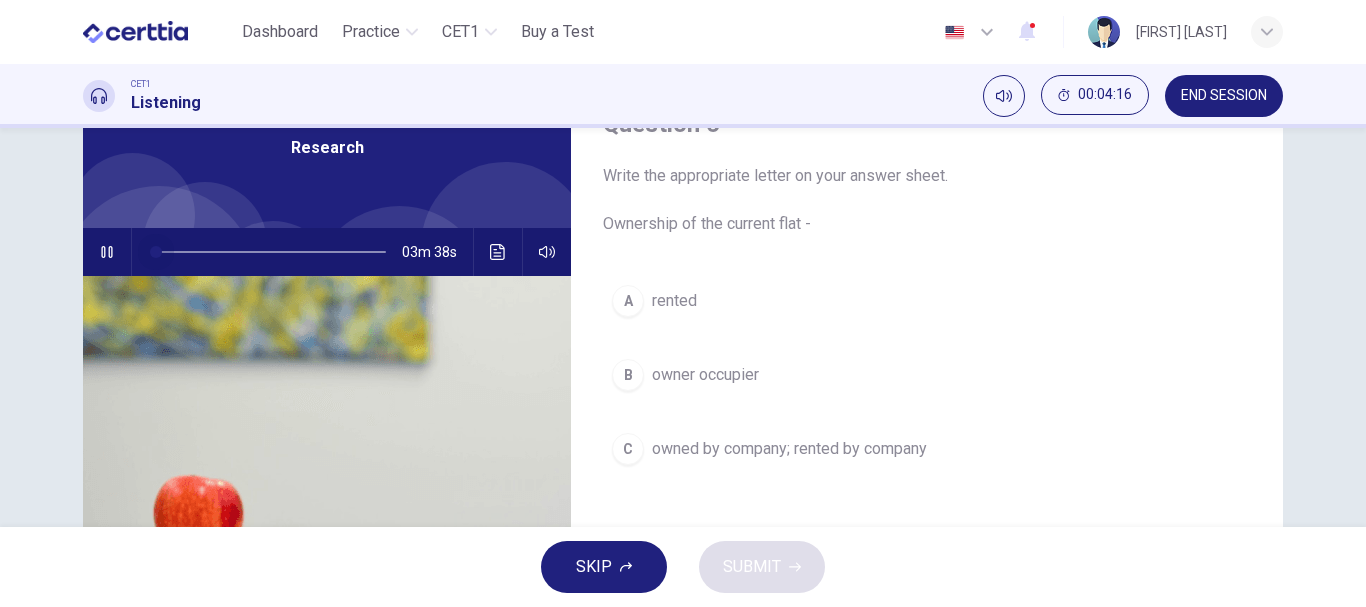 drag, startPoint x: 257, startPoint y: 254, endPoint x: 141, endPoint y: 246, distance: 116.275536 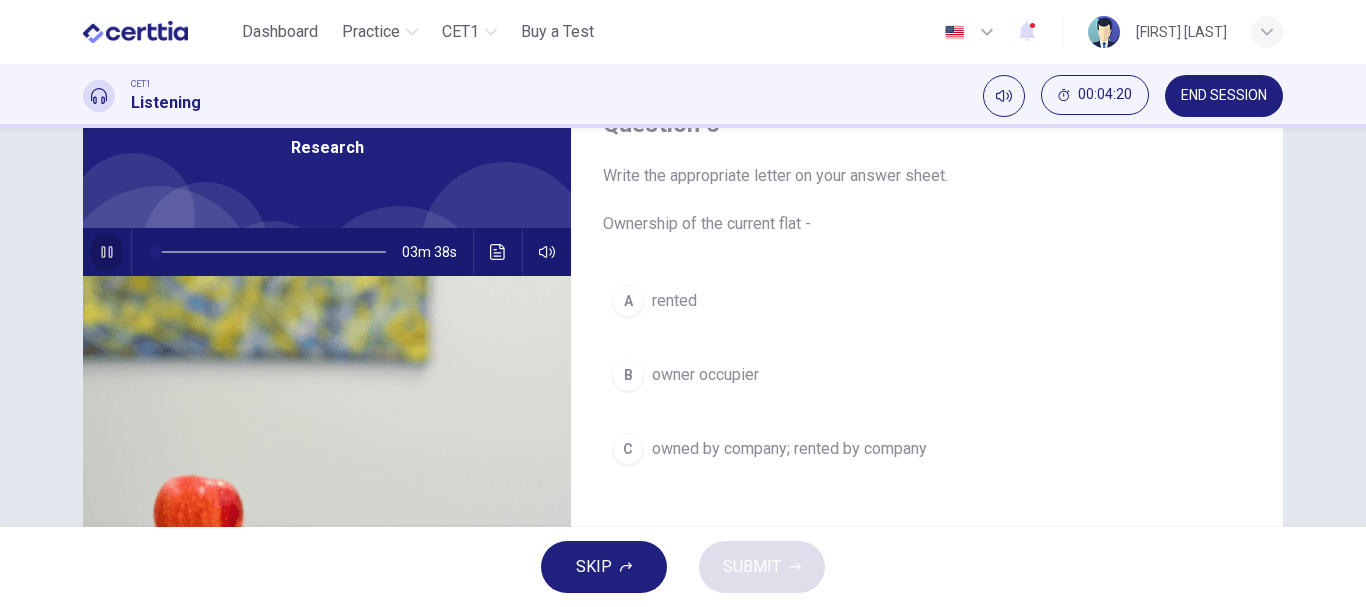 click 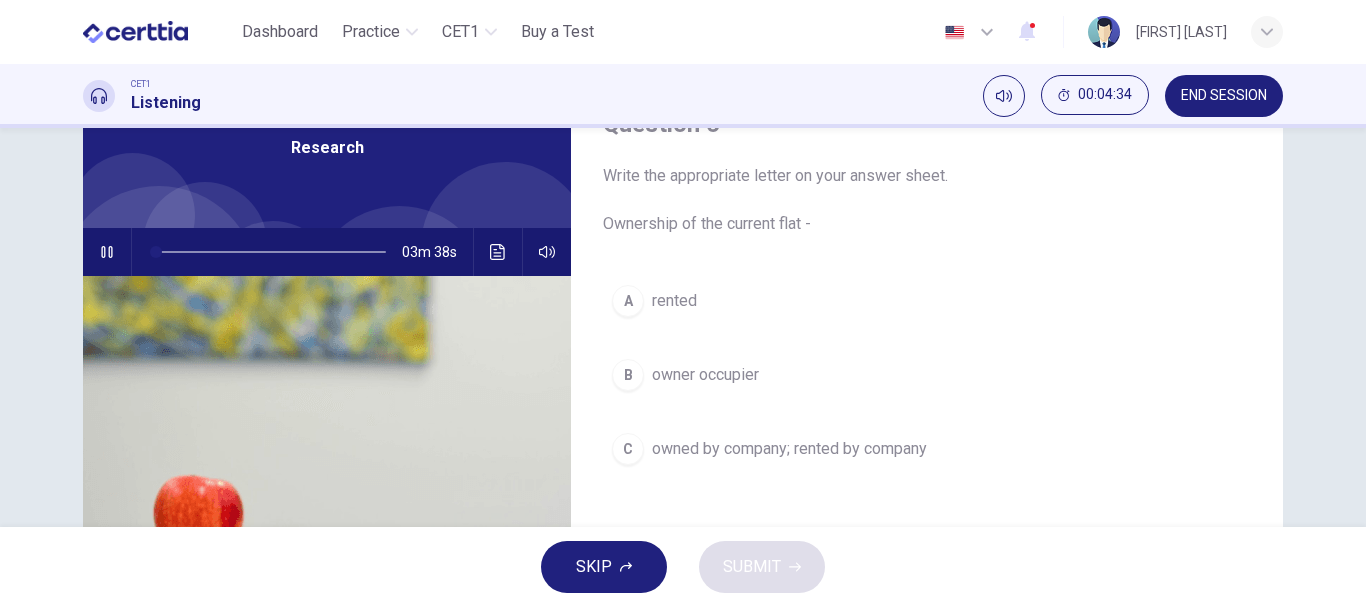 click 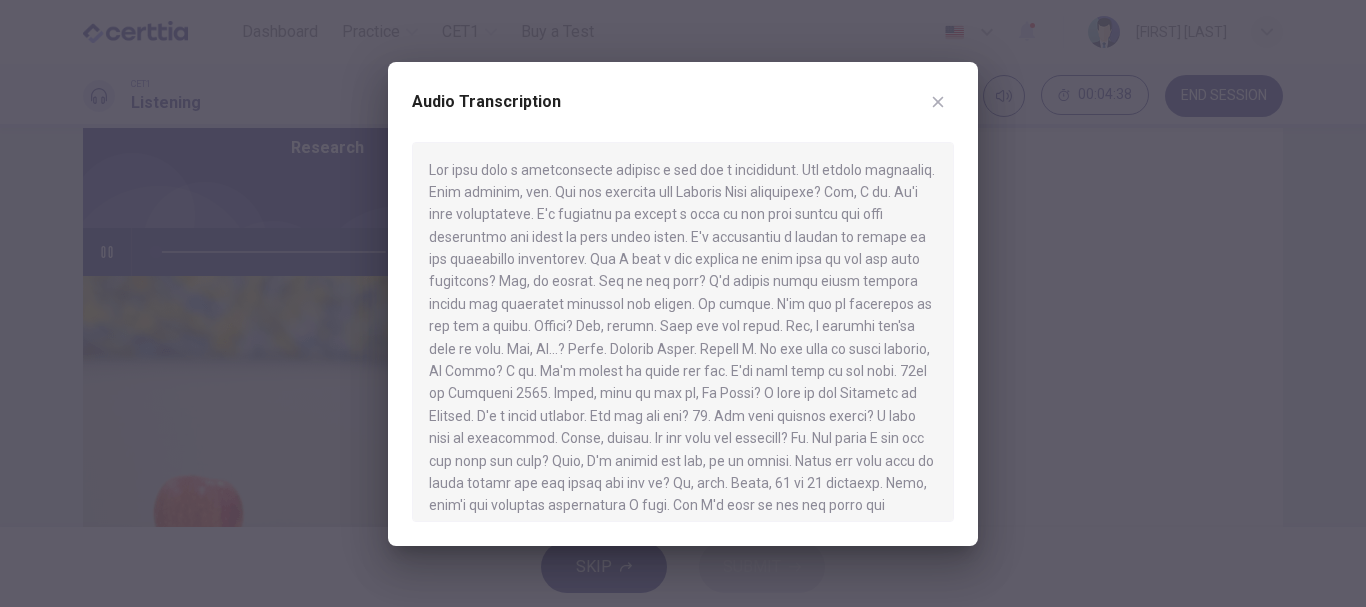 scroll, scrollTop: 200, scrollLeft: 0, axis: vertical 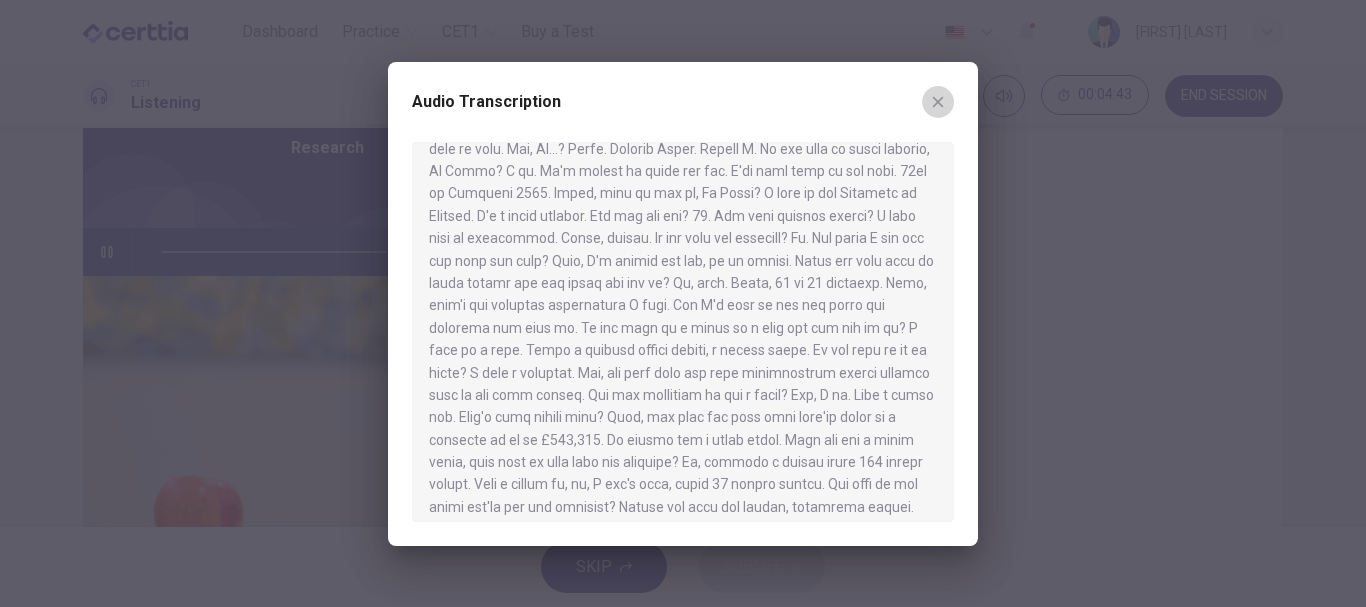 click 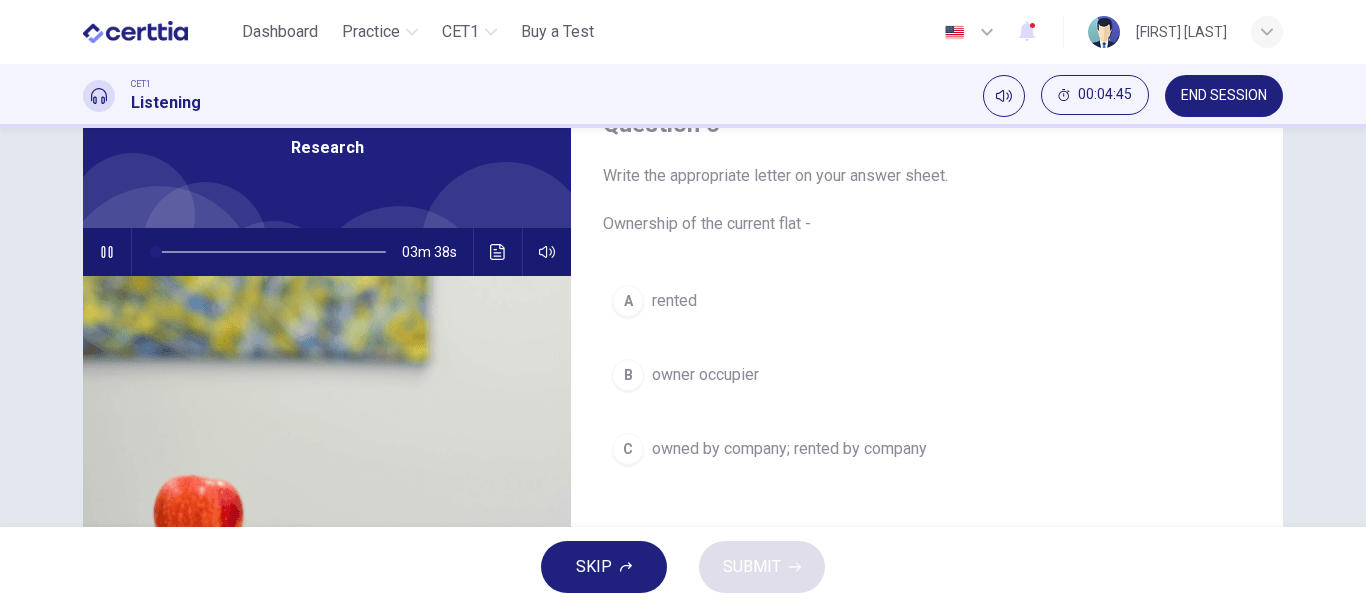 click 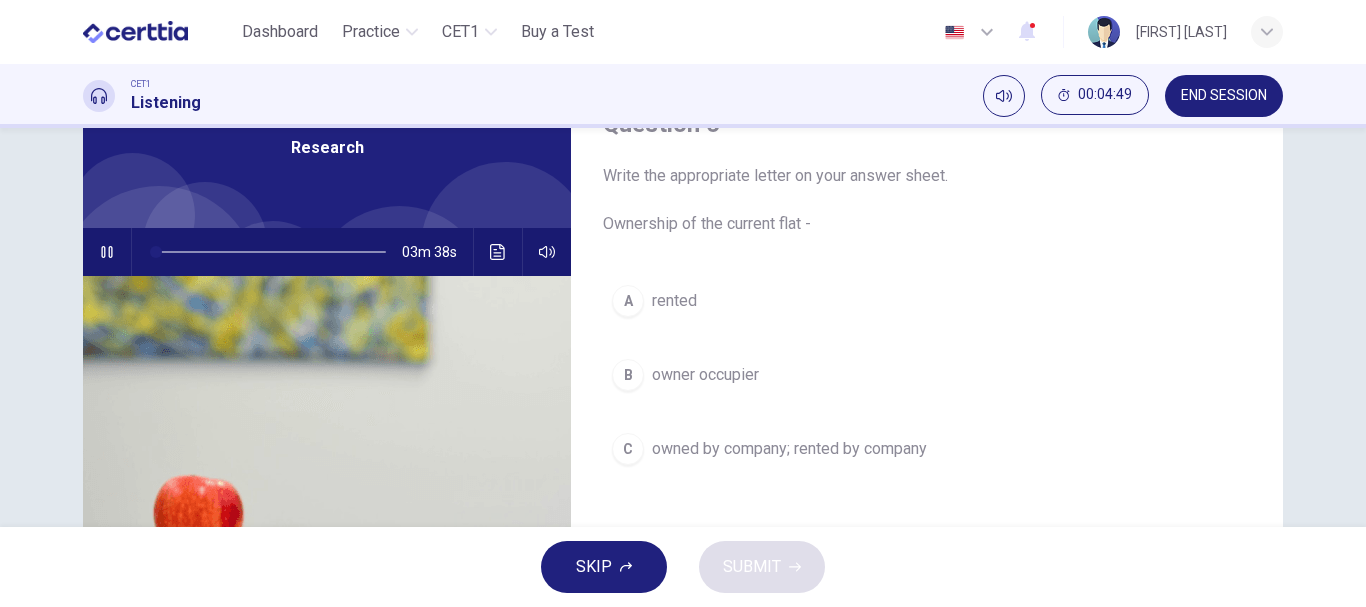 type on "**" 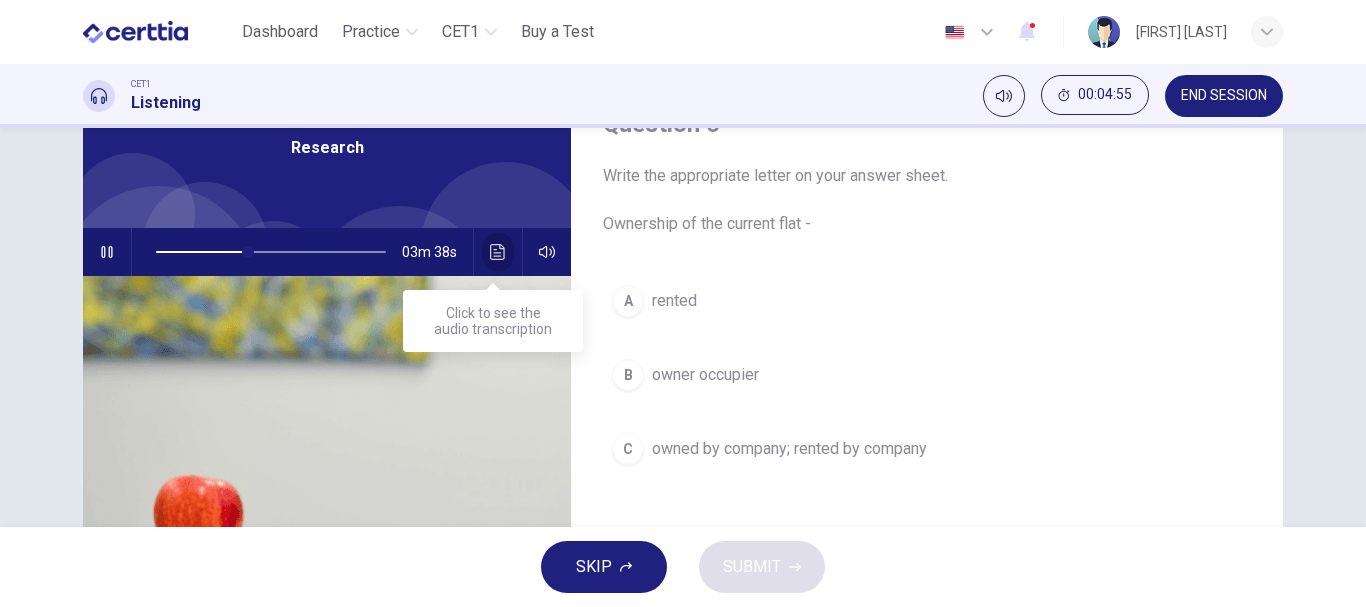 click 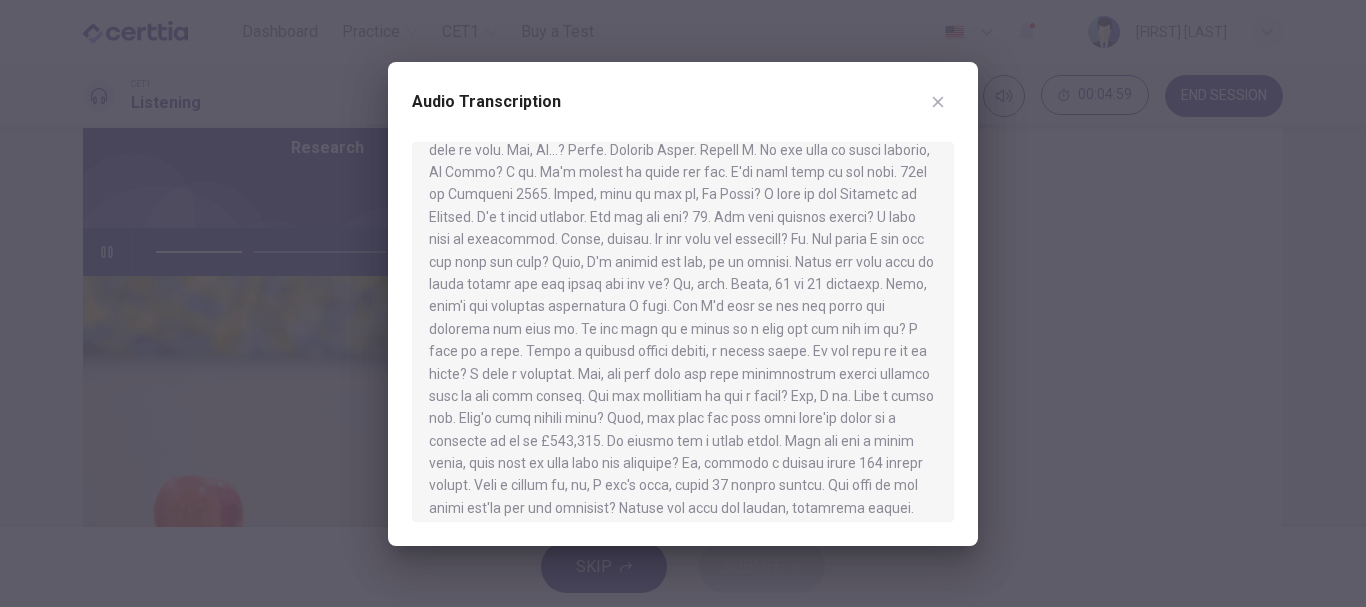 scroll, scrollTop: 200, scrollLeft: 0, axis: vertical 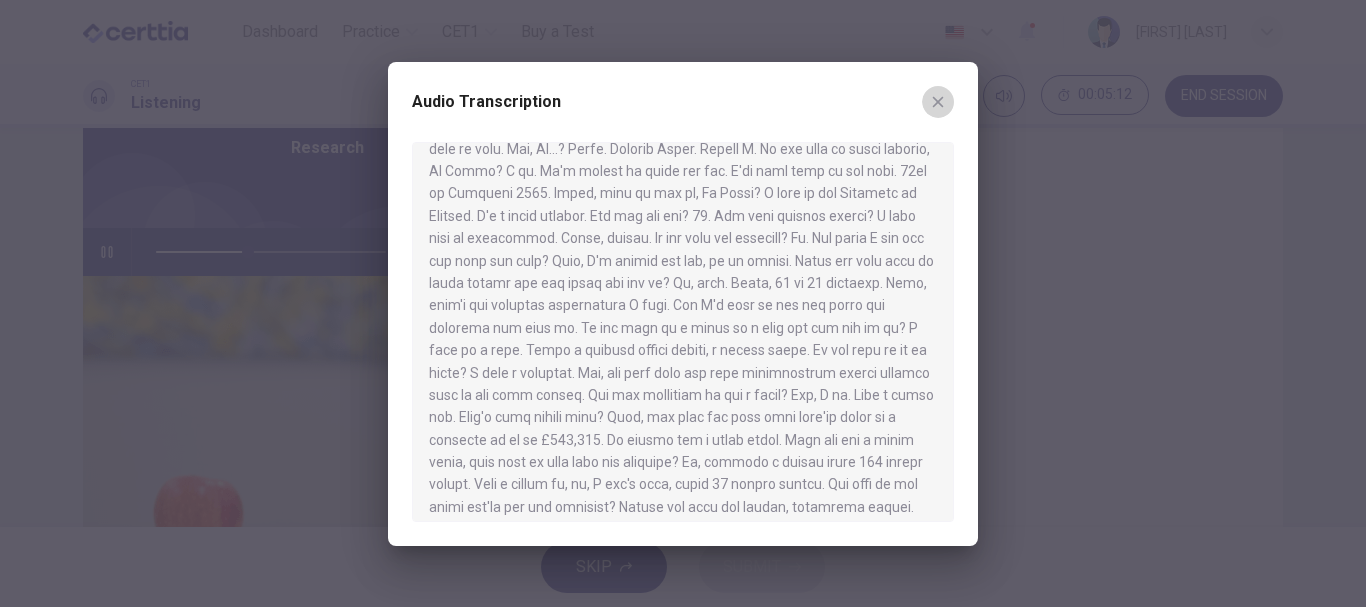 click 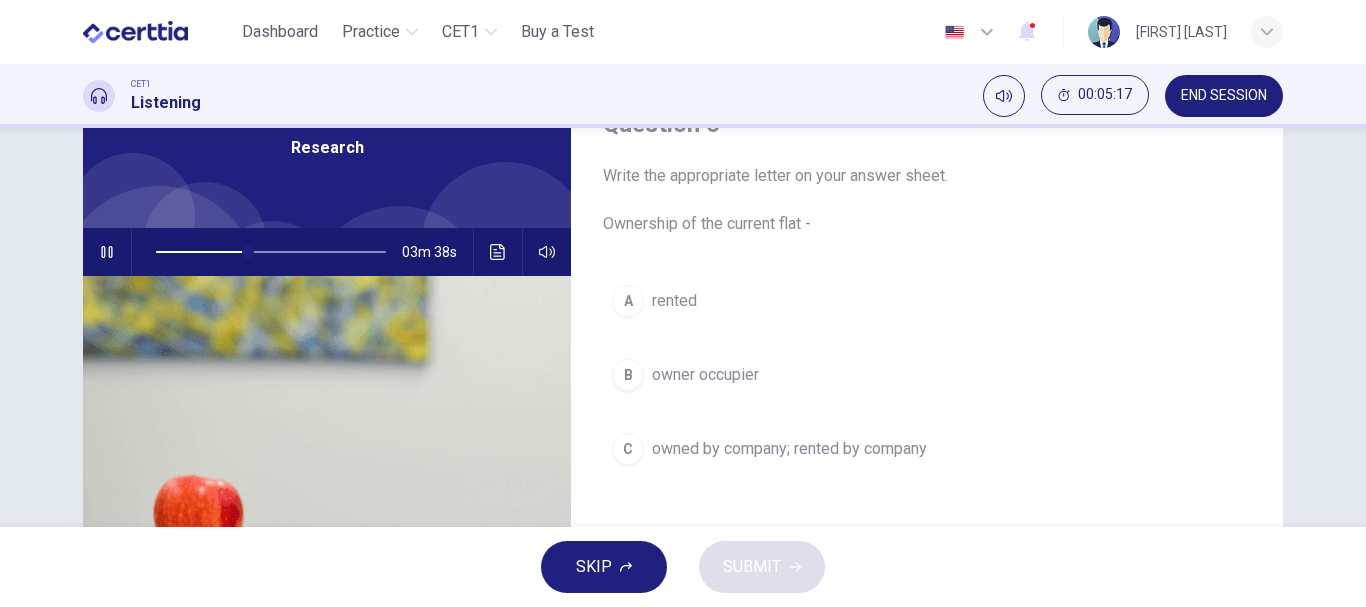 click on "owner occupier" at bounding box center (705, 375) 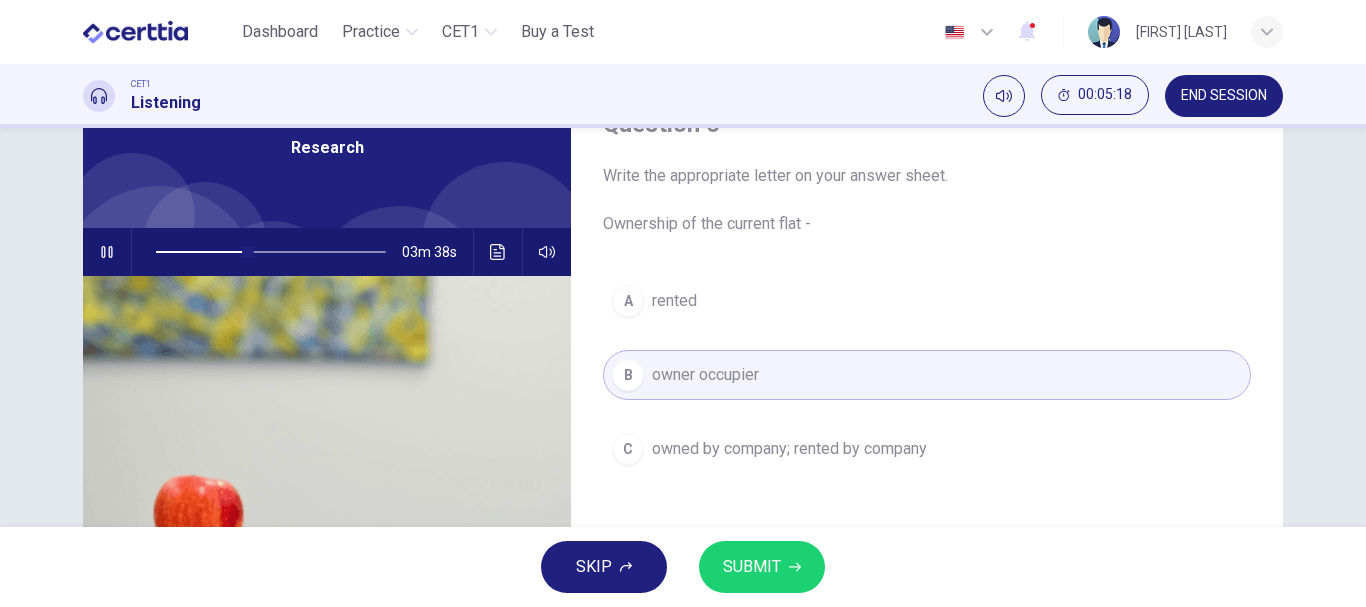 click on "SUBMIT" at bounding box center (752, 567) 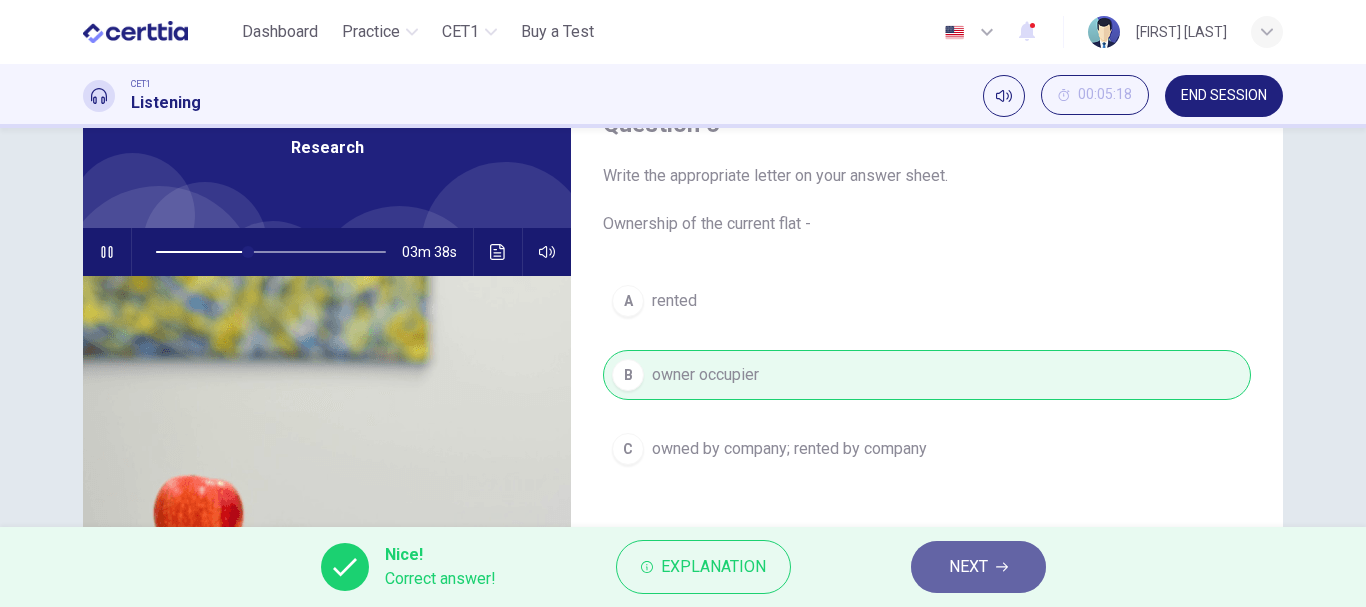 click on "NEXT" at bounding box center (968, 567) 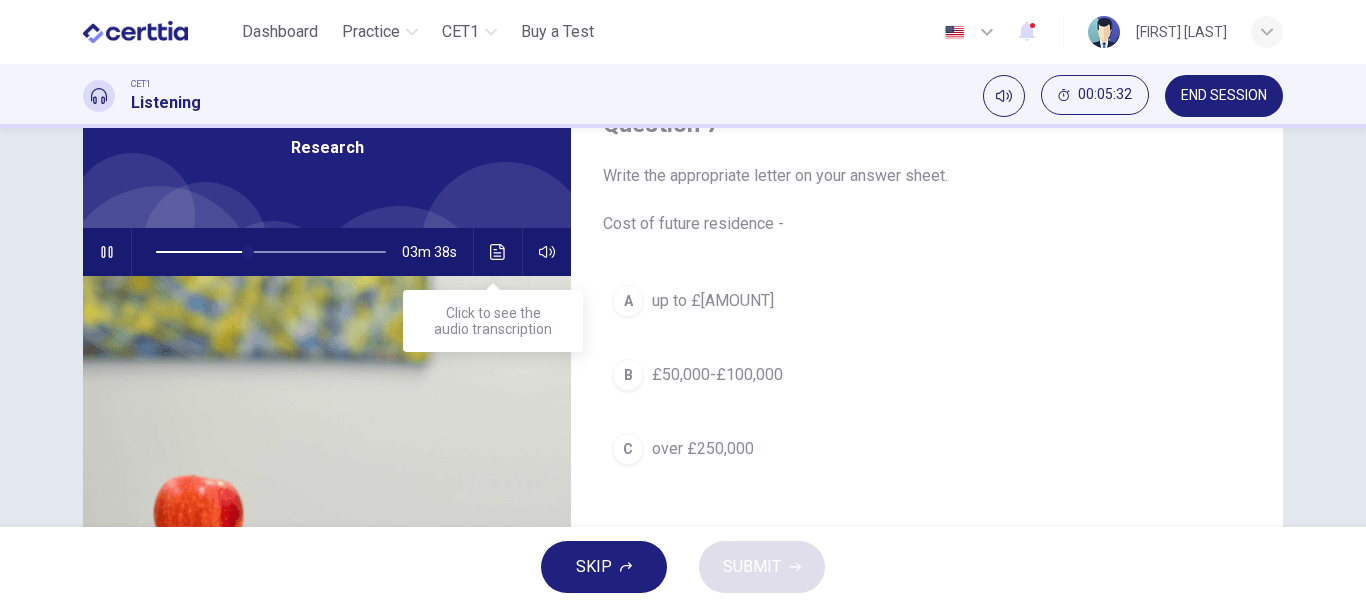 click 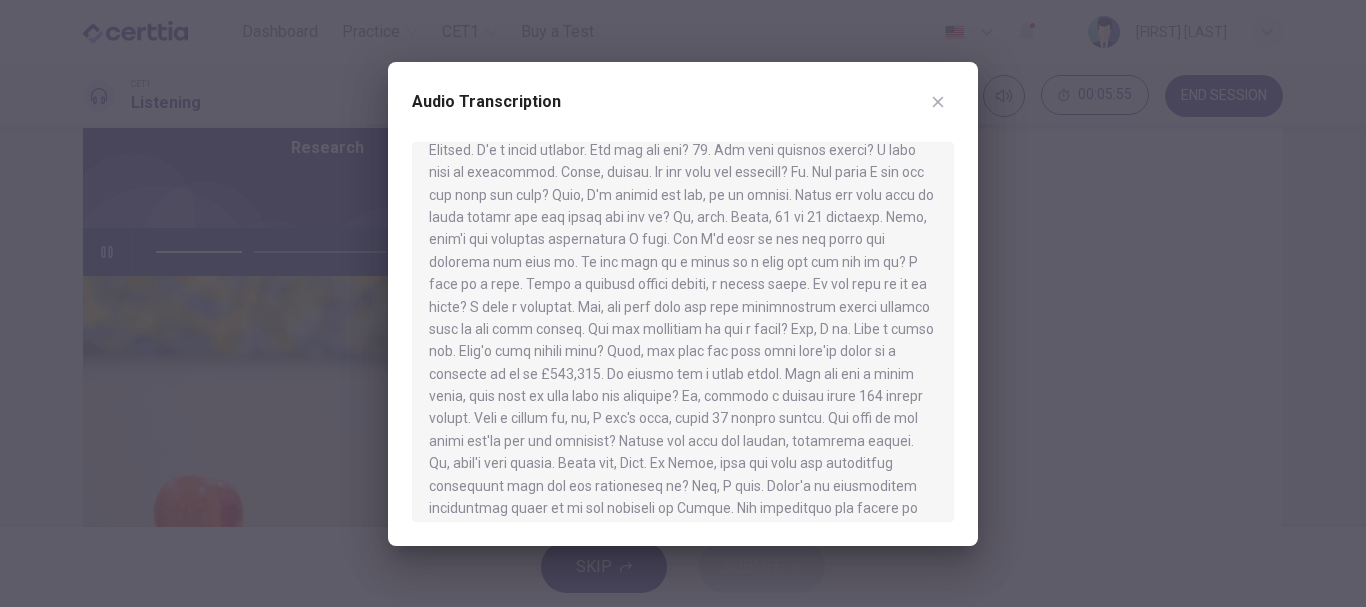 scroll, scrollTop: 300, scrollLeft: 0, axis: vertical 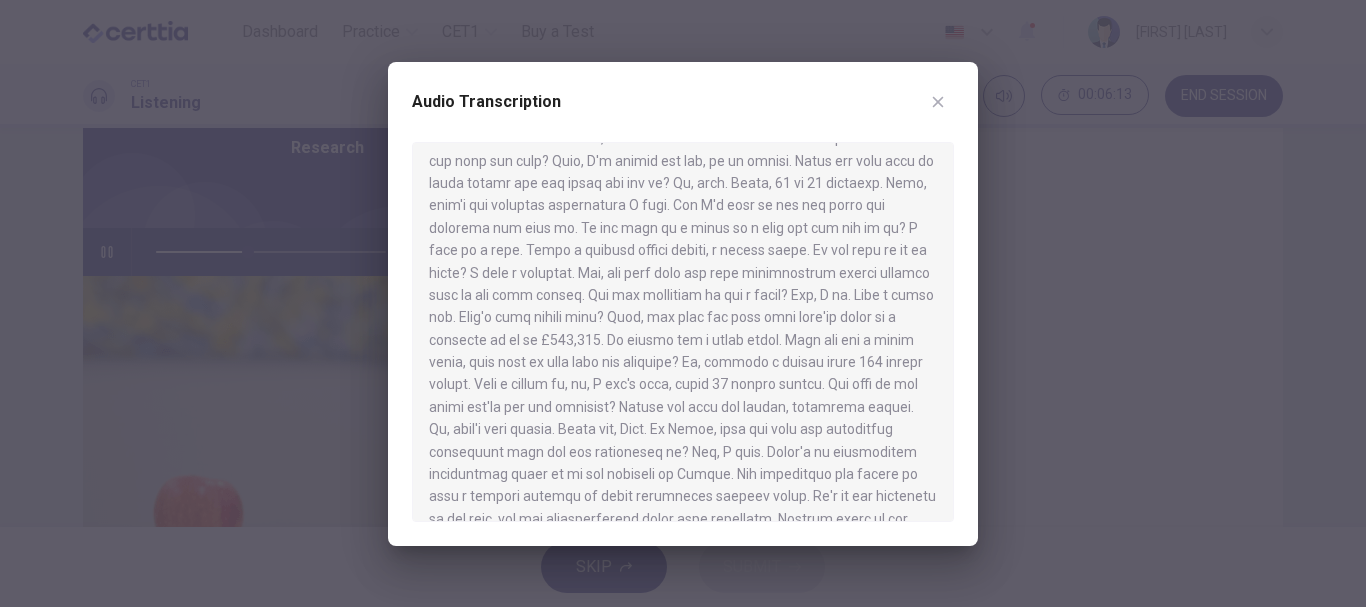 click 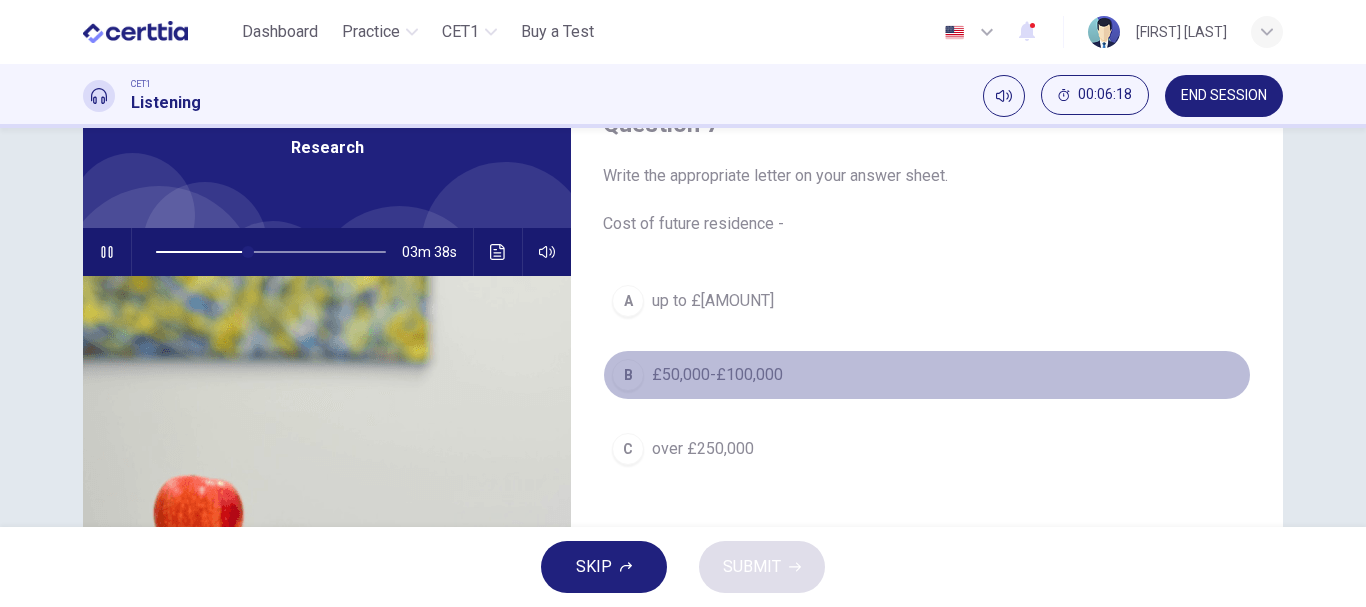 click on "£50,000-£100,000" at bounding box center (717, 375) 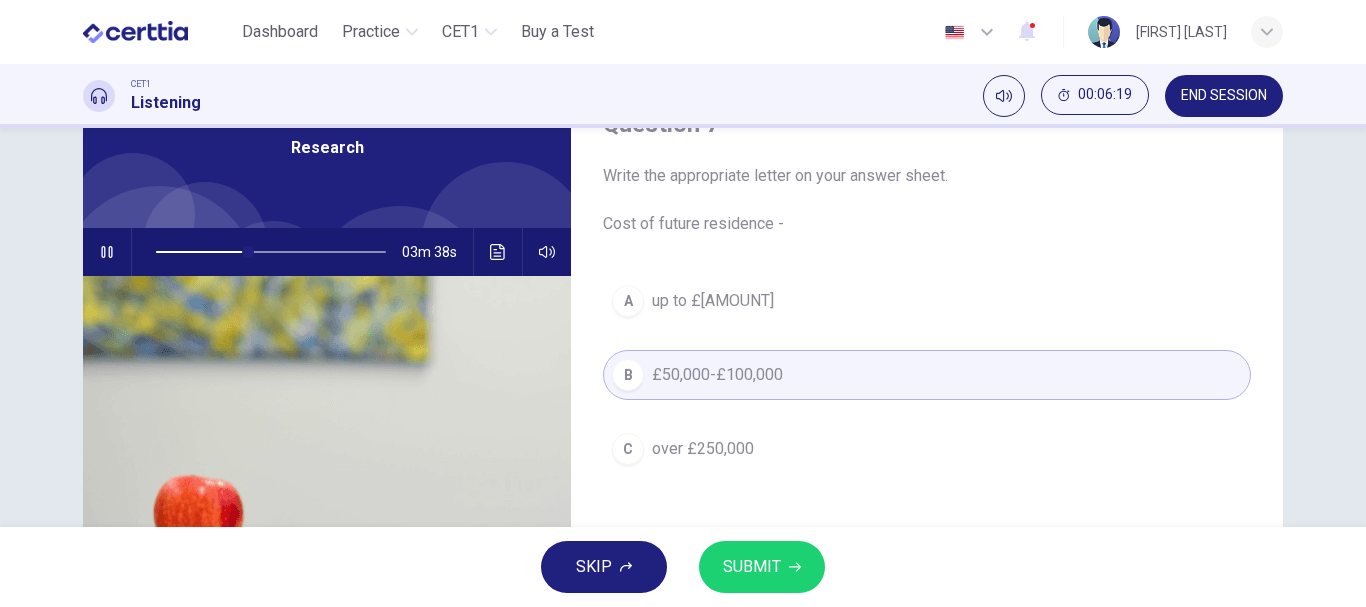 click on "SUBMIT" at bounding box center [752, 567] 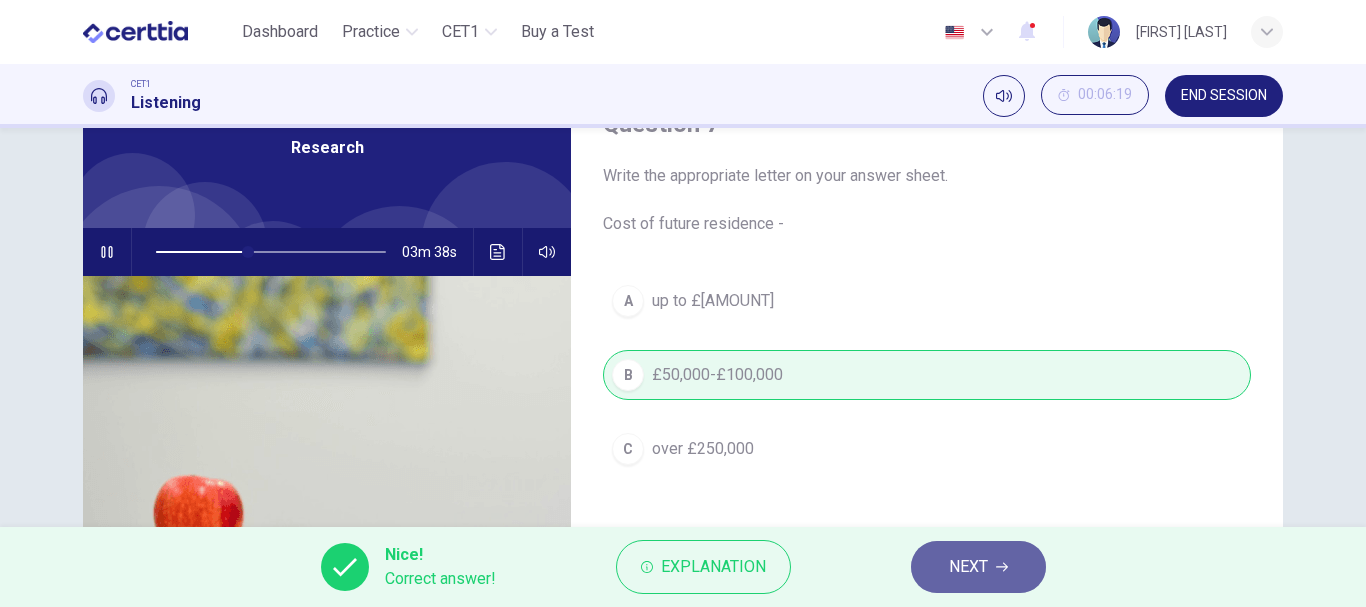 click on "NEXT" at bounding box center [968, 567] 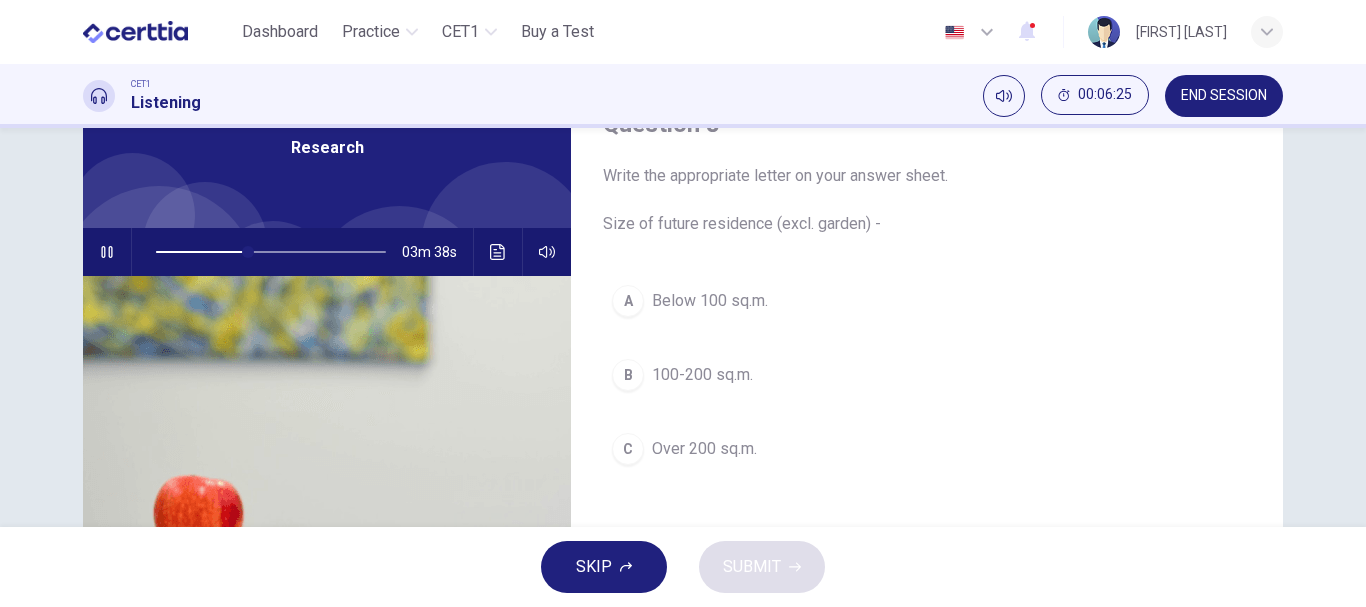 click on "100-200 sq.m." at bounding box center (702, 375) 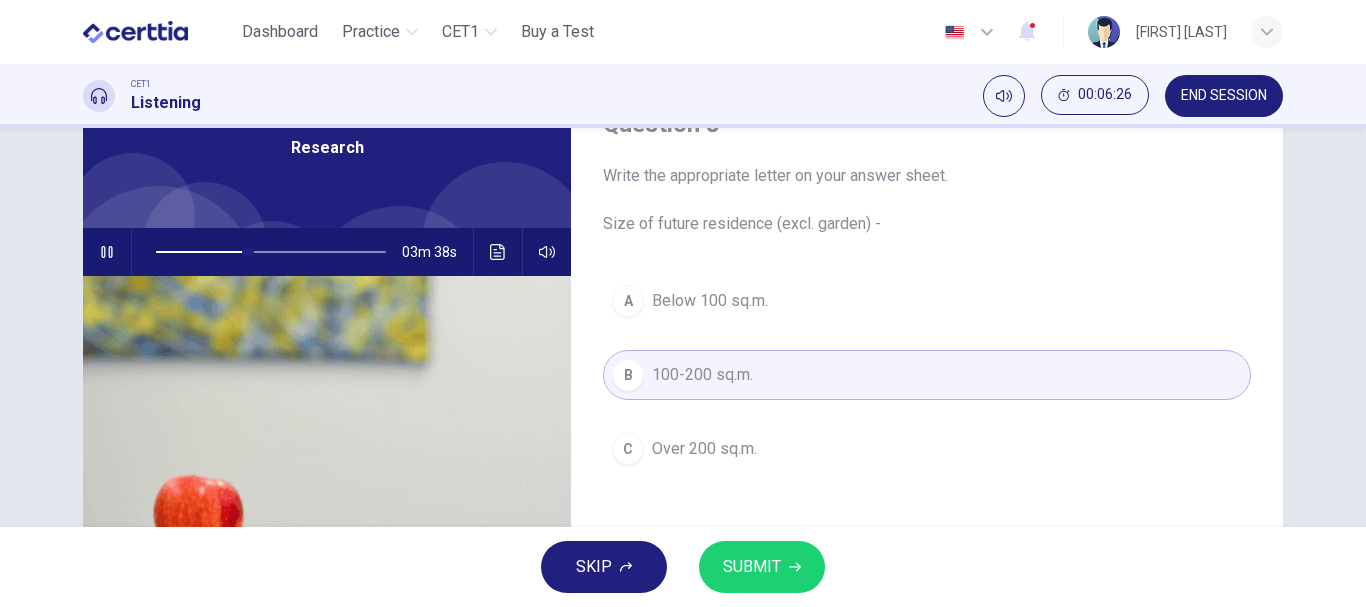 click on "SUBMIT" at bounding box center (762, 567) 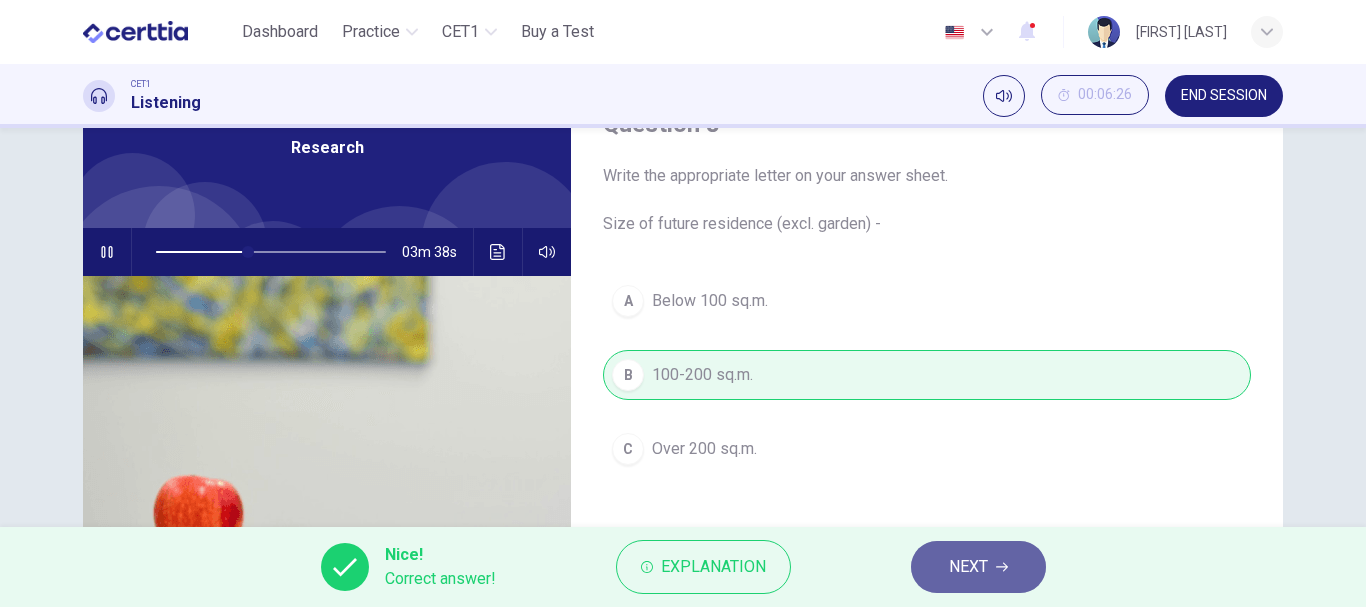 click on "NEXT" at bounding box center [968, 567] 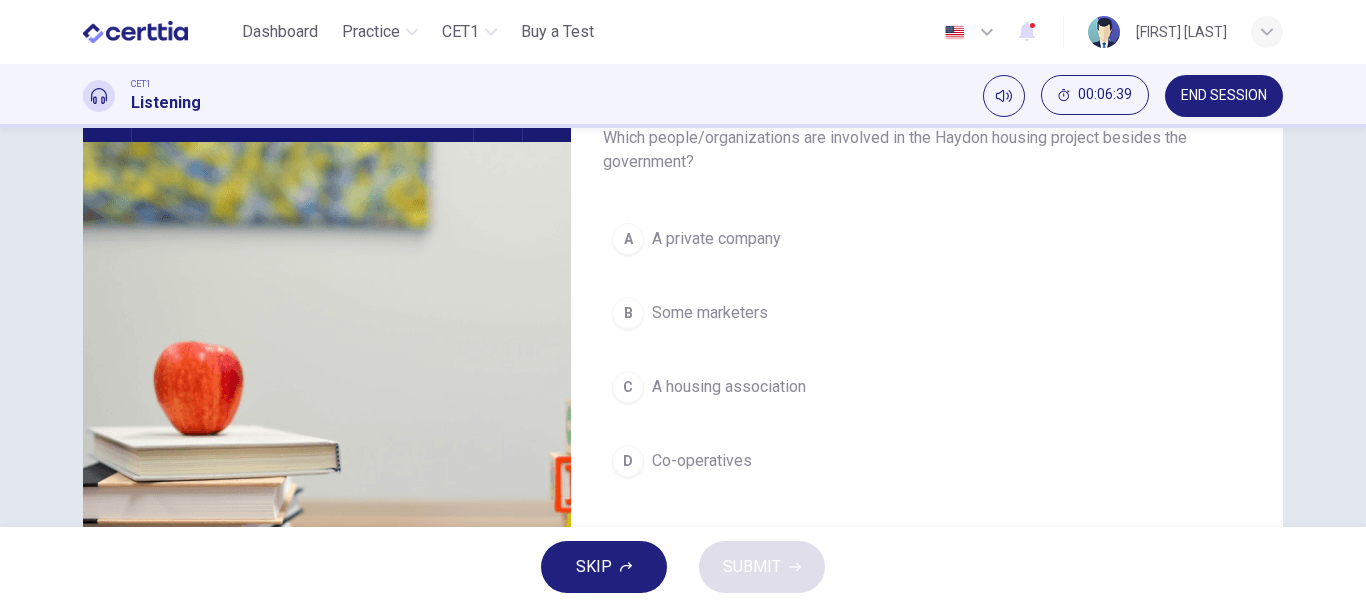 scroll, scrollTop: 200, scrollLeft: 0, axis: vertical 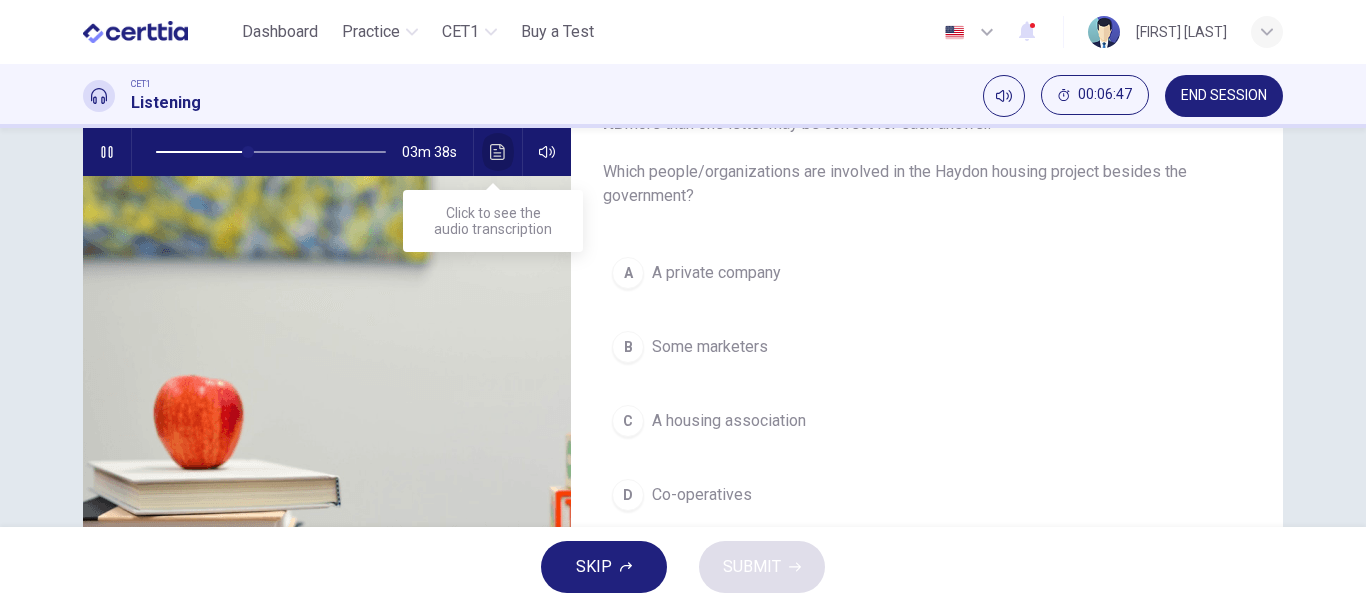 click 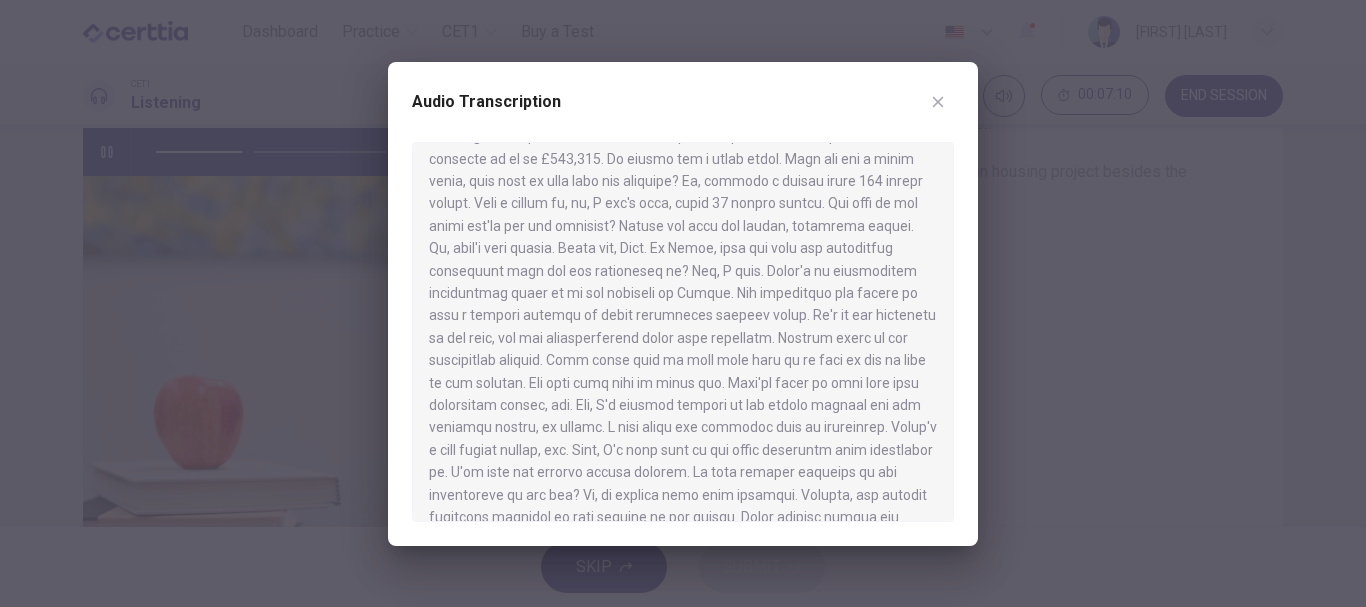 scroll, scrollTop: 500, scrollLeft: 0, axis: vertical 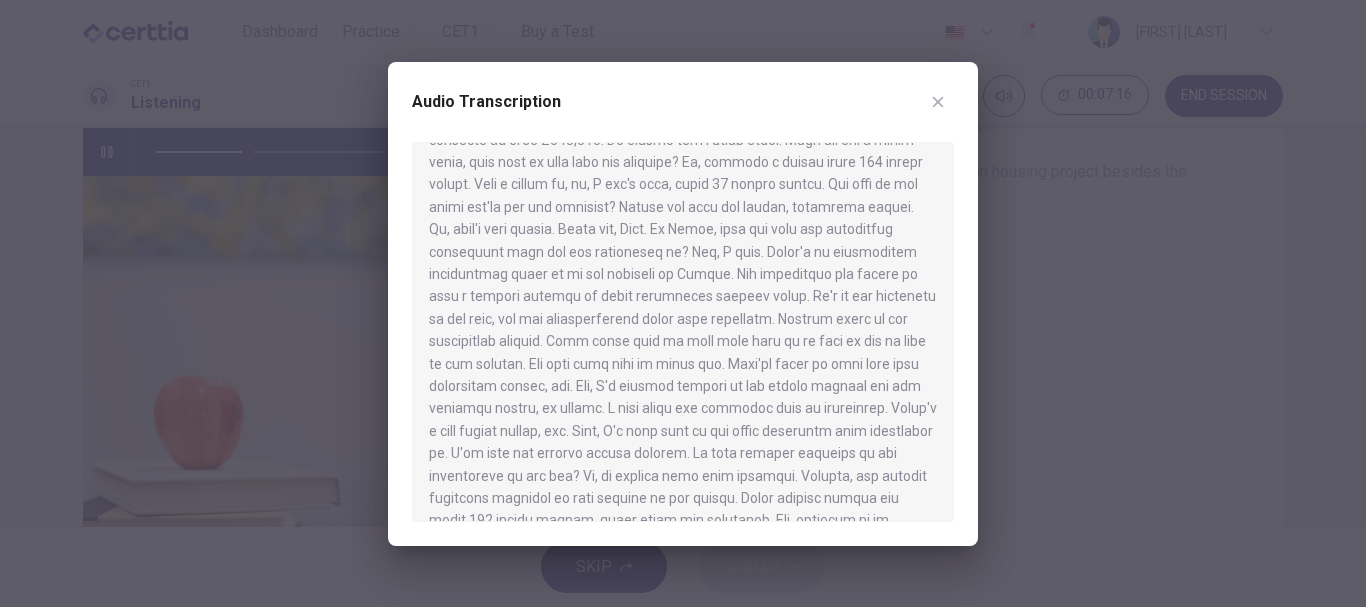 click 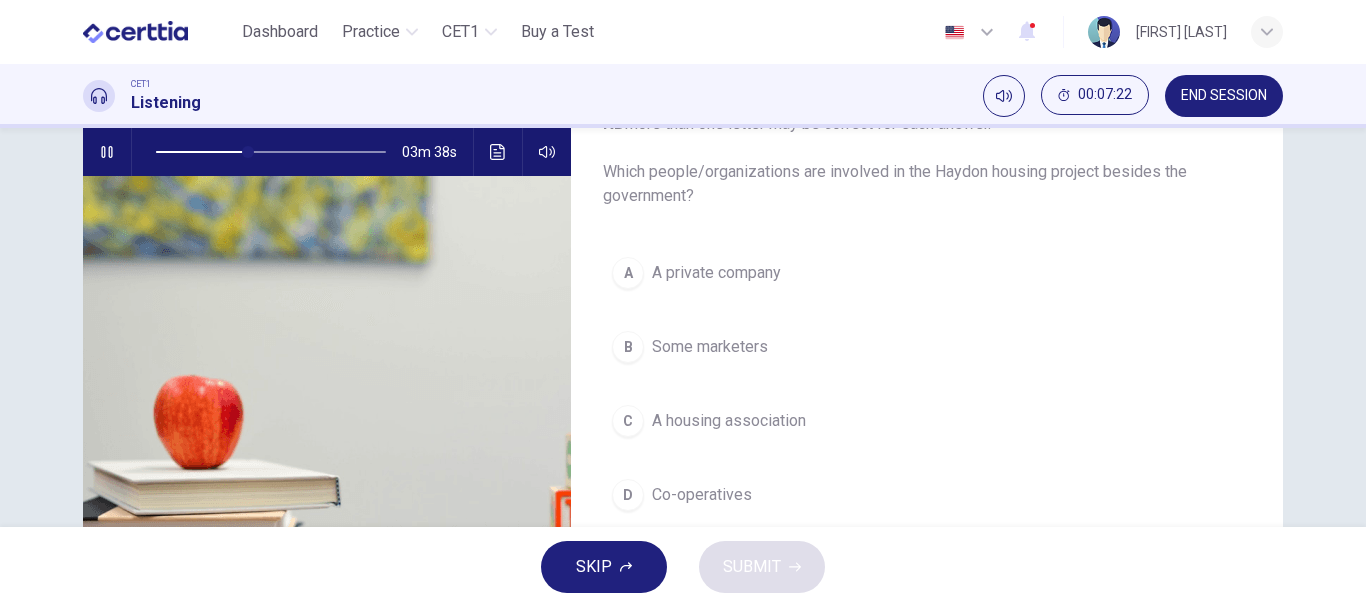scroll, scrollTop: 100, scrollLeft: 0, axis: vertical 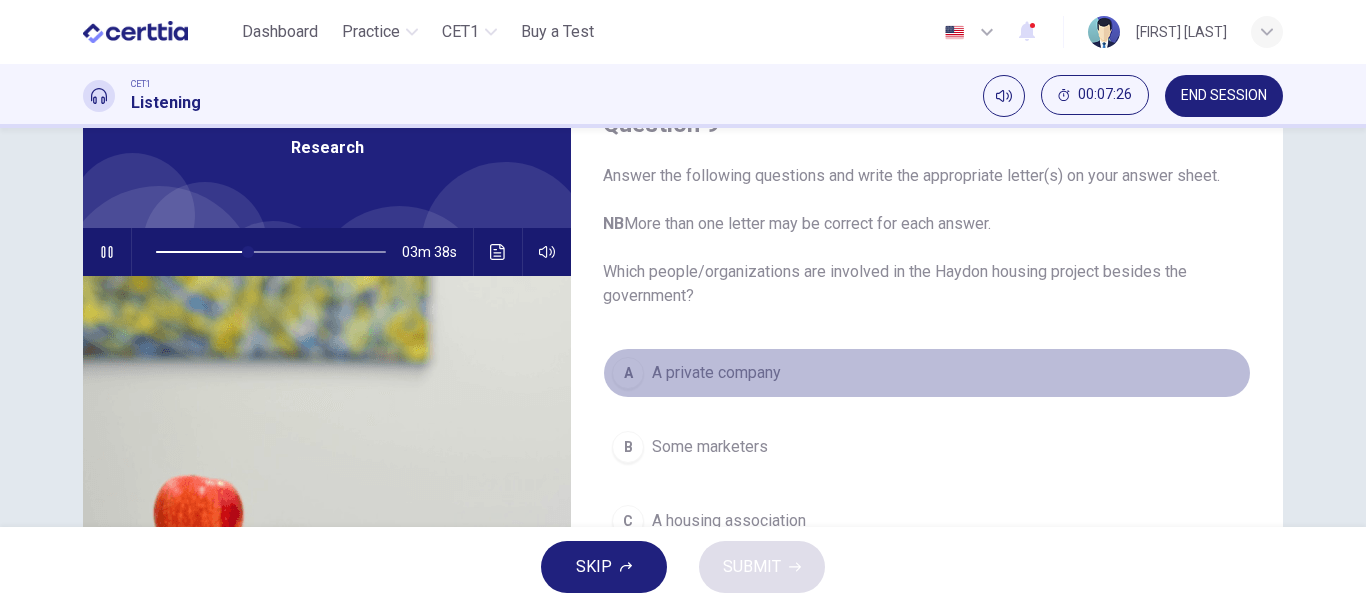 click on "A private company" at bounding box center (716, 373) 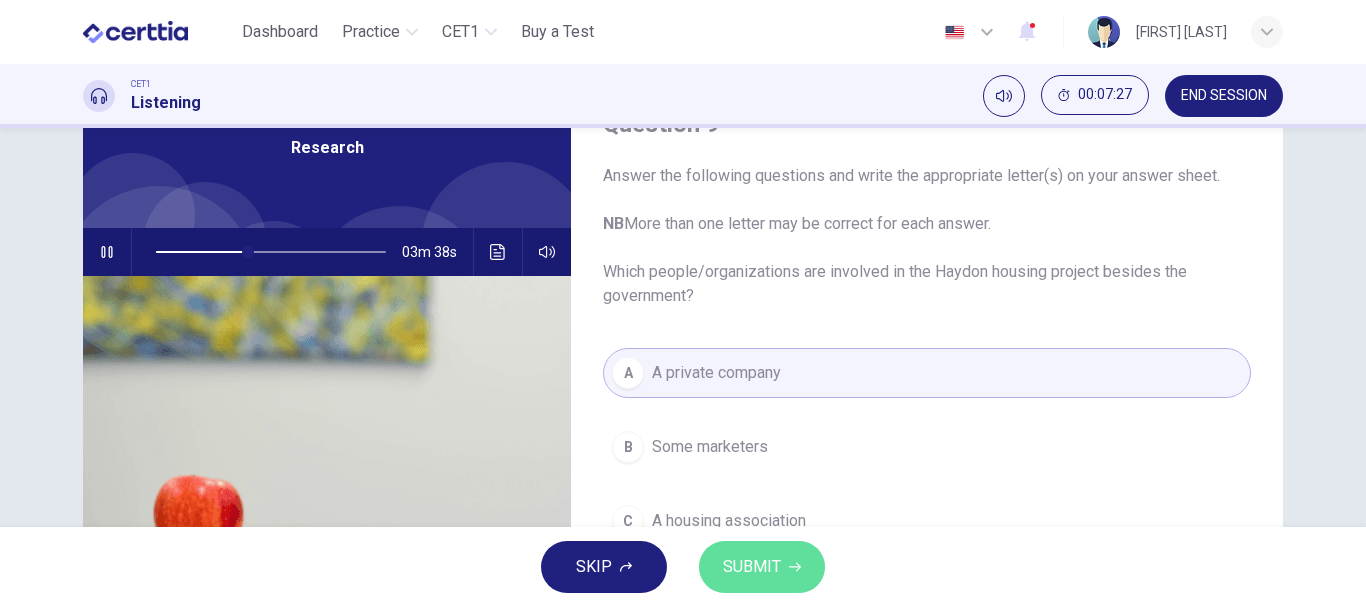 click on "SUBMIT" at bounding box center [752, 567] 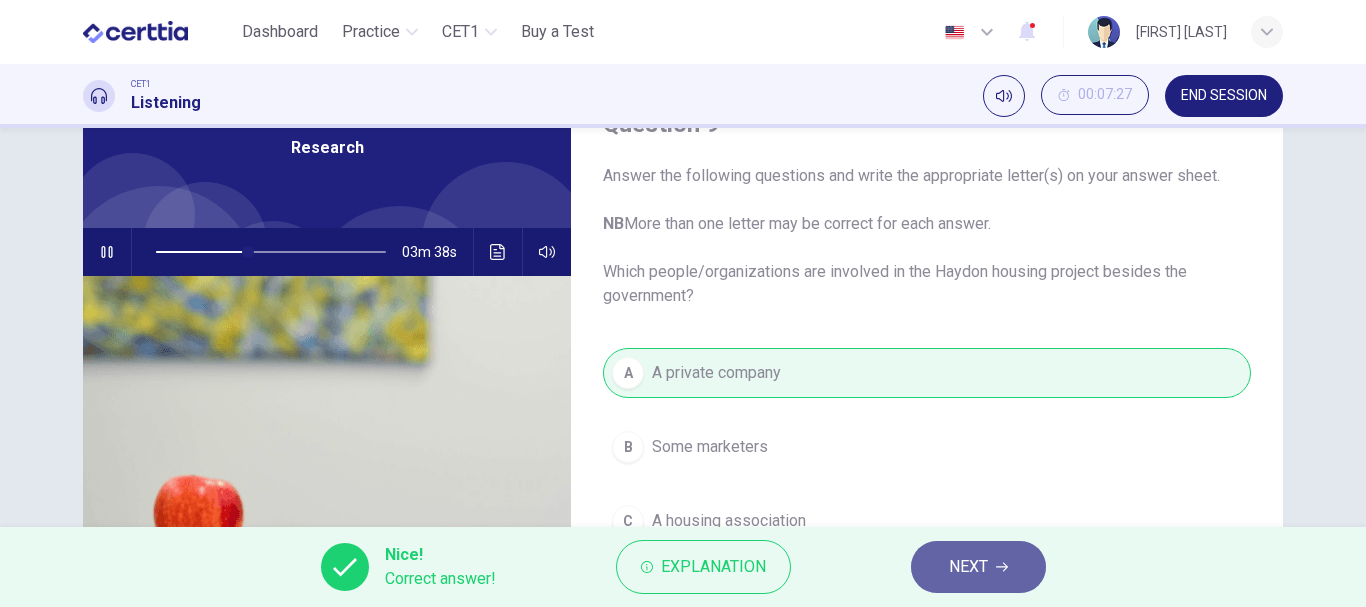 click on "NEXT" at bounding box center (968, 567) 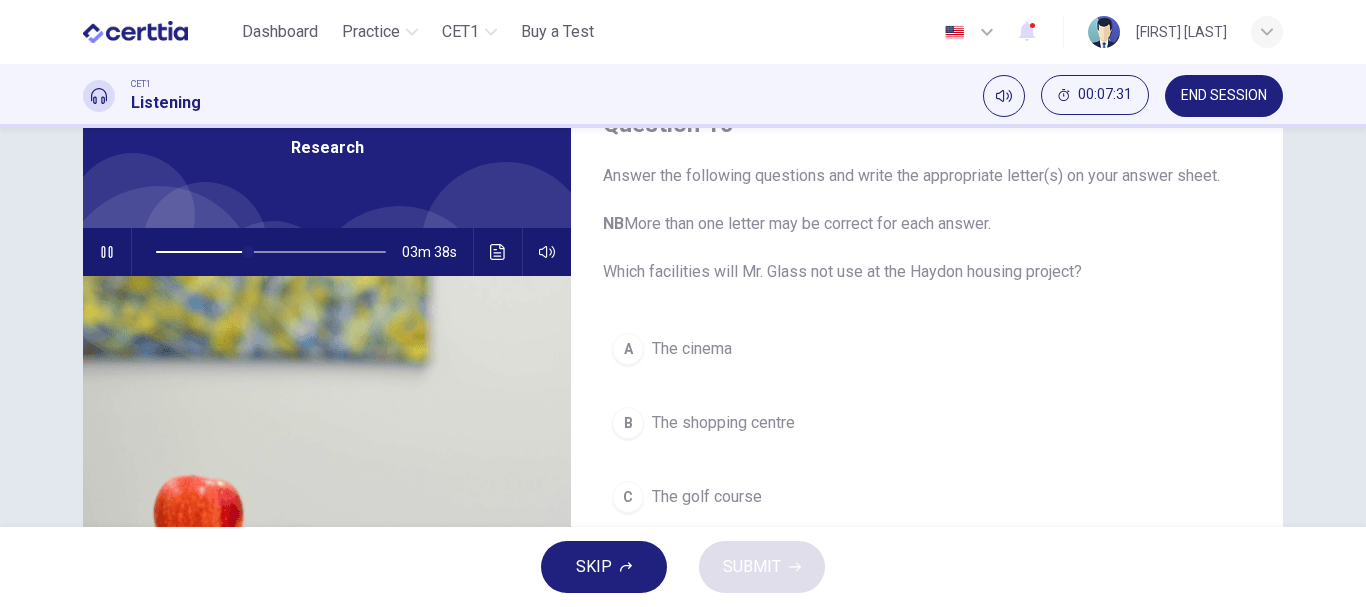 scroll, scrollTop: 200, scrollLeft: 0, axis: vertical 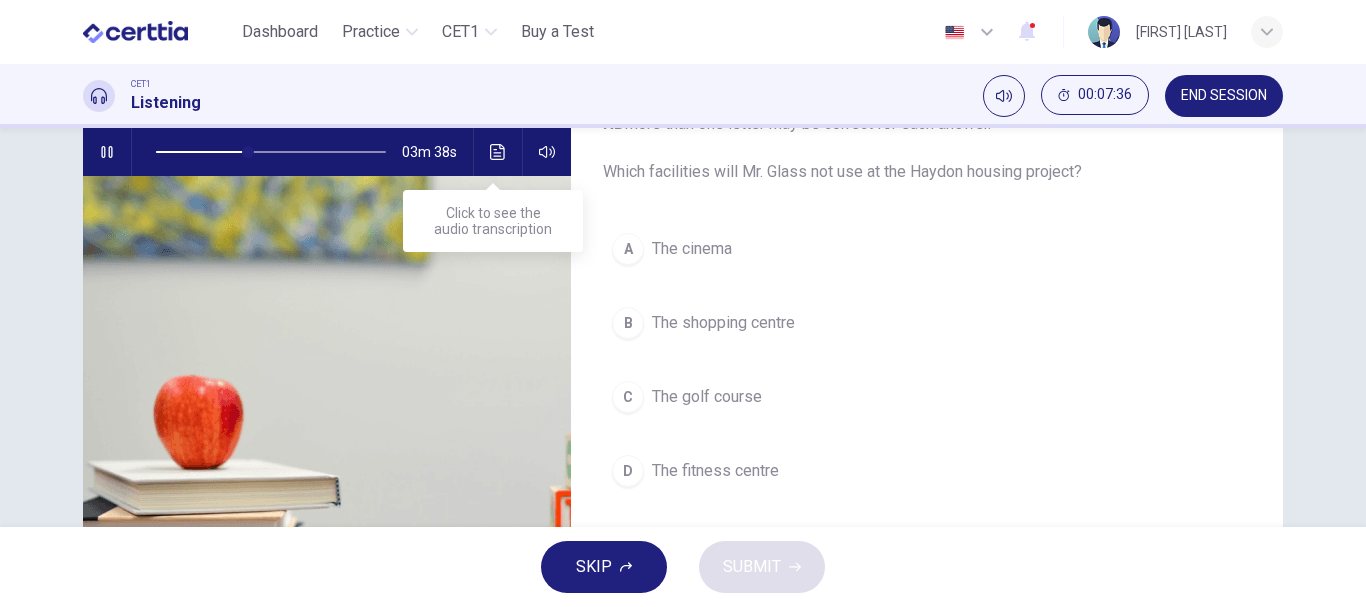 click at bounding box center (498, 152) 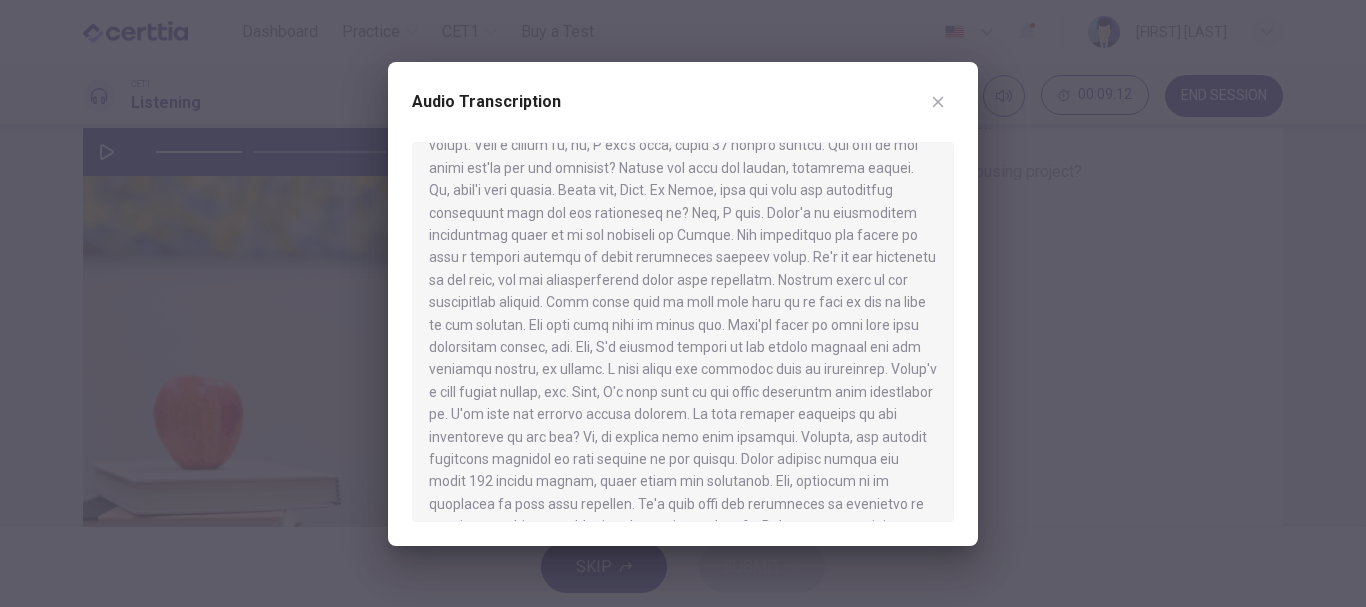 scroll, scrollTop: 639, scrollLeft: 0, axis: vertical 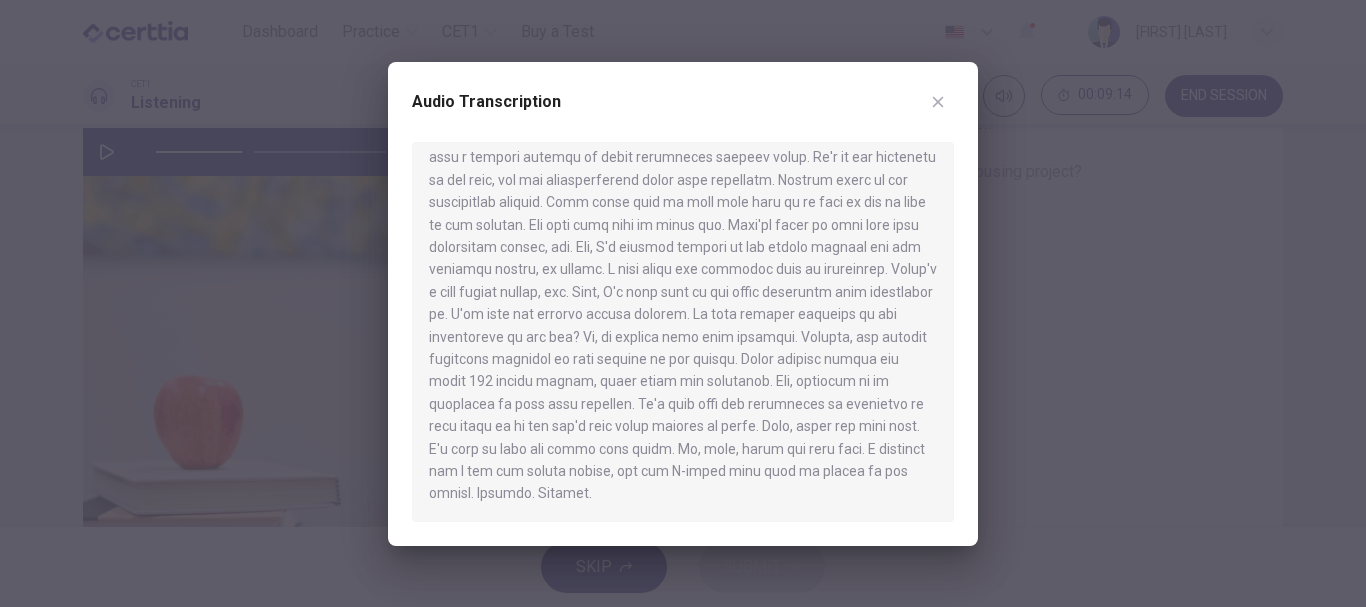 click 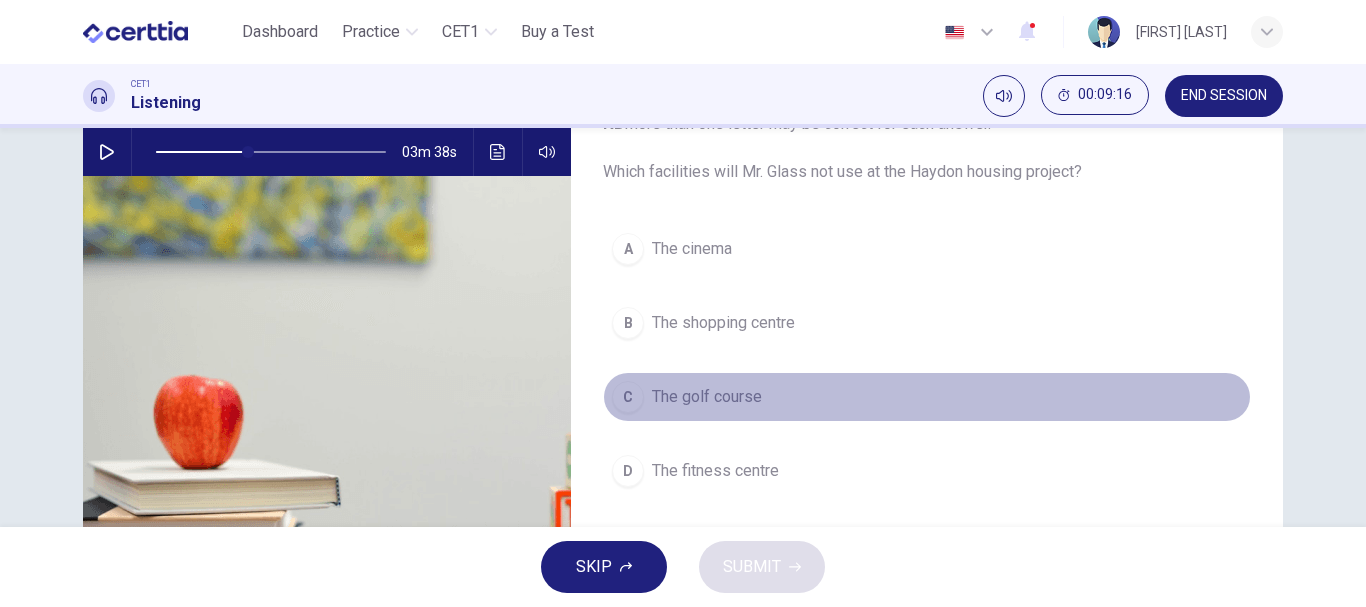 click on "C The golf course" at bounding box center (927, 397) 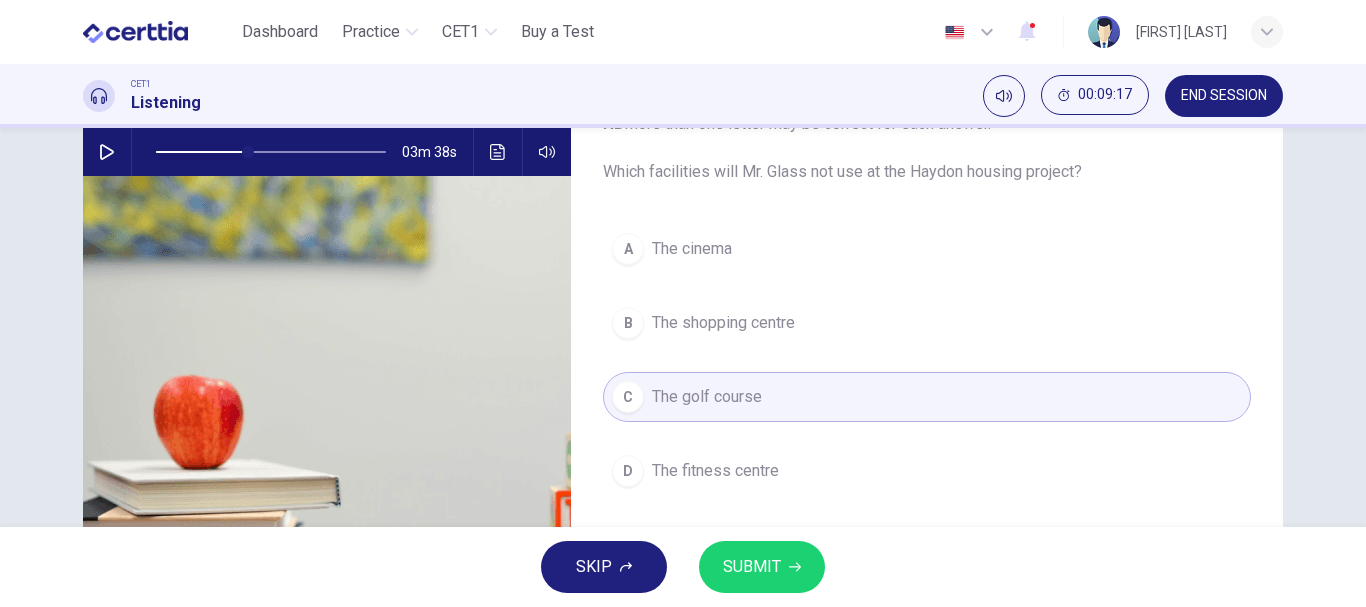 click on "SUBMIT" at bounding box center (752, 567) 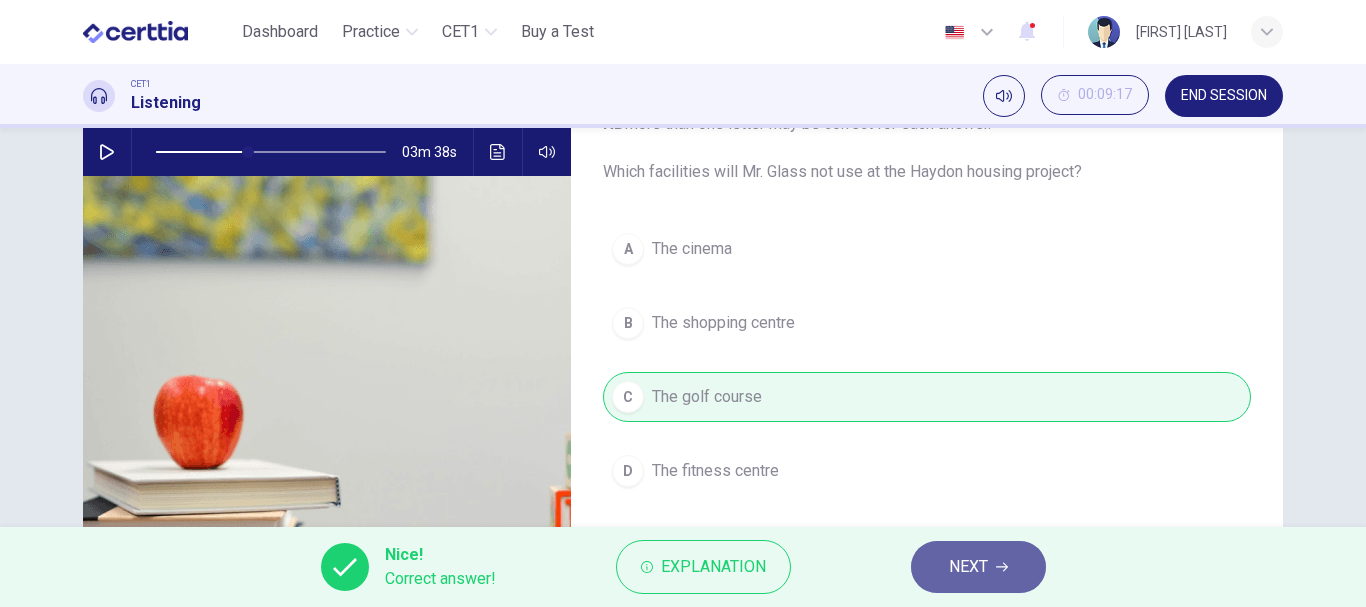 click on "NEXT" at bounding box center [968, 567] 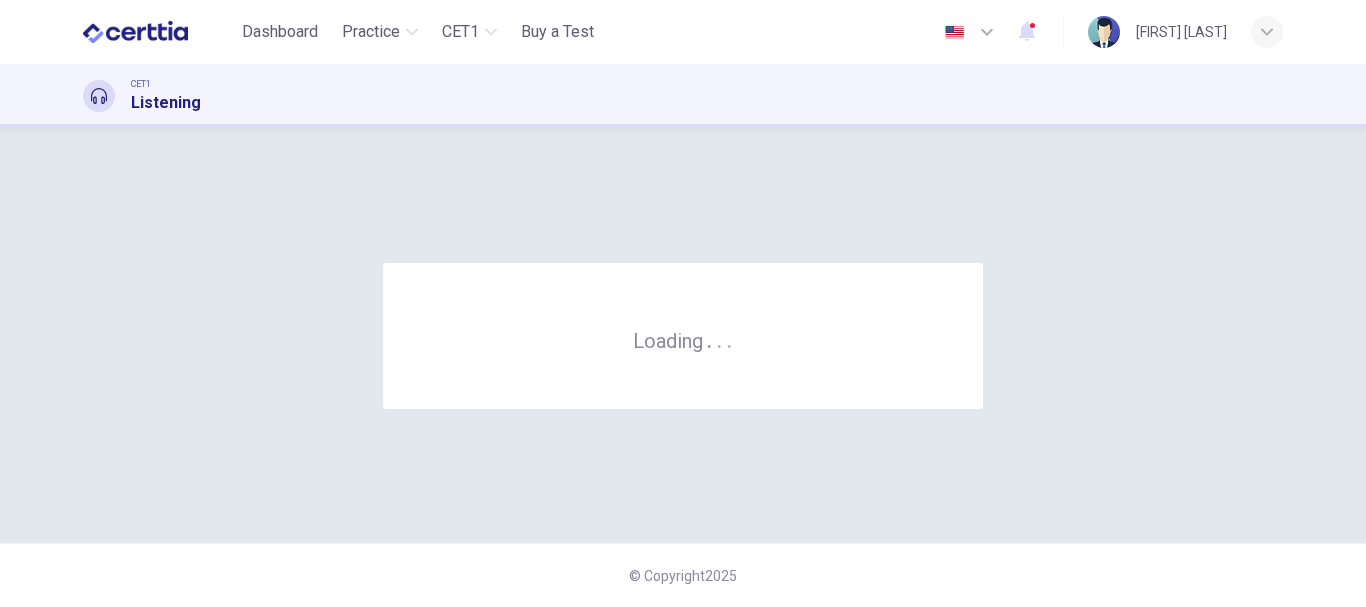 scroll, scrollTop: 0, scrollLeft: 0, axis: both 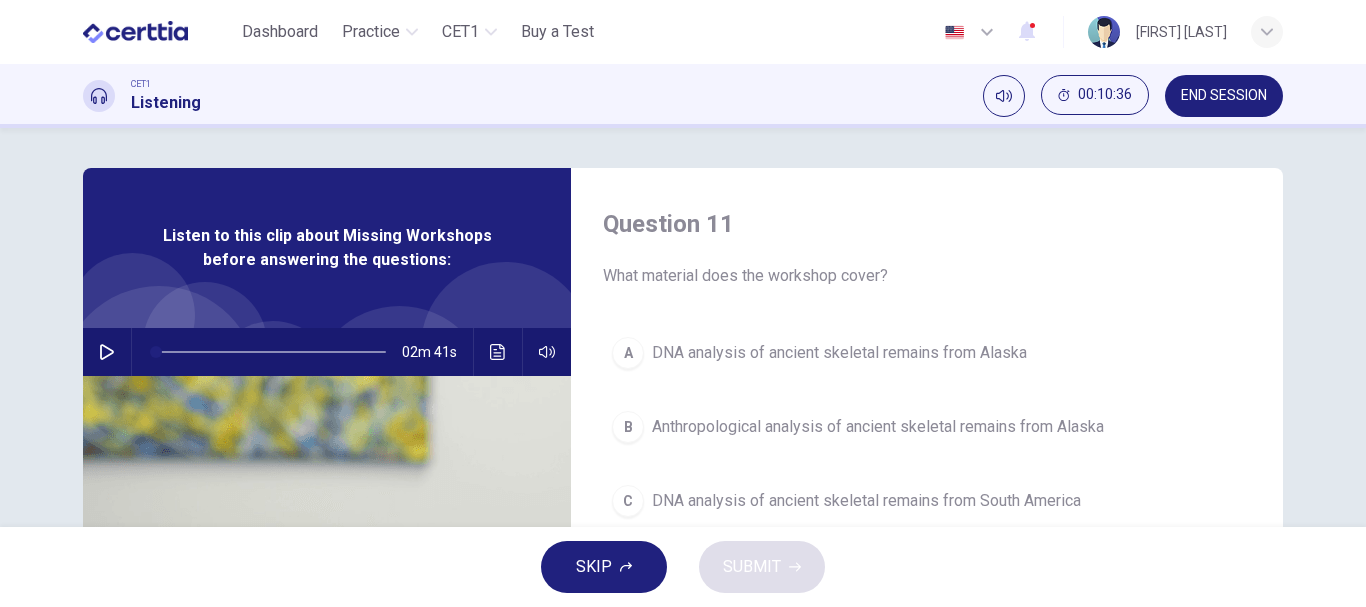 click on "Question 11 What material does the workshop cover? A DNA analysis of ancient skeletal remains from Alaska B Anthropological analysis of ancient skeletal remains from Alaska C DNA analysis of ancient skeletal remains from South America D Anthropological analysis of ancient skeletal remains from South America" at bounding box center [927, 515] 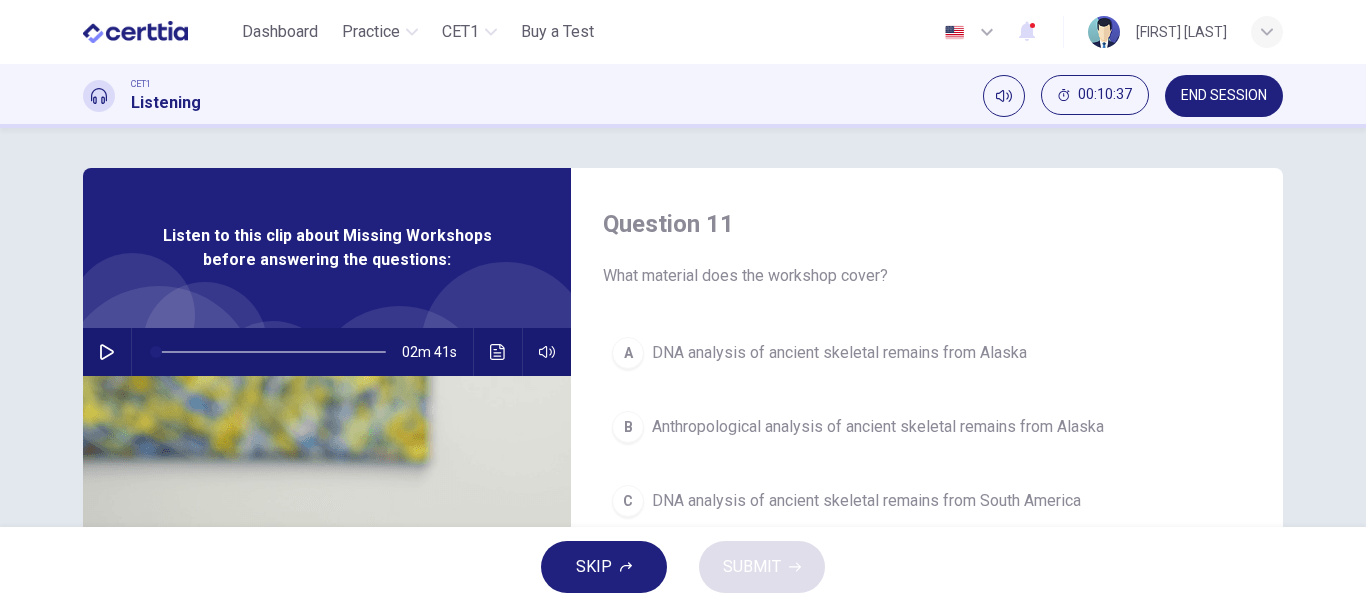 click at bounding box center (107, 352) 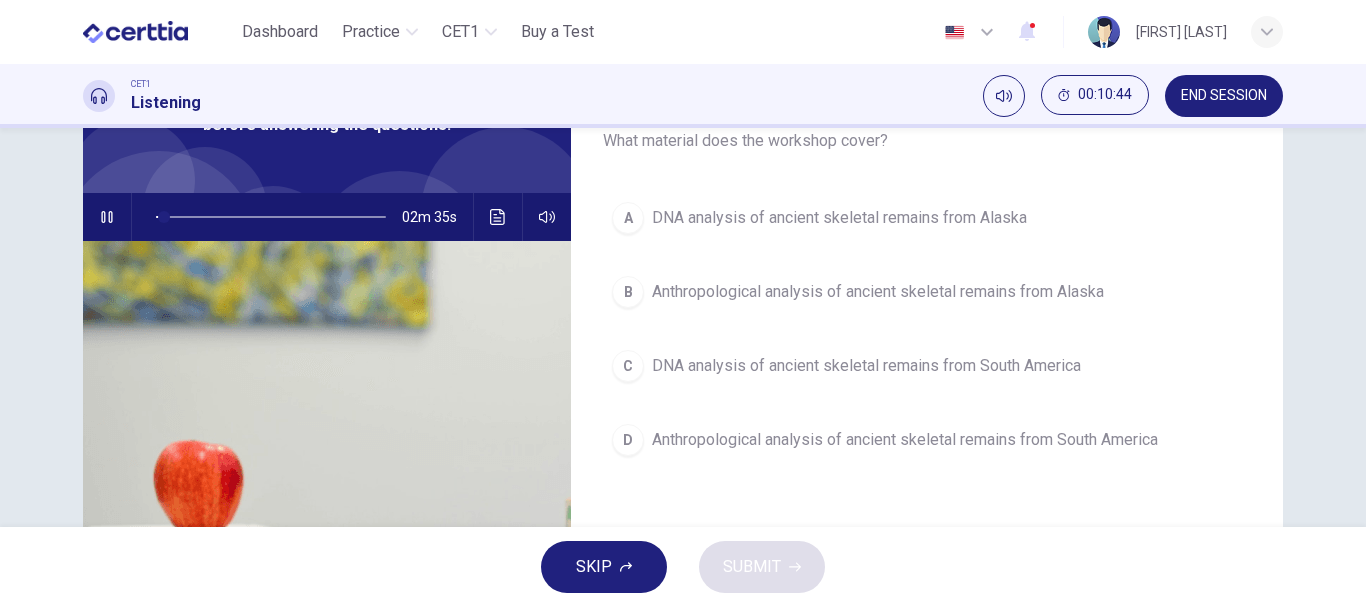scroll, scrollTop: 100, scrollLeft: 0, axis: vertical 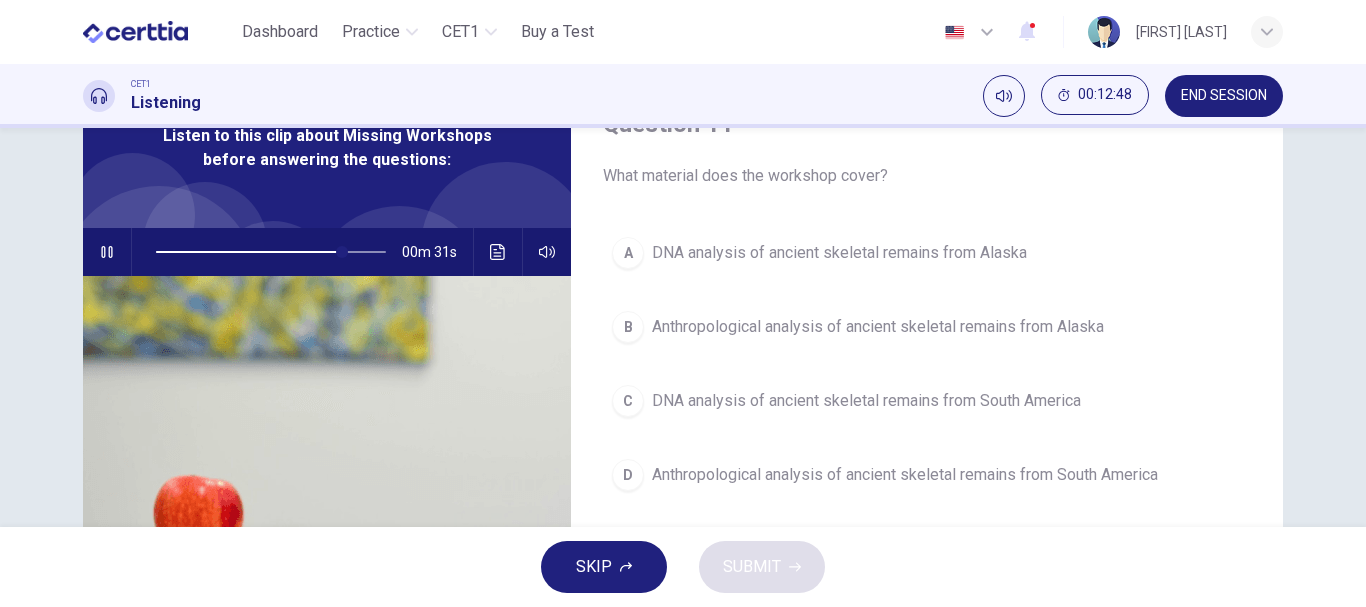 click on "DNA analysis of ancient skeletal remains from Alaska" at bounding box center [839, 253] 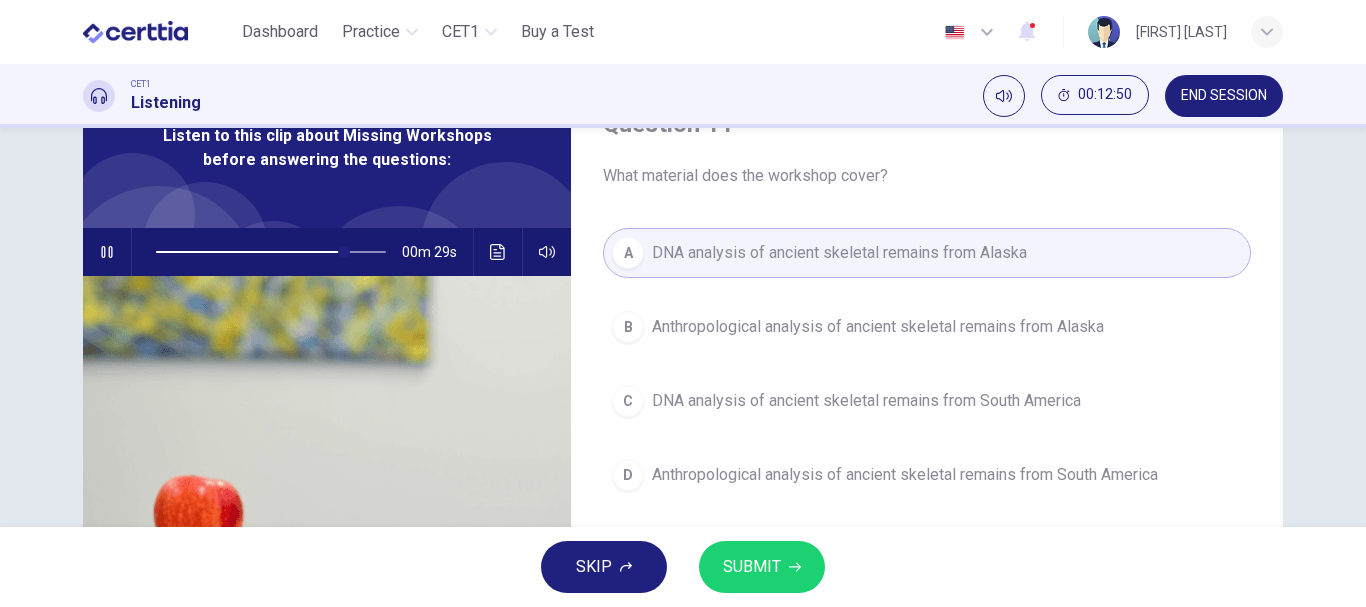click on "SUBMIT" at bounding box center [762, 567] 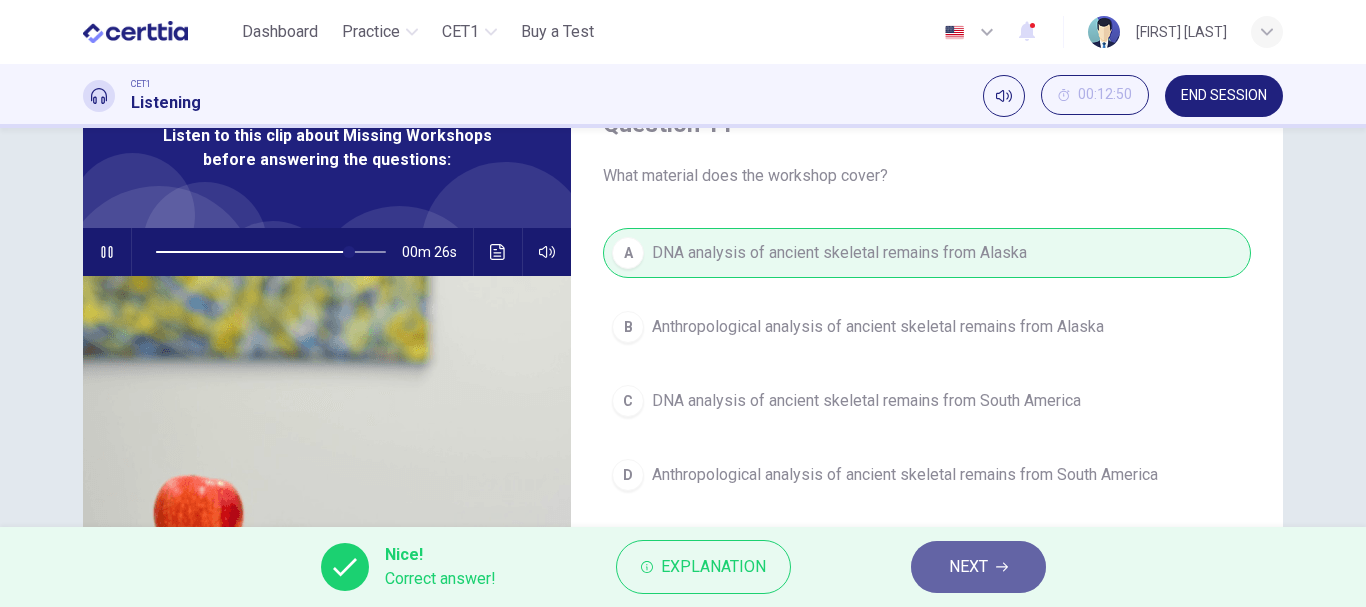 click 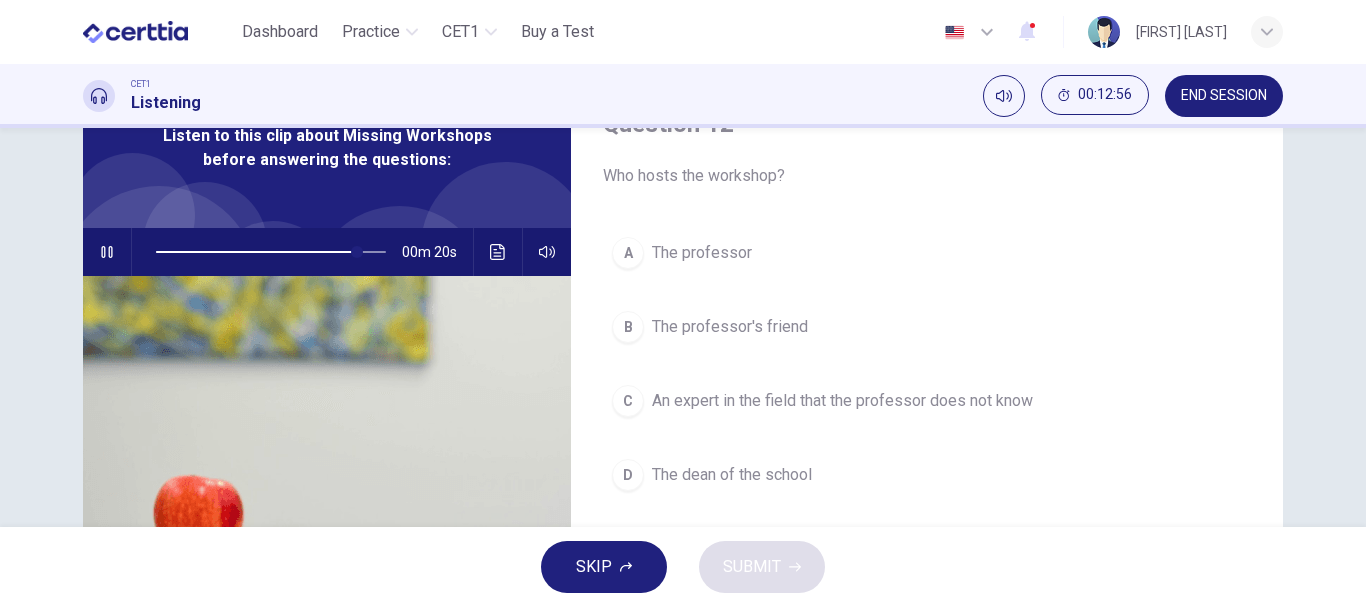 click on "The professor's friend" at bounding box center (730, 327) 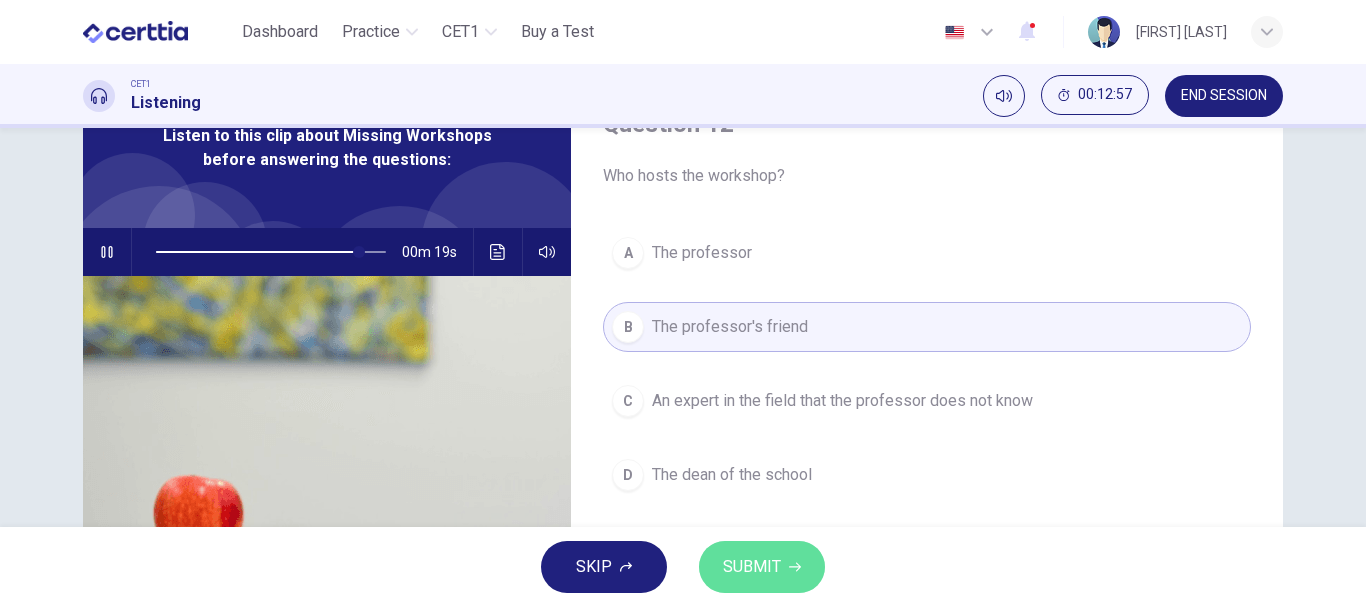 click on "SUBMIT" at bounding box center (752, 567) 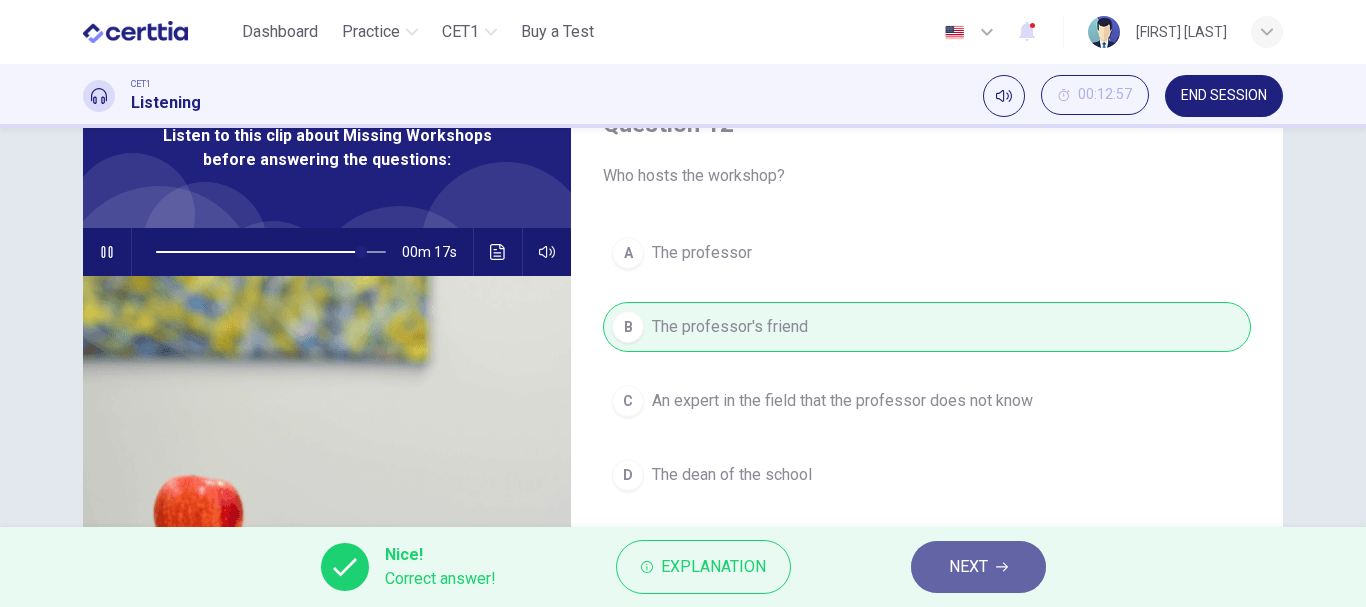 click on "NEXT" at bounding box center [968, 567] 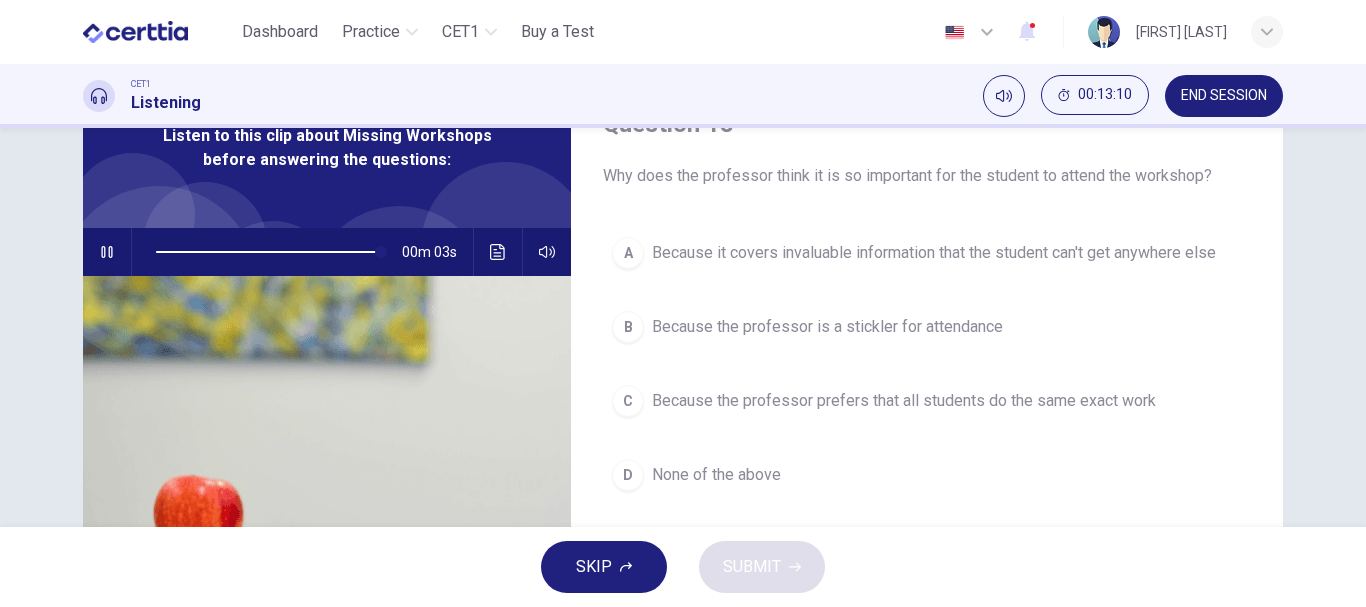 click on "C Because the professor prefers that all students do the same exact work" at bounding box center [927, 401] 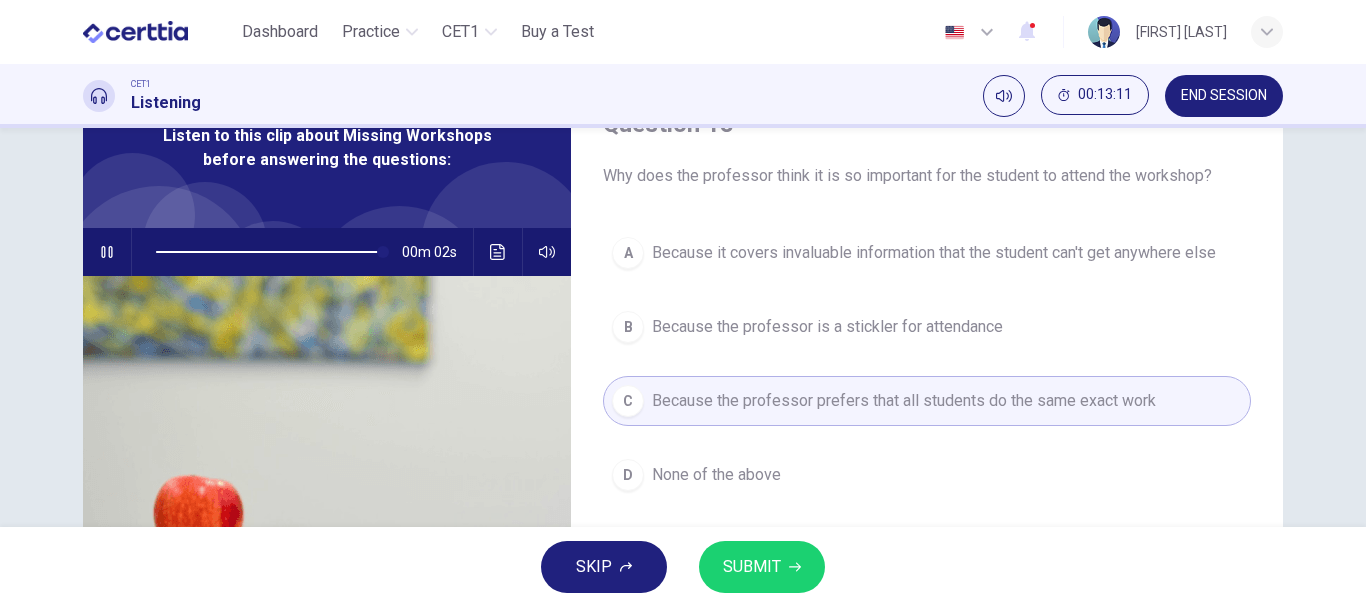 click on "SUBMIT" at bounding box center [762, 567] 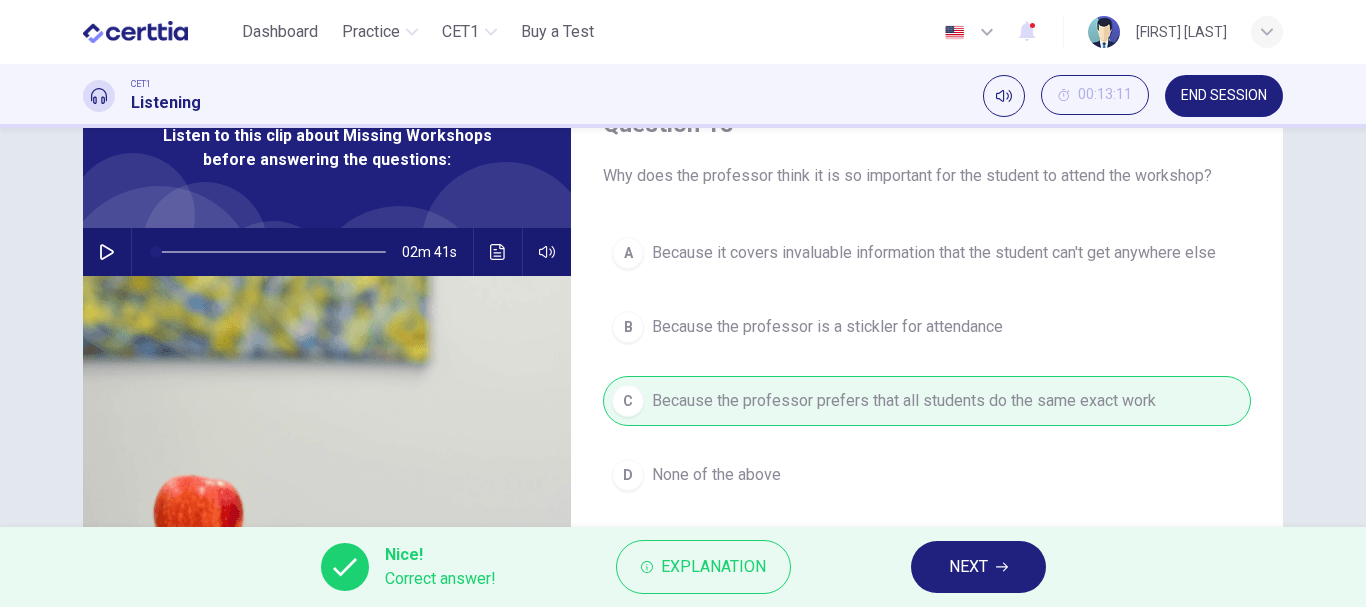 type on "*" 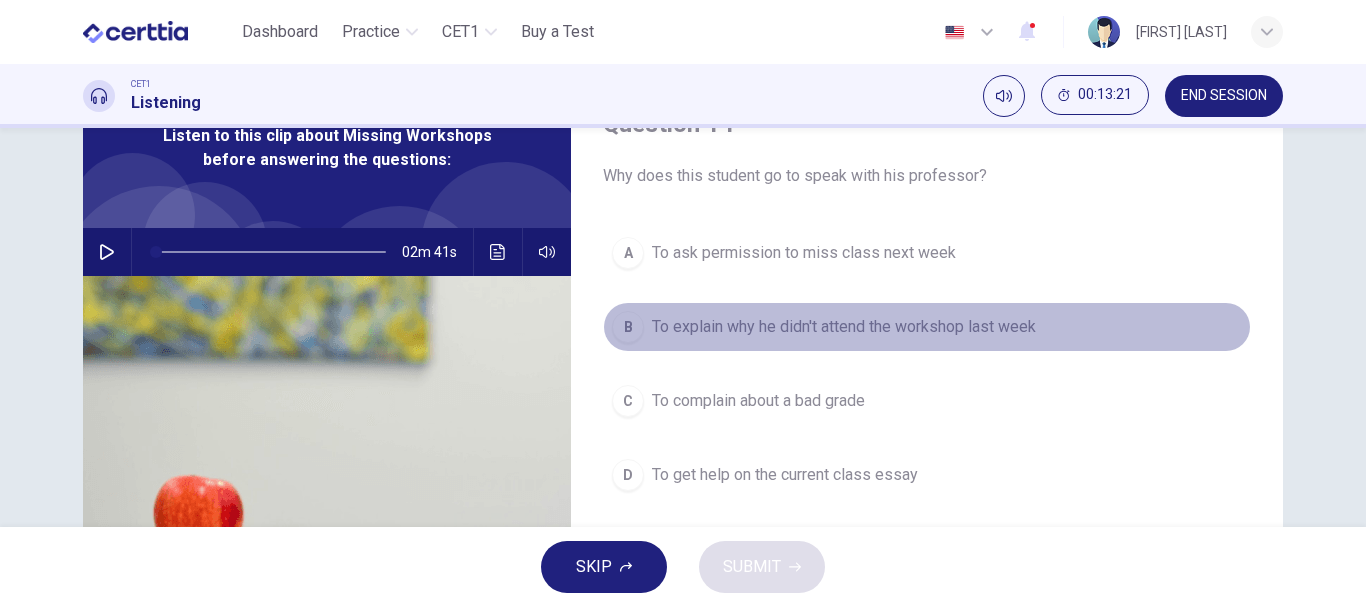 click on "To explain why he didn't attend the workshop last week" at bounding box center (844, 327) 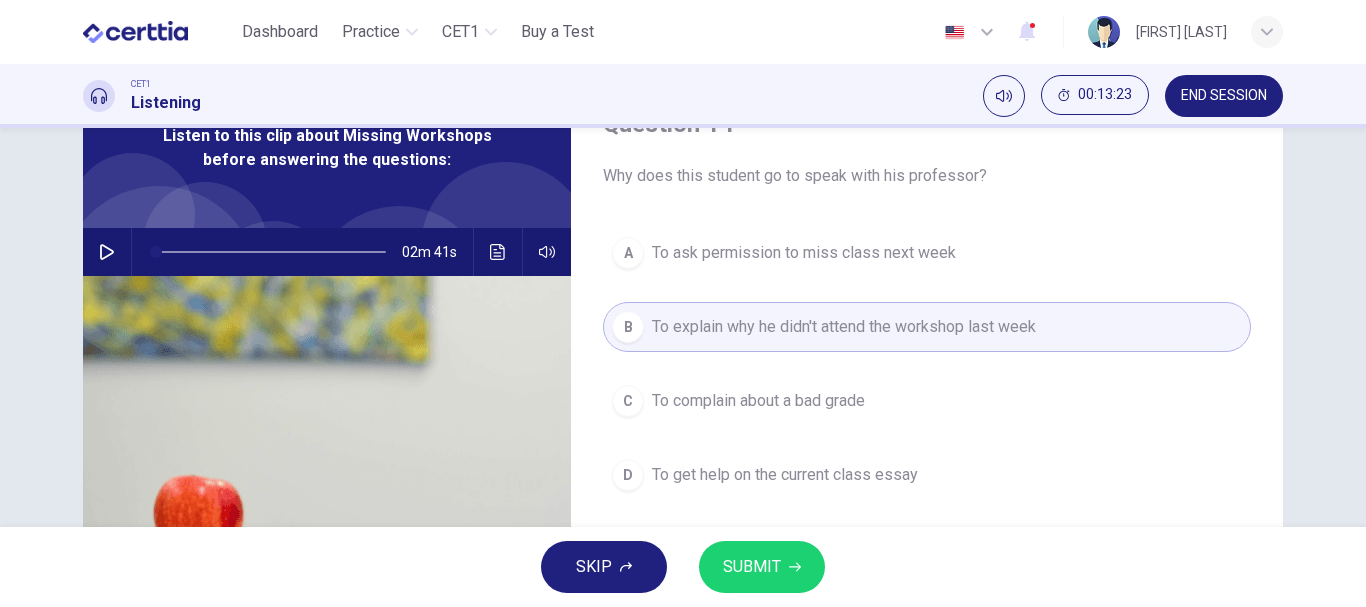 click on "SUBMIT" at bounding box center [762, 567] 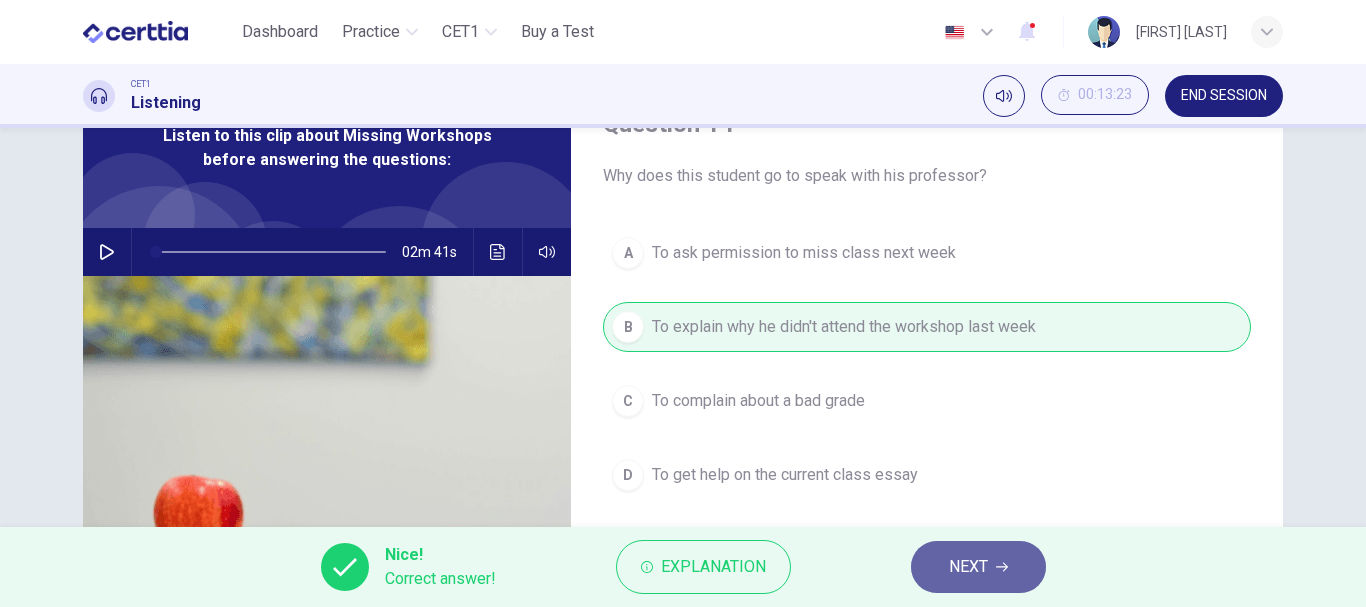 click on "NEXT" at bounding box center (968, 567) 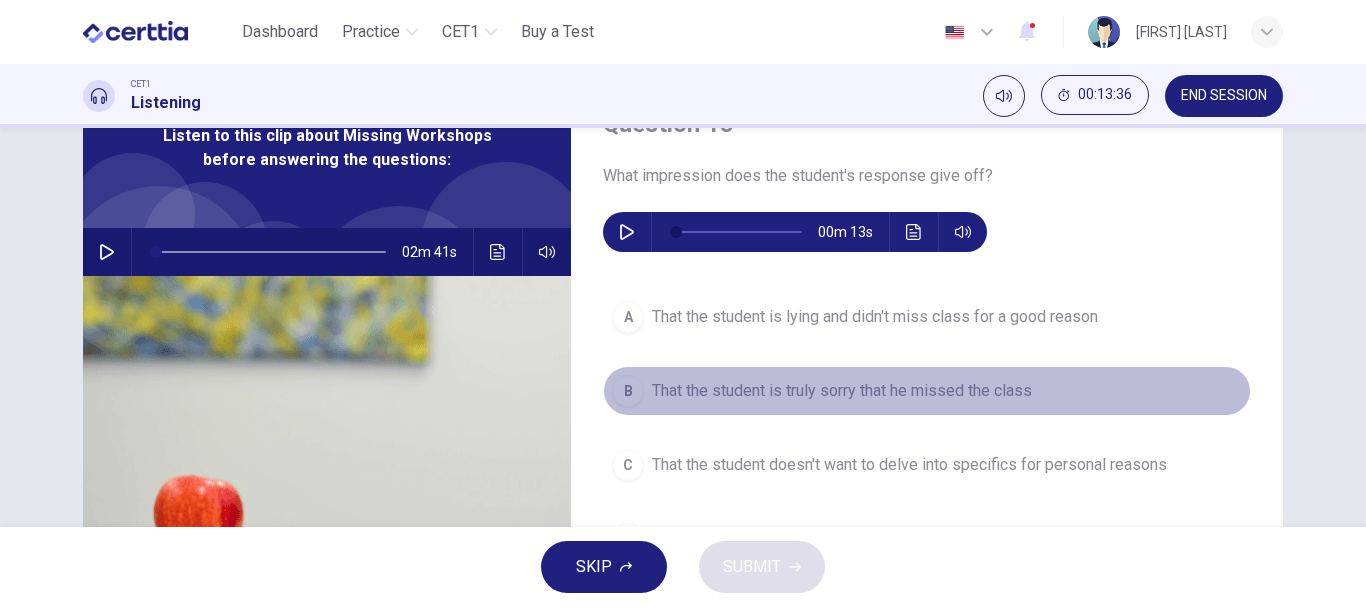 click on "That the student is truly sorry that he missed the class" at bounding box center [842, 391] 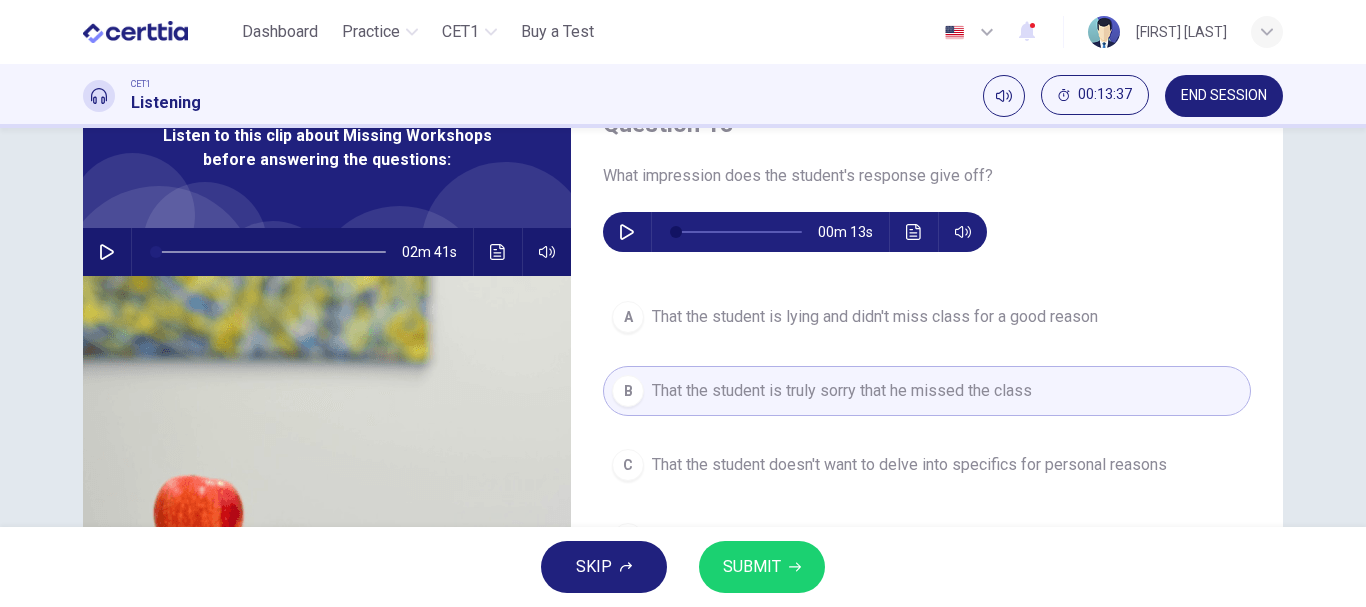 click on "SUBMIT" at bounding box center (762, 567) 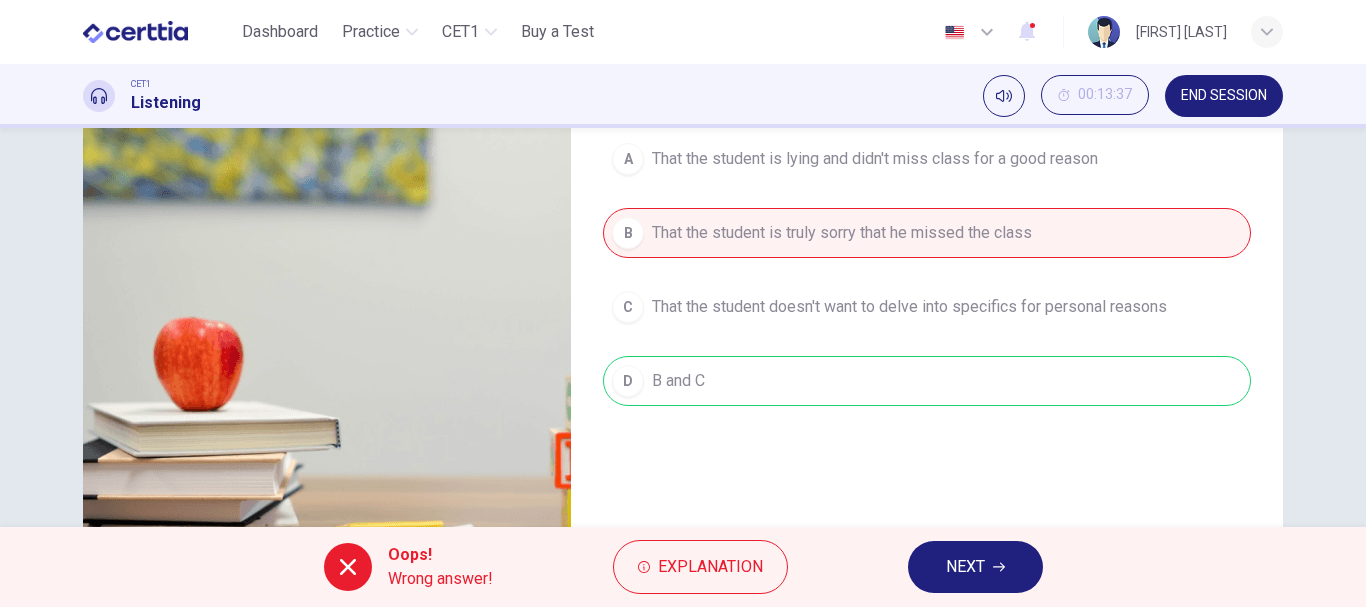 scroll, scrollTop: 276, scrollLeft: 0, axis: vertical 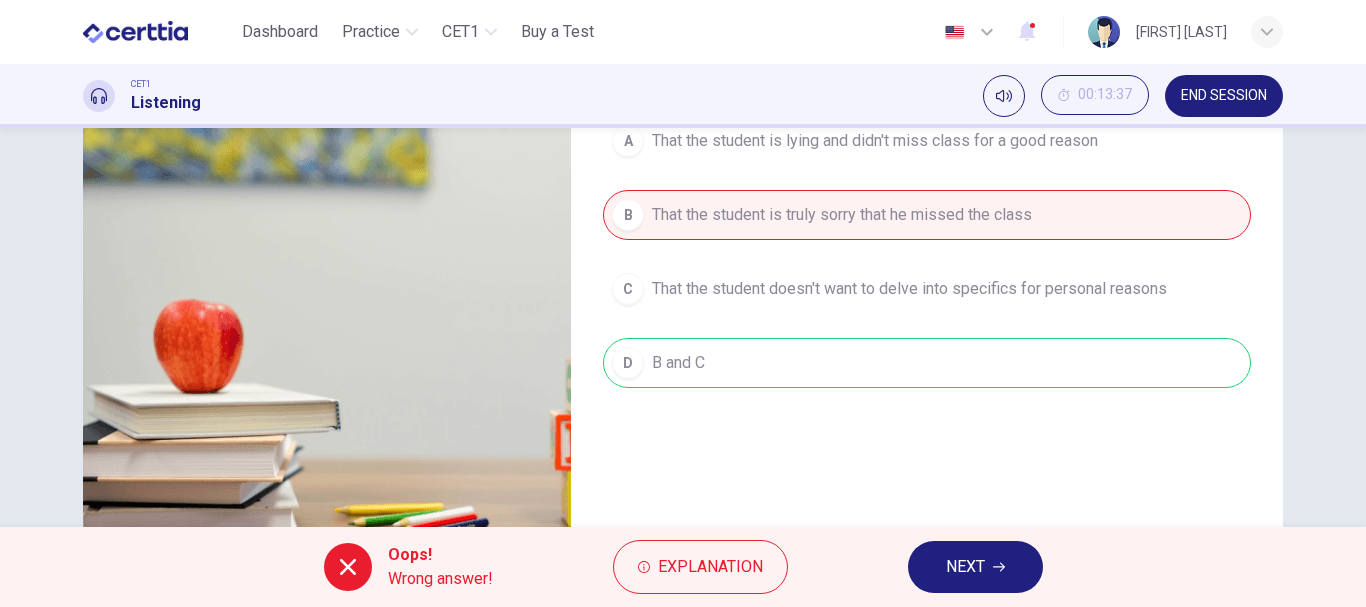 click 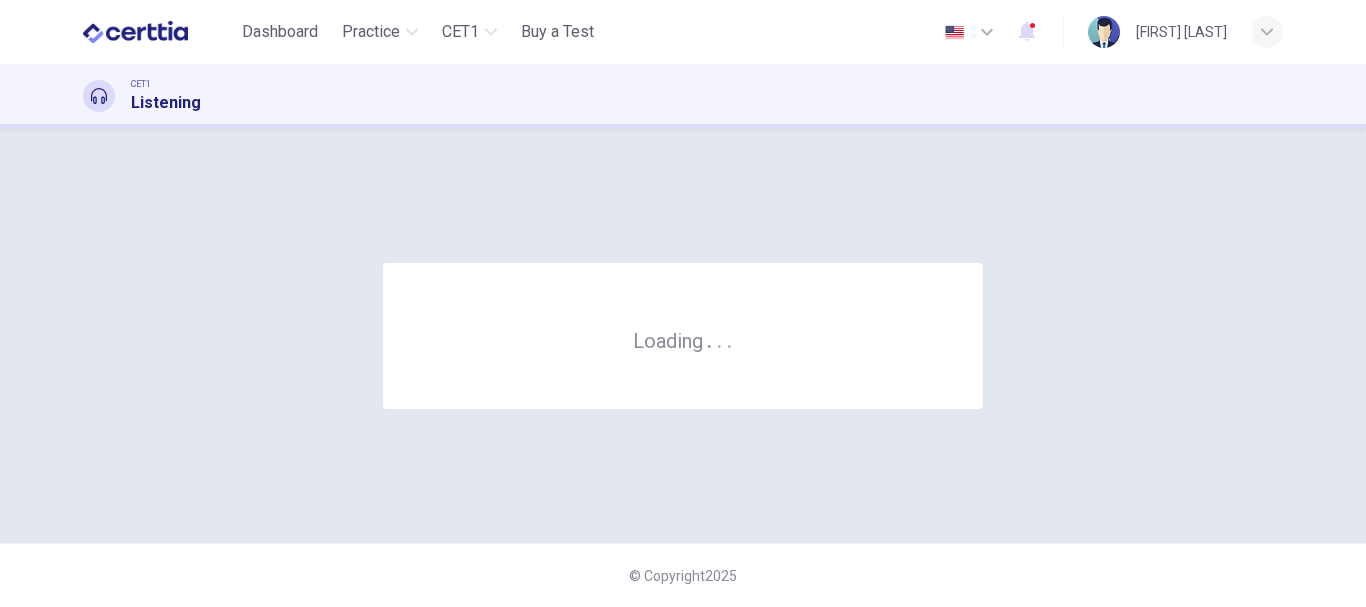scroll, scrollTop: 0, scrollLeft: 0, axis: both 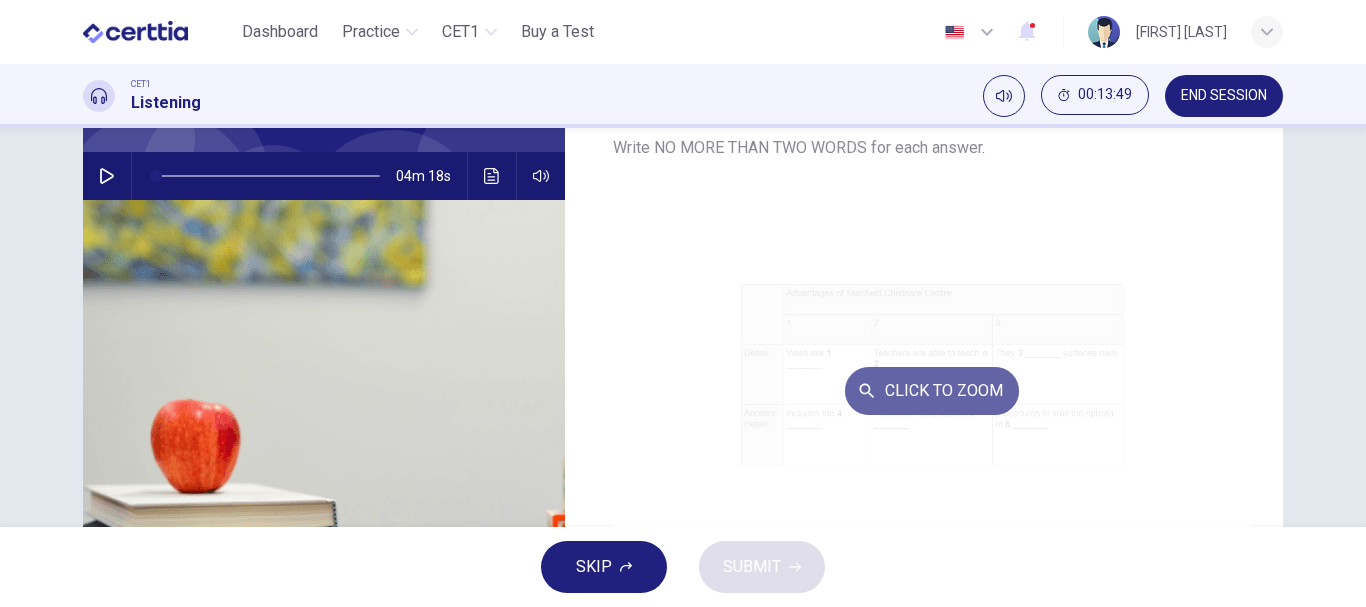 click on "Click to Zoom" at bounding box center [932, 391] 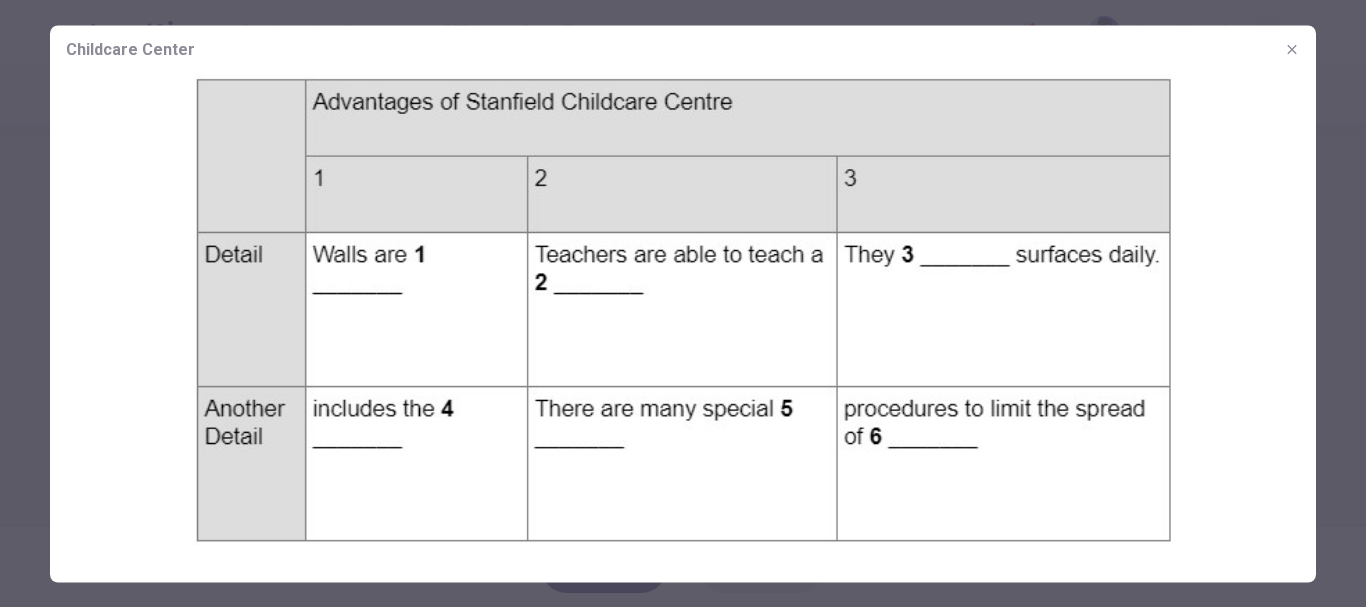 click 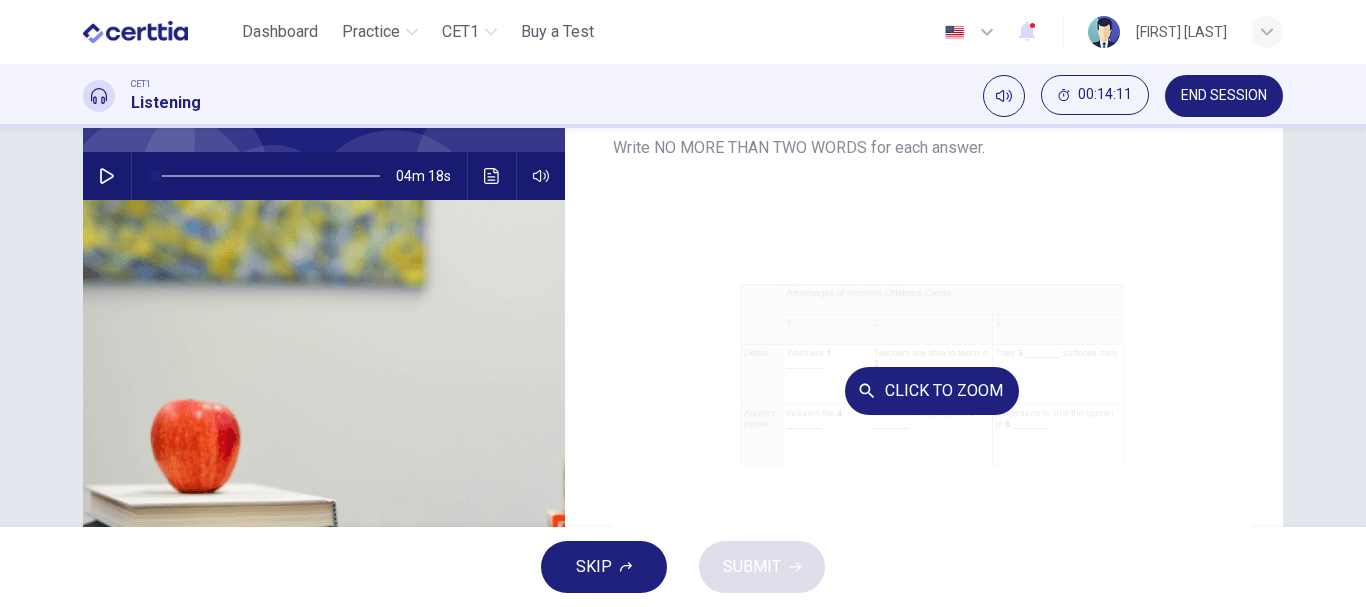 scroll, scrollTop: 100, scrollLeft: 0, axis: vertical 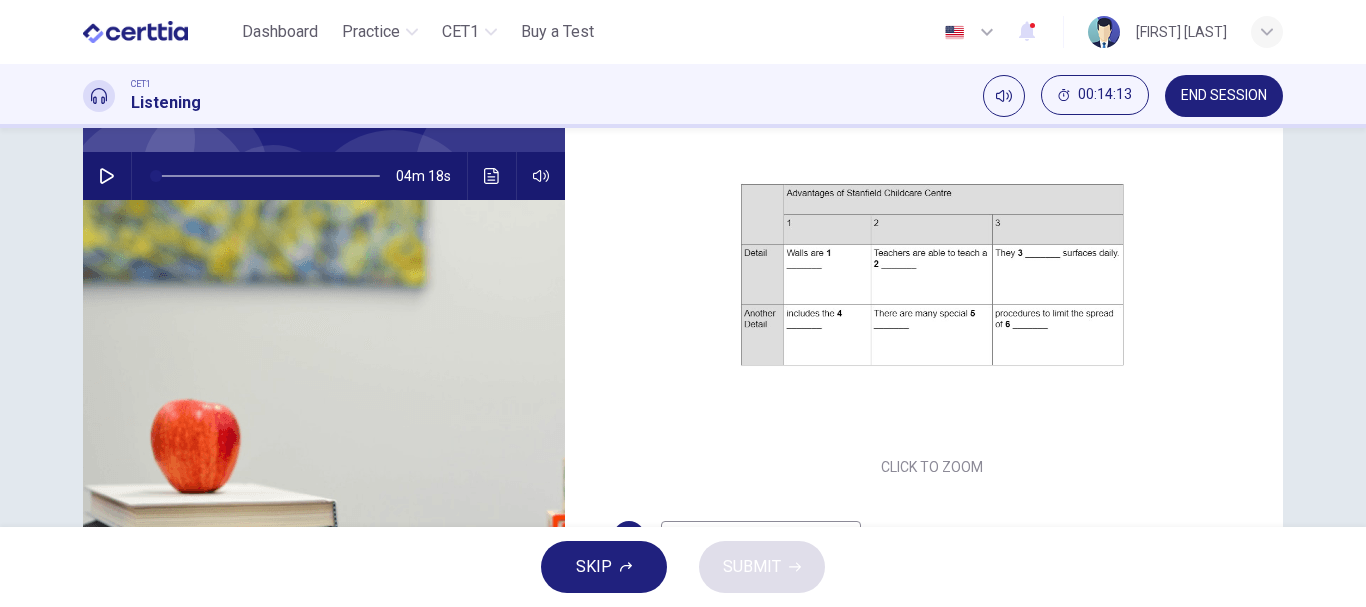 click 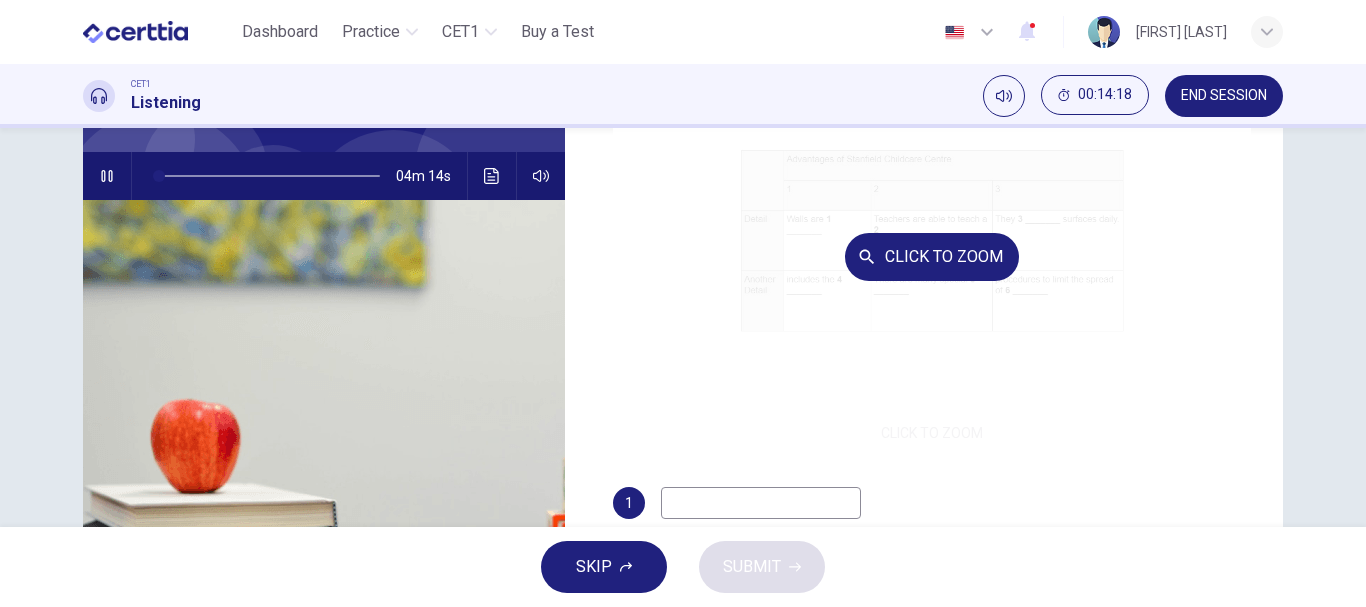 scroll, scrollTop: 100, scrollLeft: 0, axis: vertical 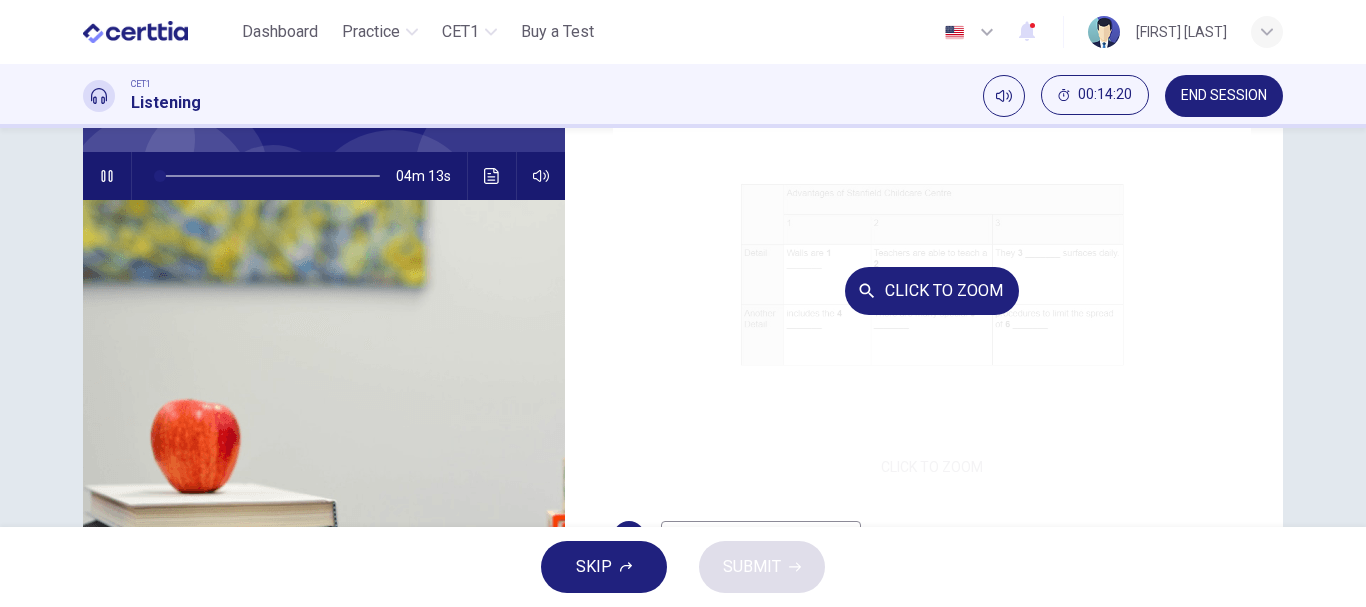 type on "*" 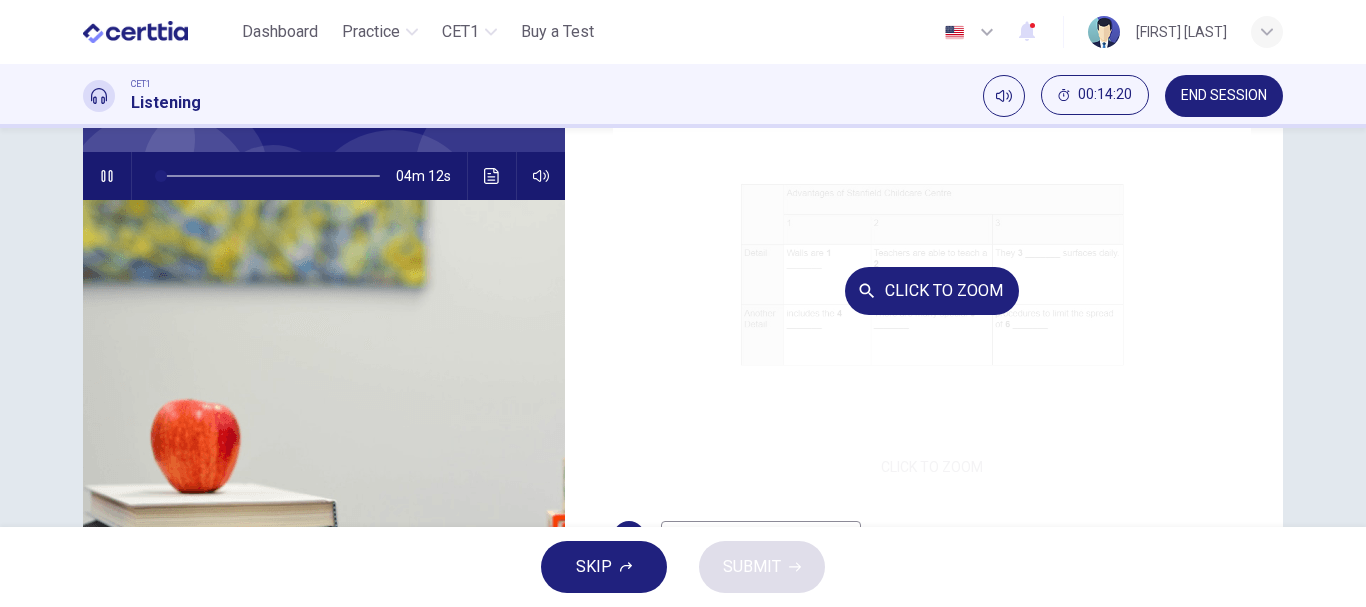 type 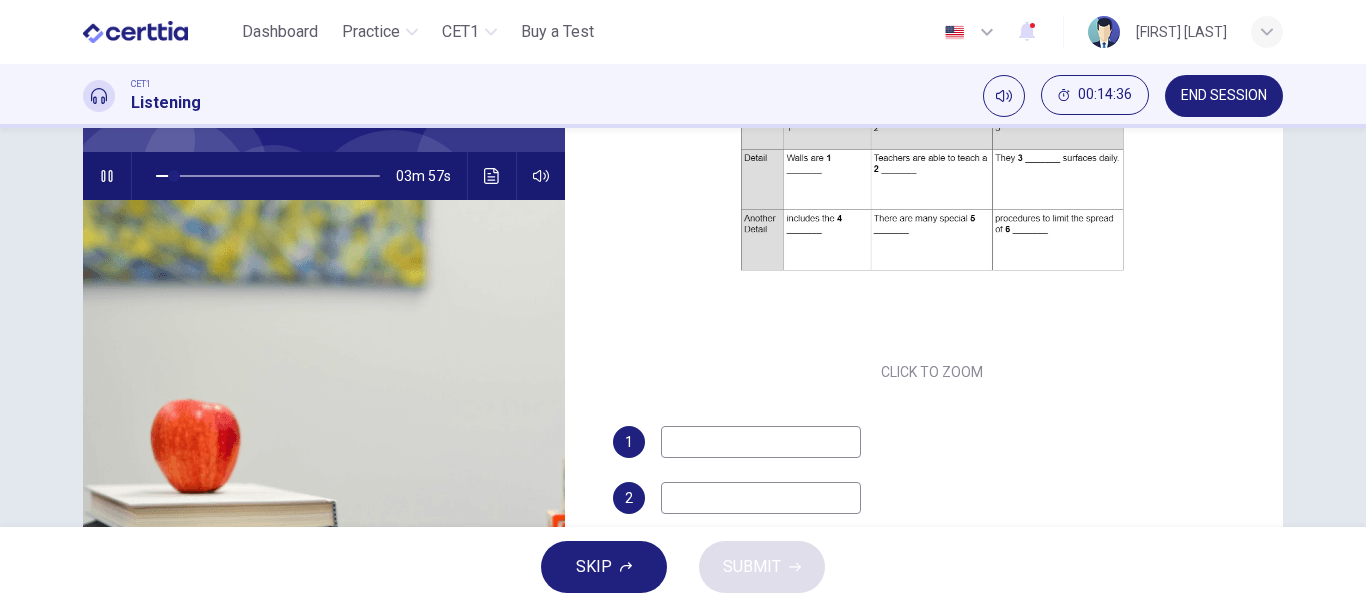 scroll, scrollTop: 200, scrollLeft: 0, axis: vertical 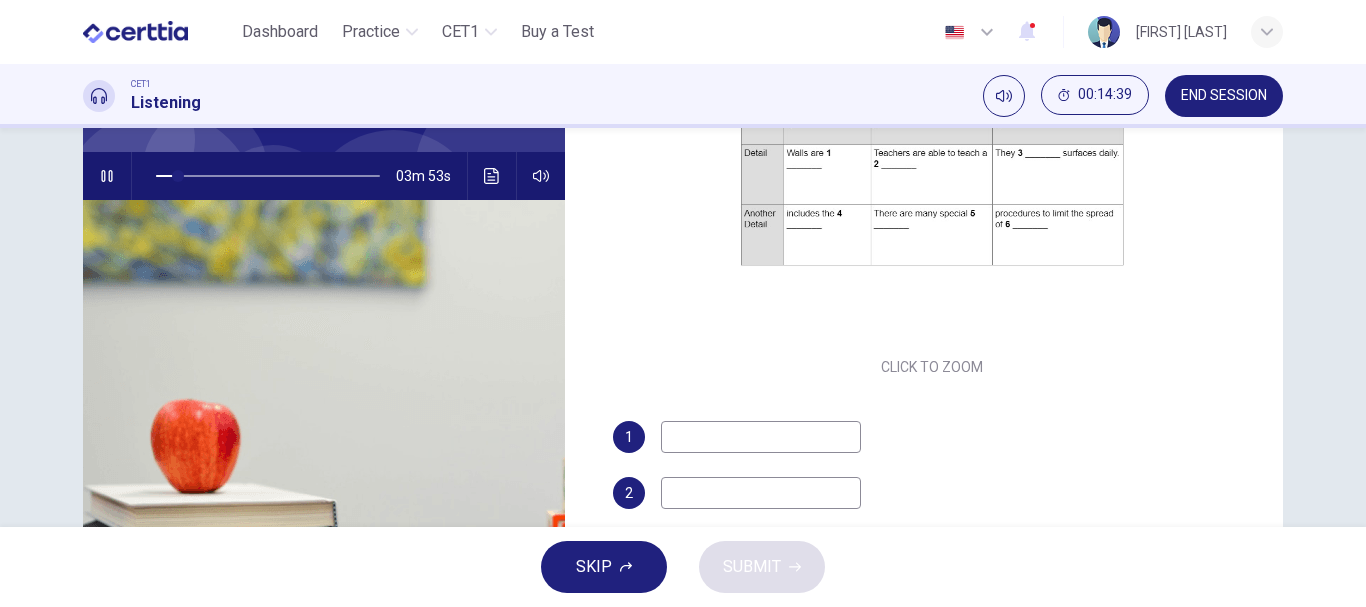 click at bounding box center (761, 437) 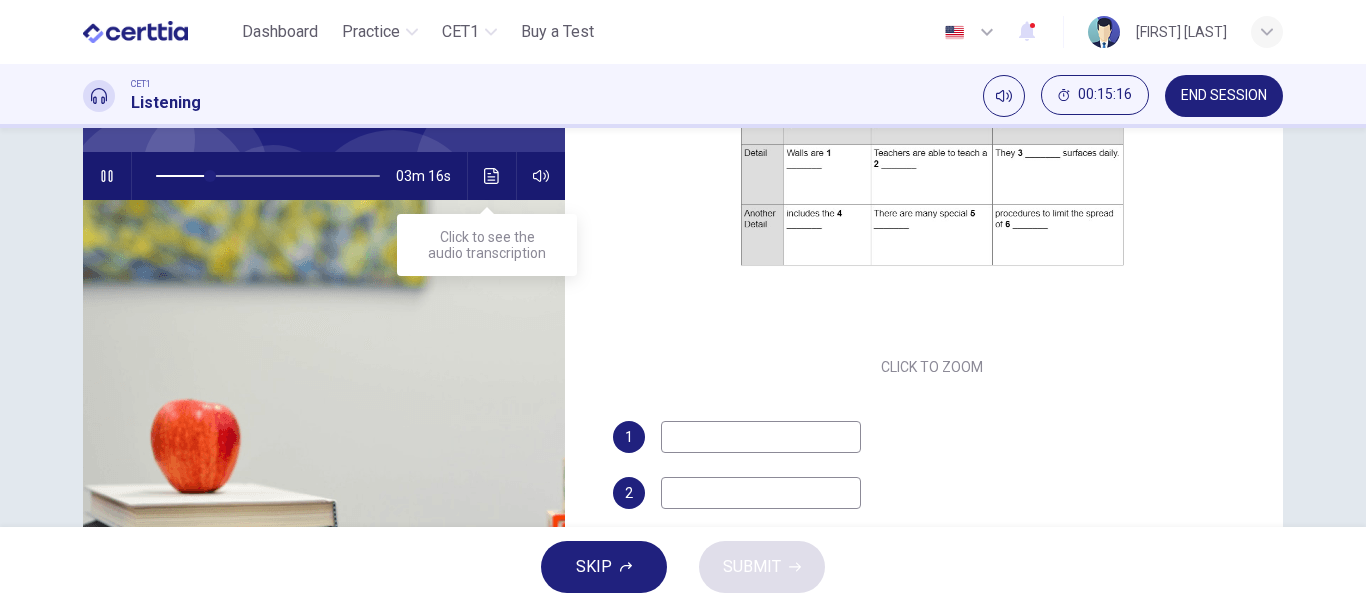 click 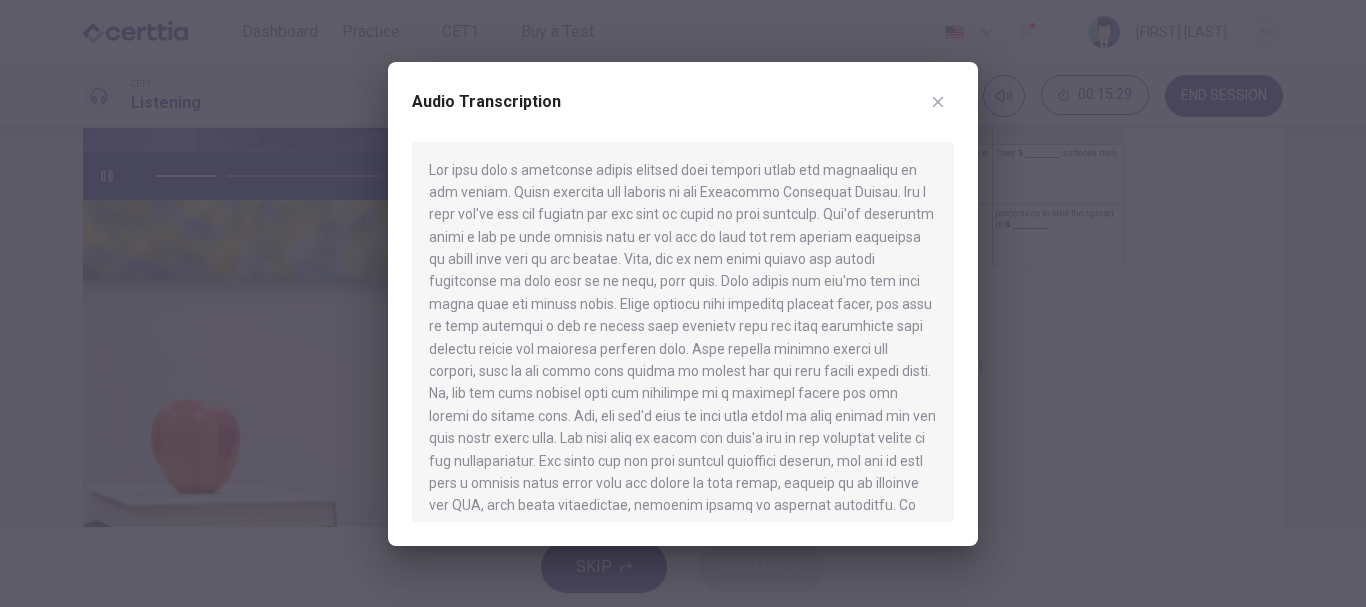 click 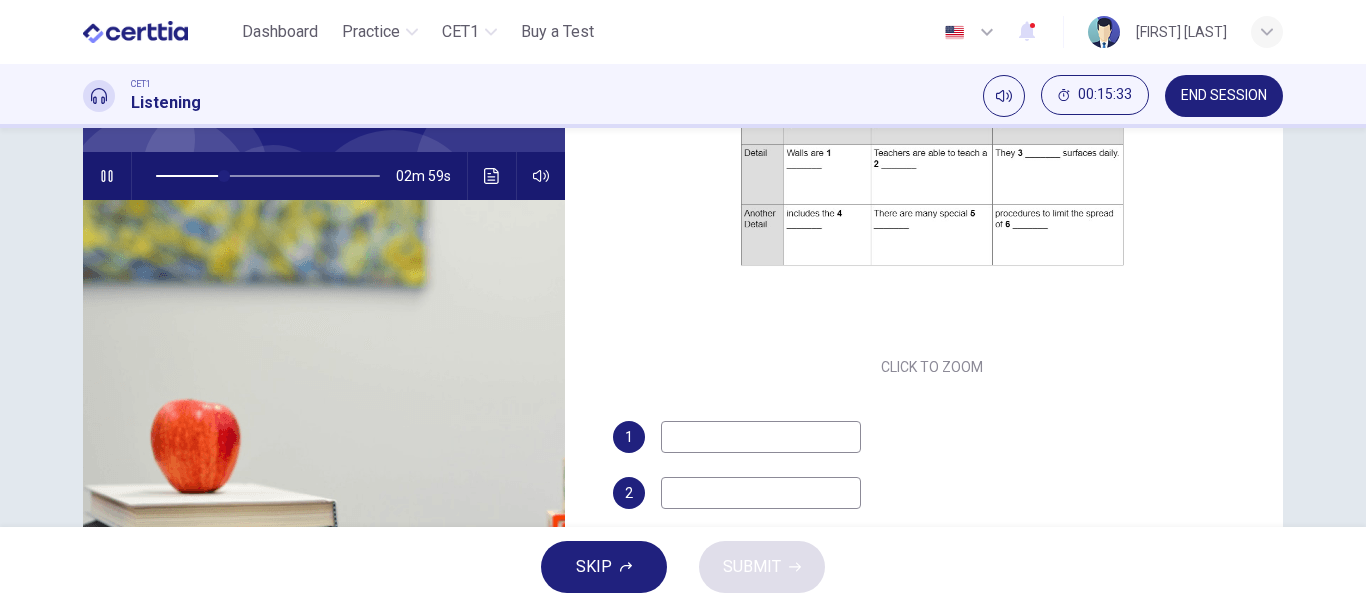 click at bounding box center [761, 437] 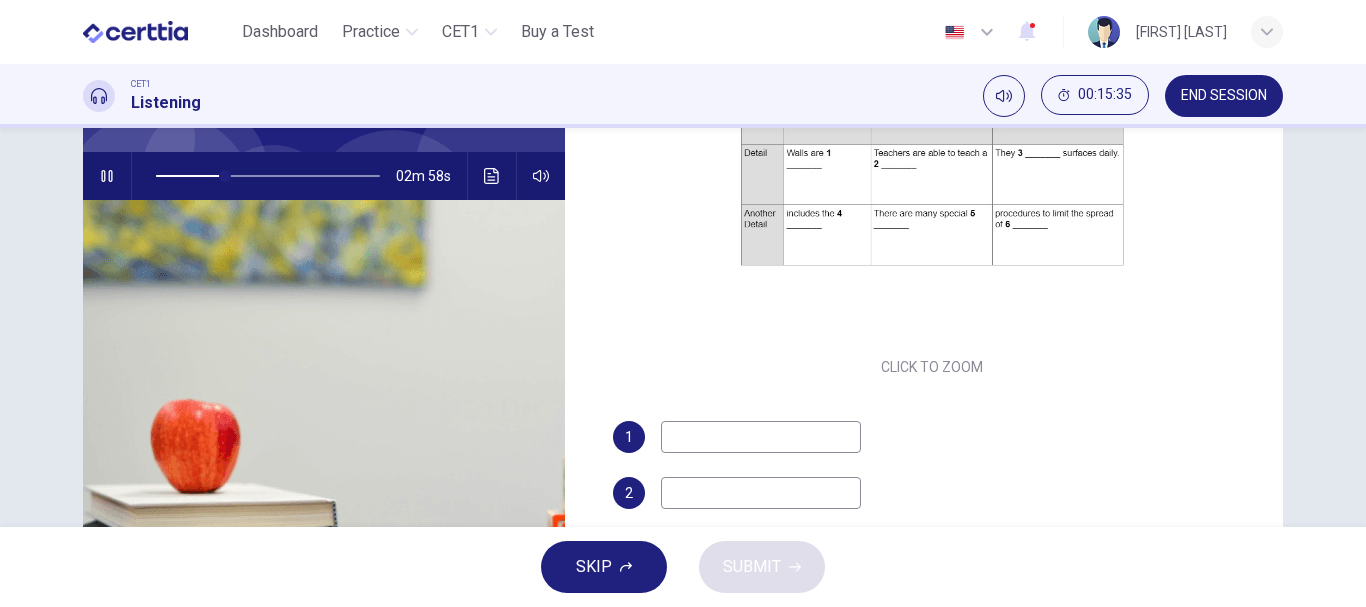 type on "**" 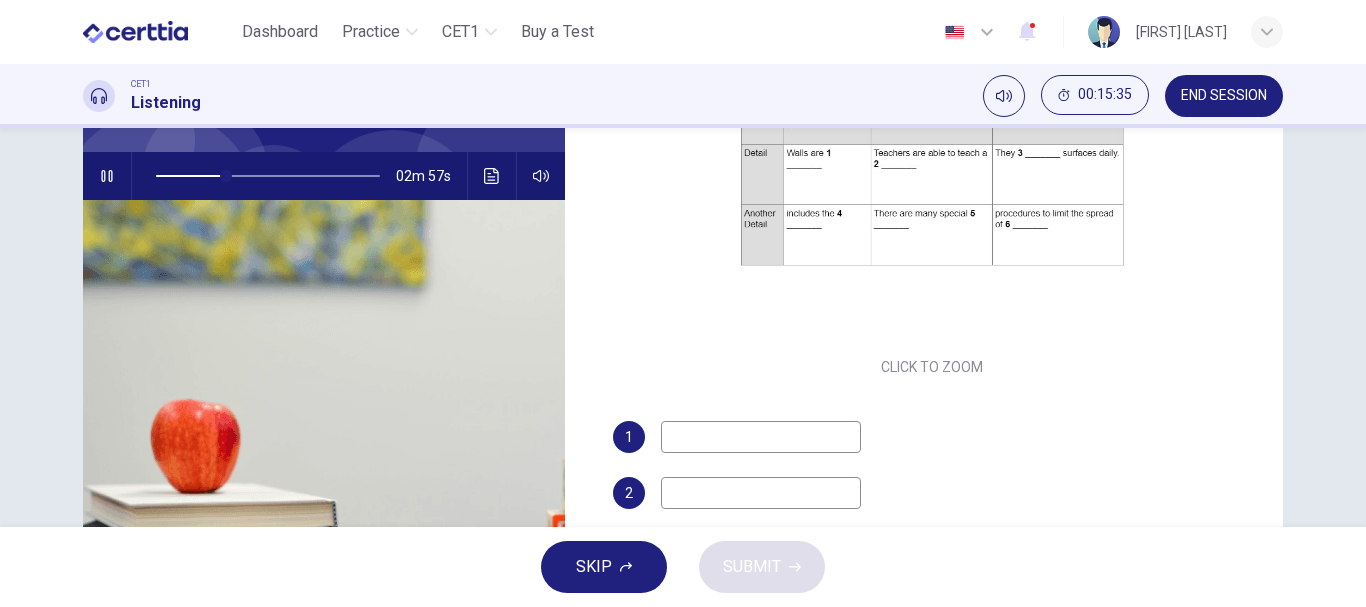 type on "*" 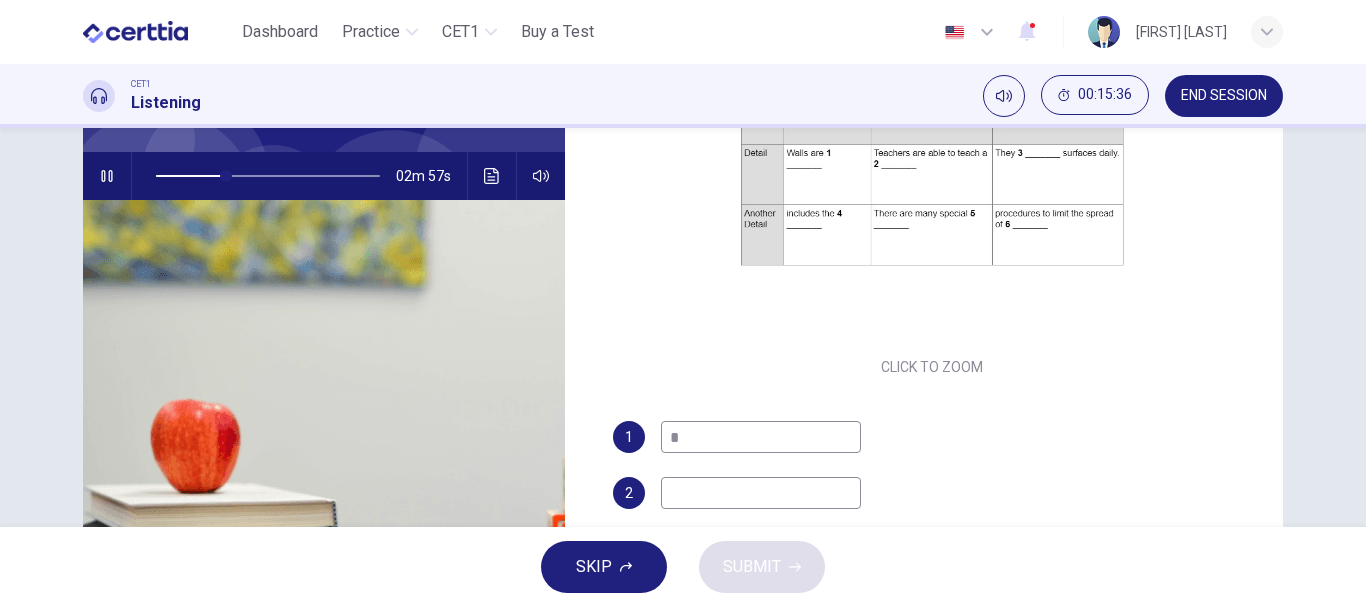 type on "**" 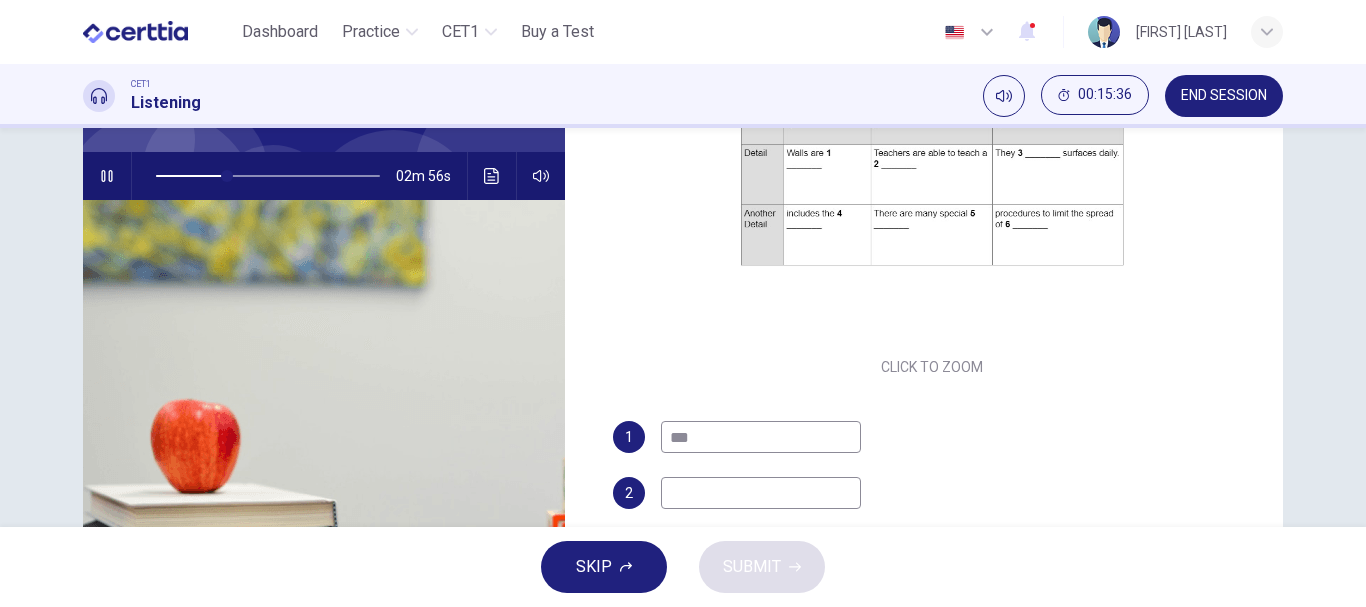 type on "****" 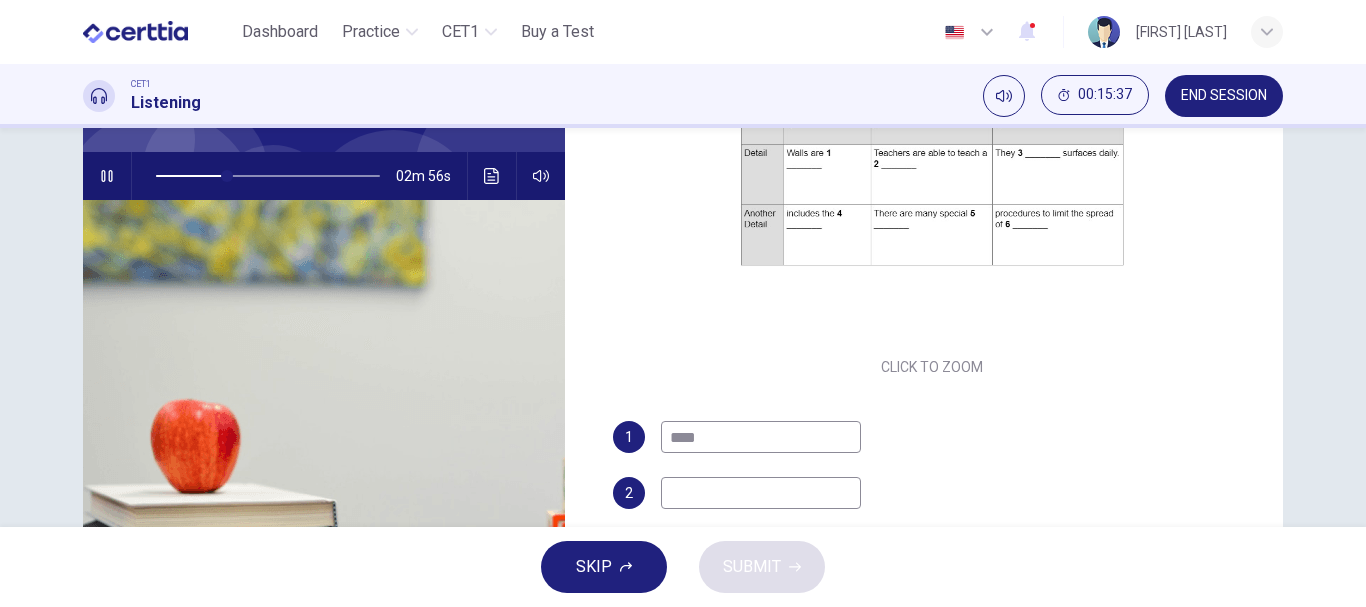 type on "**" 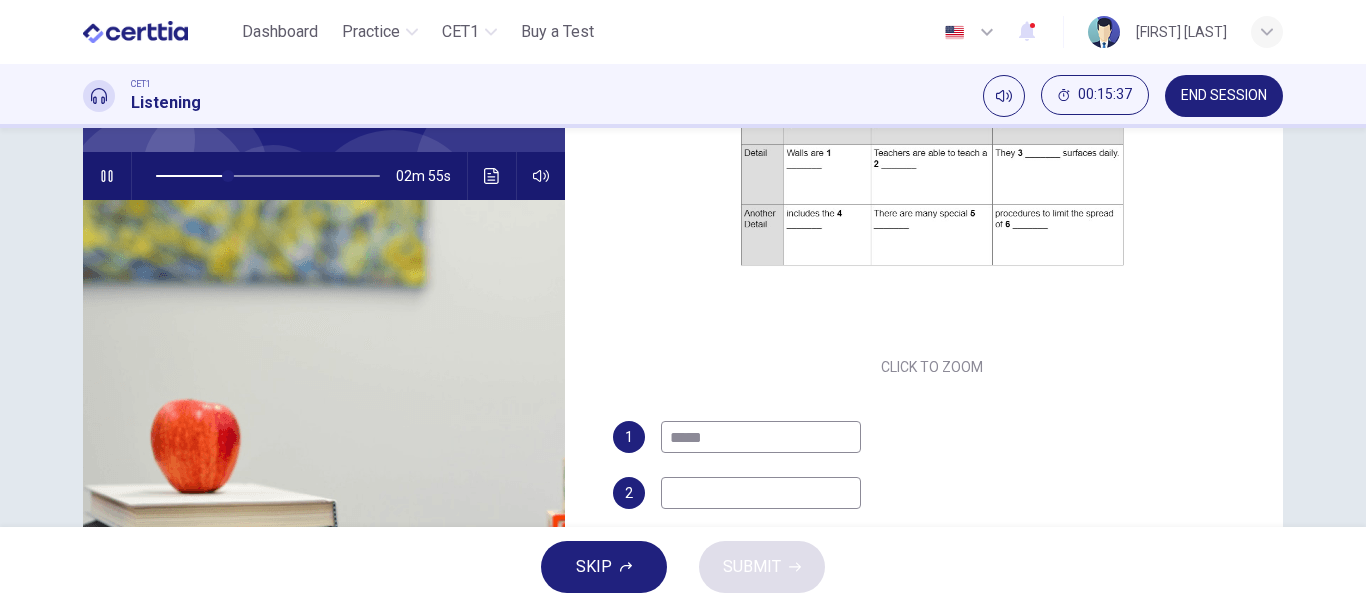 type on "******" 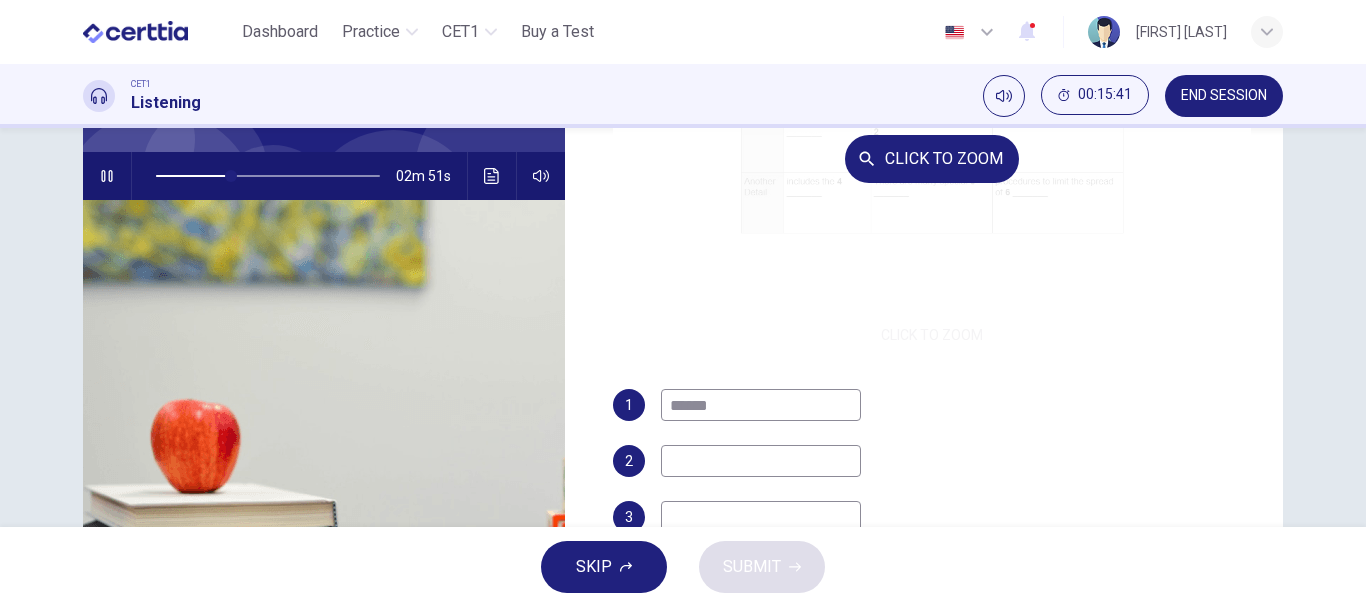 scroll, scrollTop: 186, scrollLeft: 0, axis: vertical 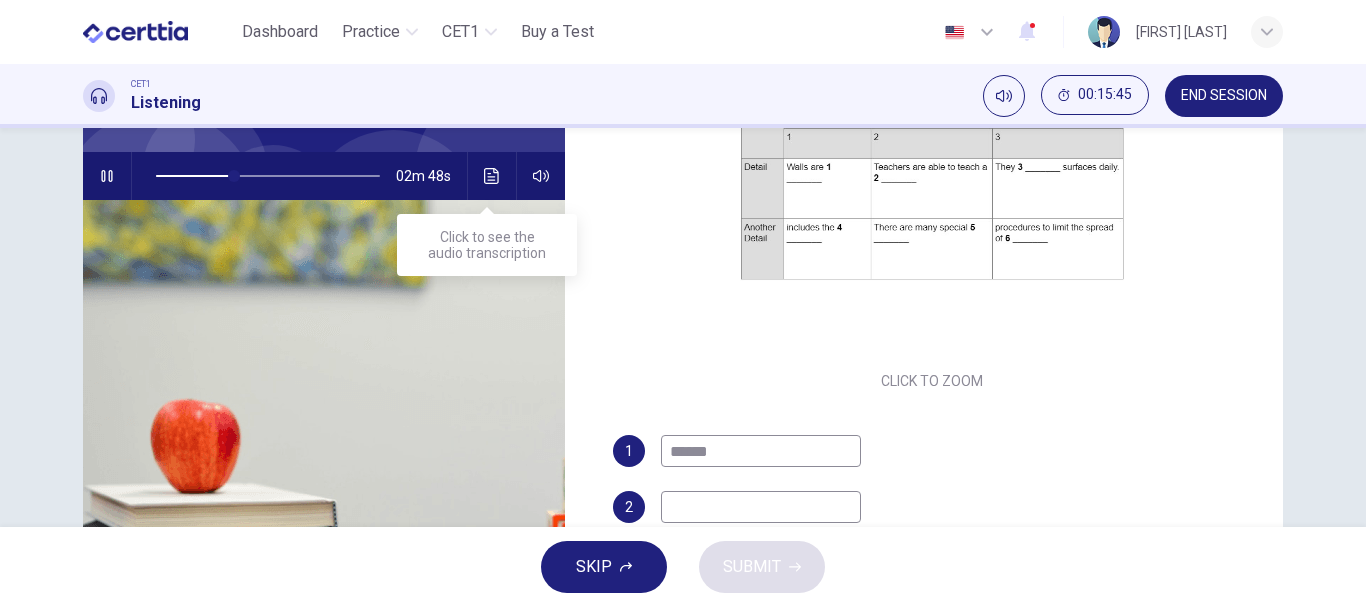 type on "**" 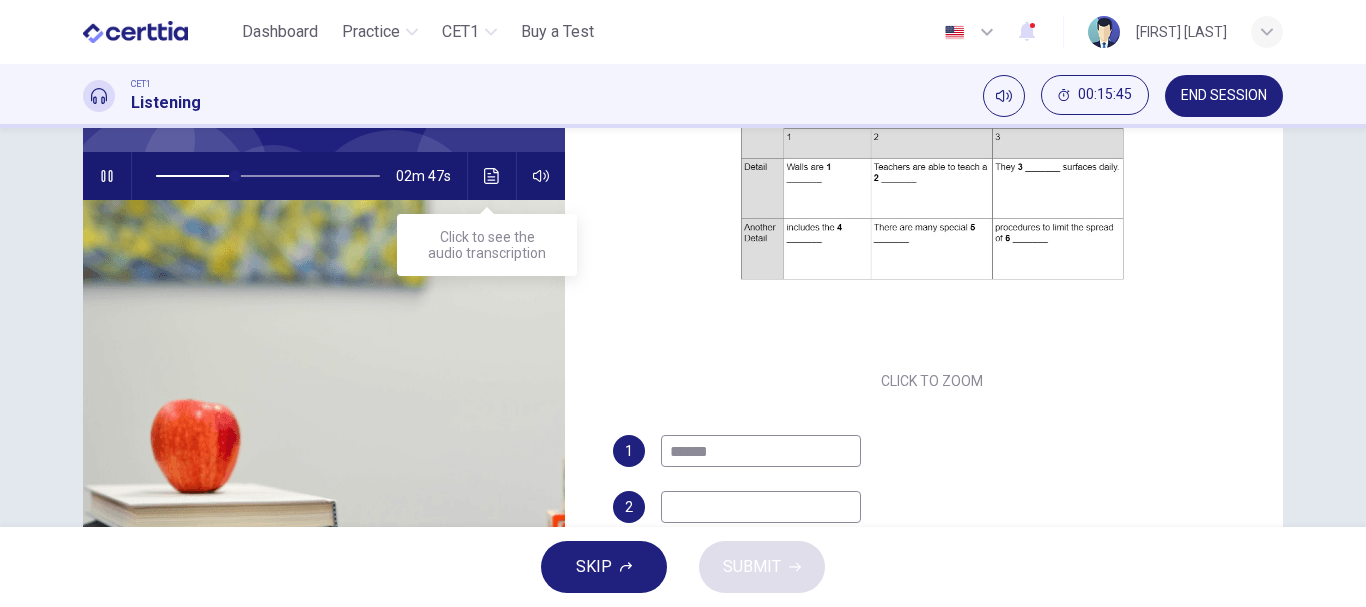 type on "******" 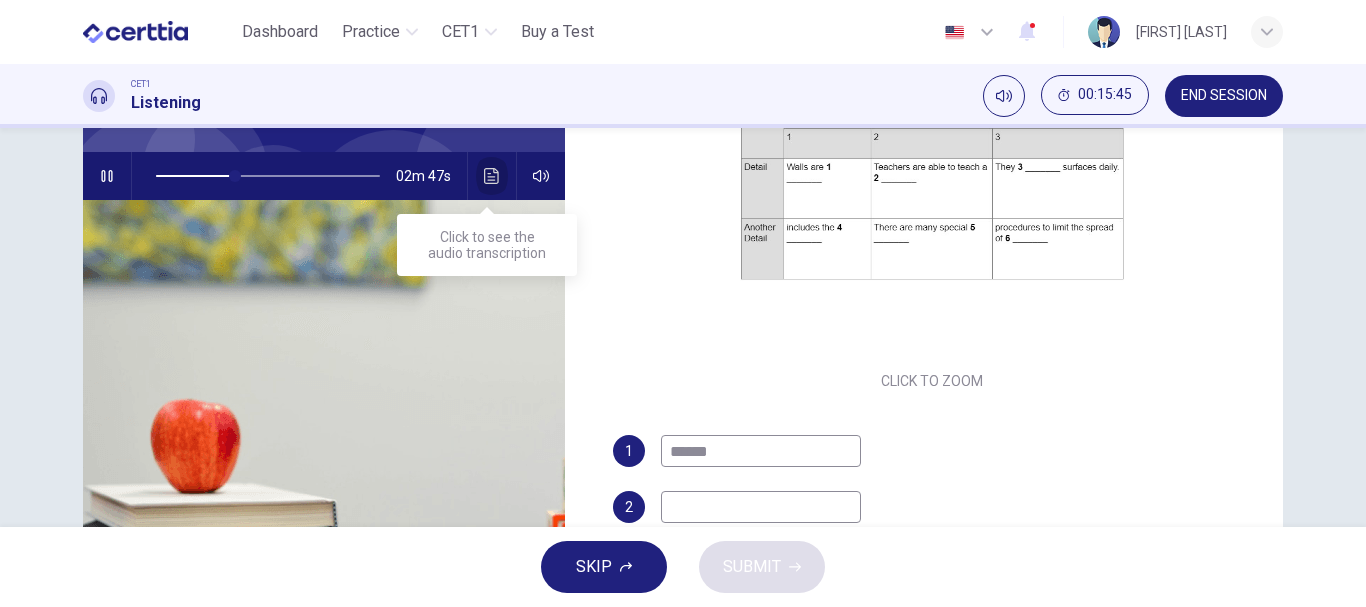 click 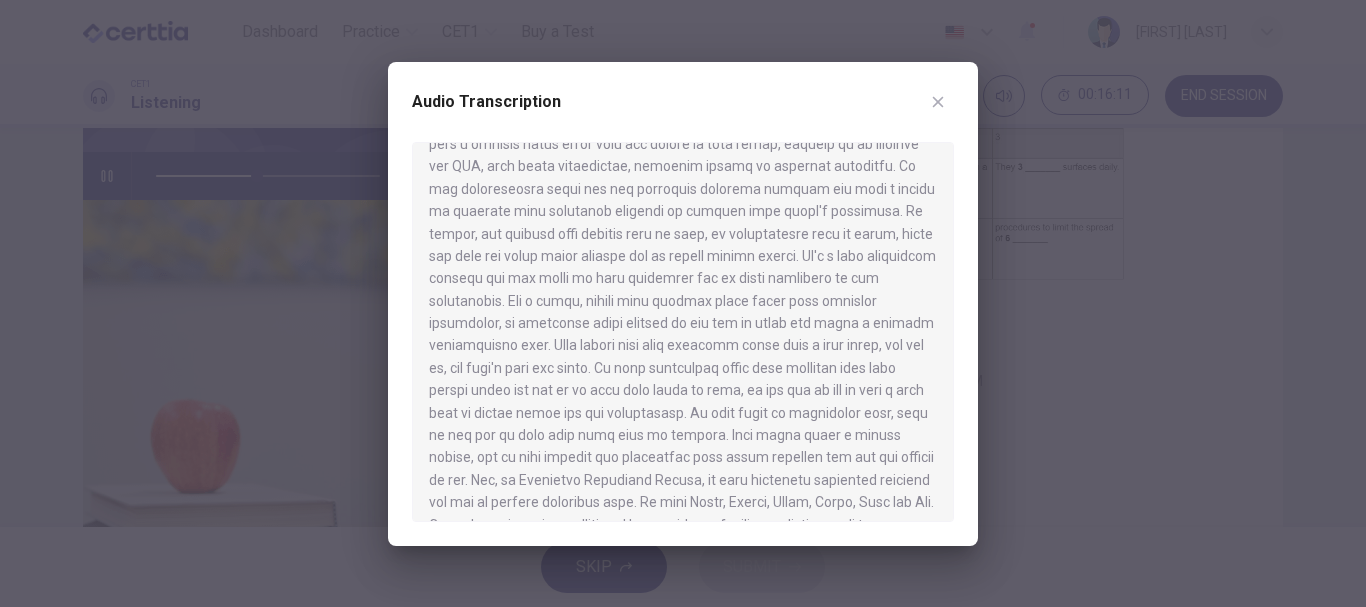 scroll, scrollTop: 400, scrollLeft: 0, axis: vertical 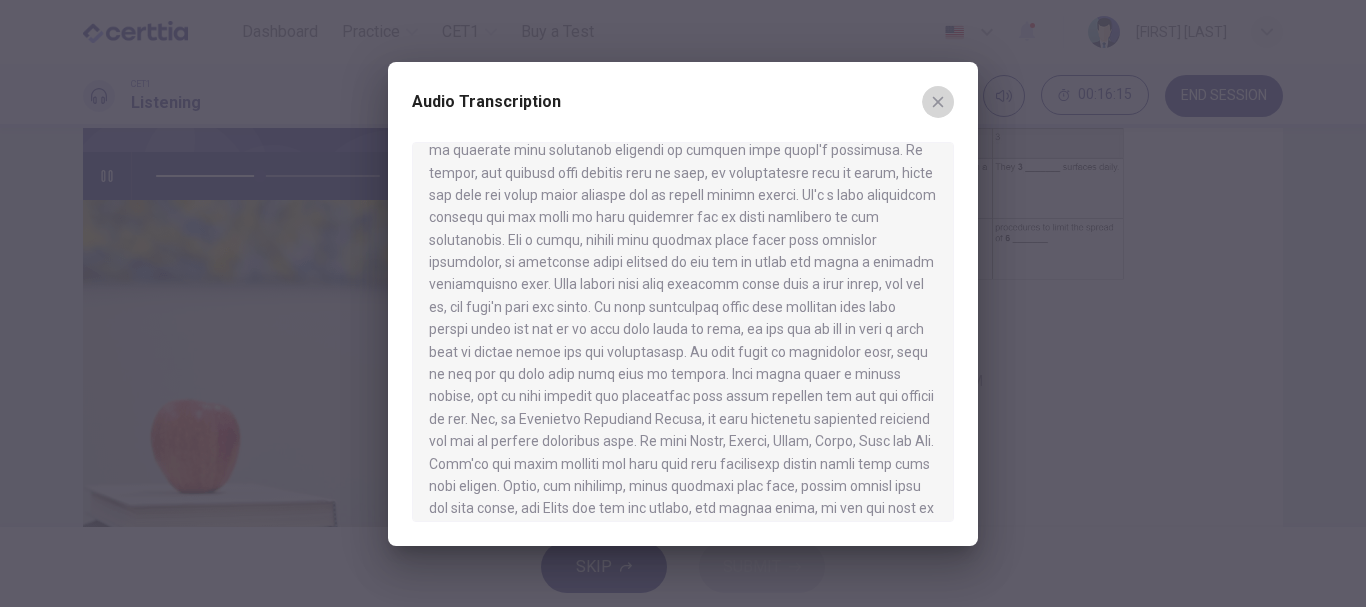 click 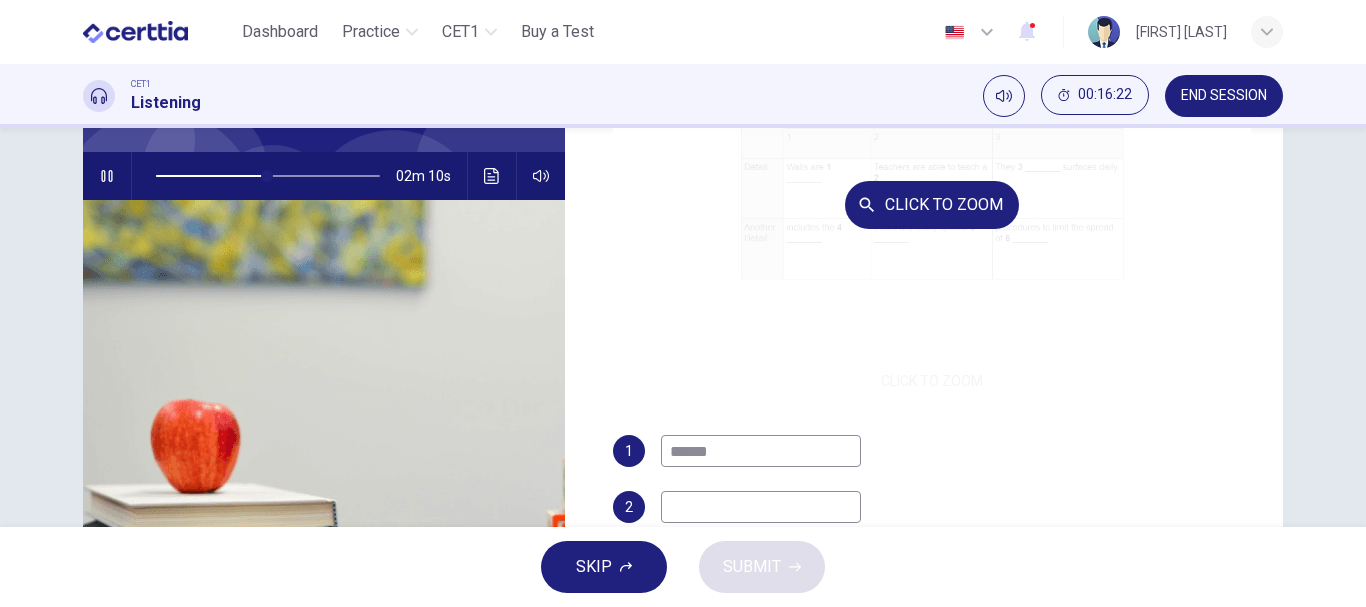 scroll, scrollTop: 286, scrollLeft: 0, axis: vertical 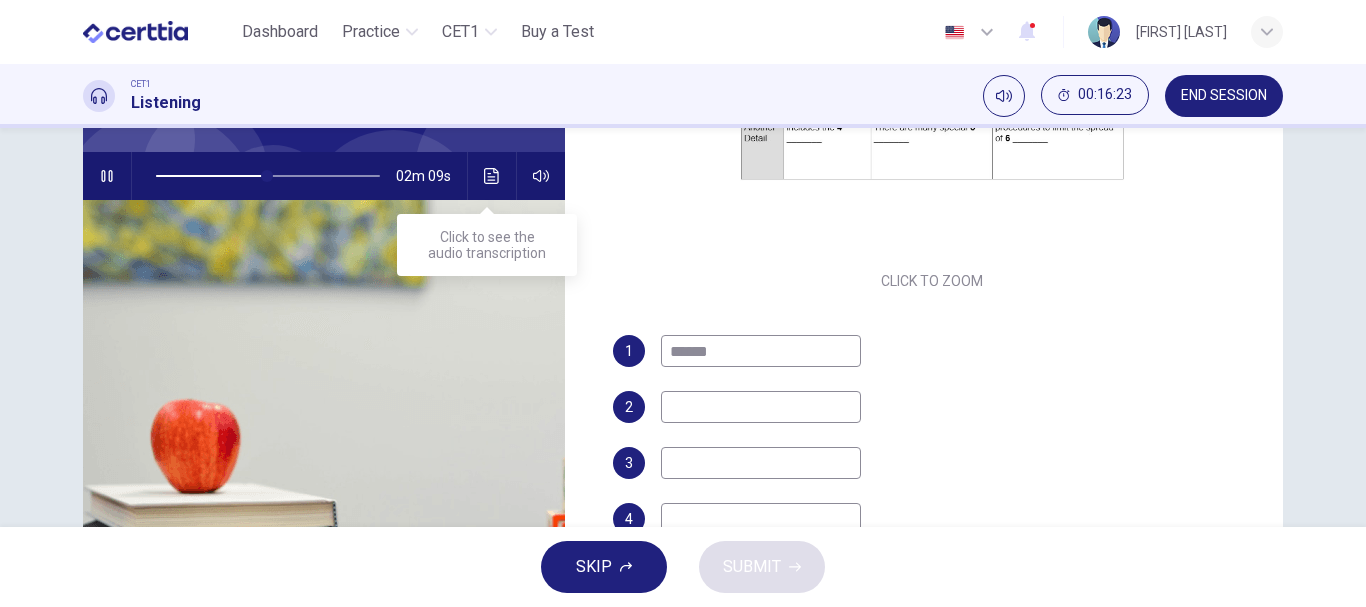 click 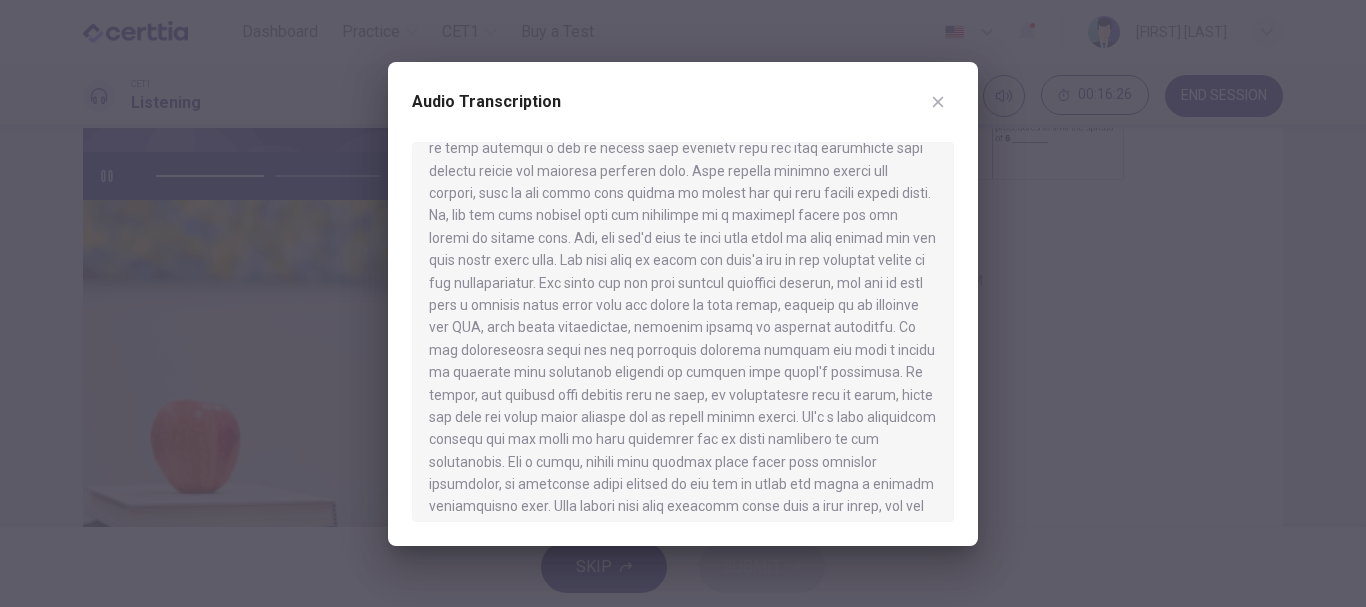 scroll, scrollTop: 300, scrollLeft: 0, axis: vertical 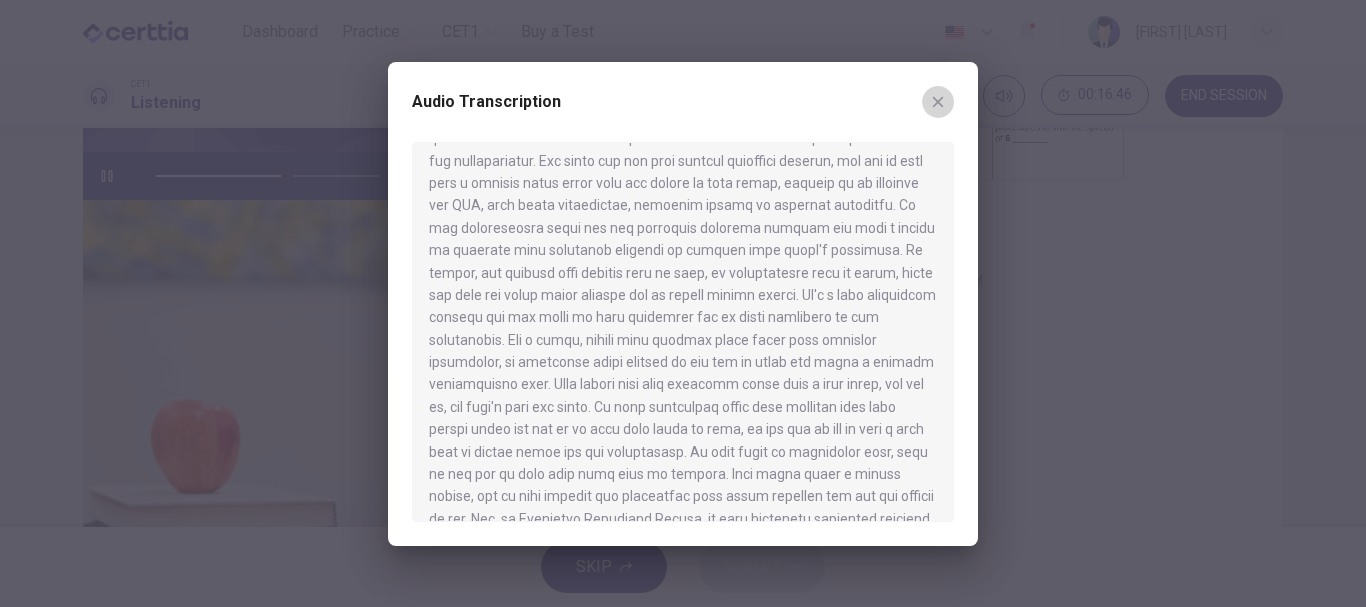 click at bounding box center (938, 102) 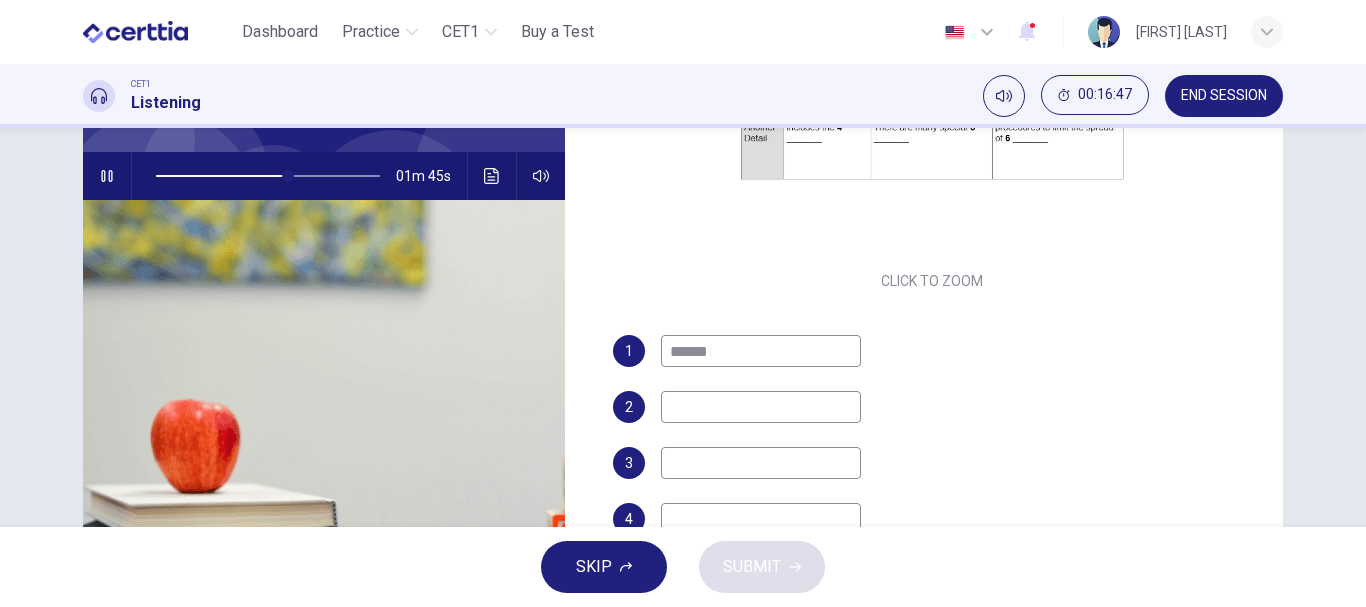 click at bounding box center (761, 463) 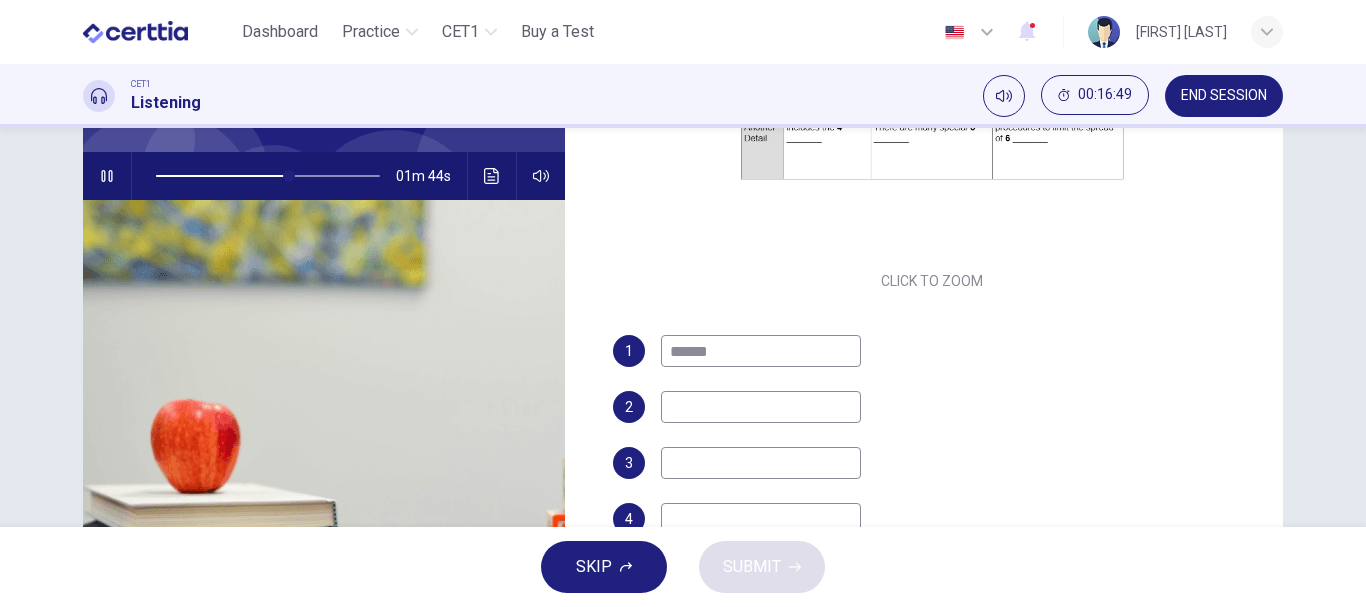 type on "**" 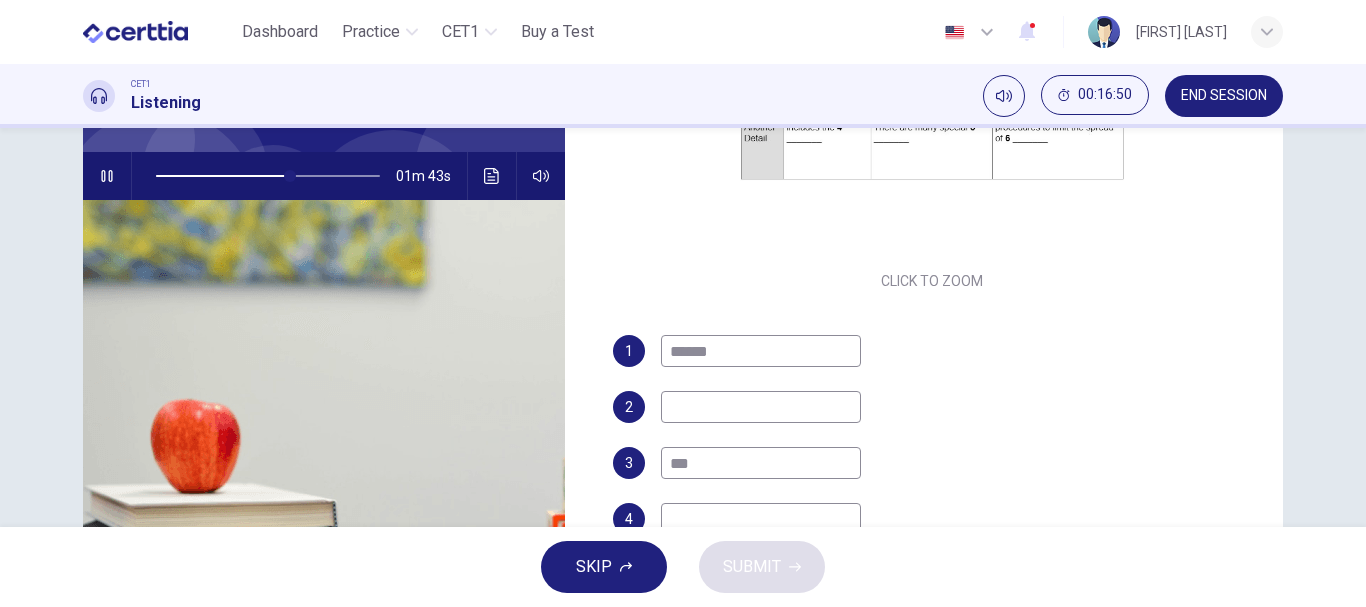 type on "****" 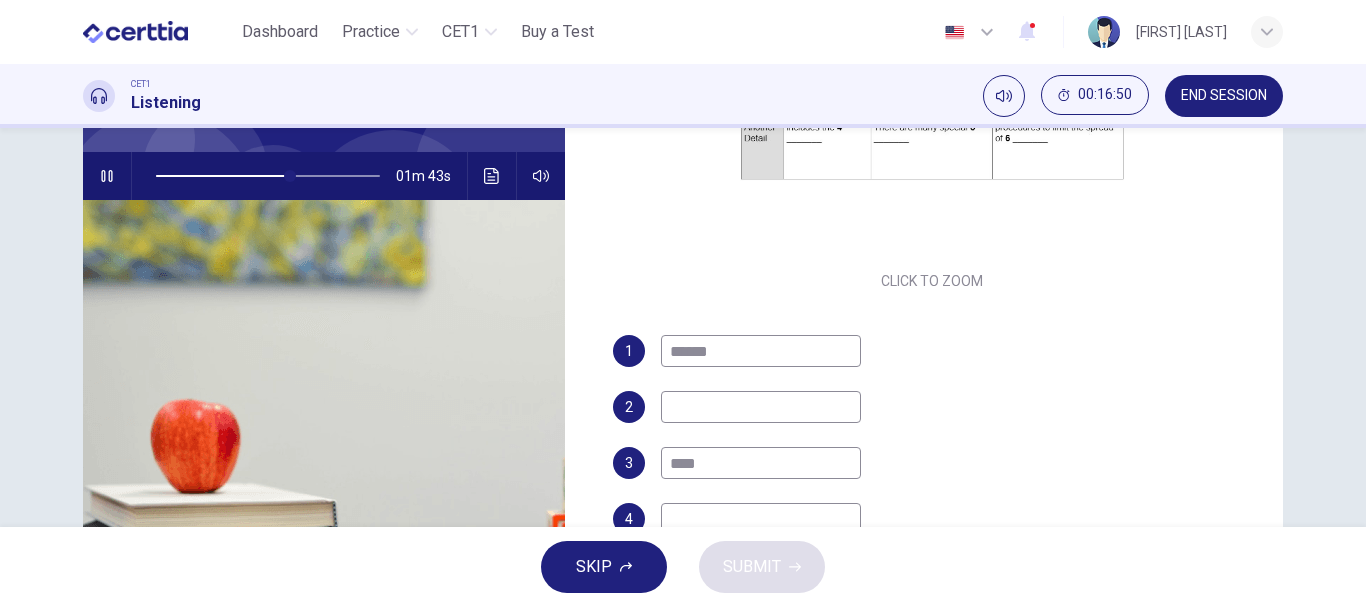type on "**" 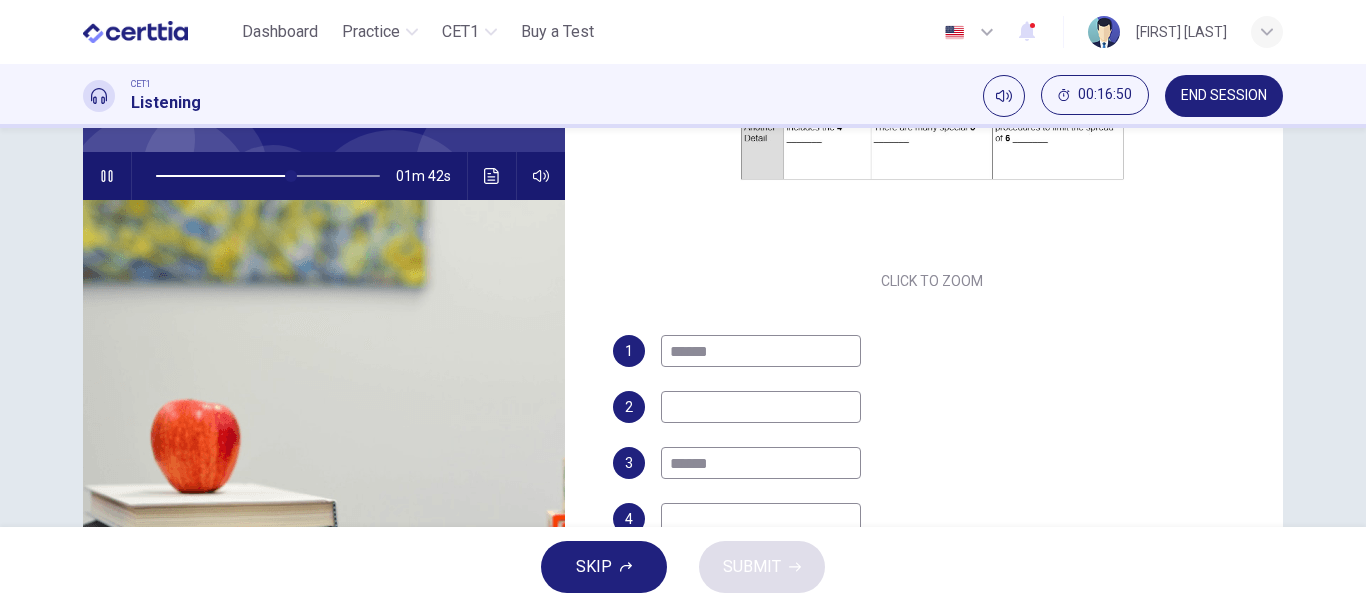 type on "*******" 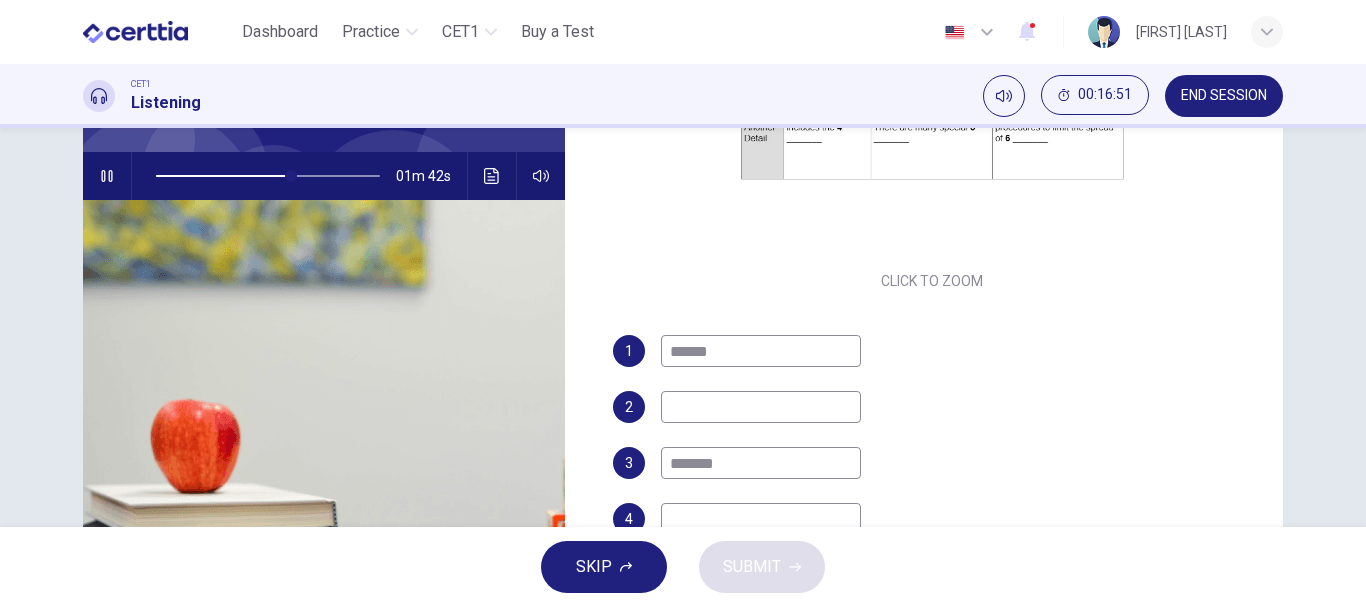 type on "**" 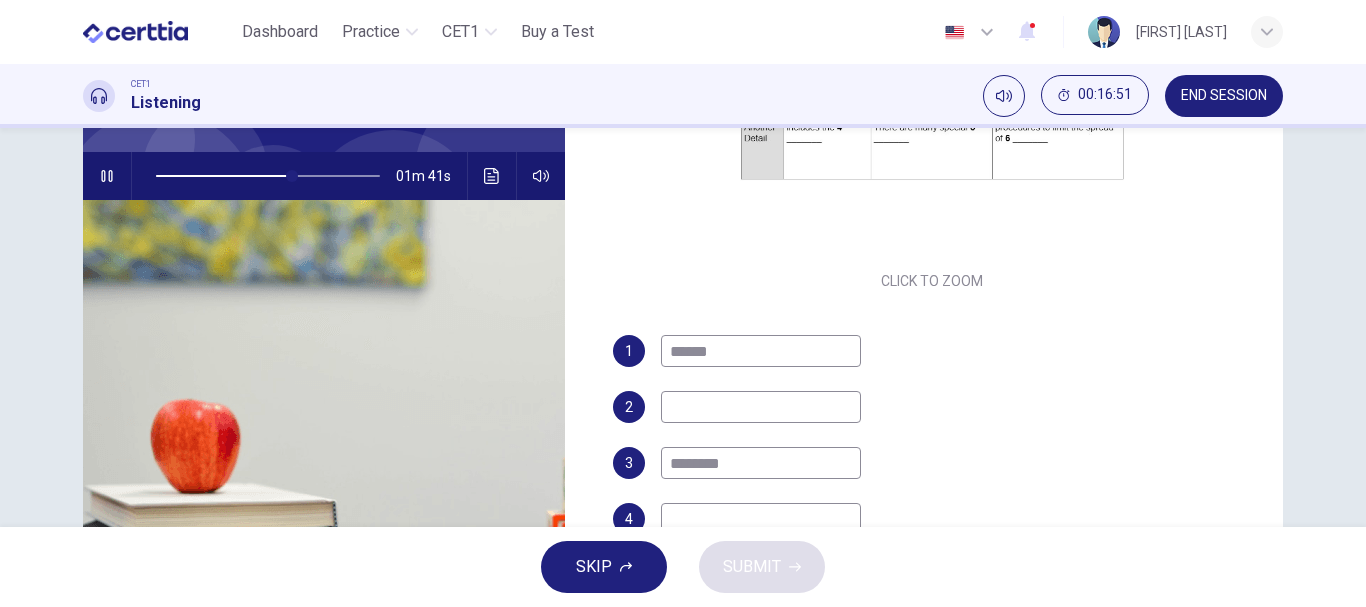 type on "*********" 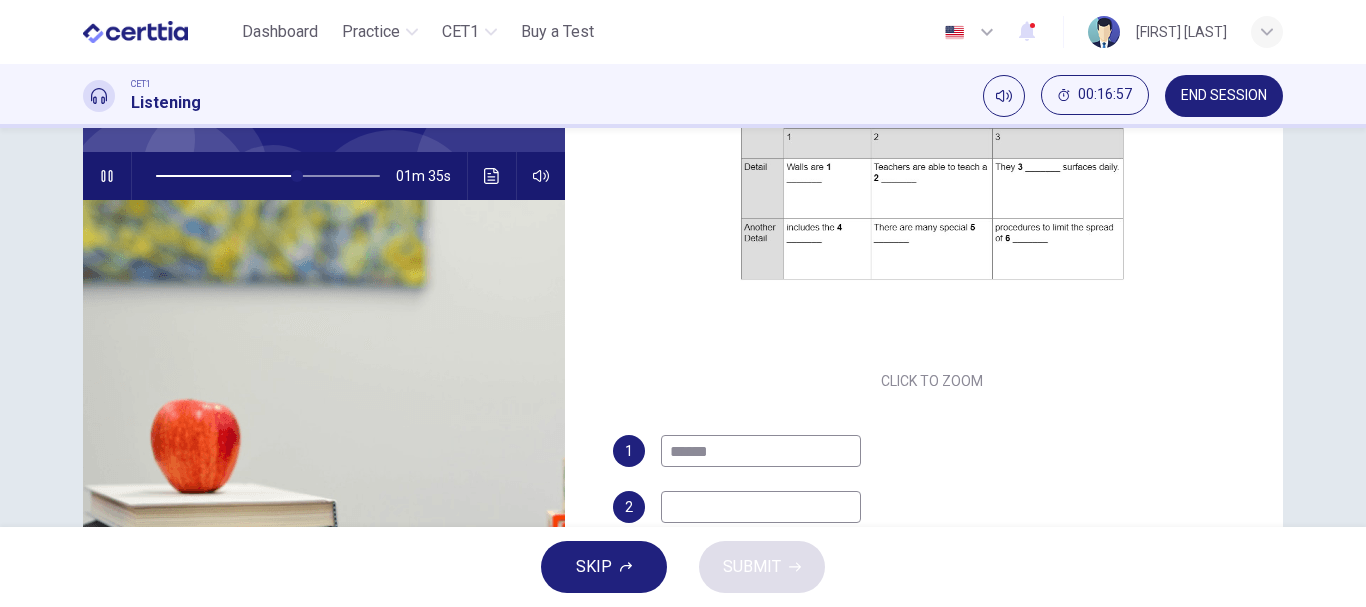 scroll, scrollTop: 286, scrollLeft: 0, axis: vertical 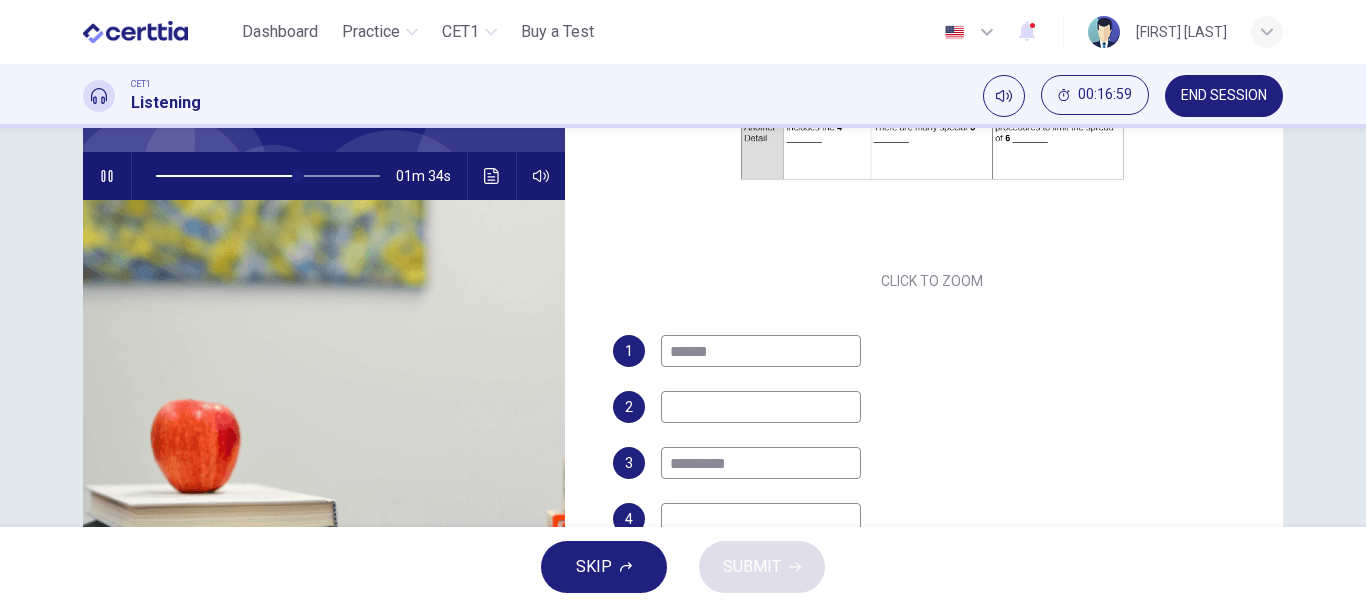 type on "**" 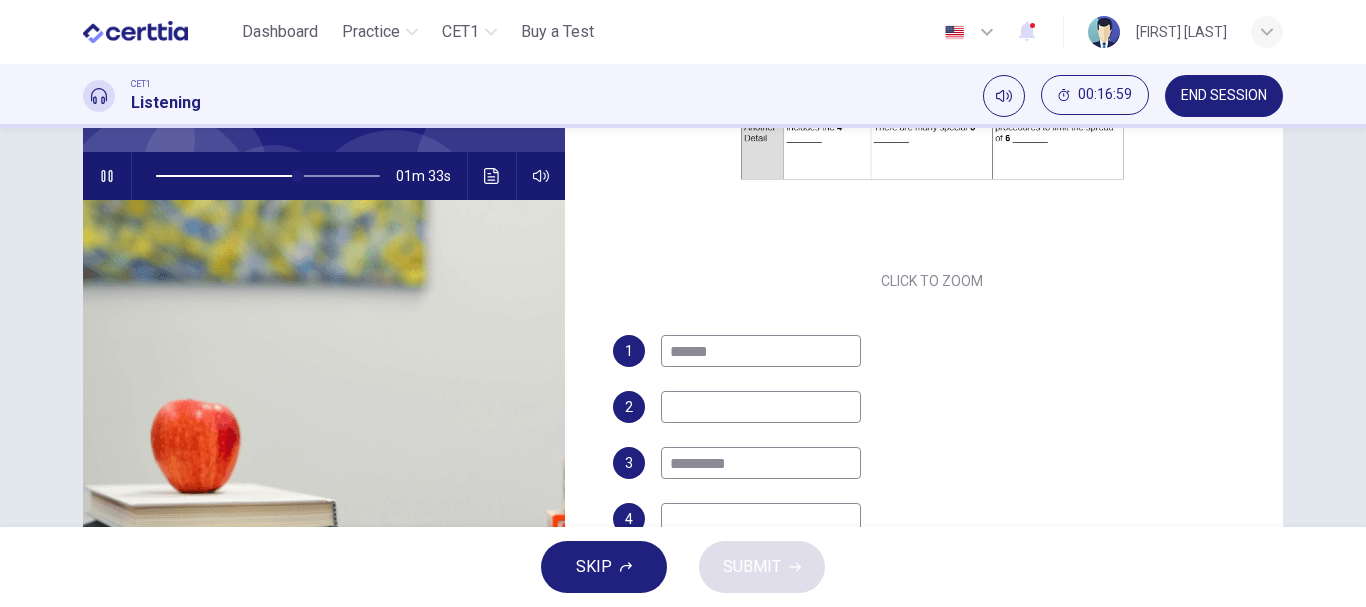 type on "*********" 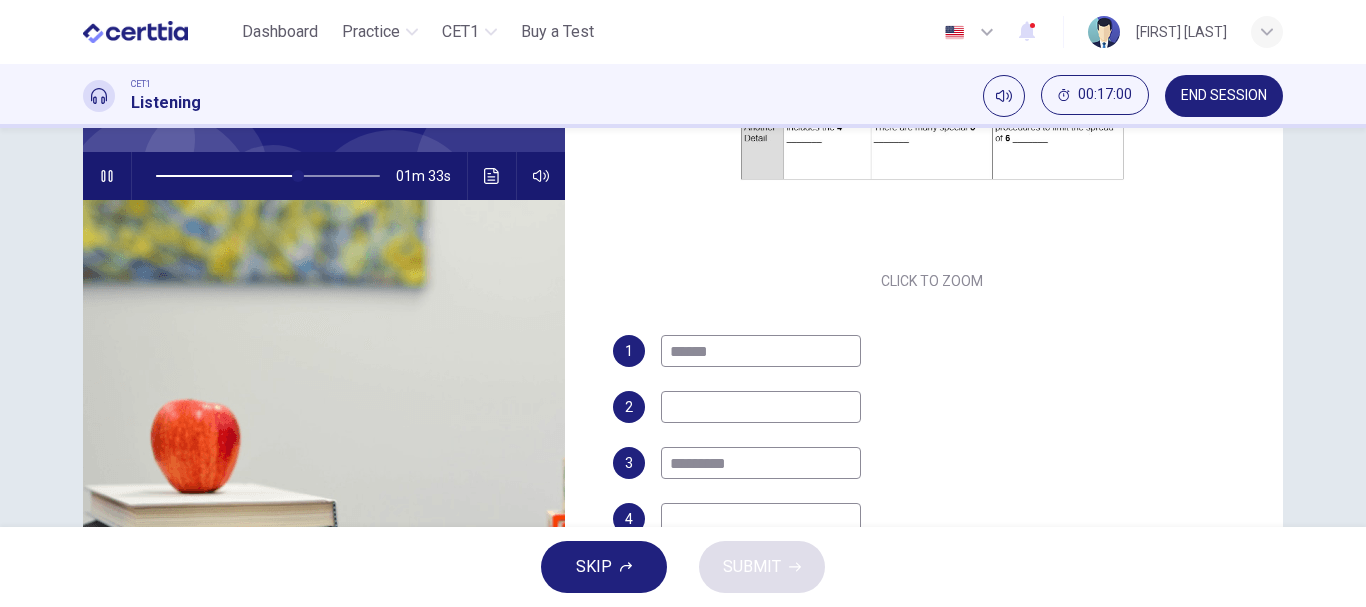 type on "**" 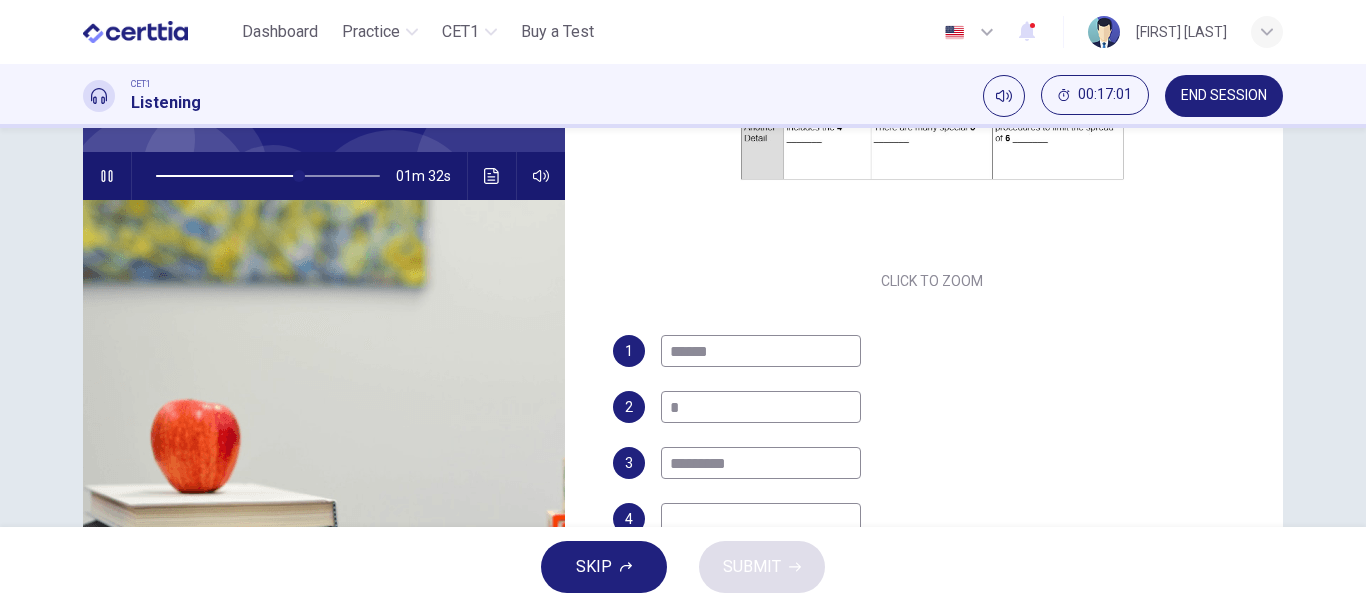 type on "**" 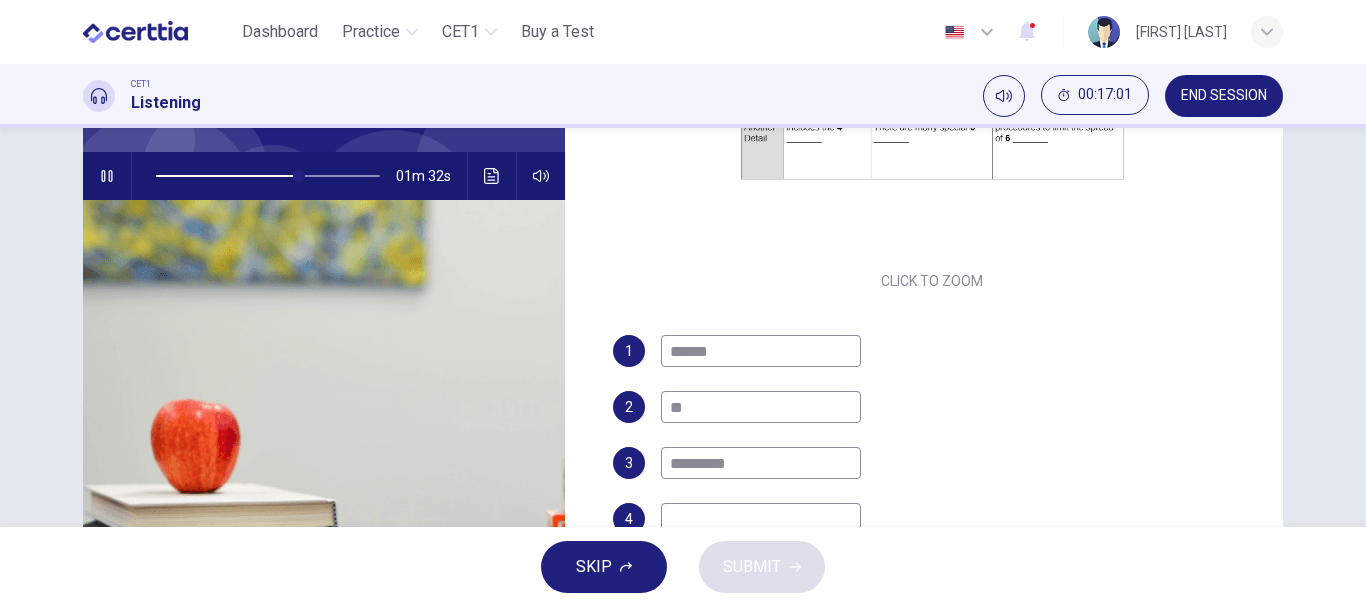 type on "**" 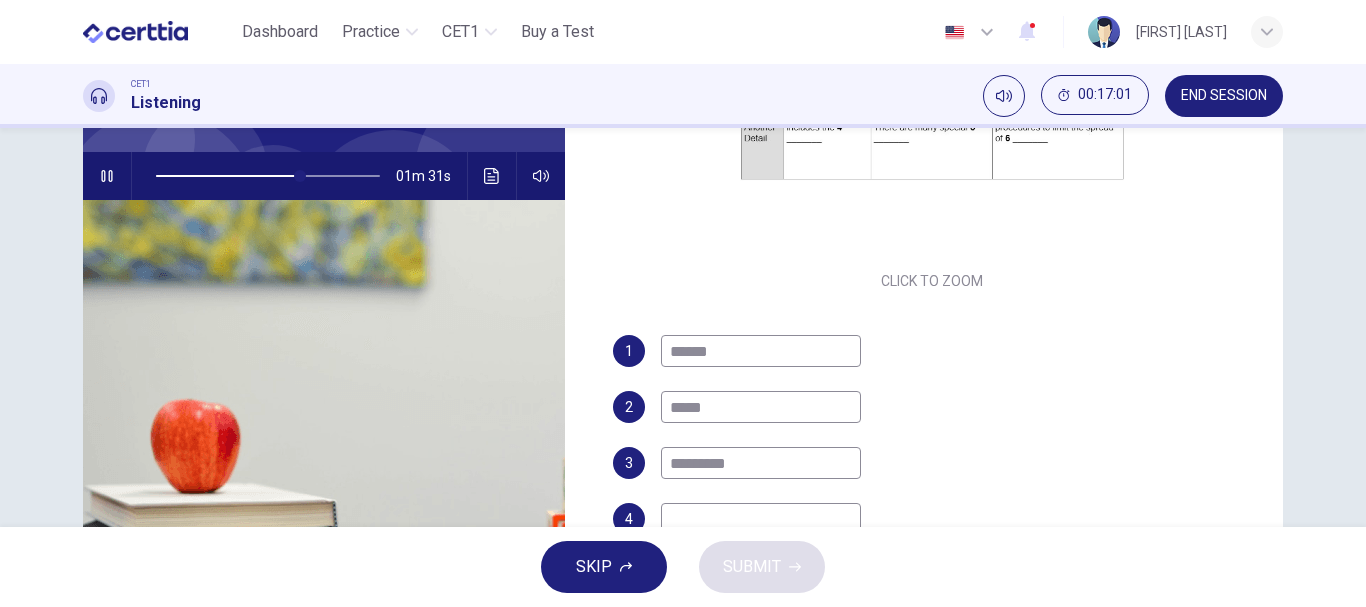 type on "******" 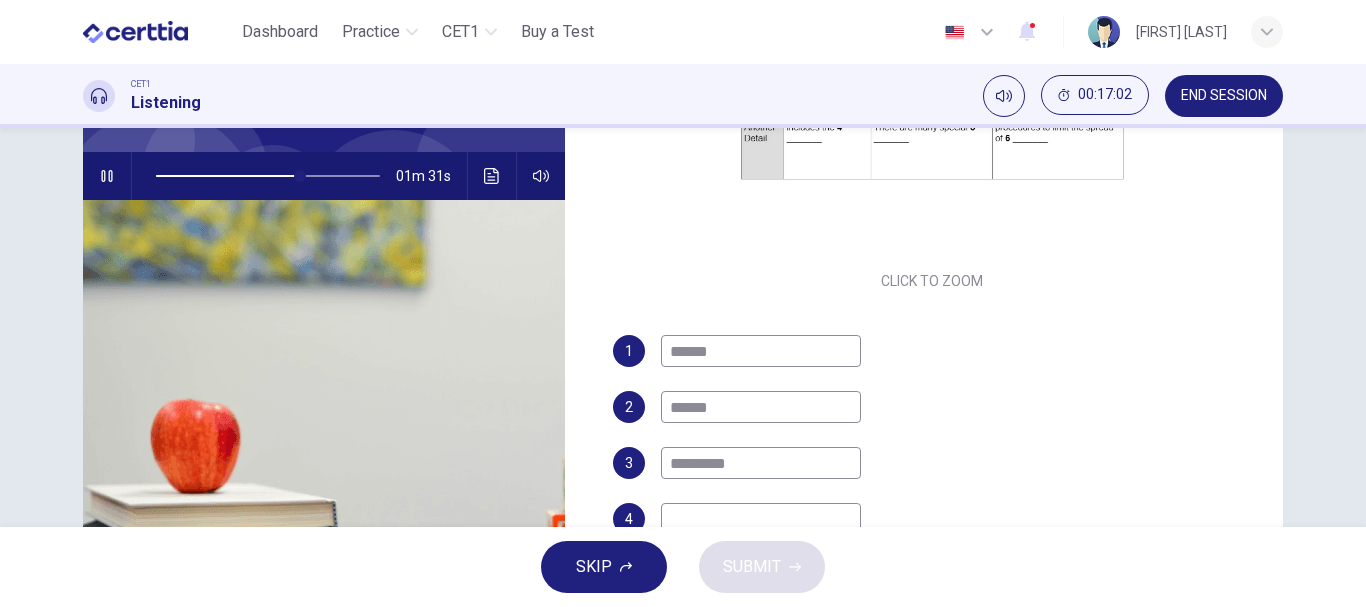 type on "**" 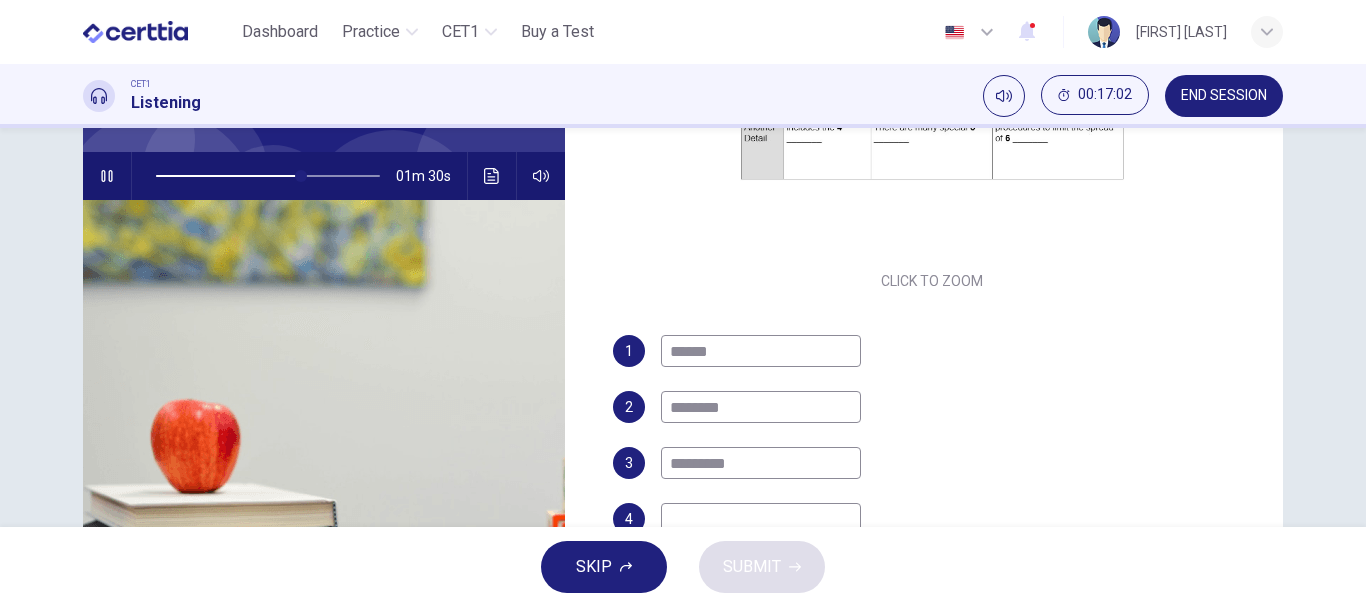 type on "*********" 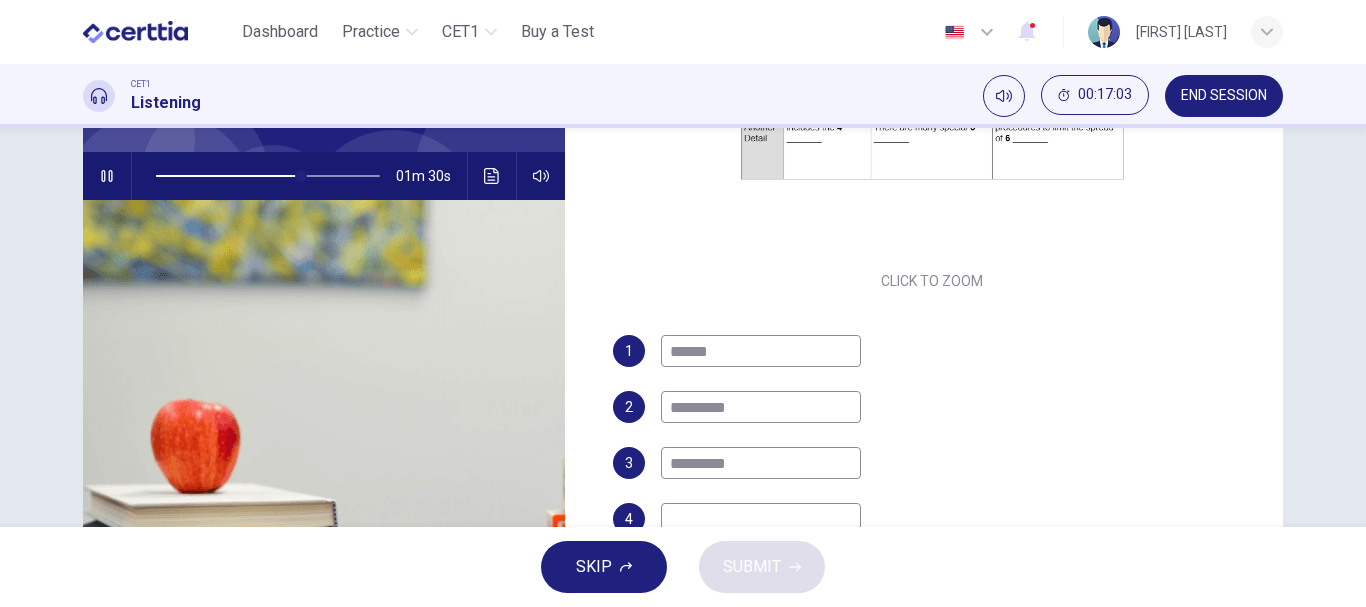 type on "**" 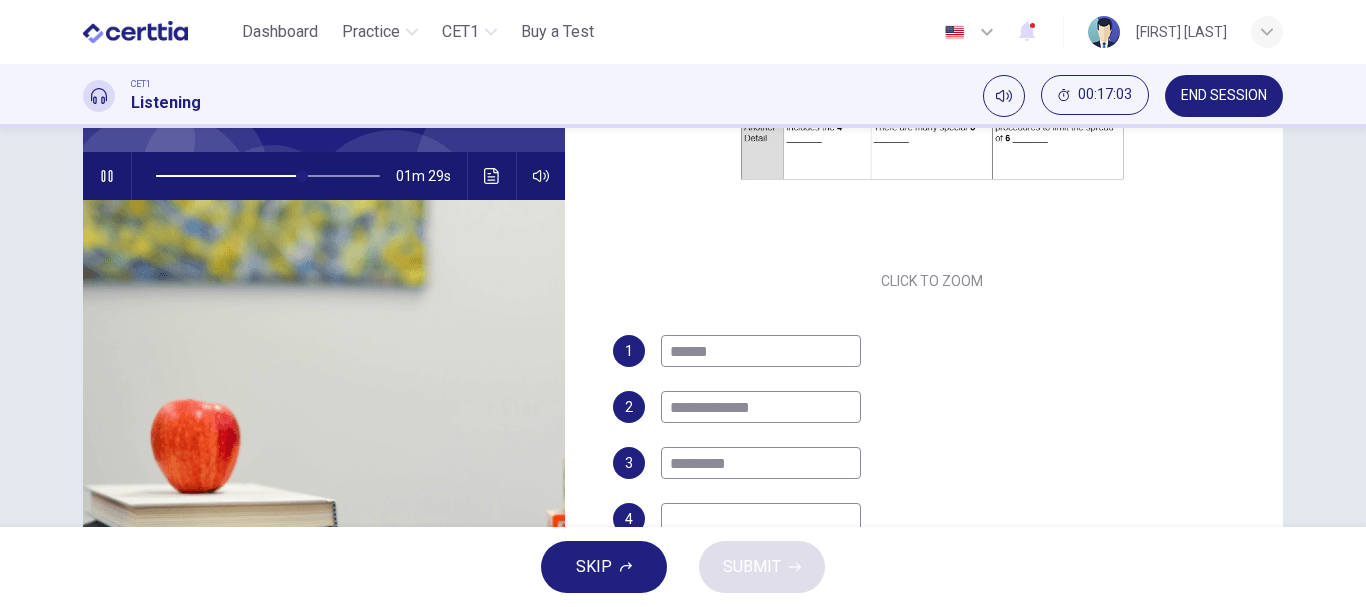 type on "**********" 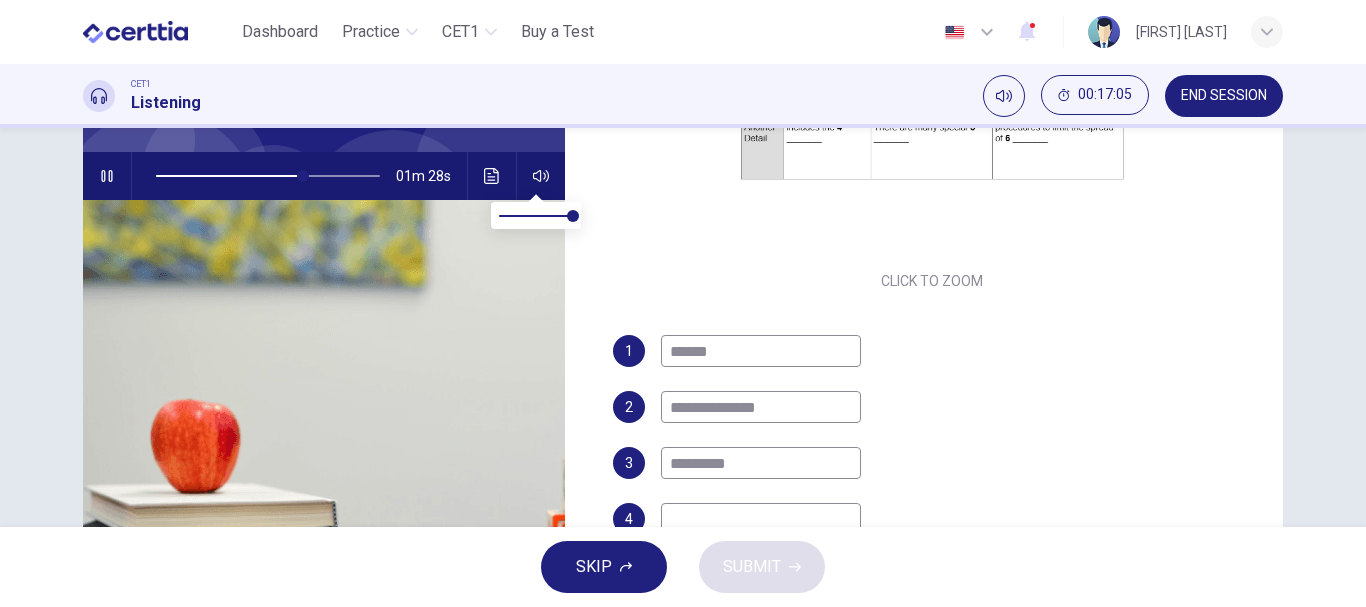 type on "**" 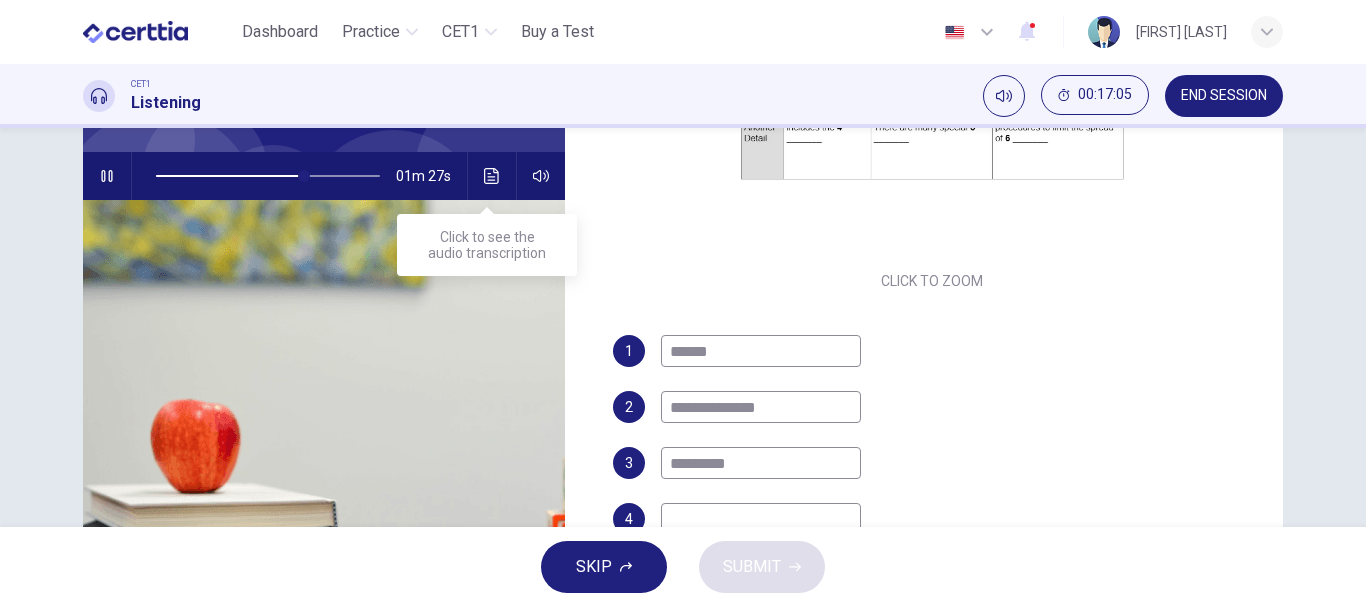 type on "**********" 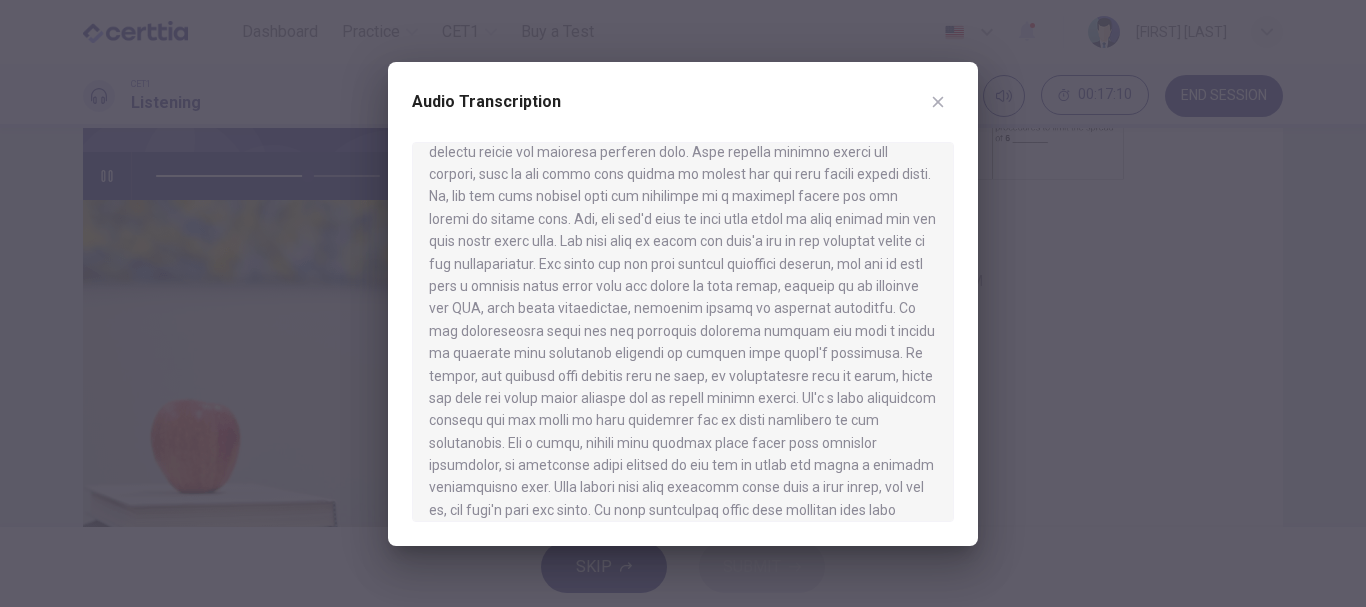 scroll, scrollTop: 200, scrollLeft: 0, axis: vertical 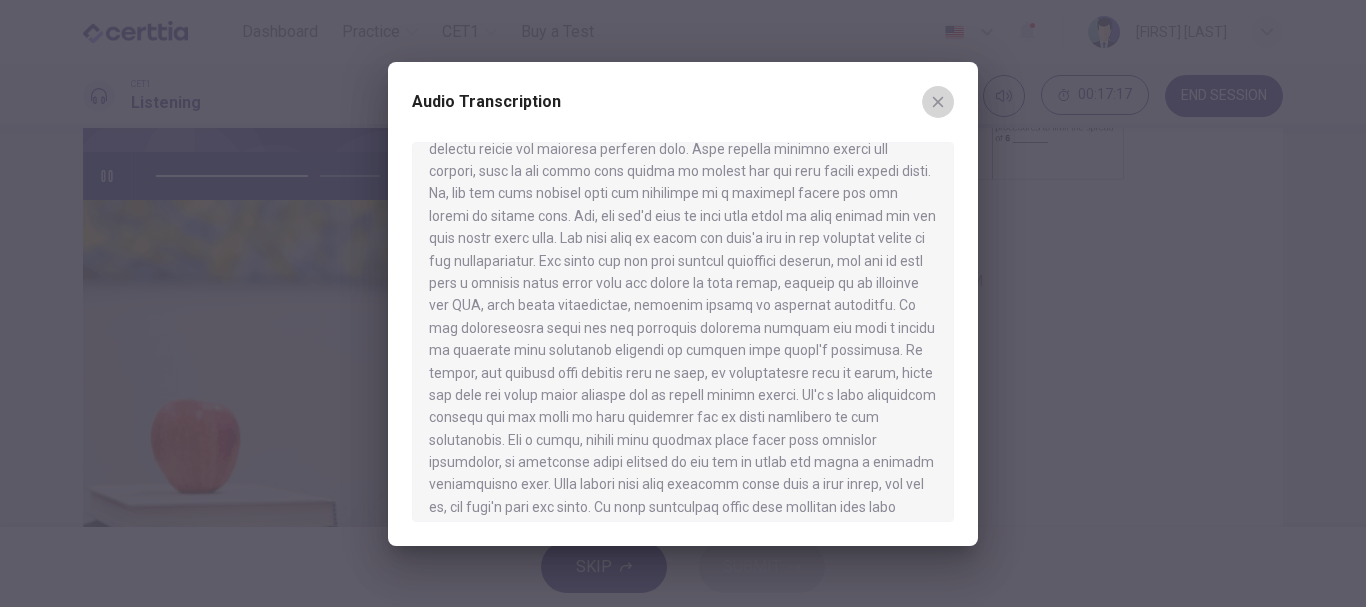 click 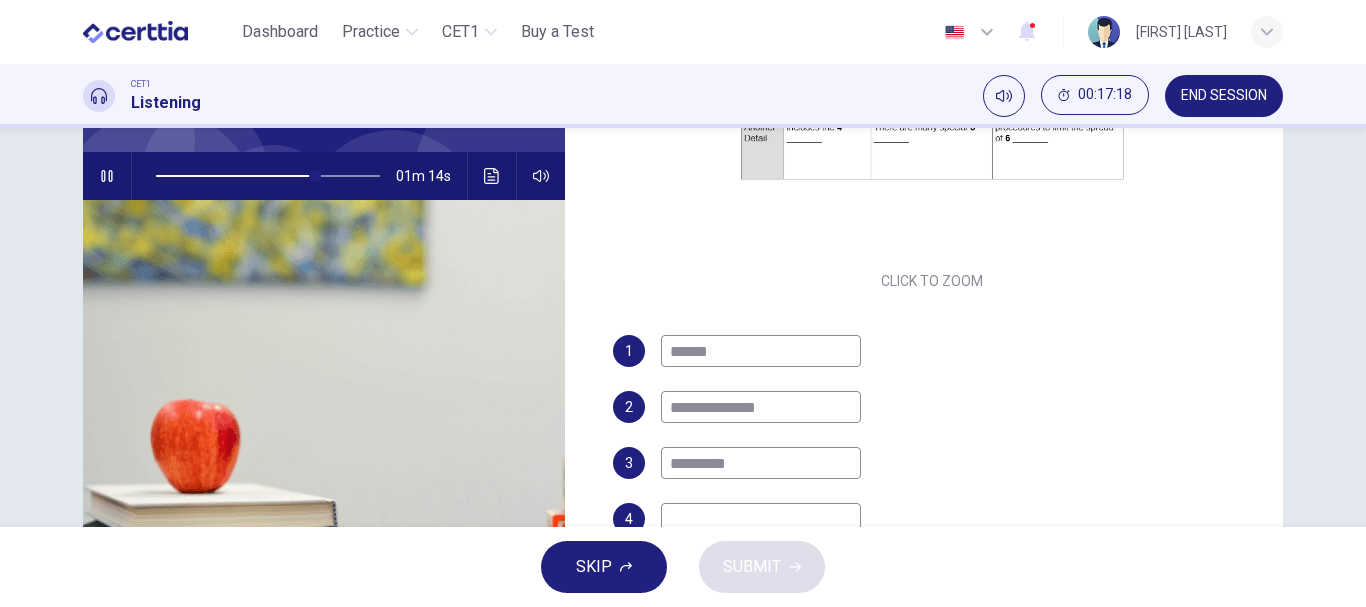 scroll, scrollTop: 276, scrollLeft: 0, axis: vertical 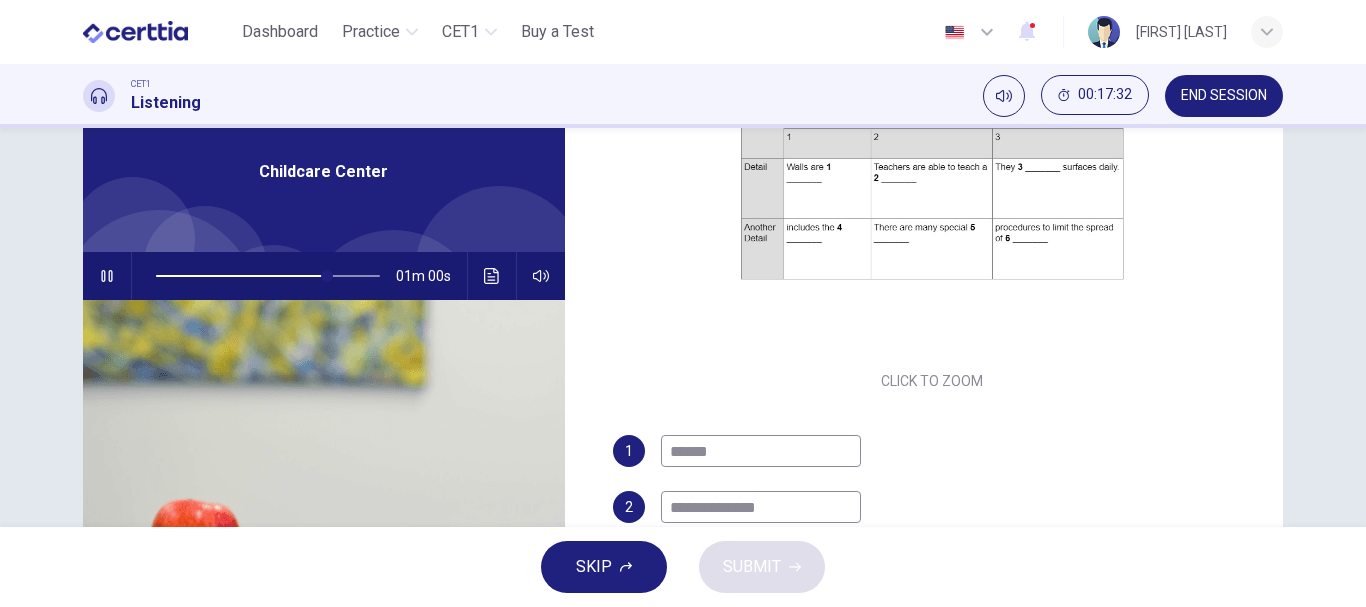 click 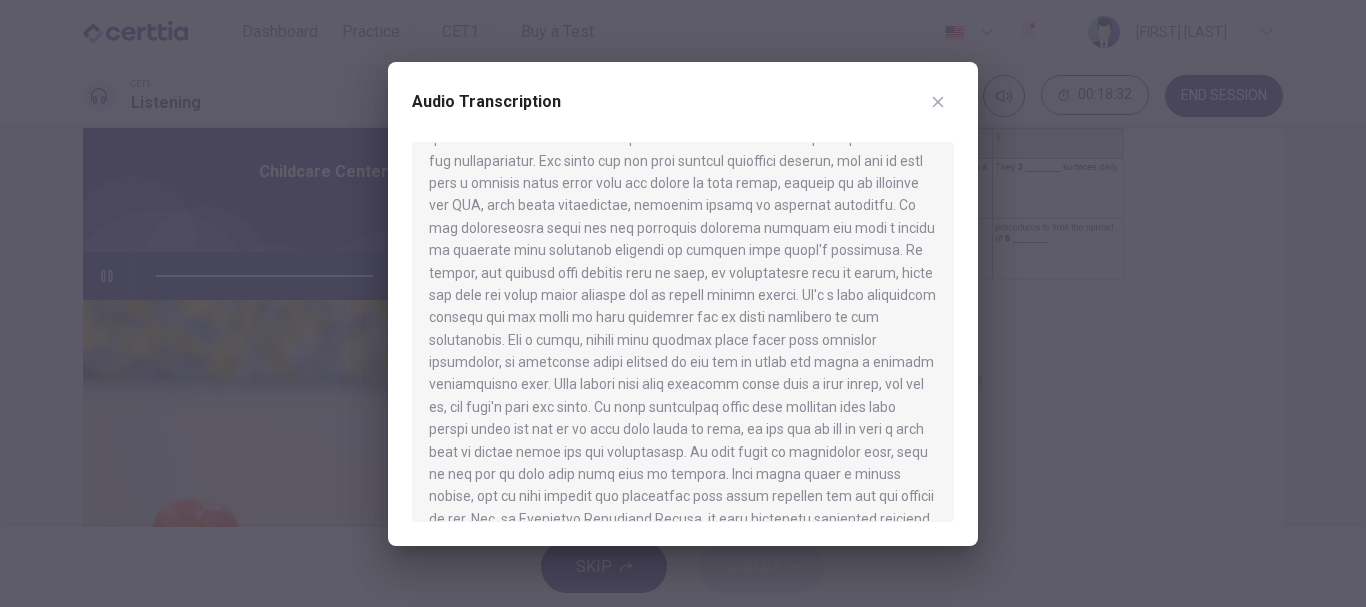 scroll, scrollTop: 400, scrollLeft: 0, axis: vertical 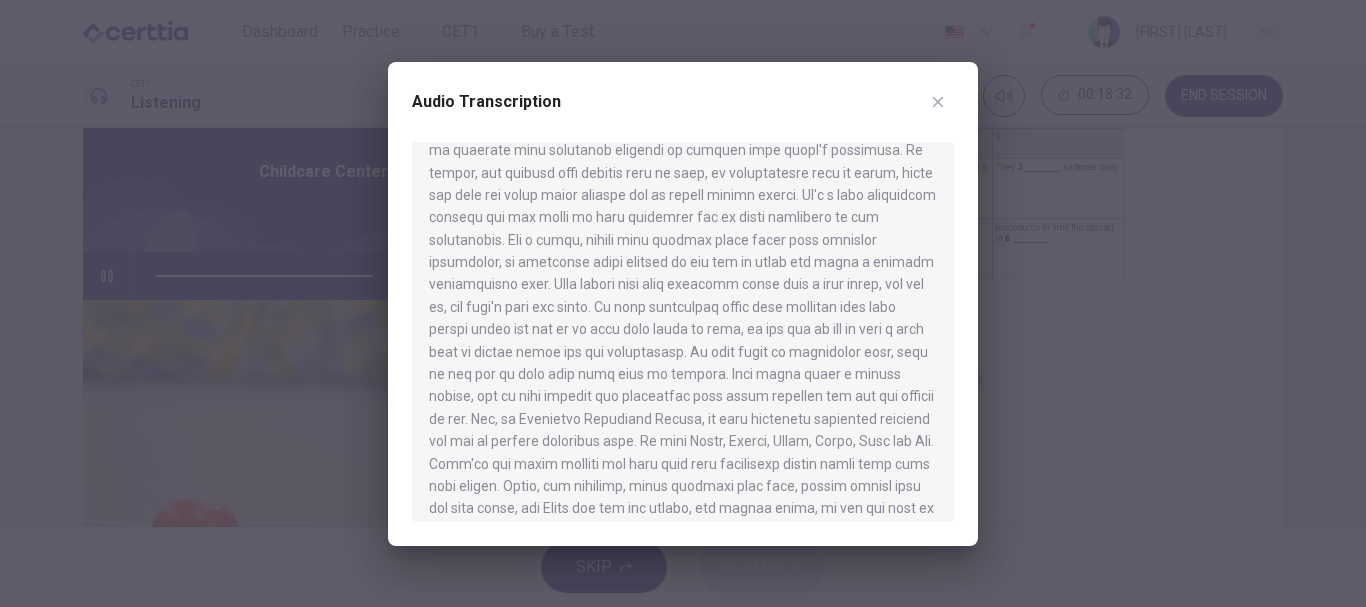 type on "*" 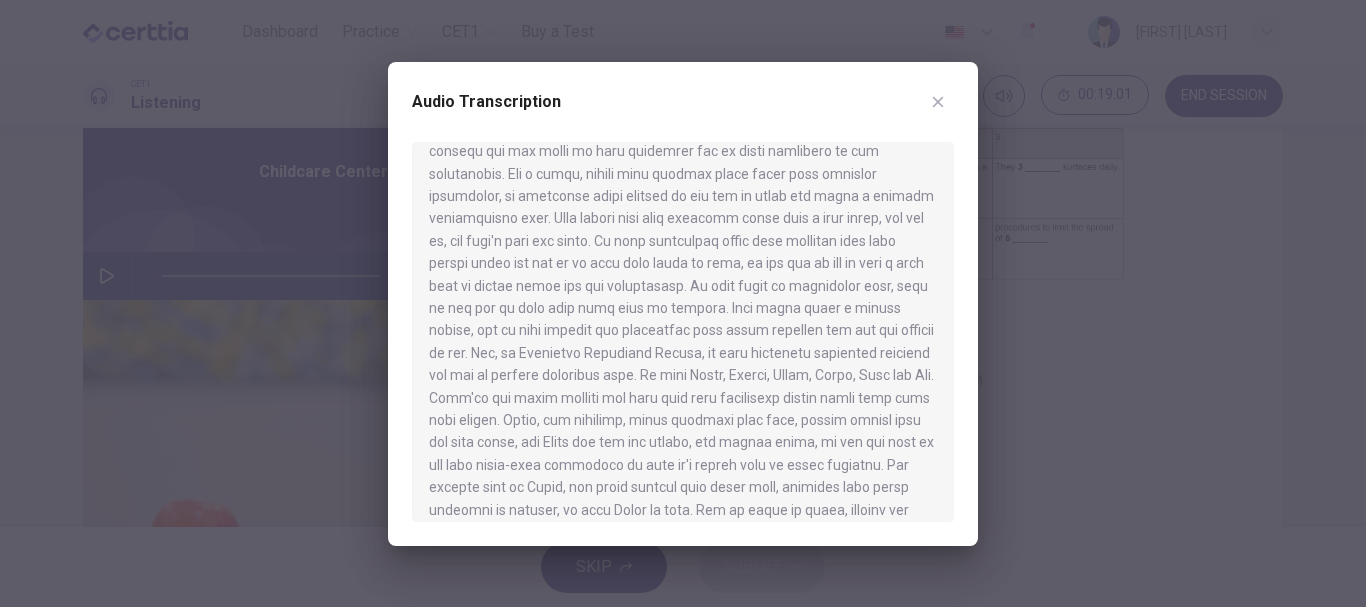 scroll, scrollTop: 500, scrollLeft: 0, axis: vertical 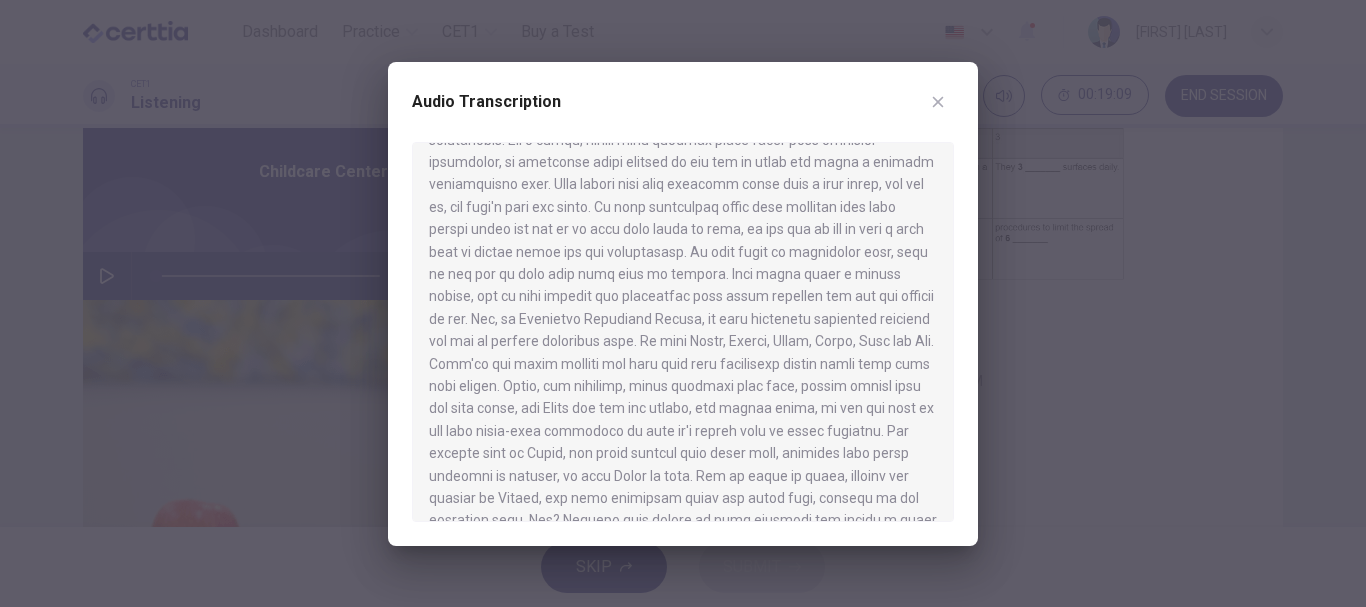 click at bounding box center (938, 102) 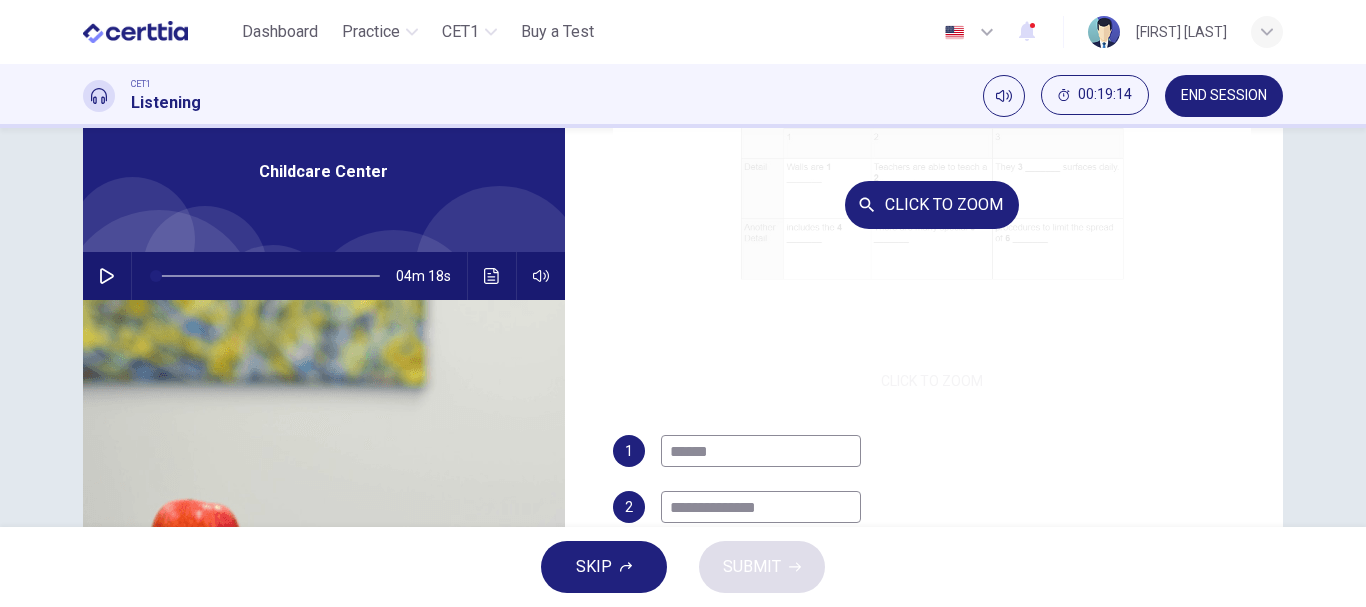 click on "Click to Zoom" at bounding box center (932, 204) 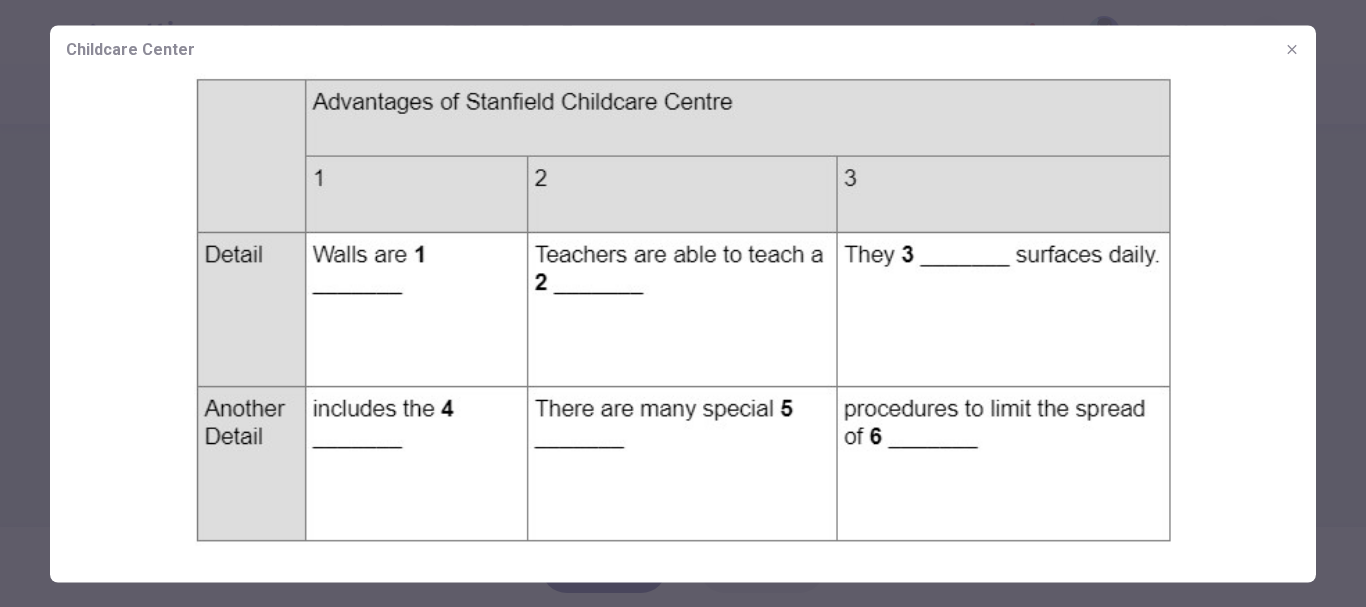 click 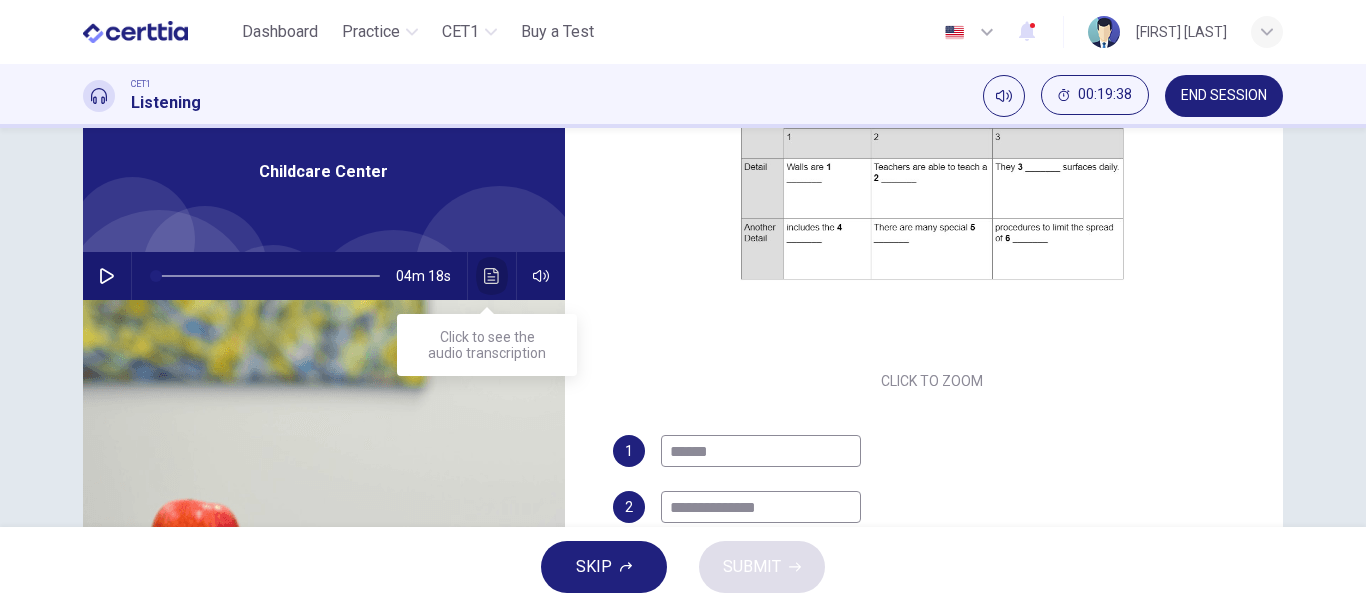 click 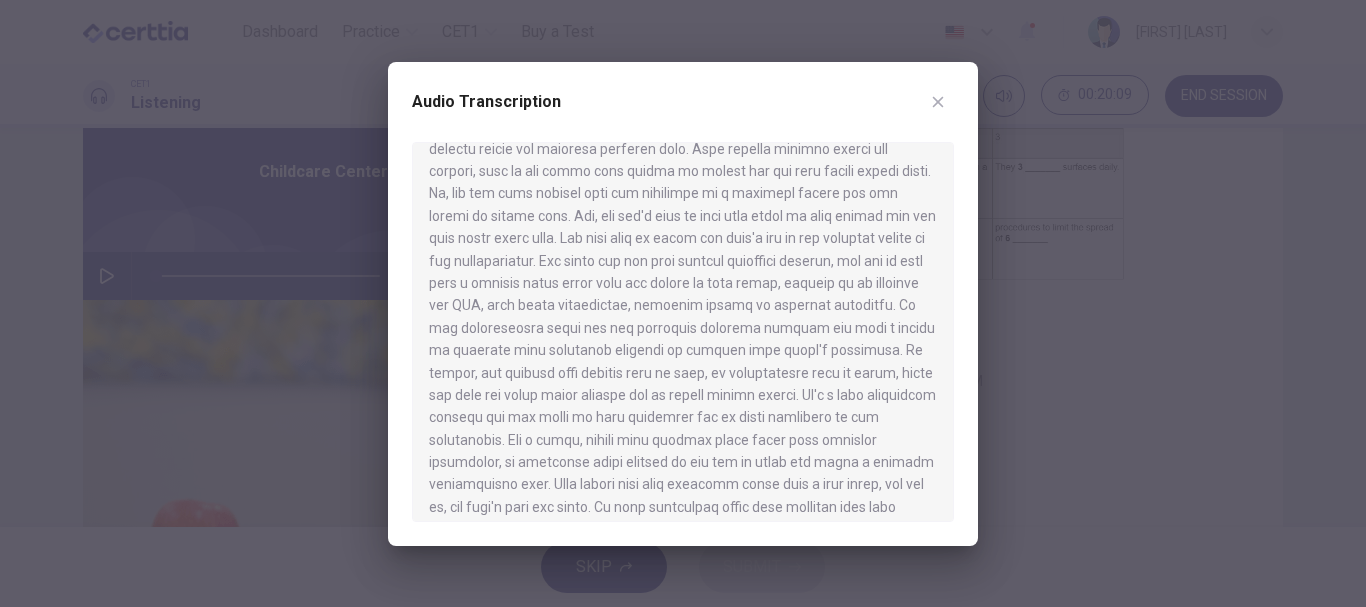 scroll, scrollTop: 300, scrollLeft: 0, axis: vertical 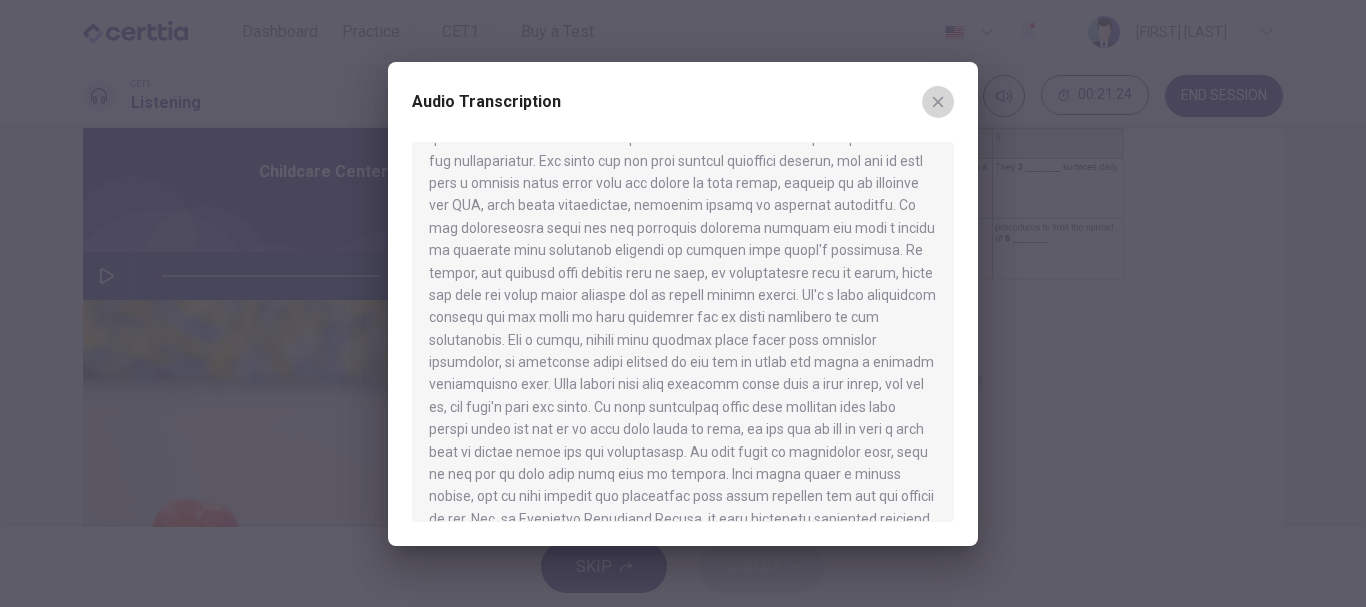 click 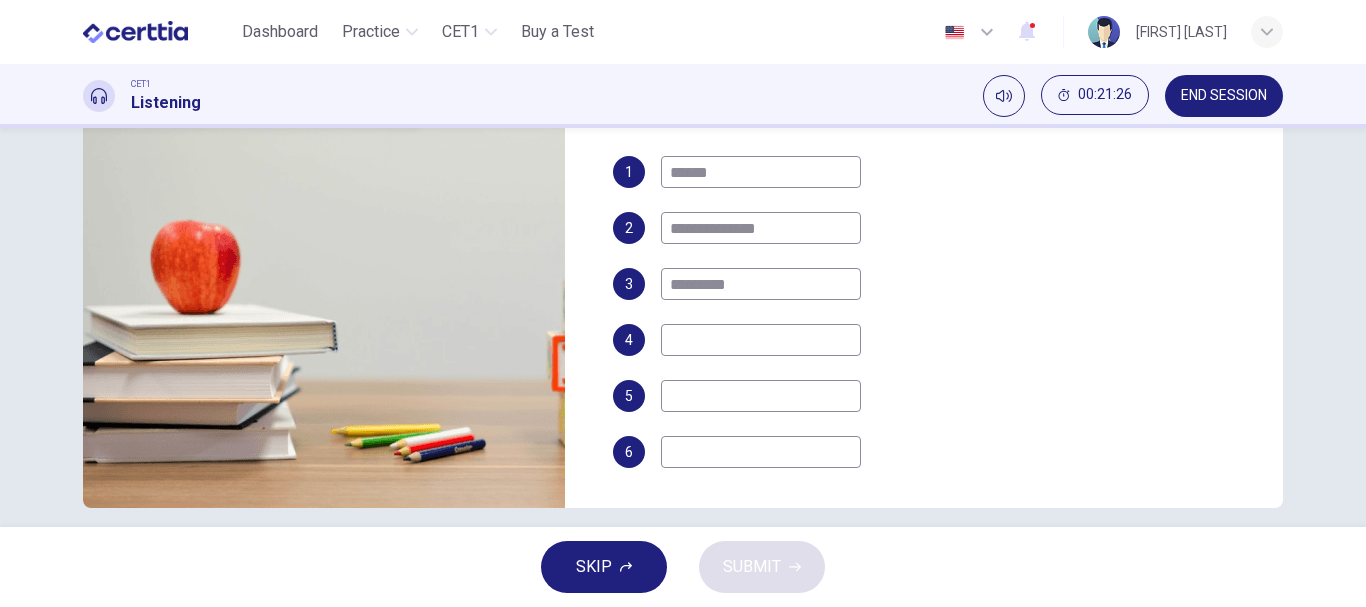 scroll, scrollTop: 376, scrollLeft: 0, axis: vertical 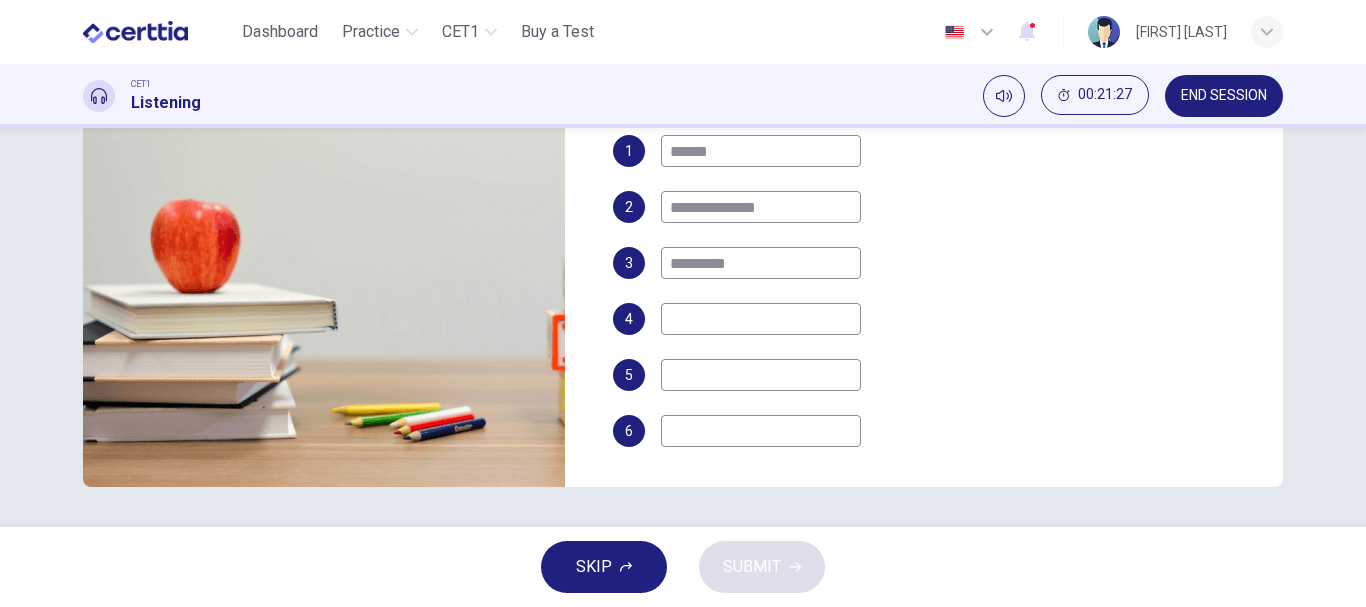 click at bounding box center (761, 431) 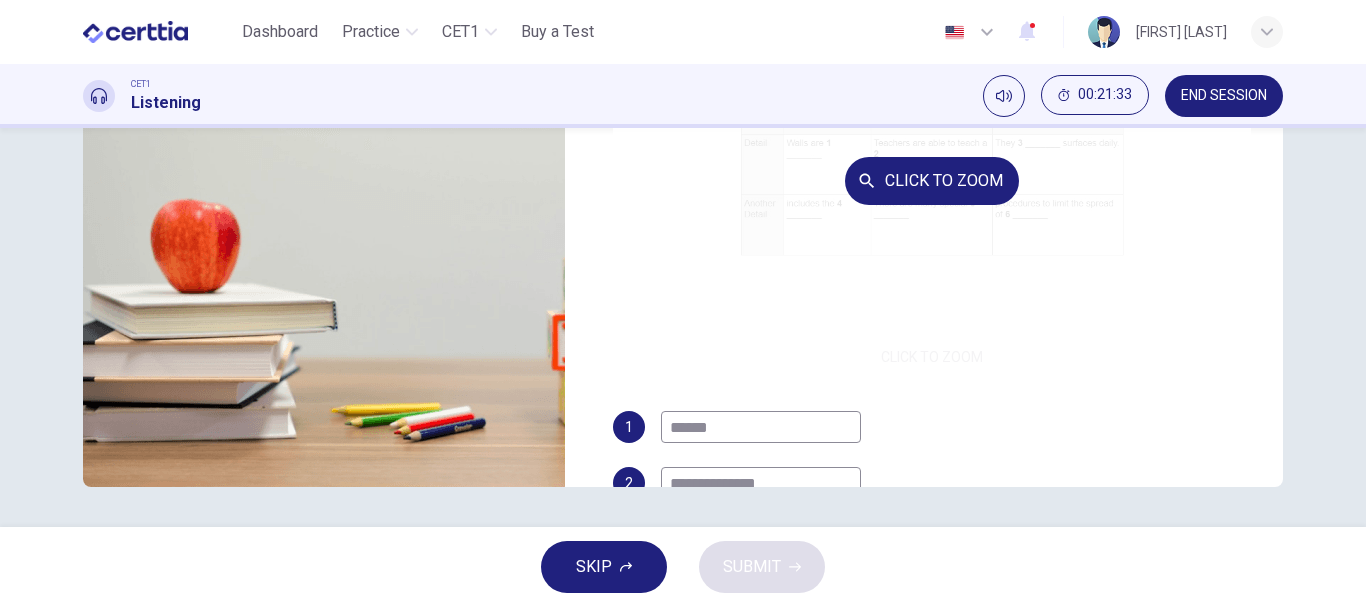scroll, scrollTop: 0, scrollLeft: 0, axis: both 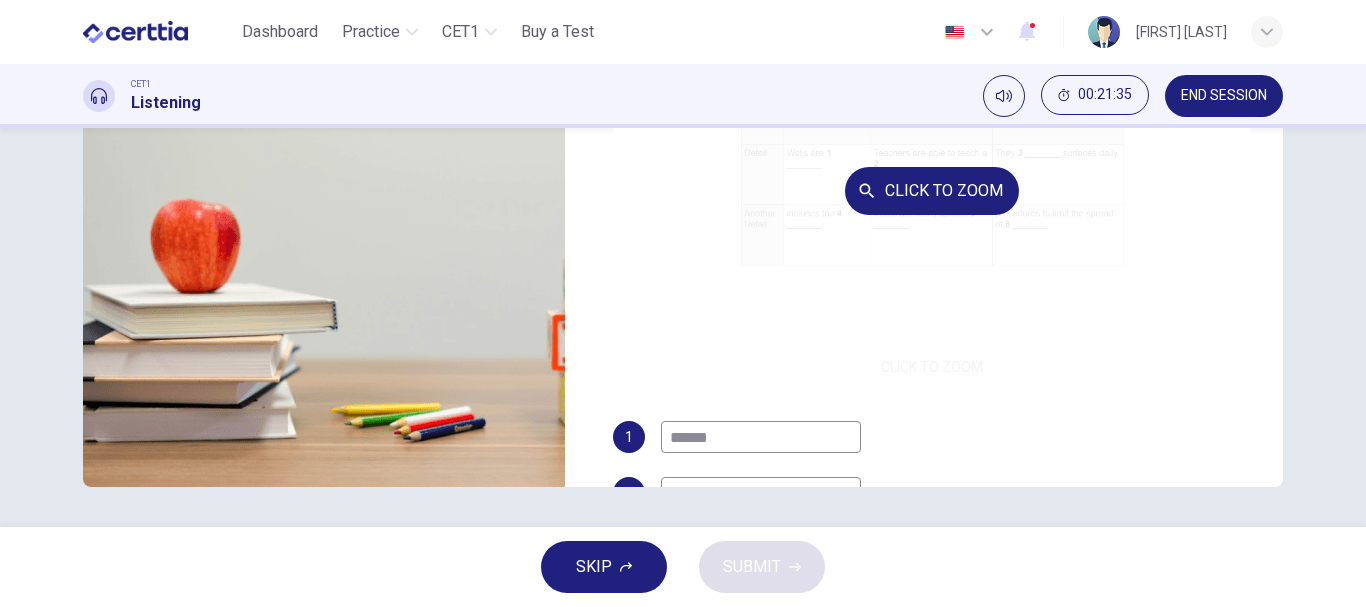 type on "**********" 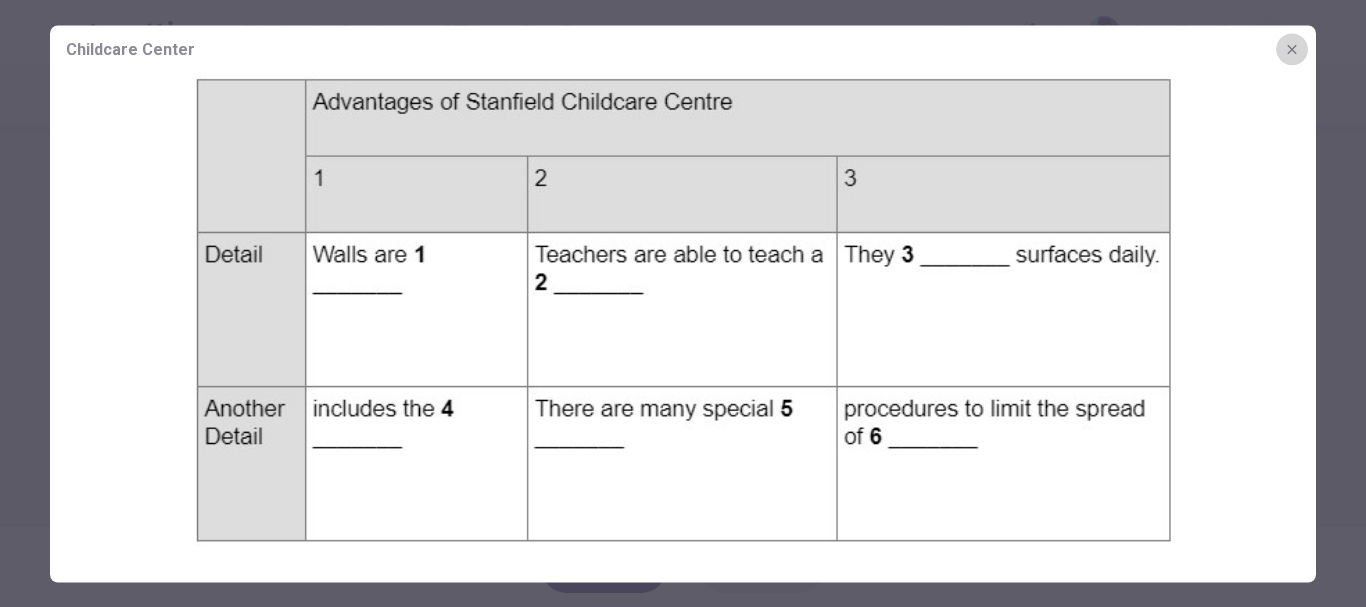 click 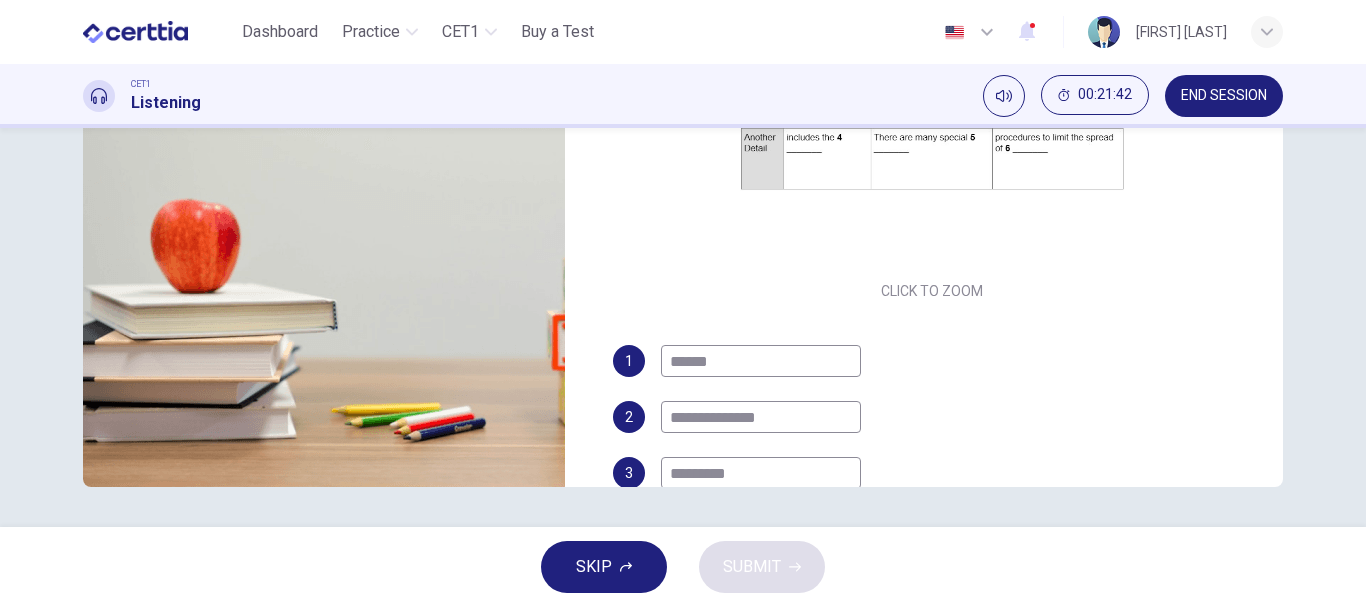 scroll, scrollTop: 286, scrollLeft: 0, axis: vertical 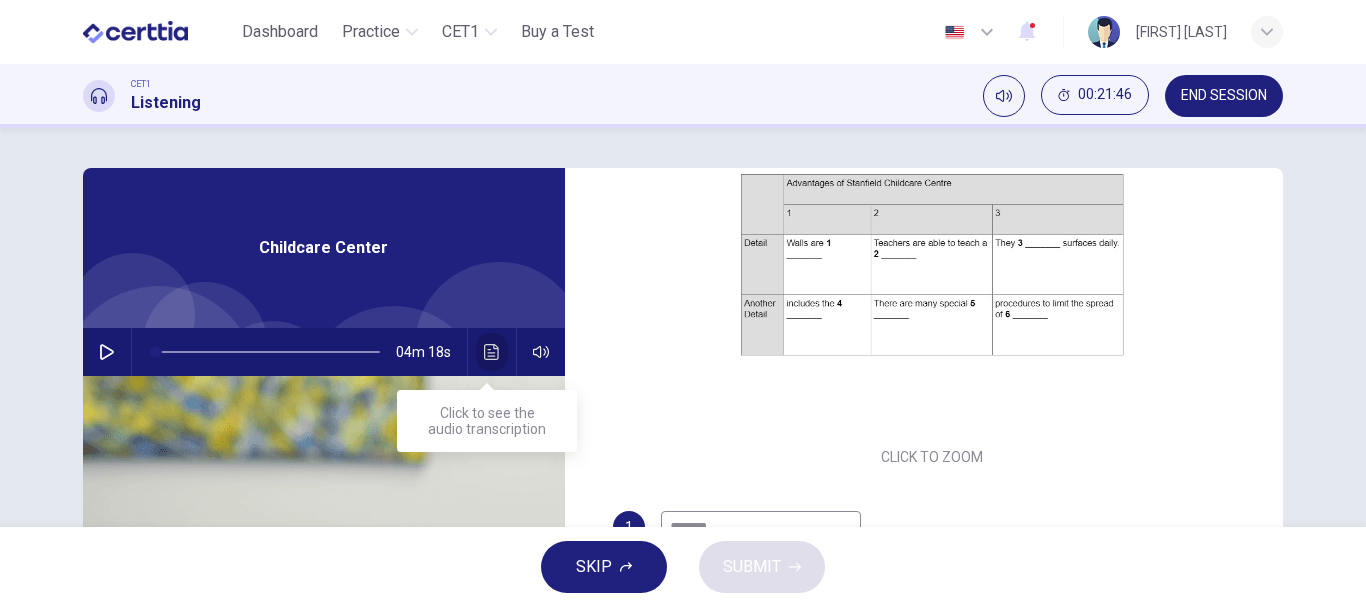 click 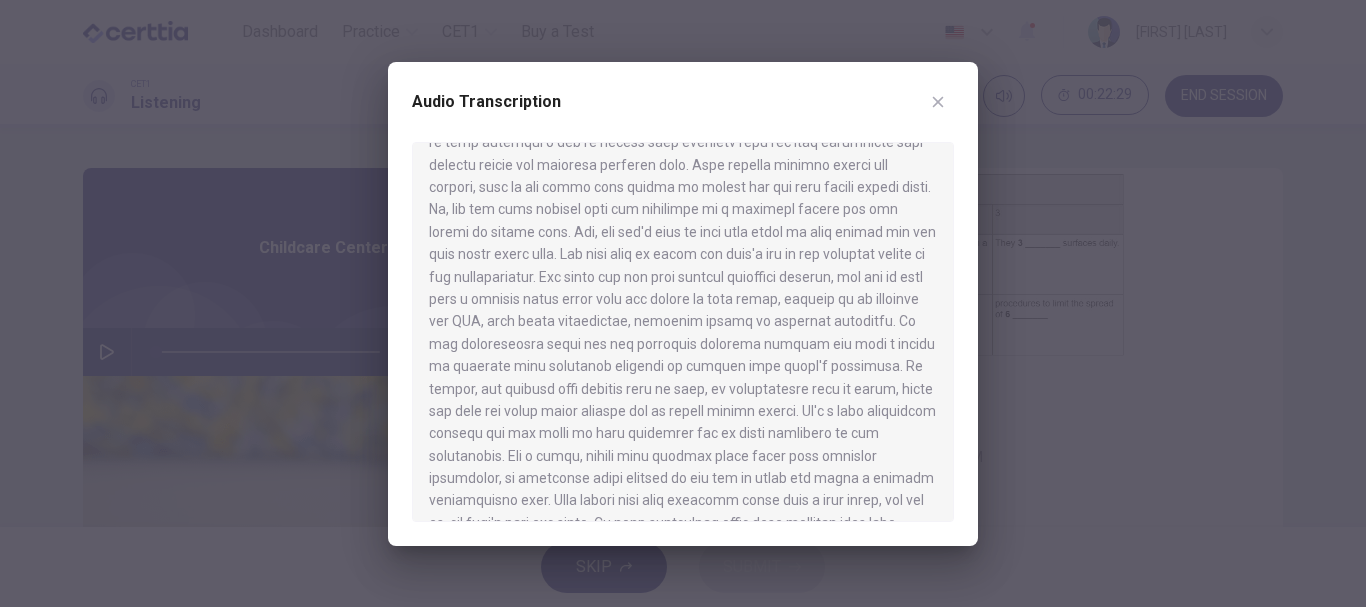scroll, scrollTop: 200, scrollLeft: 0, axis: vertical 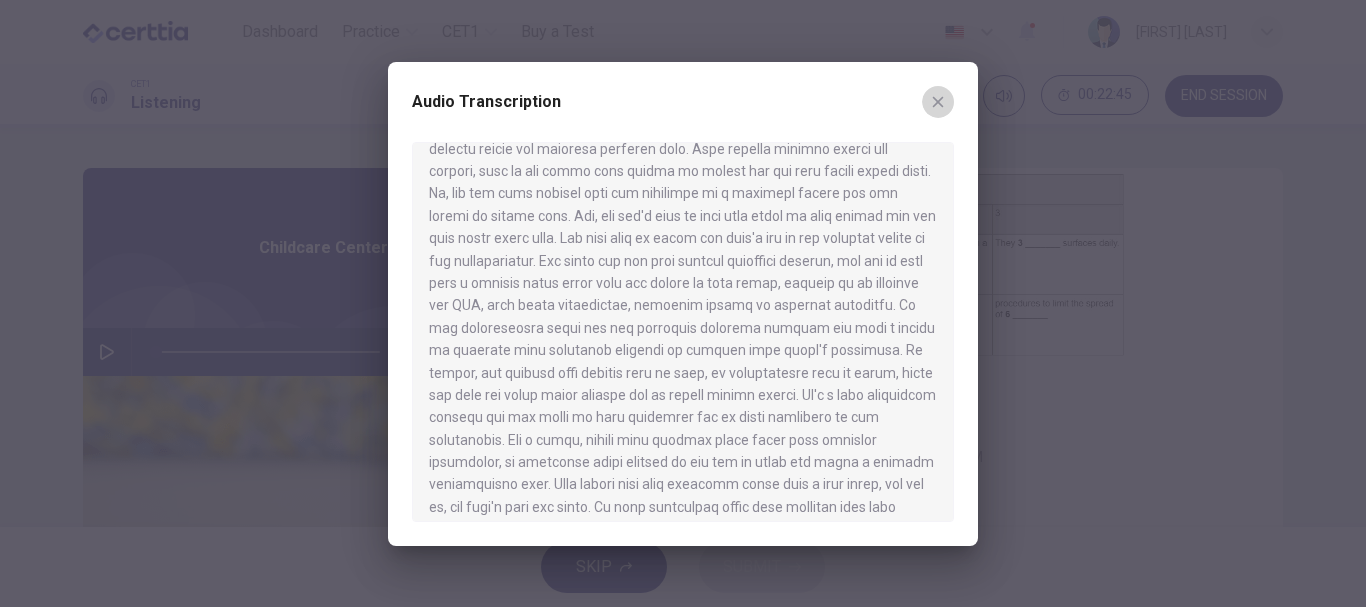 click at bounding box center (938, 102) 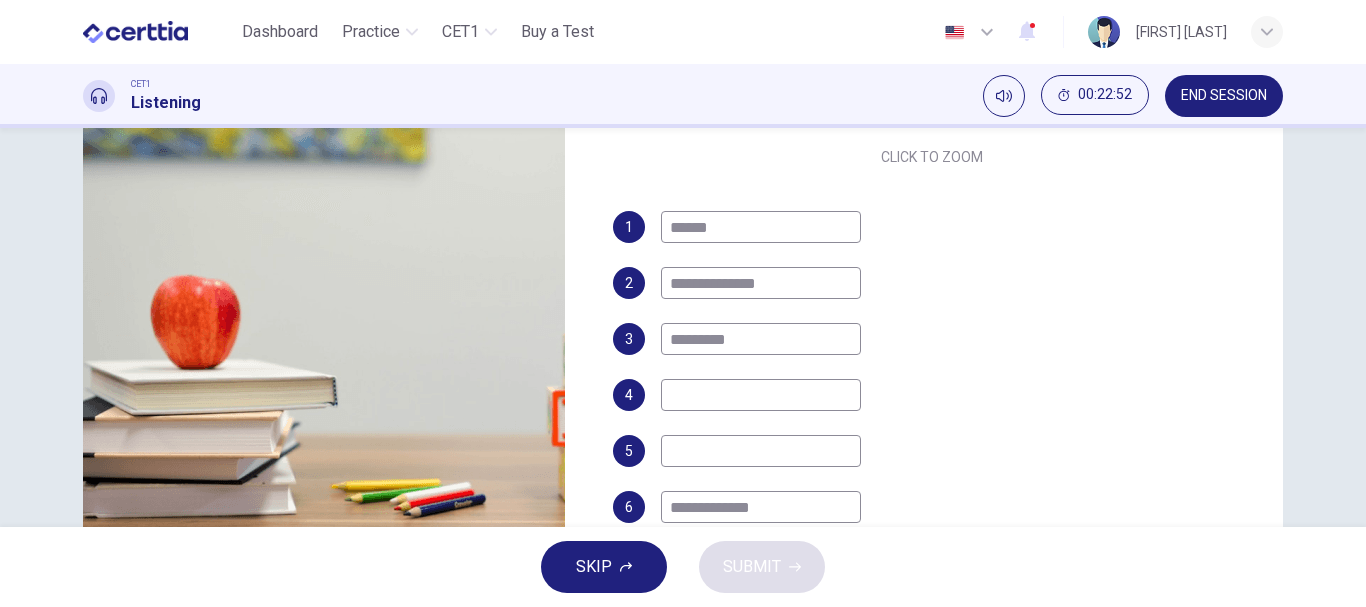 scroll, scrollTop: 376, scrollLeft: 0, axis: vertical 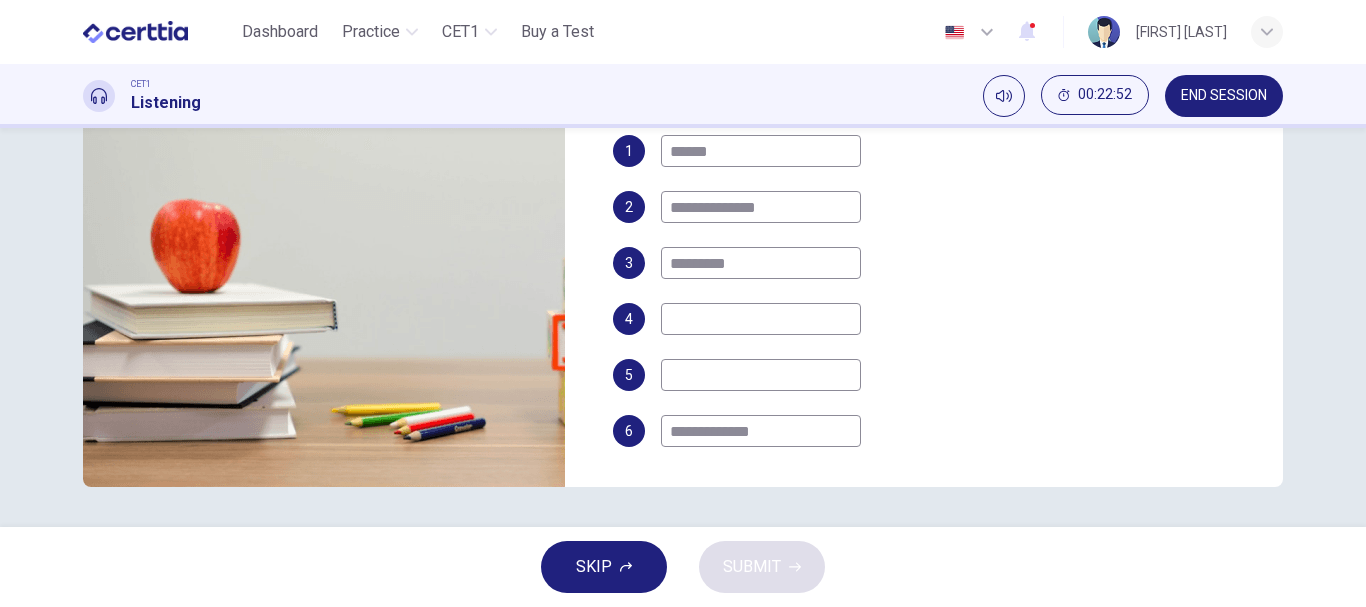 click at bounding box center (761, 375) 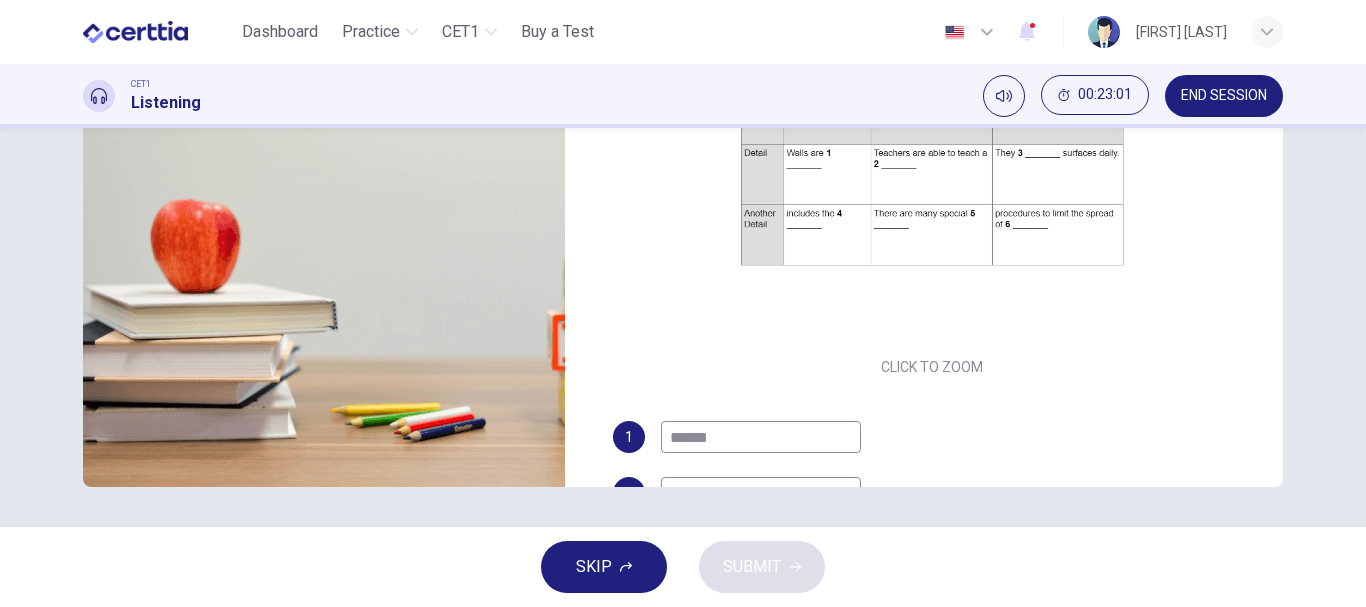 scroll, scrollTop: 100, scrollLeft: 0, axis: vertical 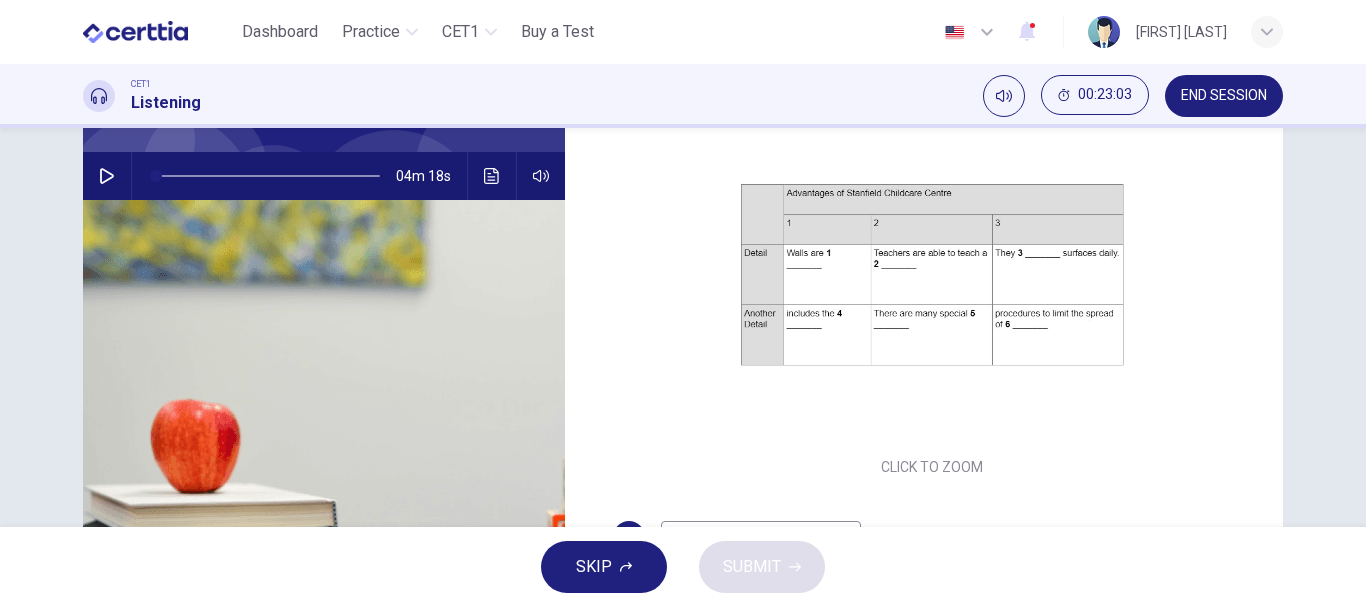 type on "**********" 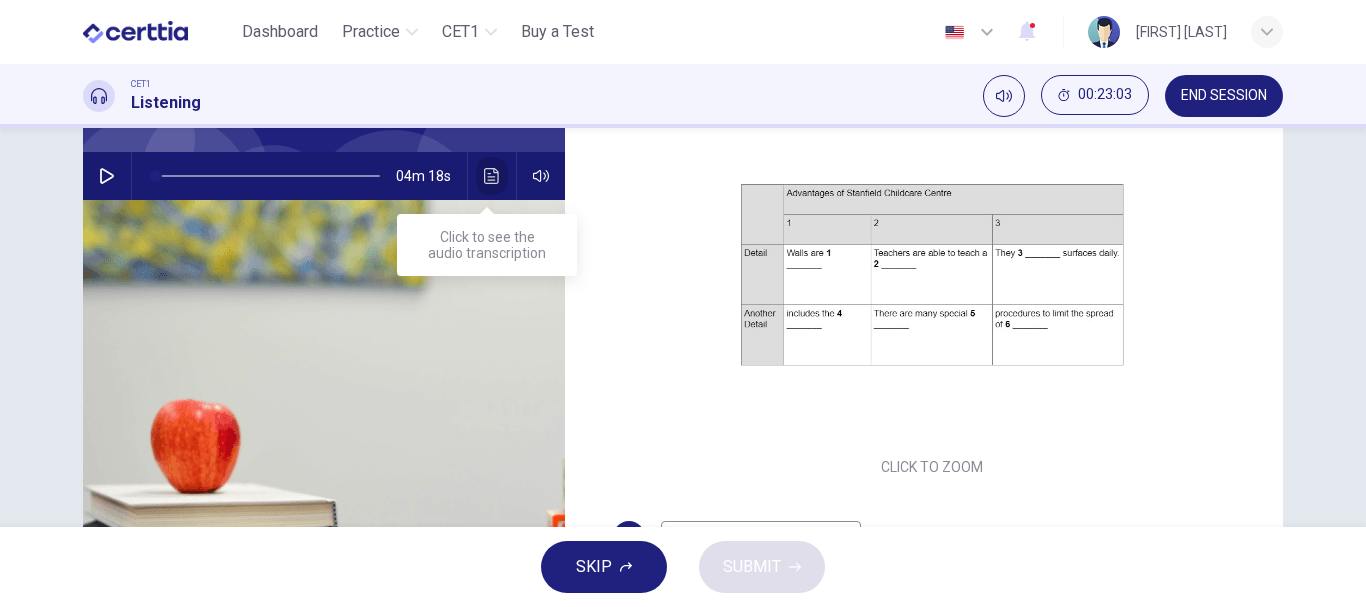 click at bounding box center (492, 176) 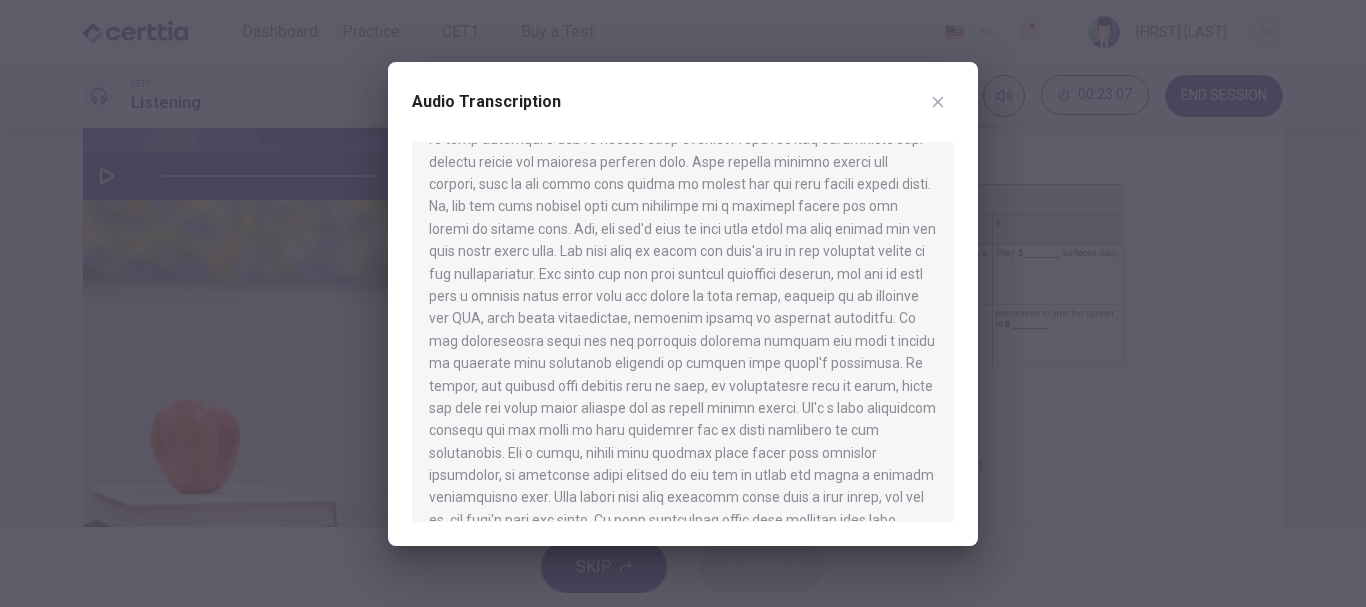 scroll, scrollTop: 200, scrollLeft: 0, axis: vertical 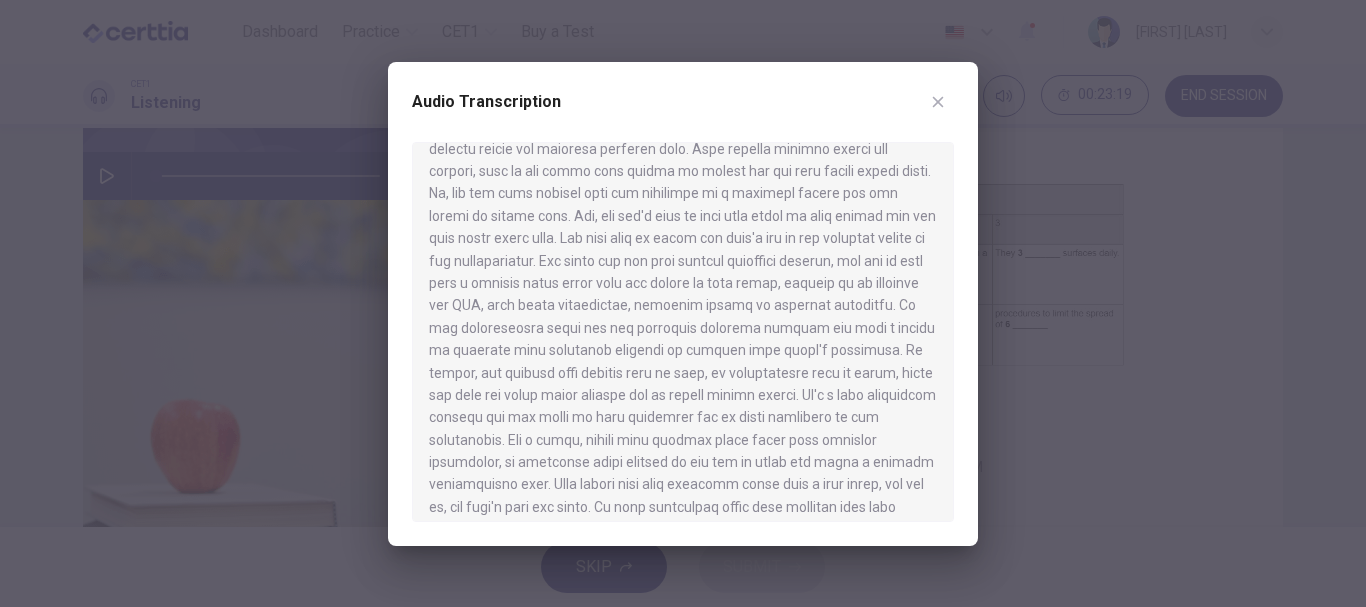 click 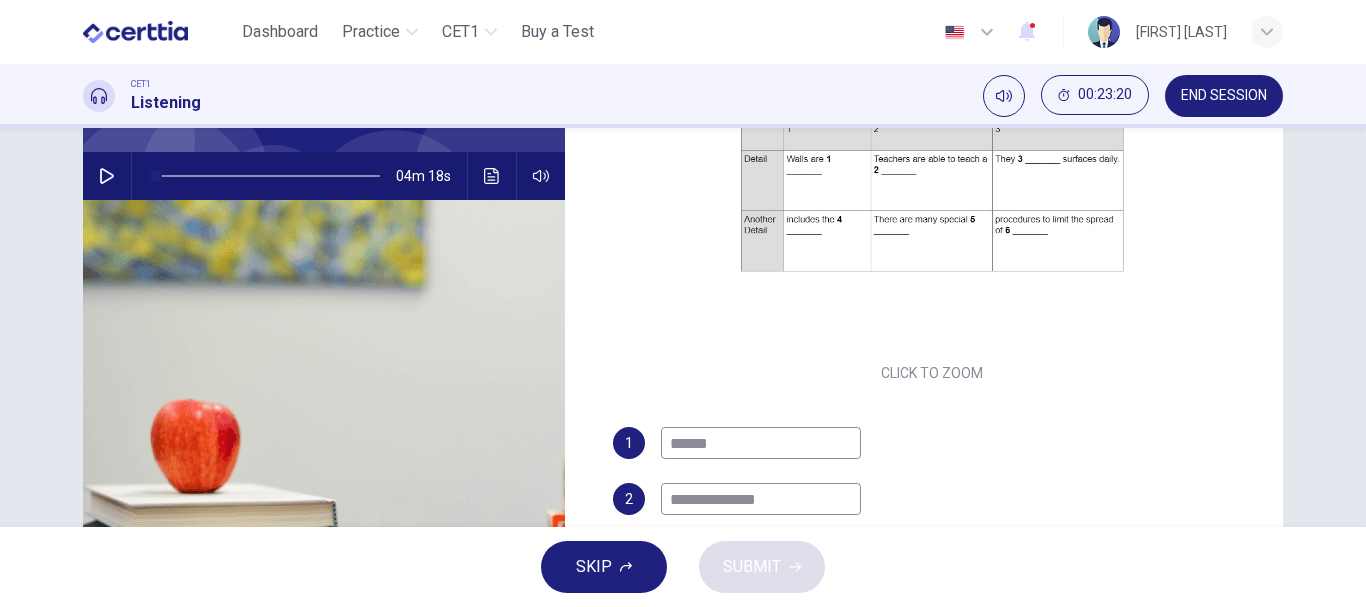 scroll, scrollTop: 286, scrollLeft: 0, axis: vertical 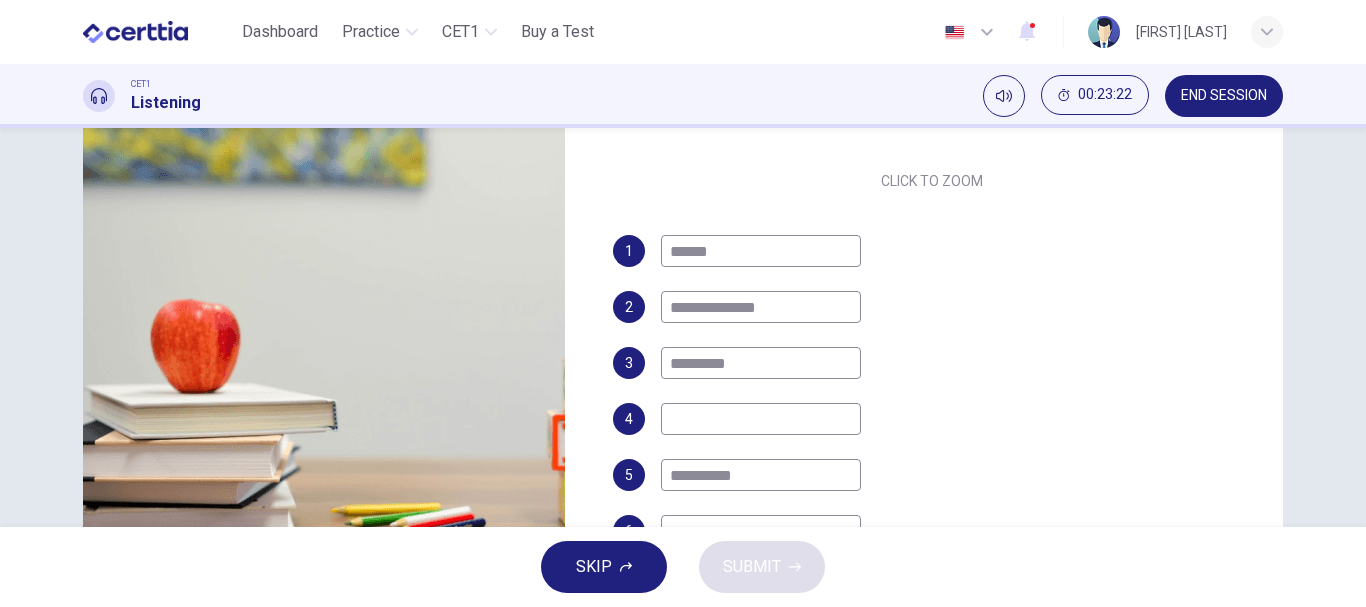 click at bounding box center [761, 419] 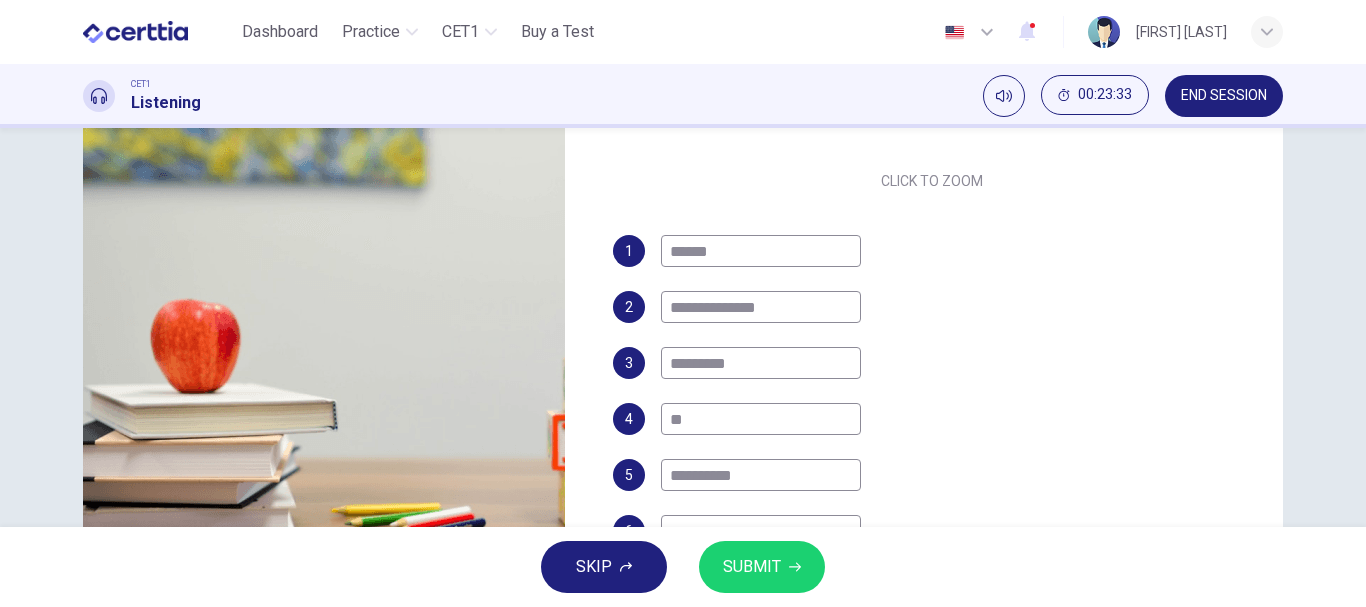 type on "*" 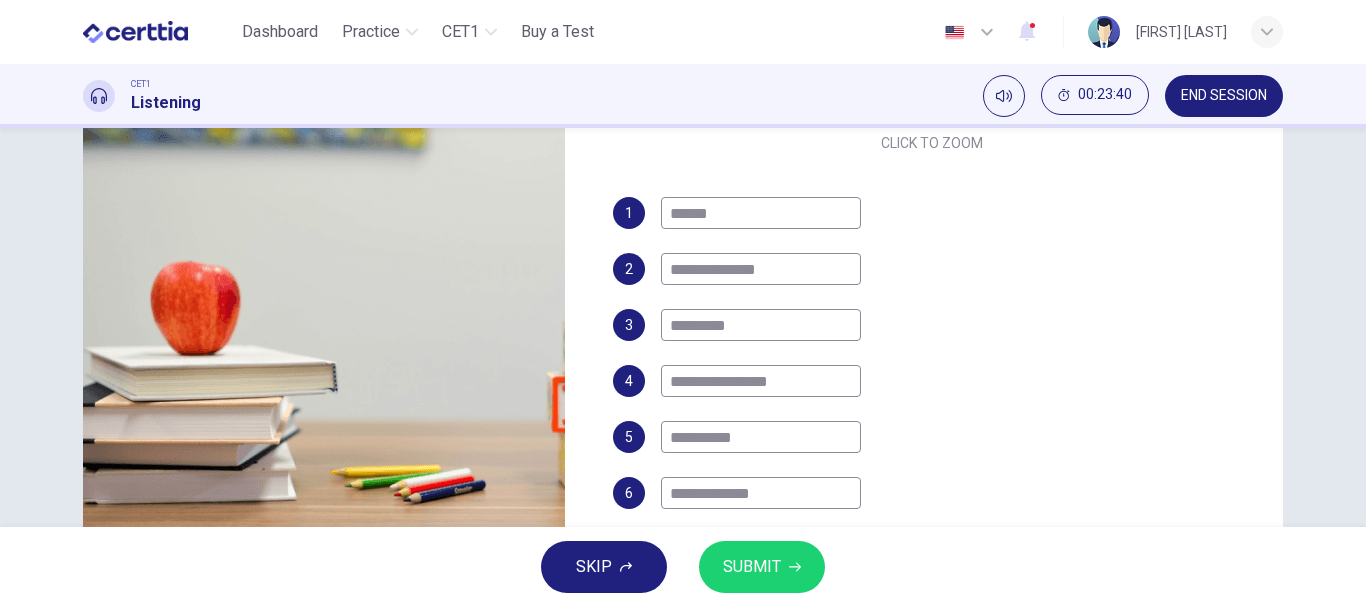 scroll, scrollTop: 376, scrollLeft: 0, axis: vertical 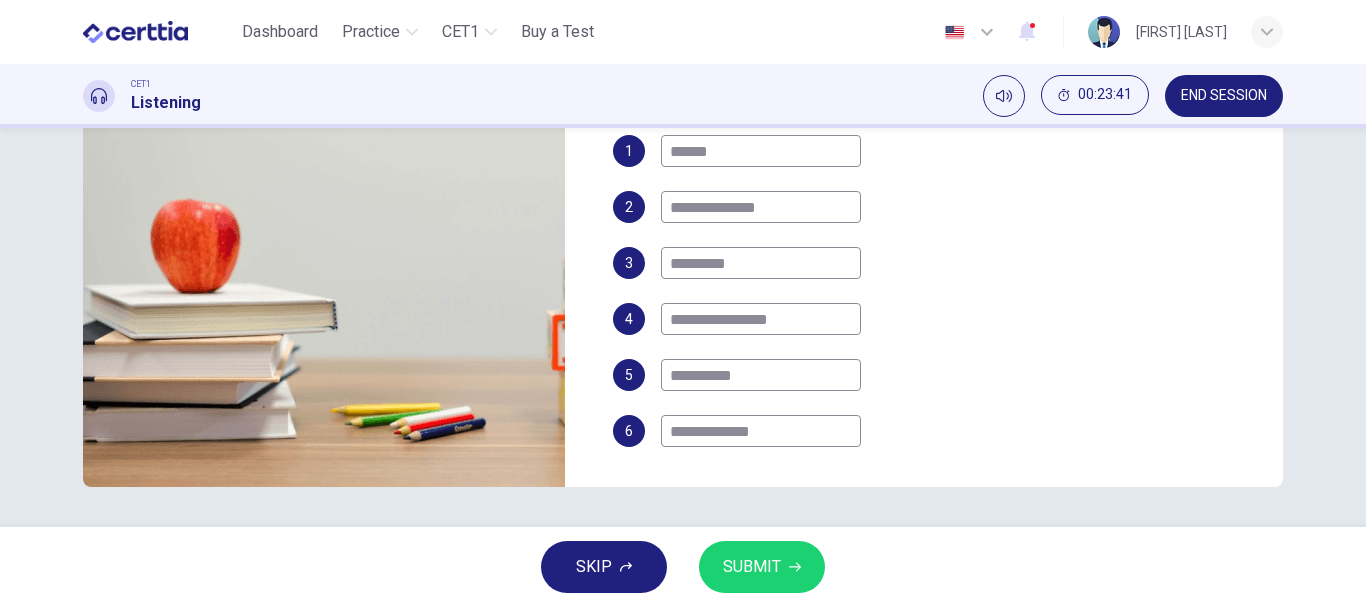 type on "**********" 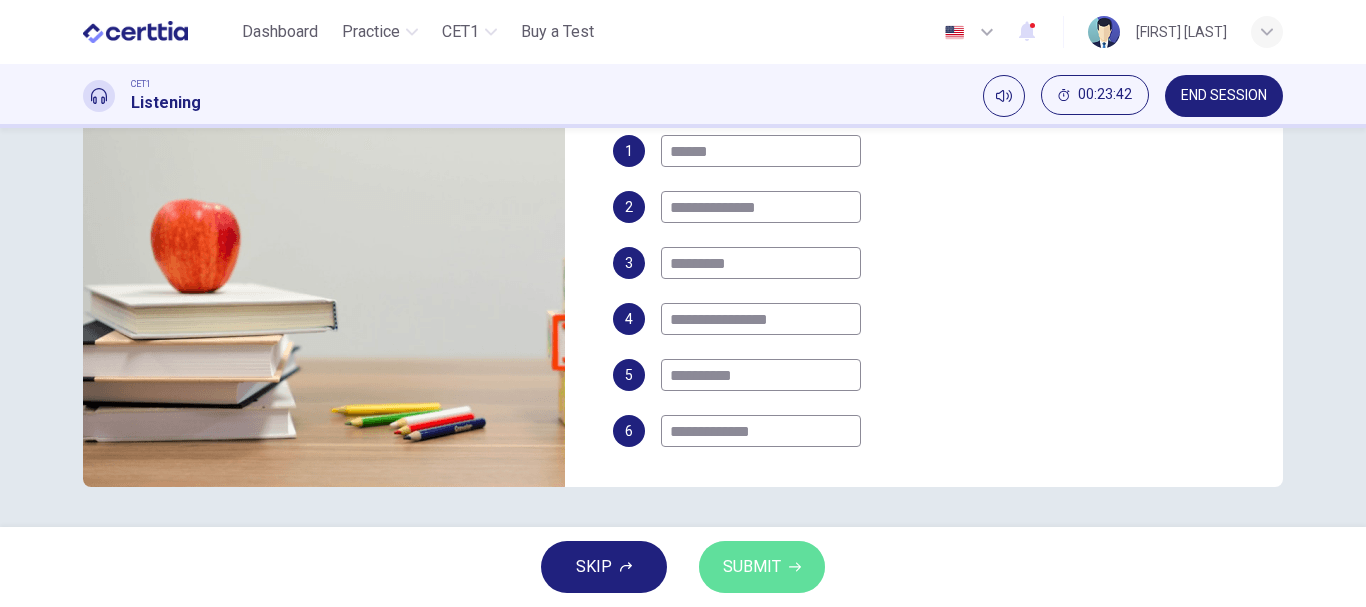 click on "SUBMIT" at bounding box center (752, 567) 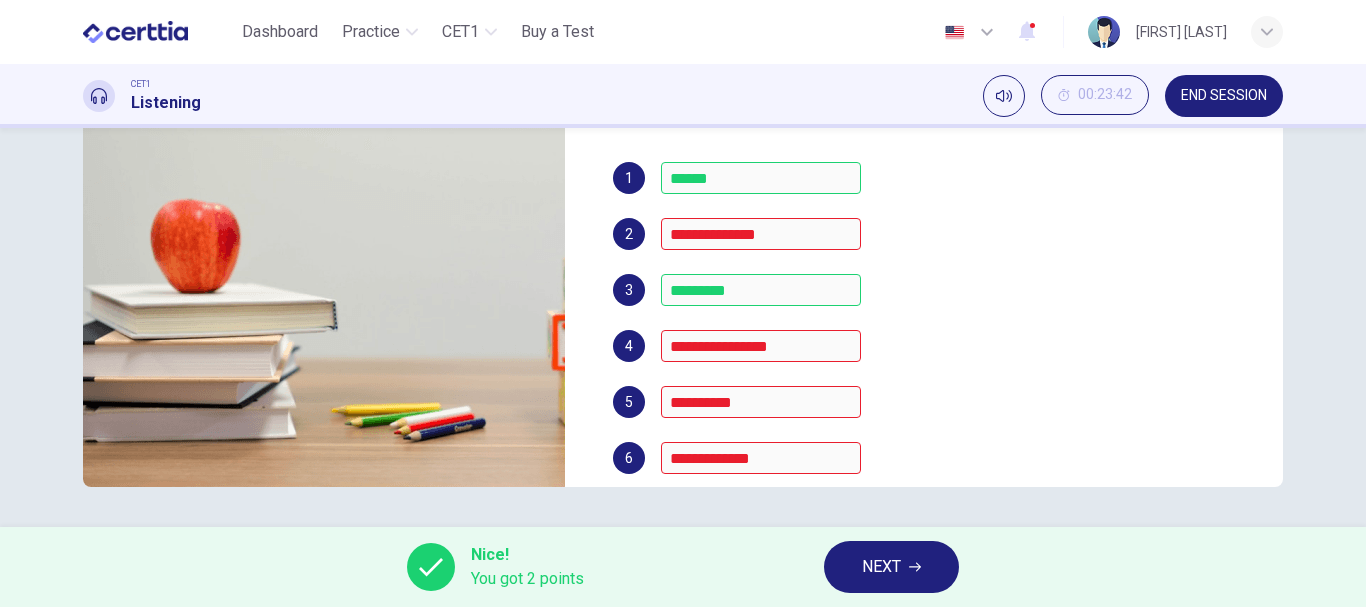 scroll, scrollTop: 286, scrollLeft: 0, axis: vertical 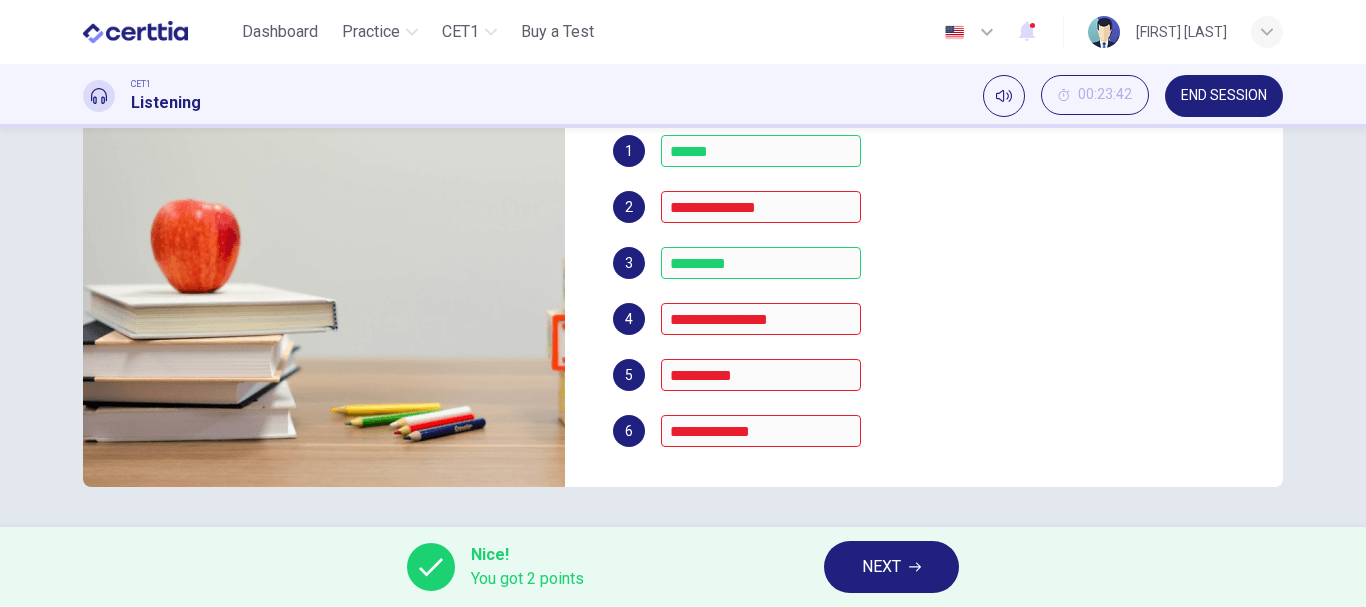 click on "NEXT" at bounding box center [881, 567] 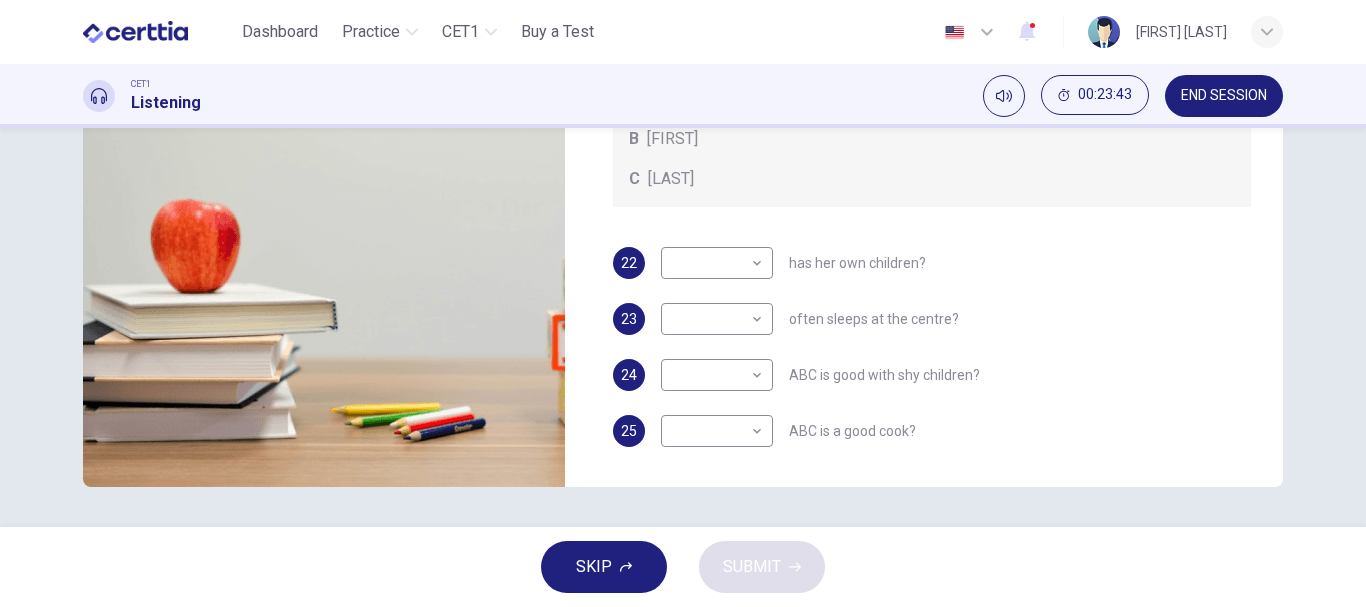 scroll, scrollTop: 0, scrollLeft: 0, axis: both 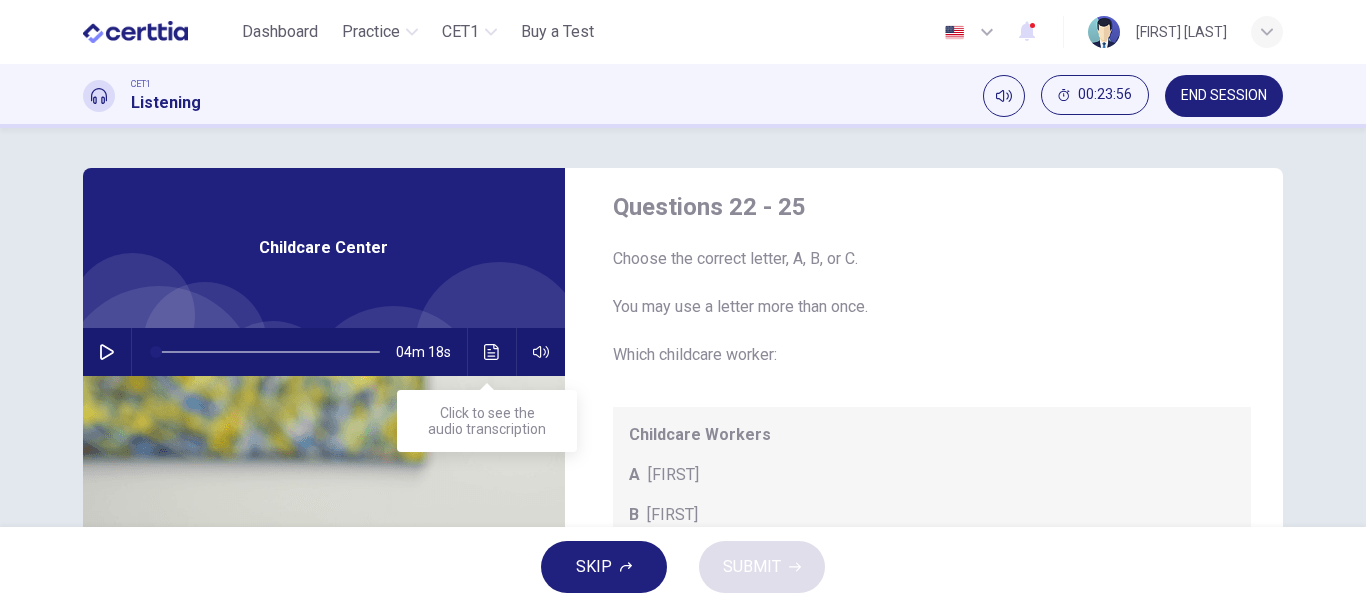 click 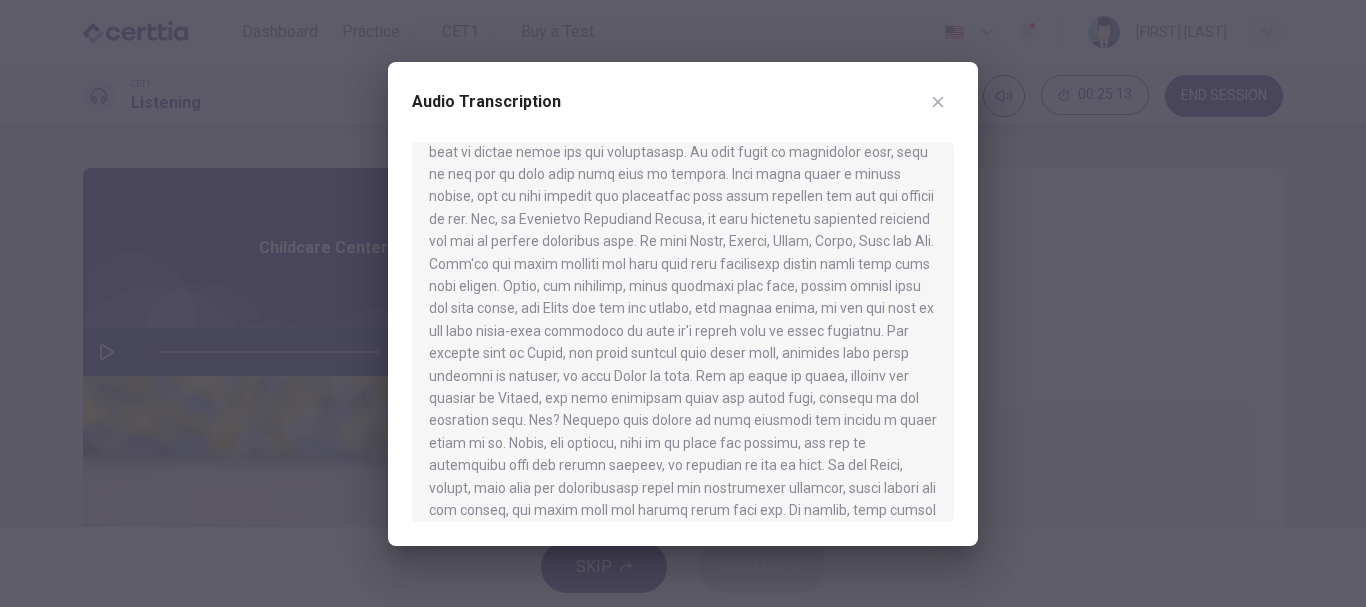 scroll, scrollTop: 700, scrollLeft: 0, axis: vertical 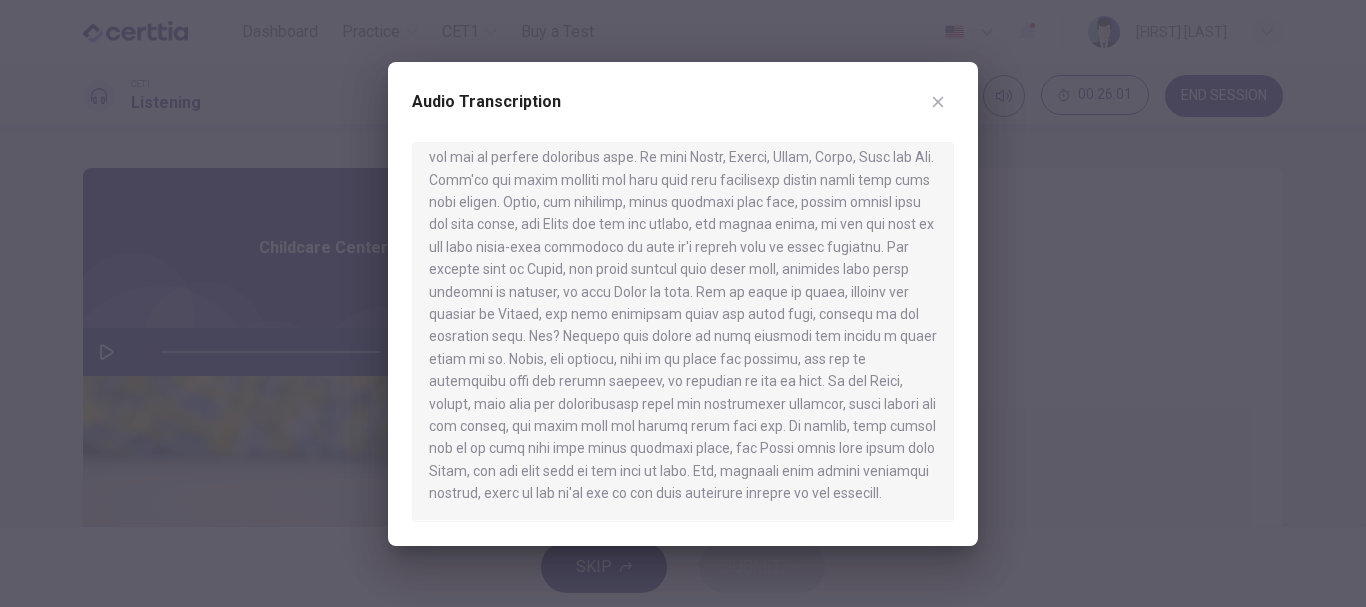 click 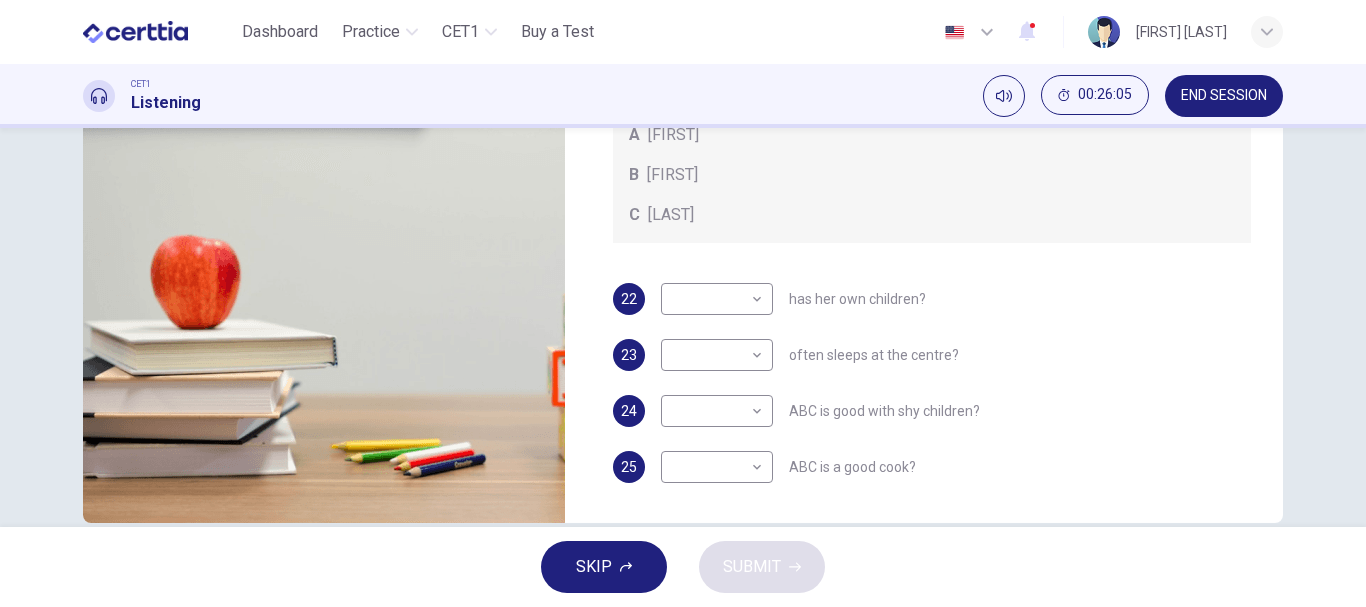 scroll, scrollTop: 376, scrollLeft: 0, axis: vertical 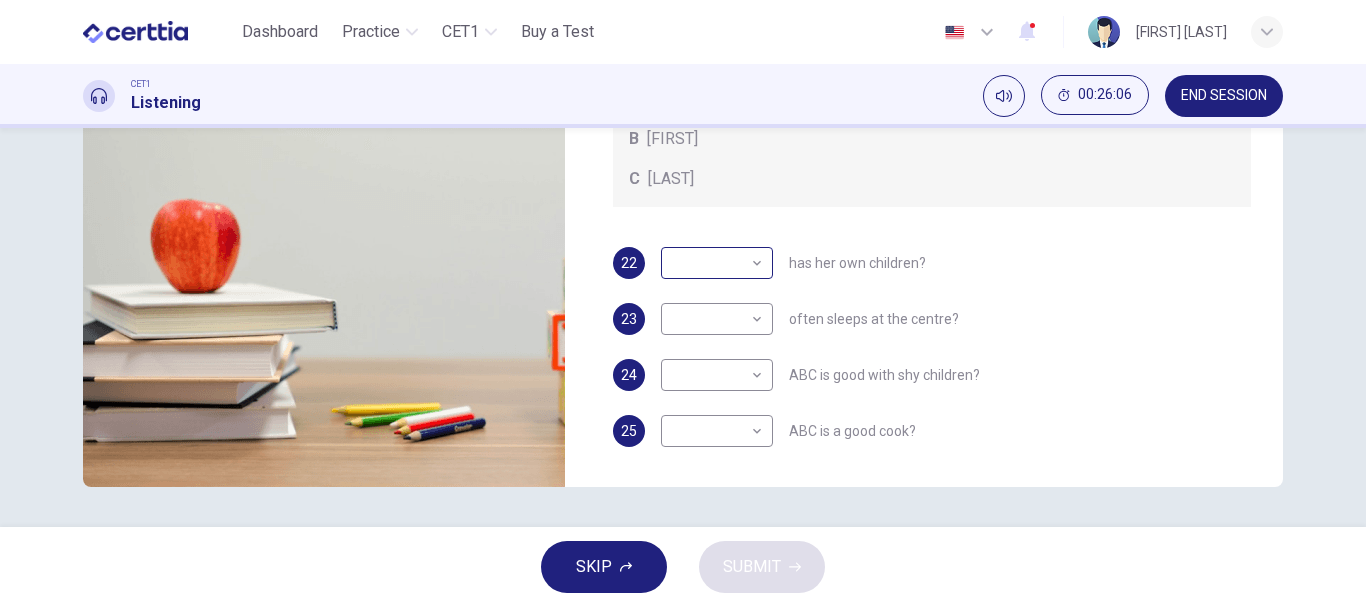 click on "04m 18s SKIP SUBMIT Certtia - Online Testing Platform Dashboard Practice CET1 Pricing   Notifications © Copyright  2025" at bounding box center [683, 303] 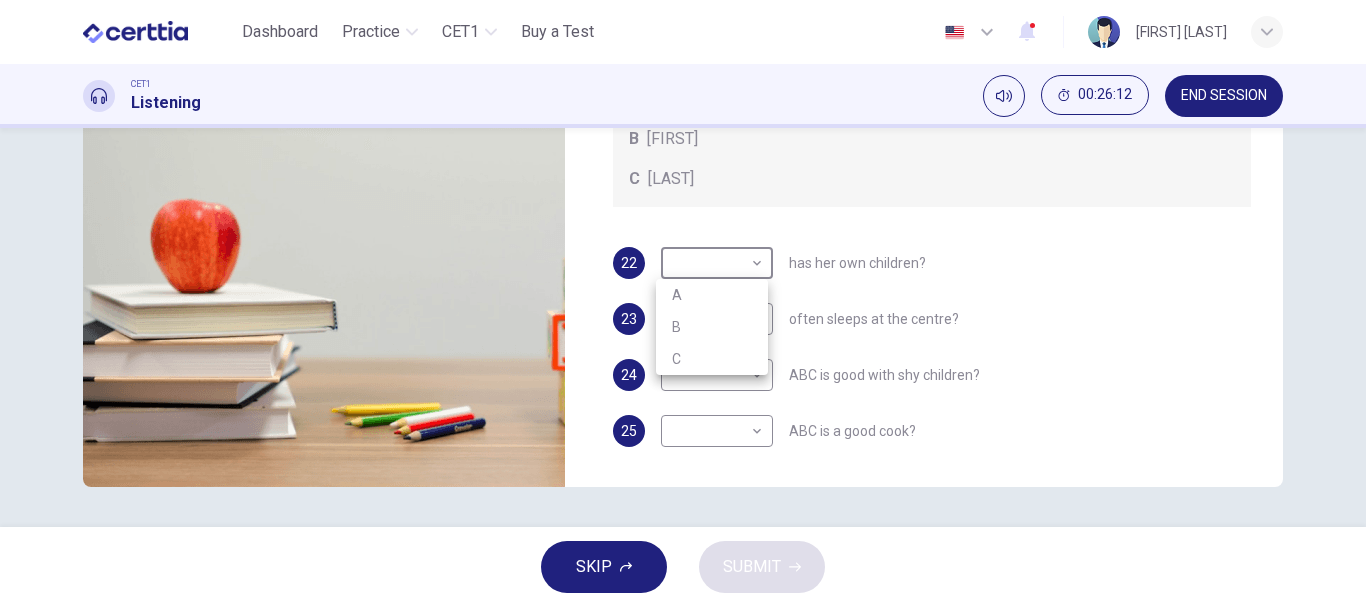 click on "C" at bounding box center (712, 359) 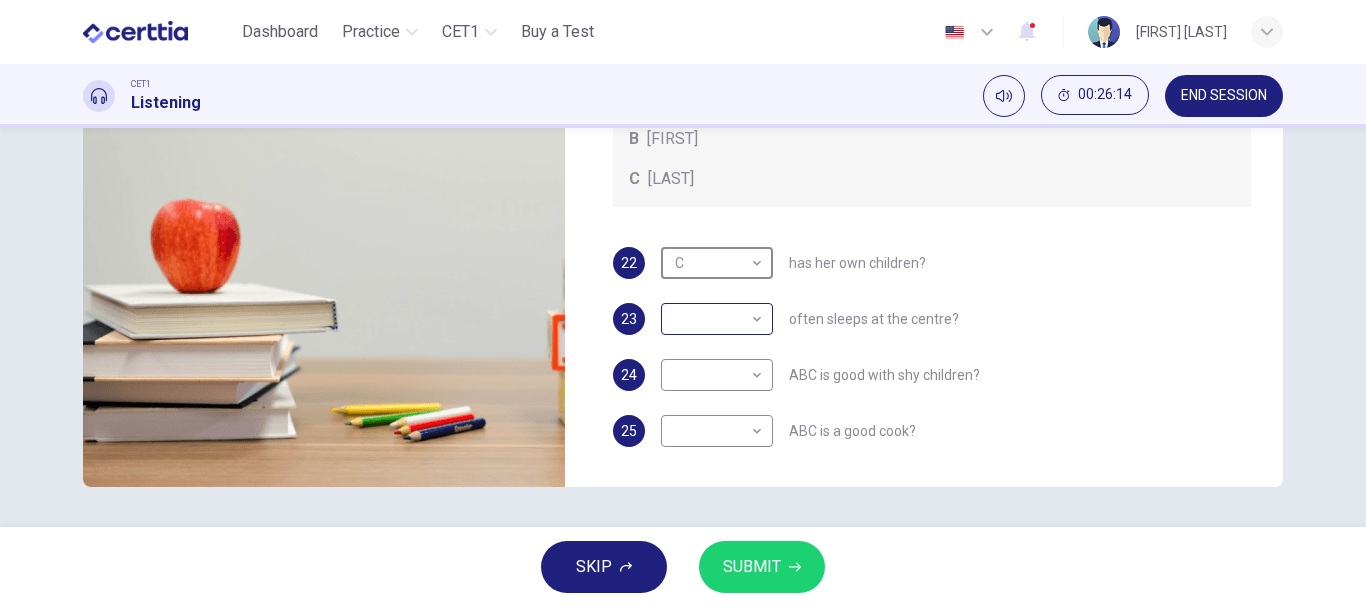 click on "Este sitio utiliza cookies, como se explica en nuestra  Política de Privacidad . Si acepta el uso de cookies, haga clic en el botón Aceptar y continúe navegando por nuestro sitio.   Política de Privacidad Aceptar Dashboard Practice CET1 Buy a Test English ** ​ [FIRST] [LAST] CET1 Listening 00:26:14 END SESSION Questions 22 - 25 Choose the correct letter, A, B, or C. You may use a letter more than once. Which childcare worker:
Childcare Workers A Andrea B Bella C Cathy 22 C * ​ has her own children? 23 ​ ​ often sleeps at the centre? 24 ​ ​ ABC is good with shy children? 25 ​ ​ ABC is a good cook?
Childcare Center 04m 18s SKIP SUBMIT Certtia - Online Testing Platform Dashboard Practice CET1 Pricing   Notifications © Copyright  2025" at bounding box center [683, 303] 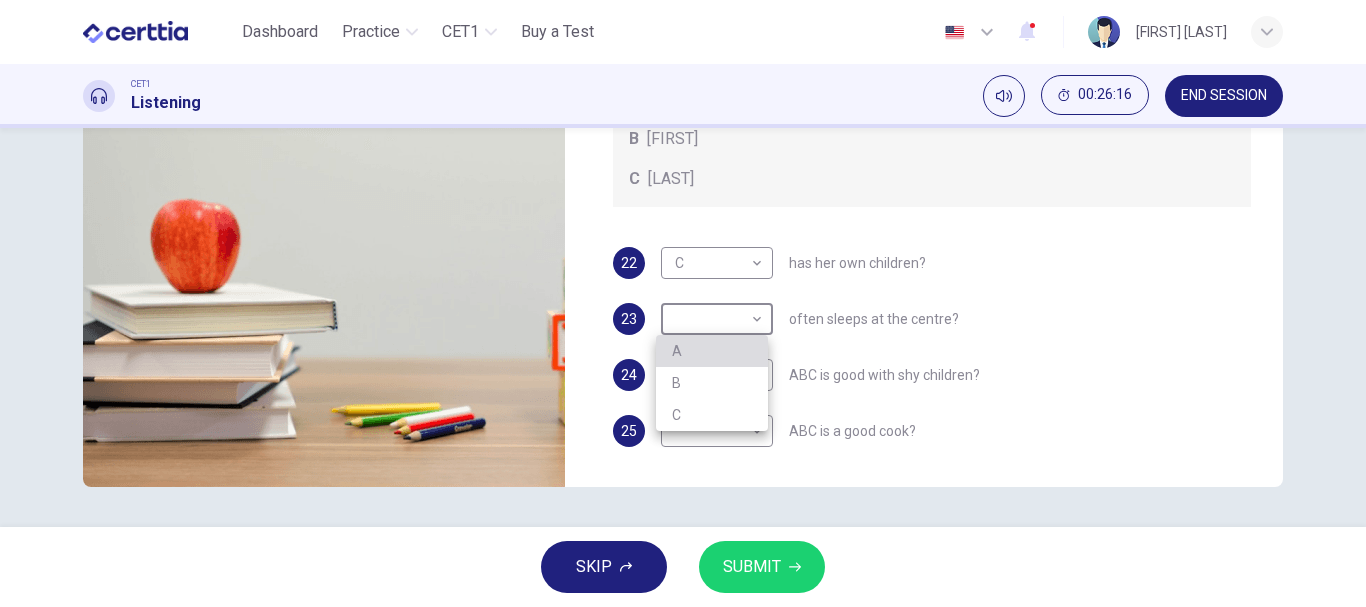 drag, startPoint x: 729, startPoint y: 351, endPoint x: 830, endPoint y: 247, distance: 144.97241 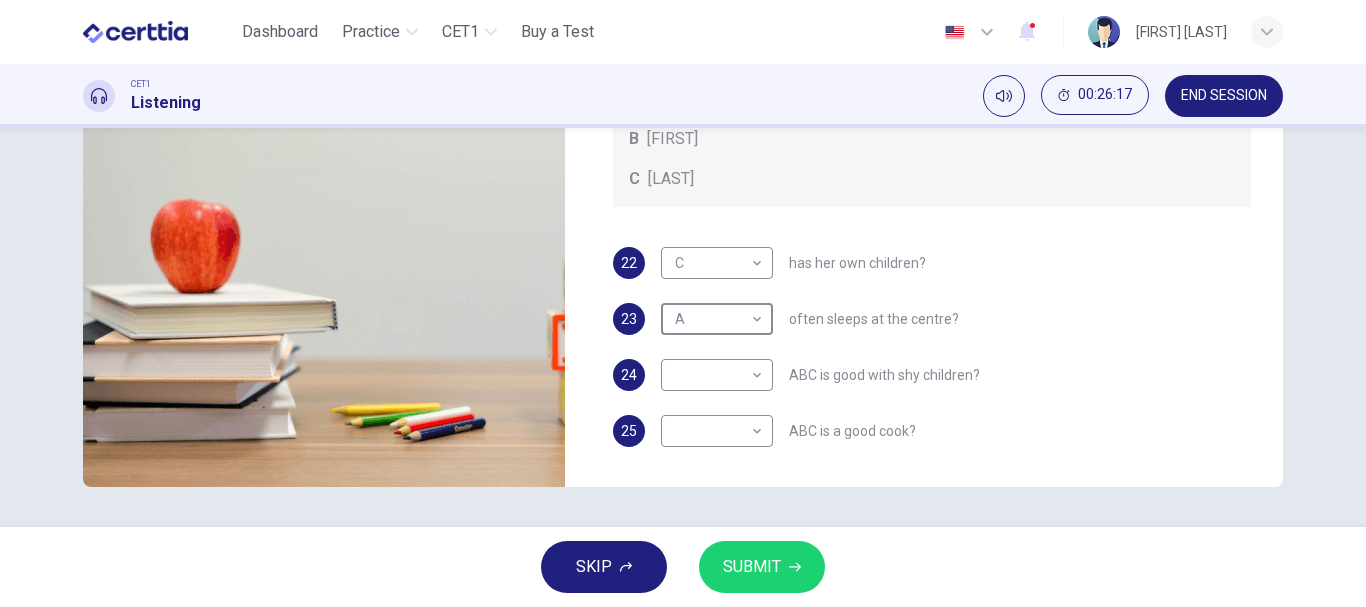scroll, scrollTop: 0, scrollLeft: 0, axis: both 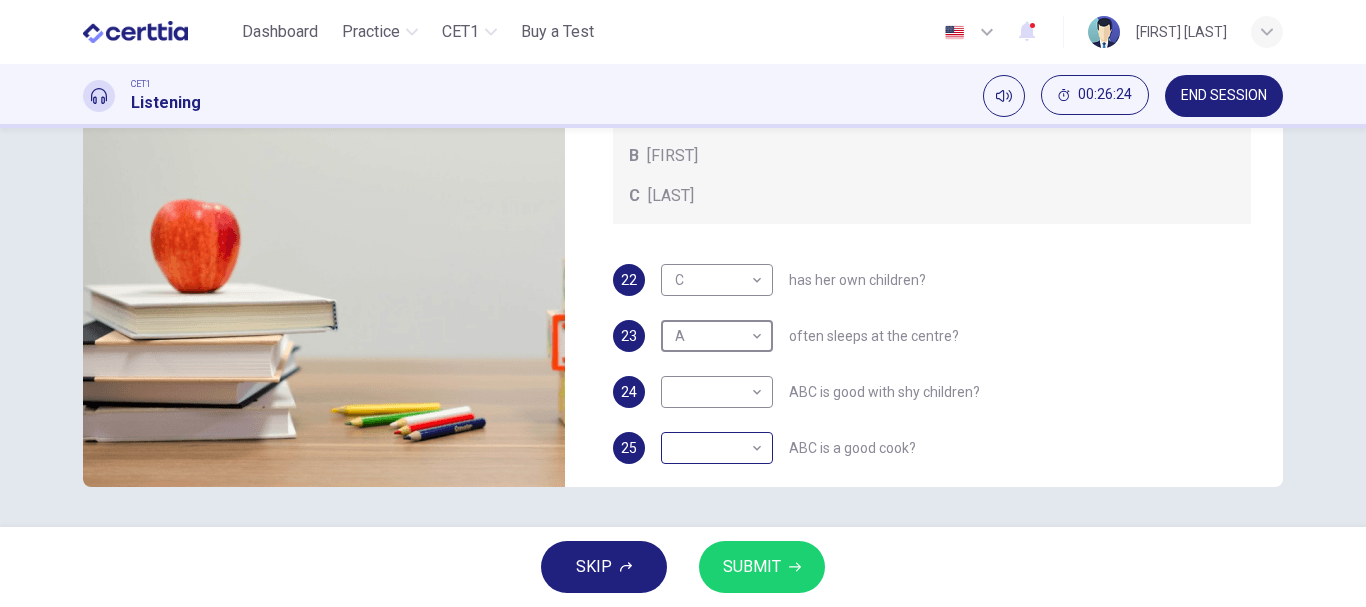 click on "04m 18s SKIP SUBMIT Certtia - Online Testing Platform Dashboard Practice CET1 Pricing   Notifications © Copyright  2025" at bounding box center [683, 303] 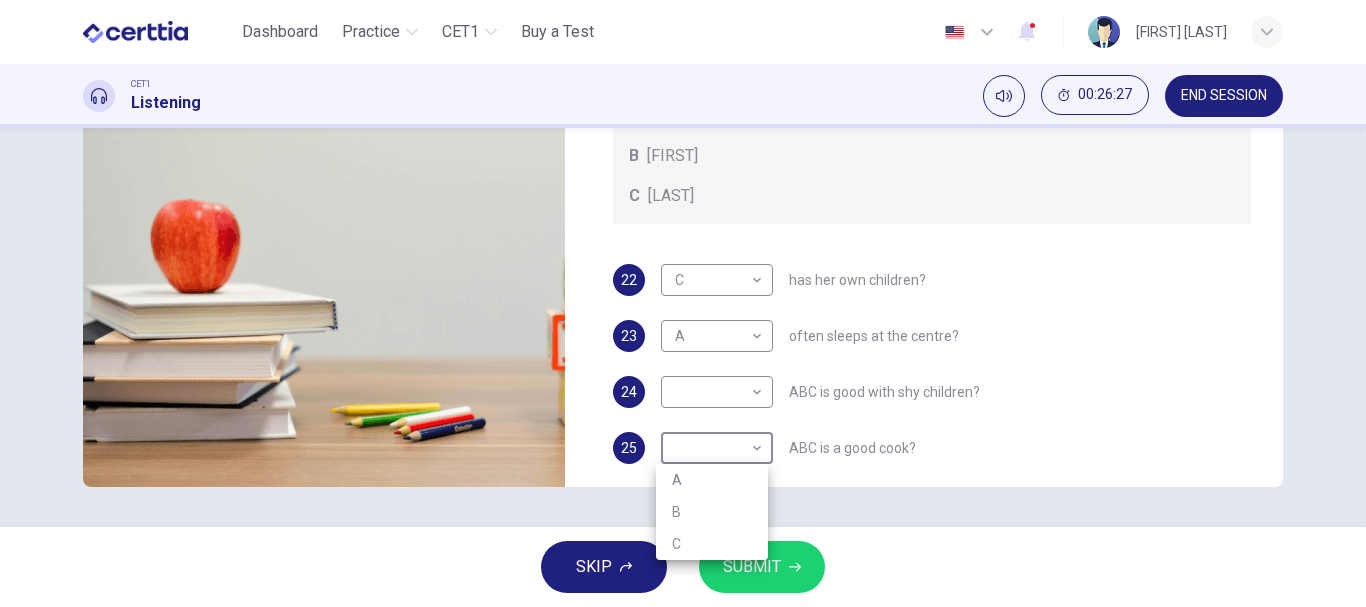 click on "B" at bounding box center [712, 512] 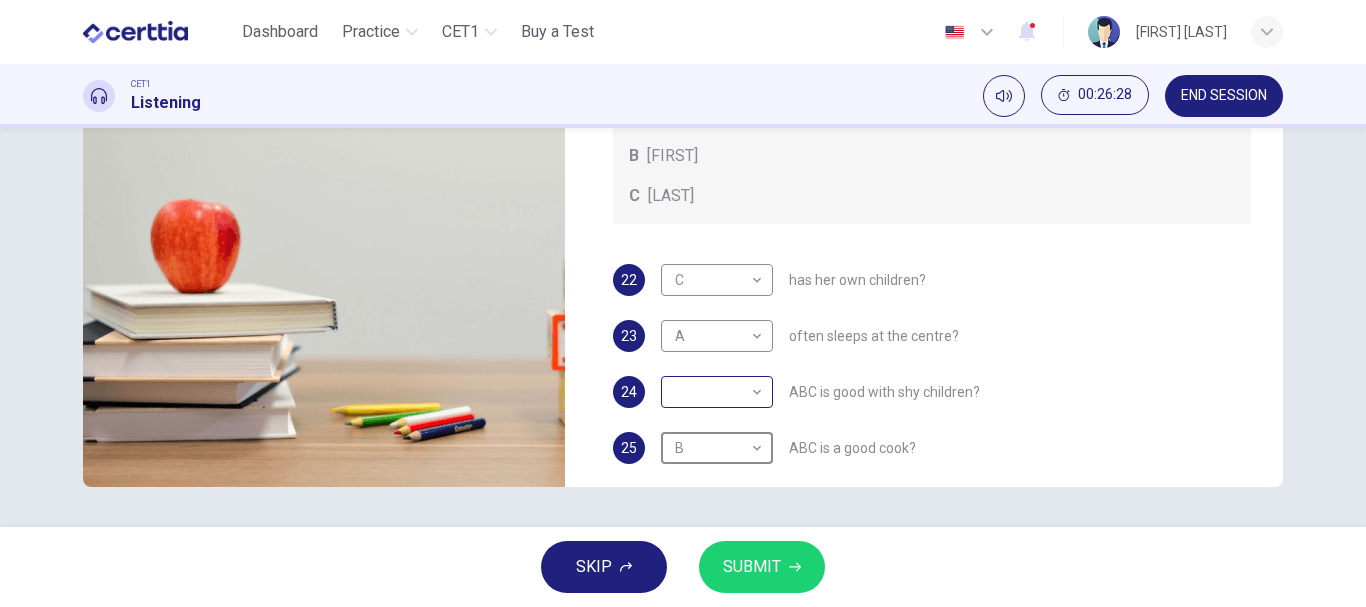 click on "Este sitio utiliza cookies, como se explica en nuestra  Política de Privacidad . Si acepta el uso de cookies, haga clic en el botón Aceptar y continúe navegando por nuestro sitio.   Política de Privacidad Aceptar Dashboard Practice CET1 Buy a Test English ** ​ [FIRST] [LAST] CET1 Listening 00:26:28 END SESSION Questions 22 - 25 Choose the correct letter, A, B, or C. You may use a letter more than once. Which childcare worker:
Childcare Workers A Andrea B Bella C Cathy 22 C * ​ has her own children? 23 ​ ​ often sleeps at the centre? 24 ​ ​ ABC is good with shy children? 25 ​ ​ ABC is a good cook?
Childcare Center 04m 18s SKIP SUBMIT Certtia - Online Testing Platform Dashboard Practice CET1 Pricing   Notifications © Copyright  2025 A B C" at bounding box center [683, 303] 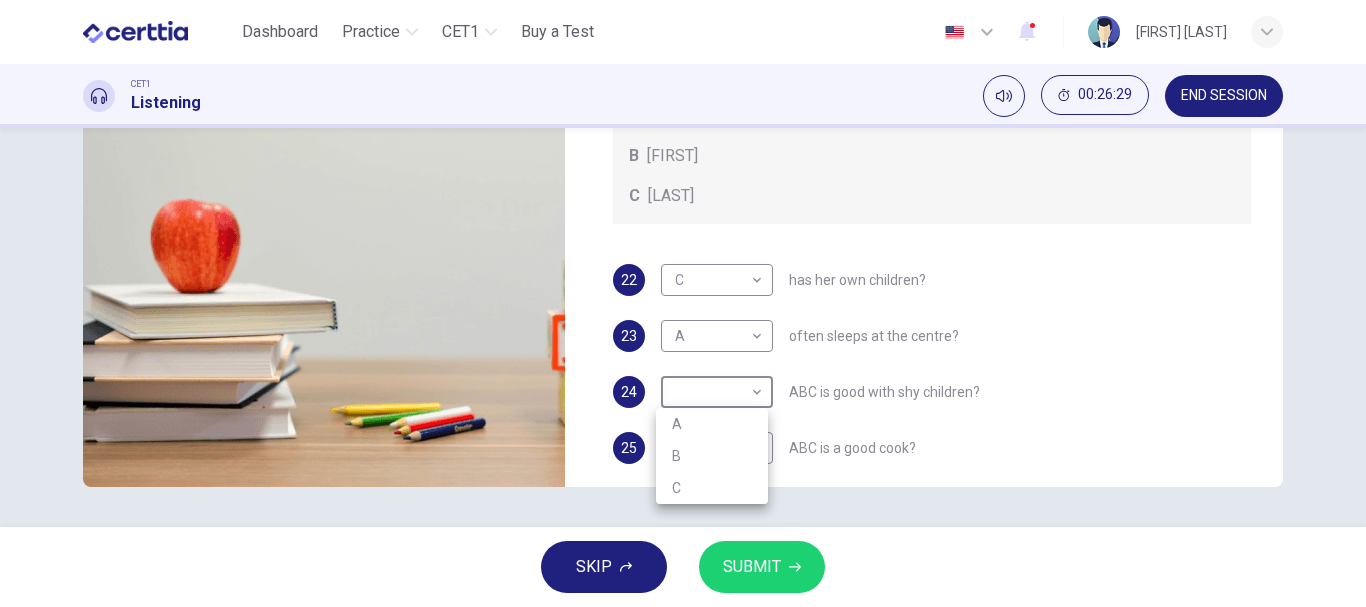 click on "C" at bounding box center [712, 488] 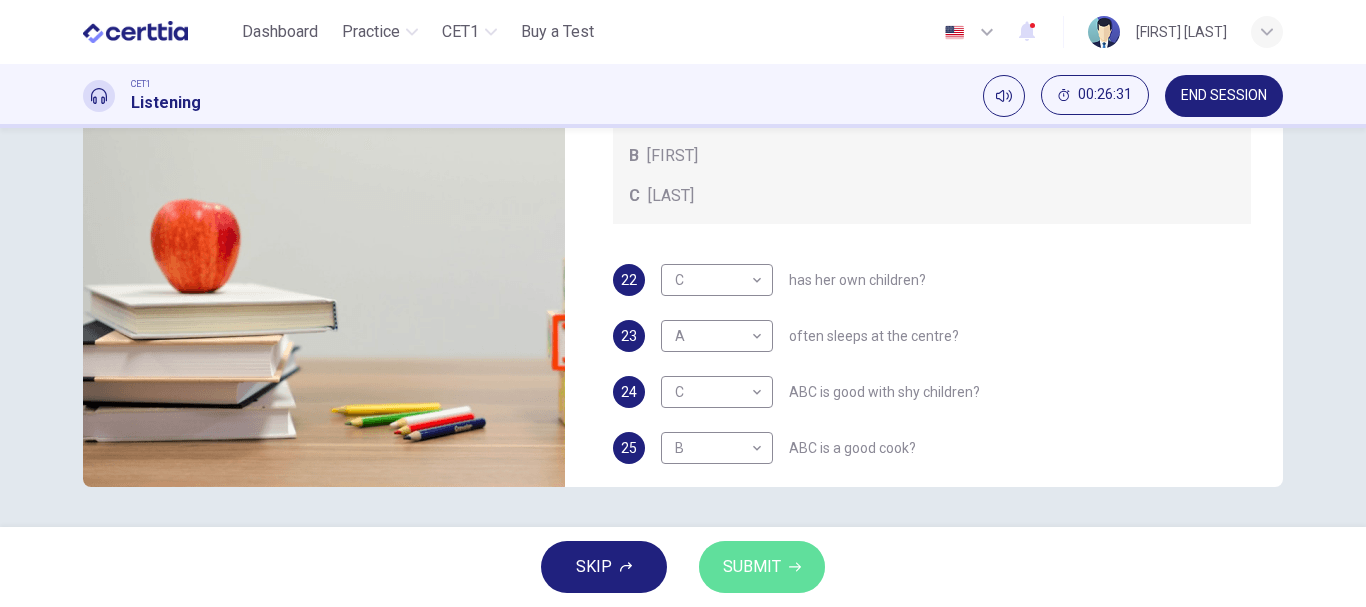 click on "SUBMIT" at bounding box center (752, 567) 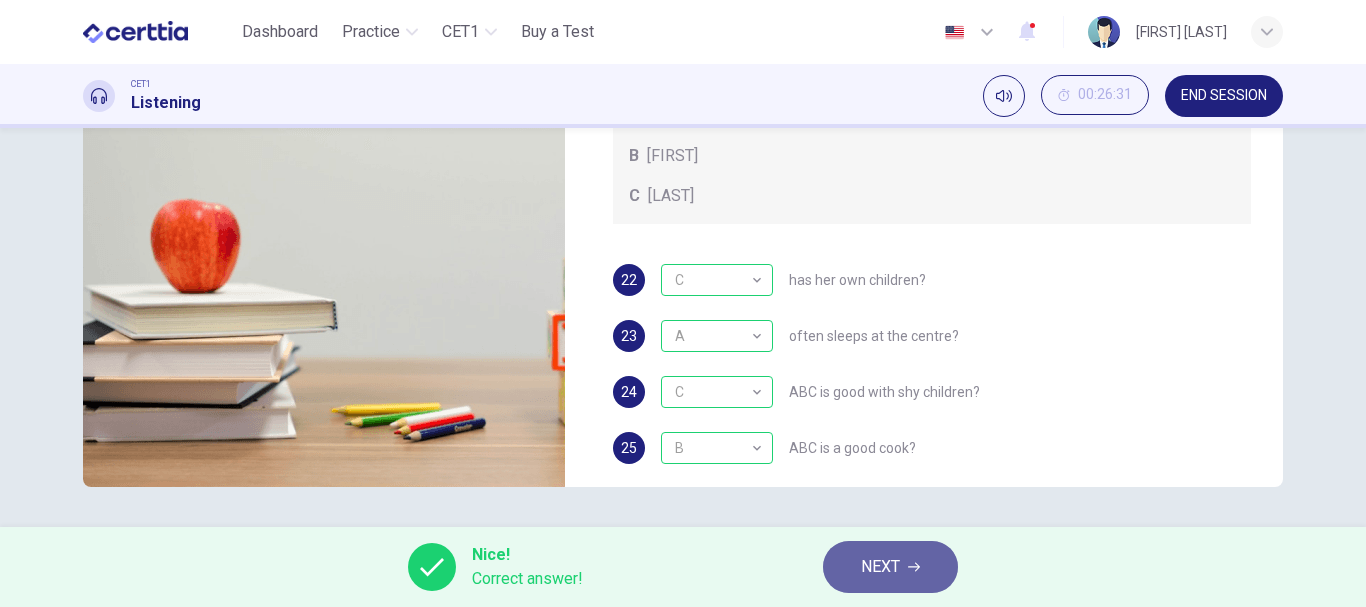 click on "NEXT" at bounding box center (880, 567) 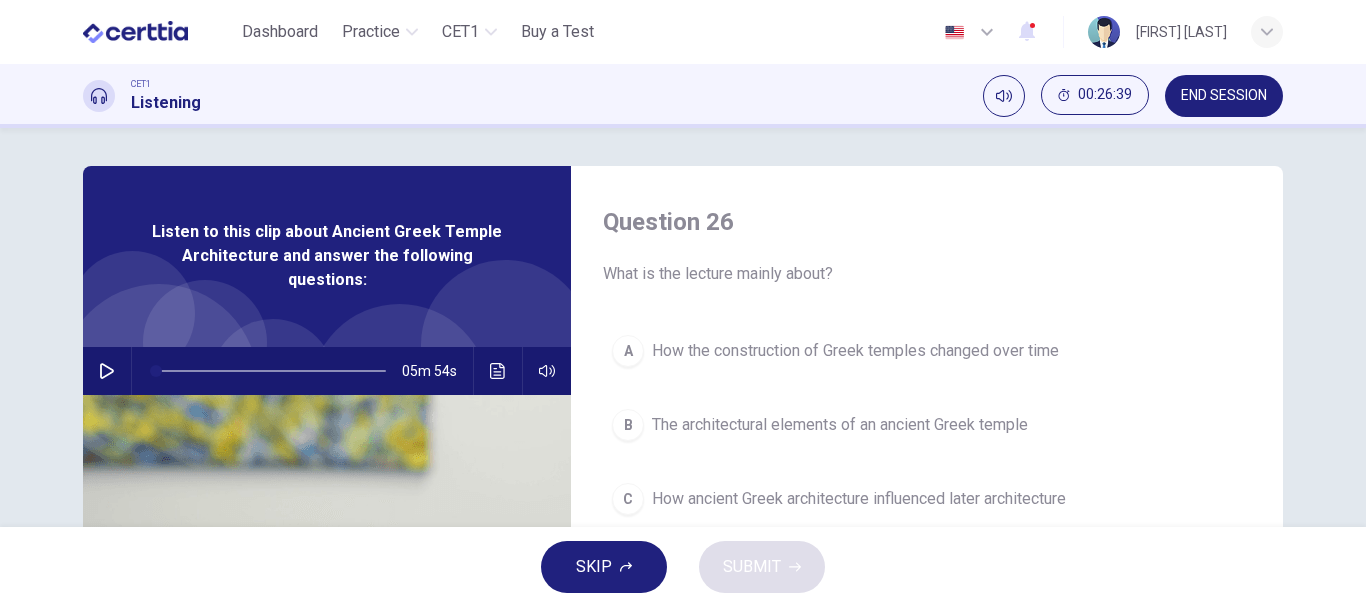 scroll, scrollTop: 0, scrollLeft: 0, axis: both 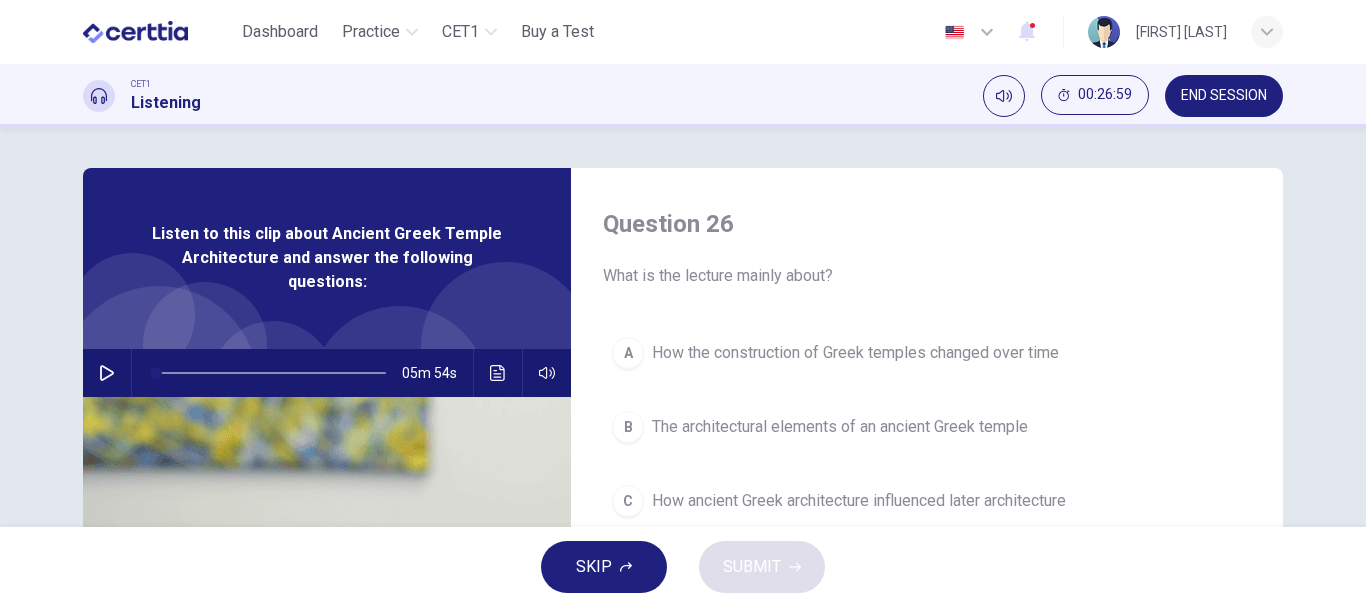 click 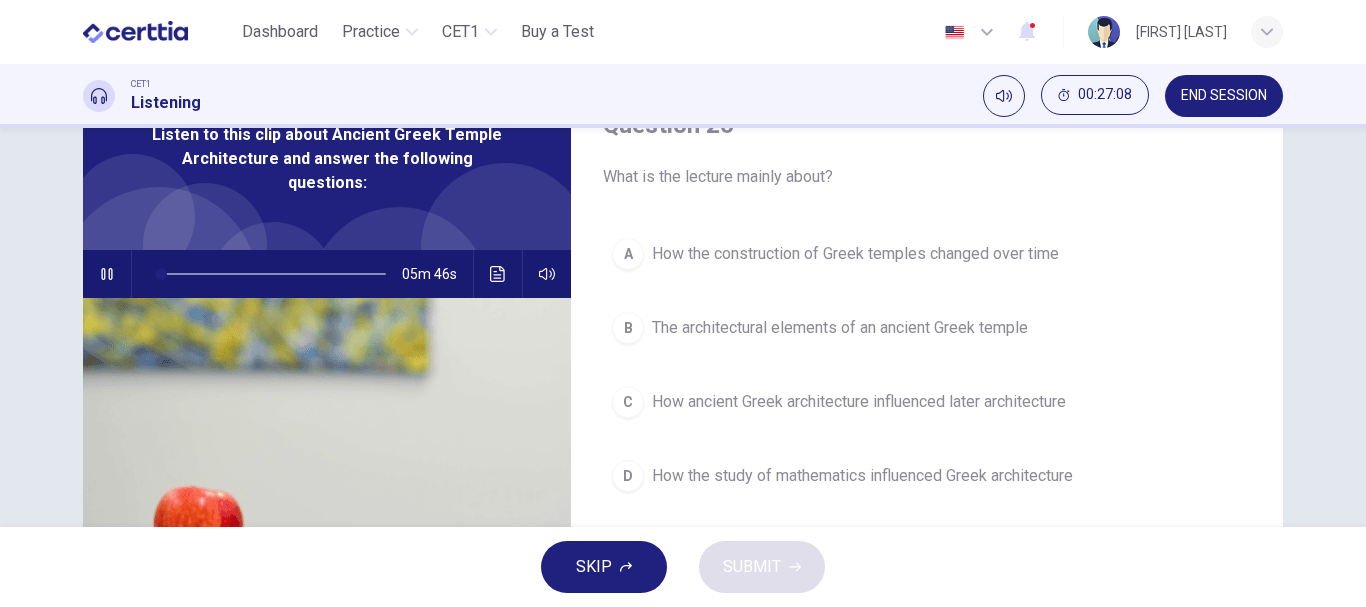 scroll, scrollTop: 100, scrollLeft: 0, axis: vertical 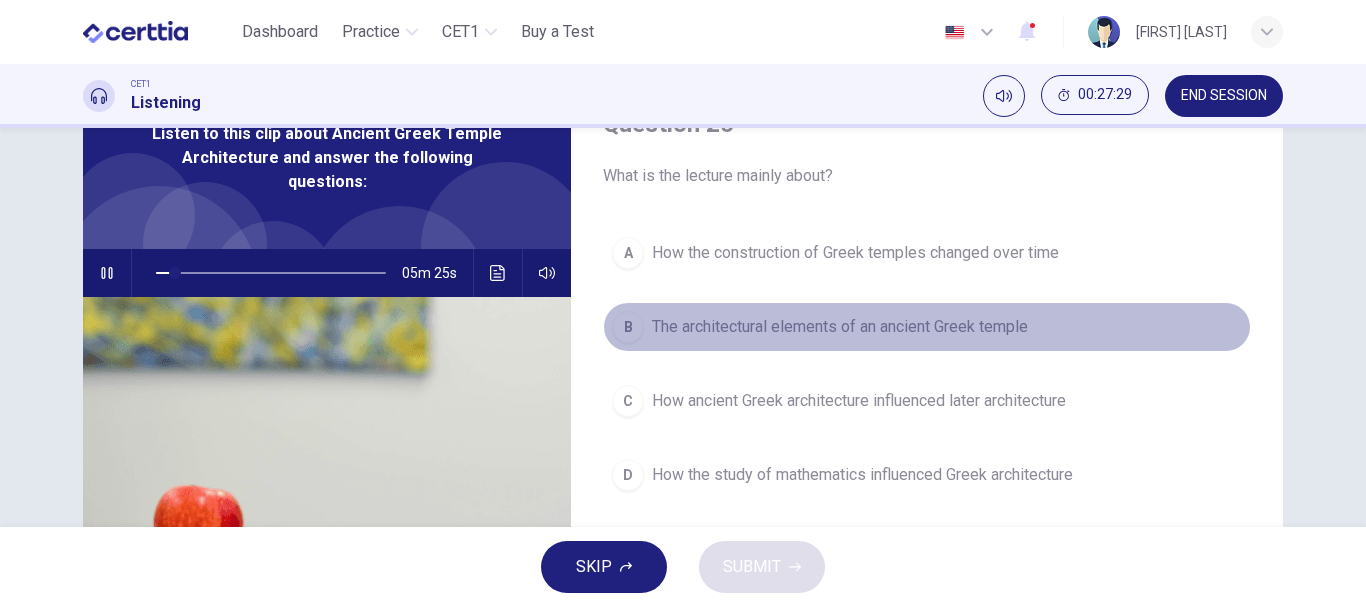 click on "The architectural elements of an ancient Greek temple" at bounding box center (840, 327) 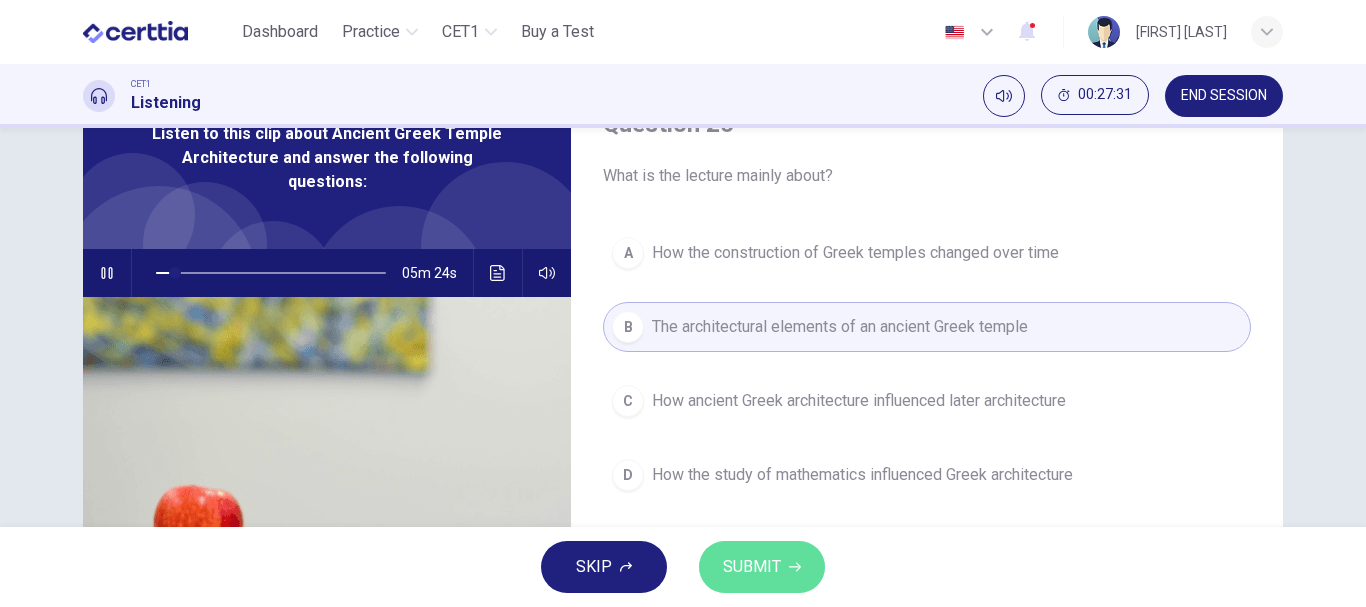 click on "SUBMIT" at bounding box center [752, 567] 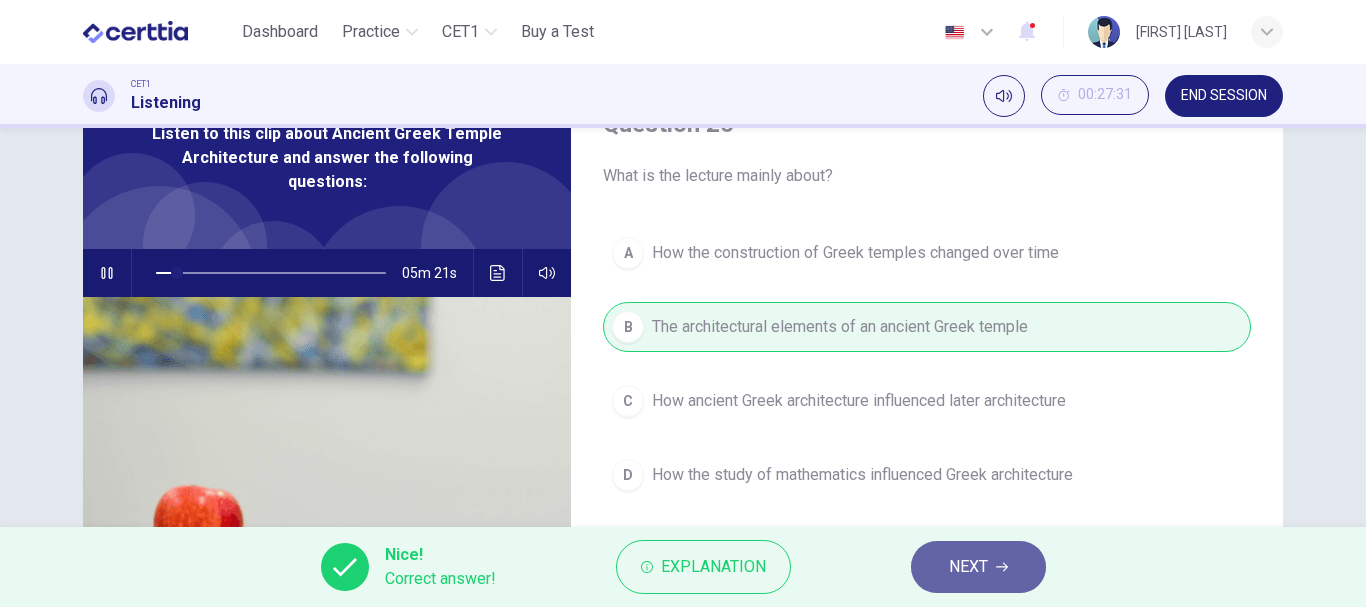 click on "NEXT" at bounding box center [968, 567] 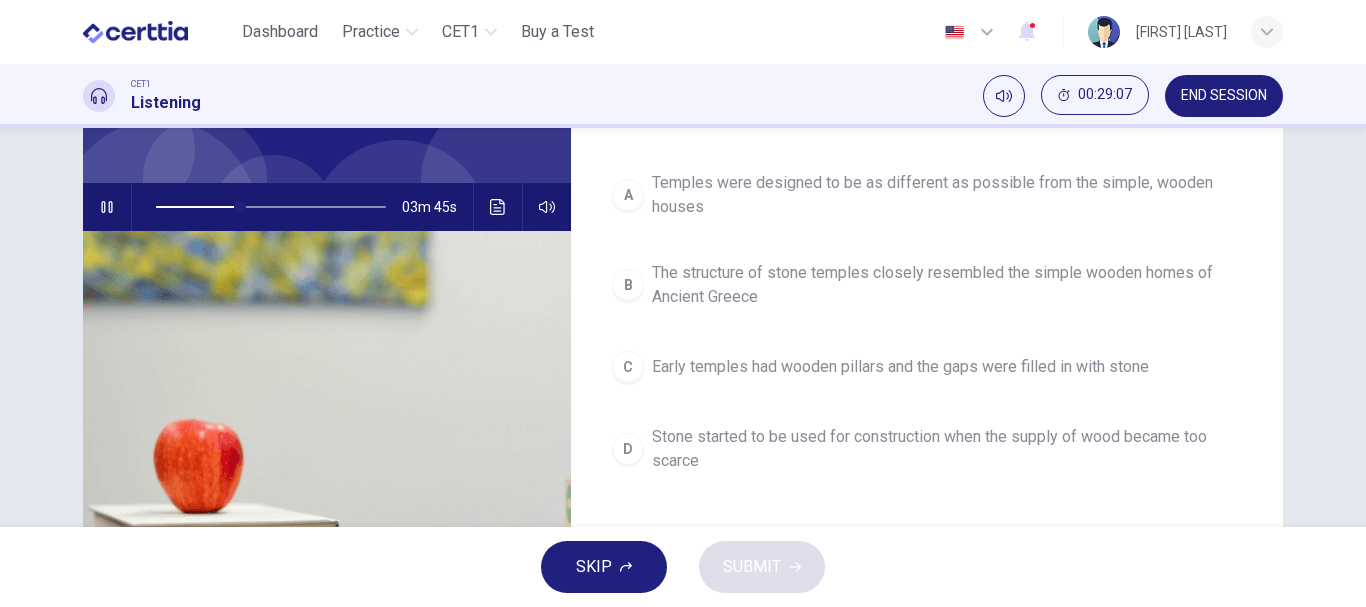 scroll, scrollTop: 200, scrollLeft: 0, axis: vertical 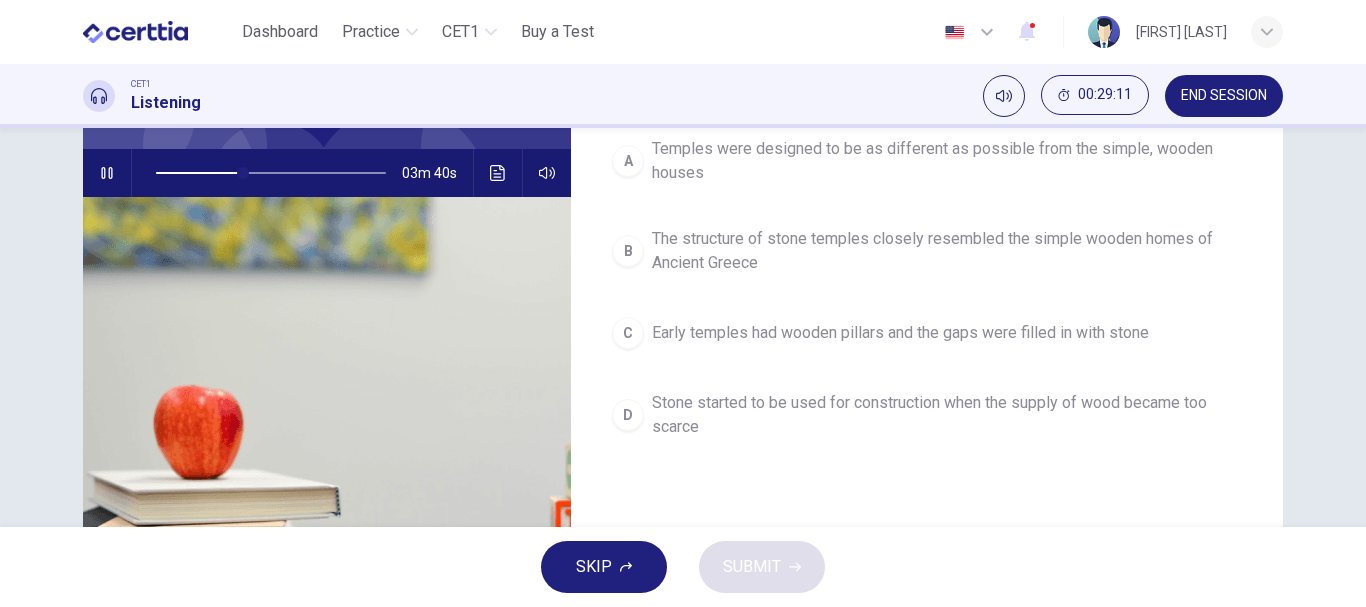 click on "SKIP" at bounding box center [594, 567] 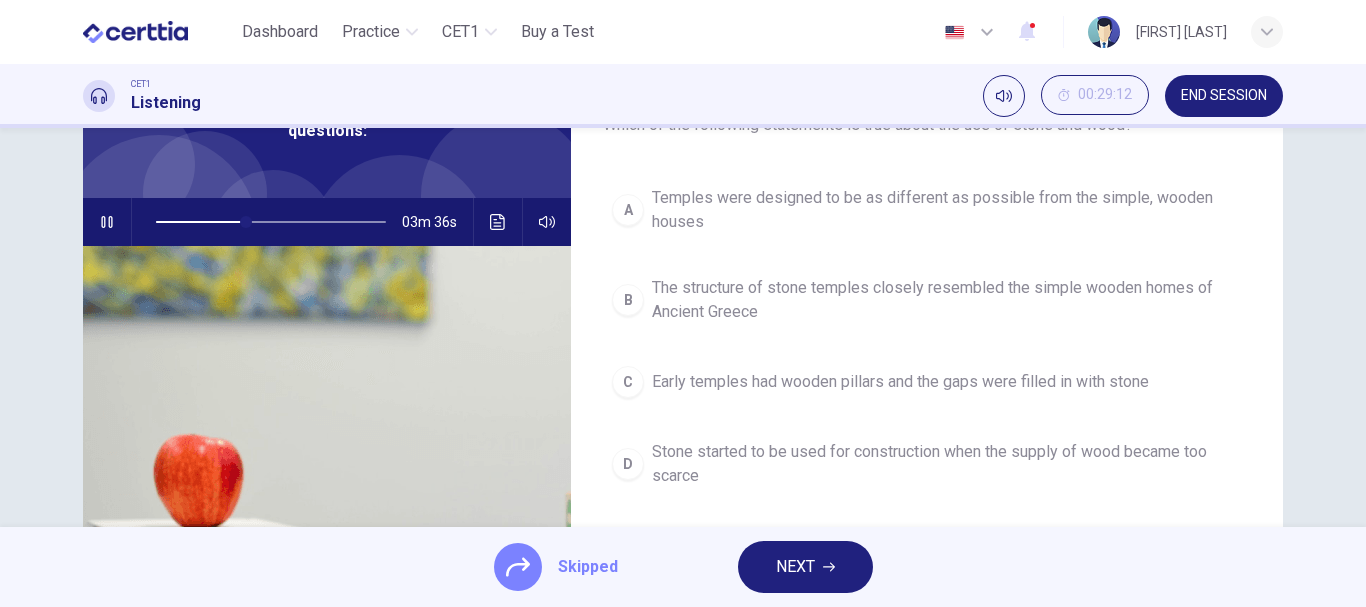 scroll, scrollTop: 200, scrollLeft: 0, axis: vertical 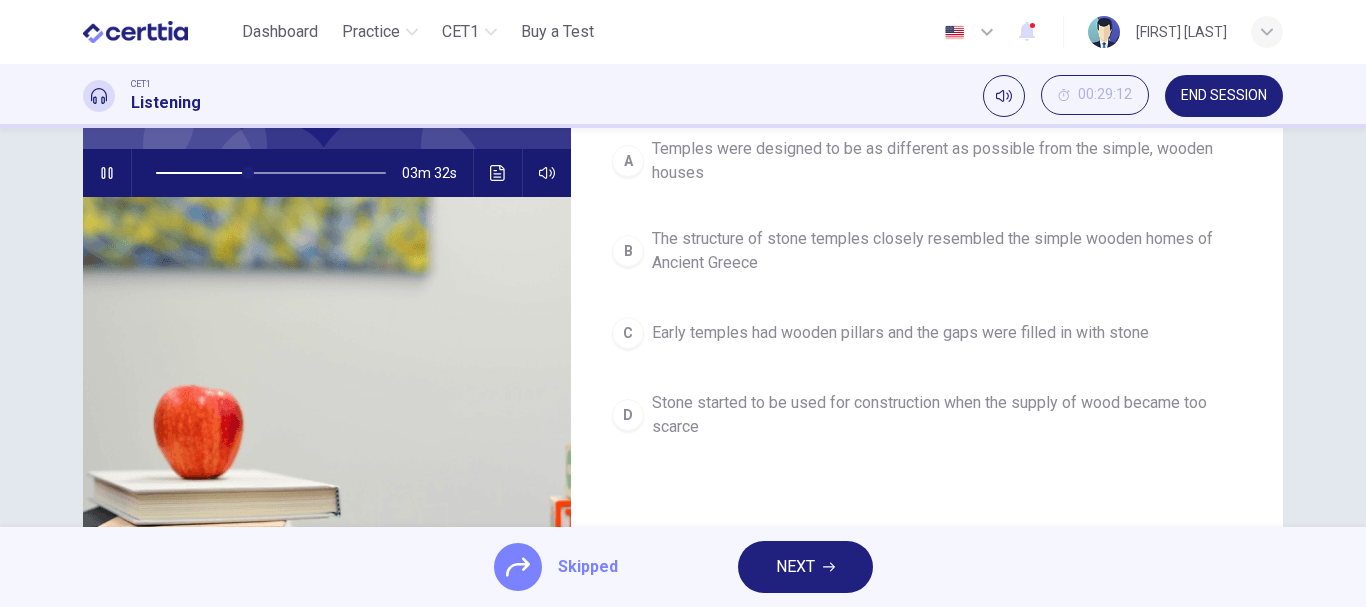 click on "NEXT" at bounding box center (805, 567) 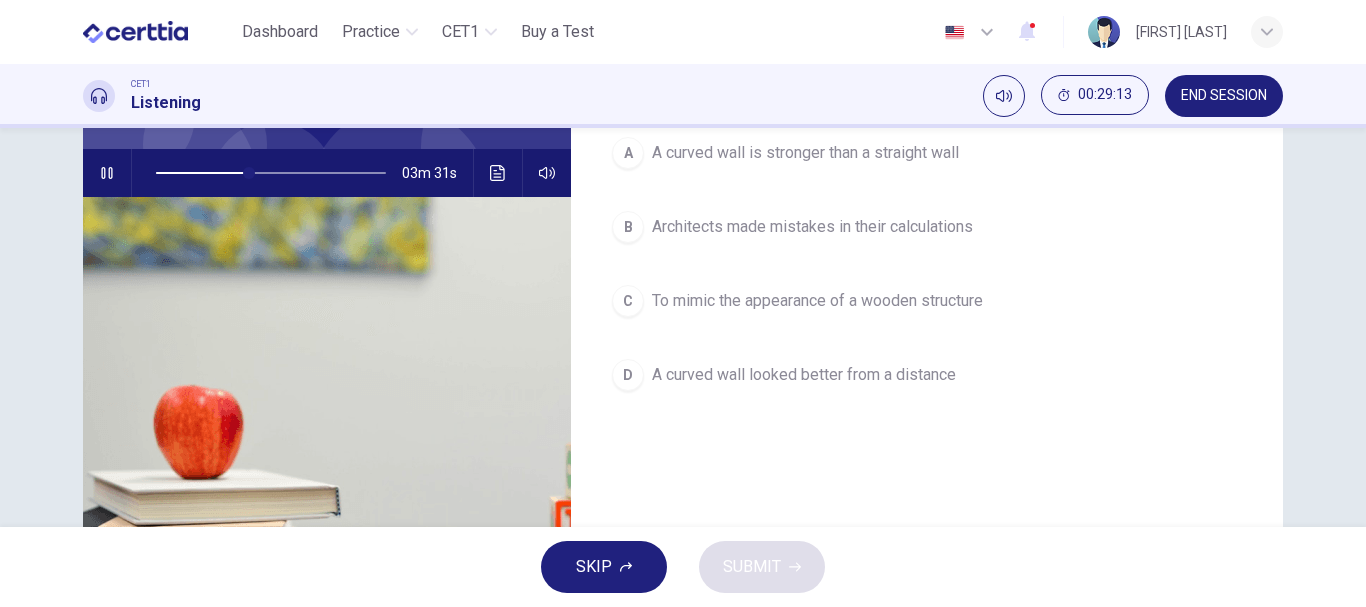 scroll, scrollTop: 100, scrollLeft: 0, axis: vertical 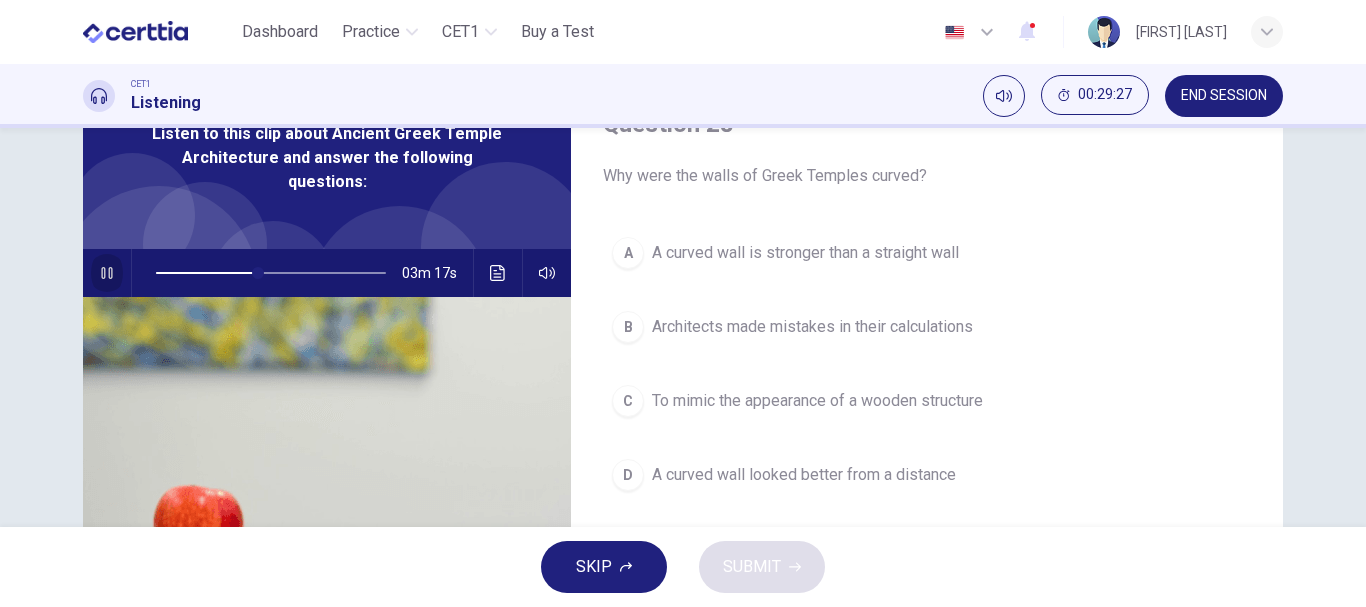 click 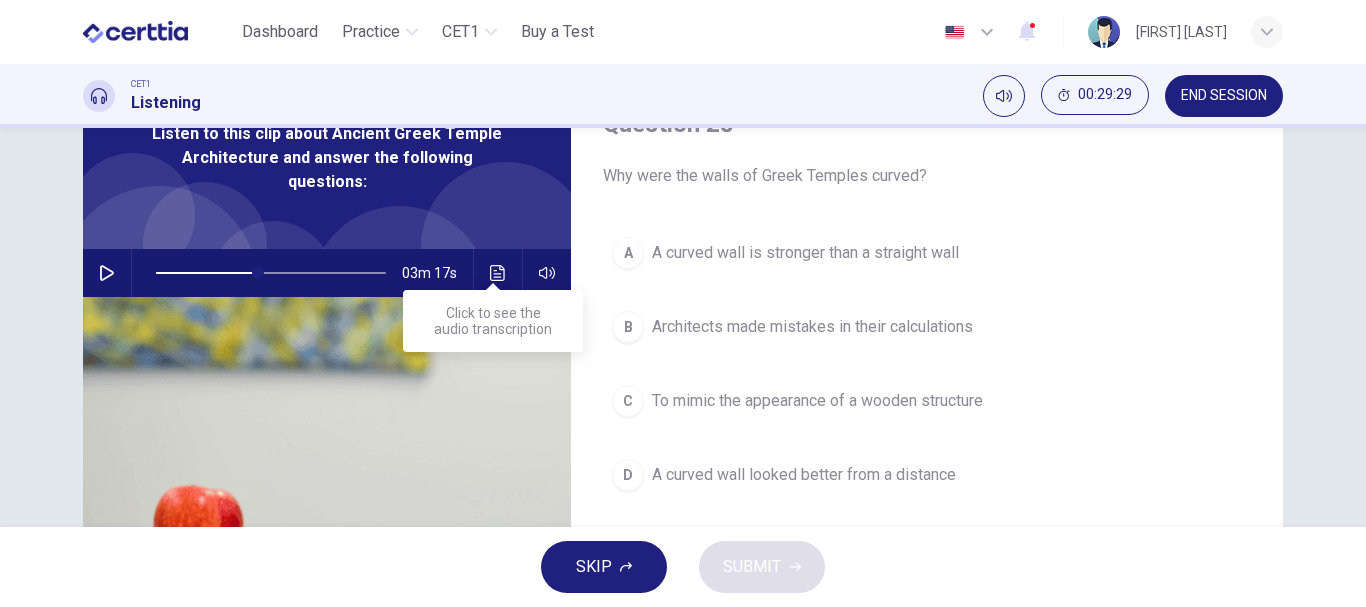click 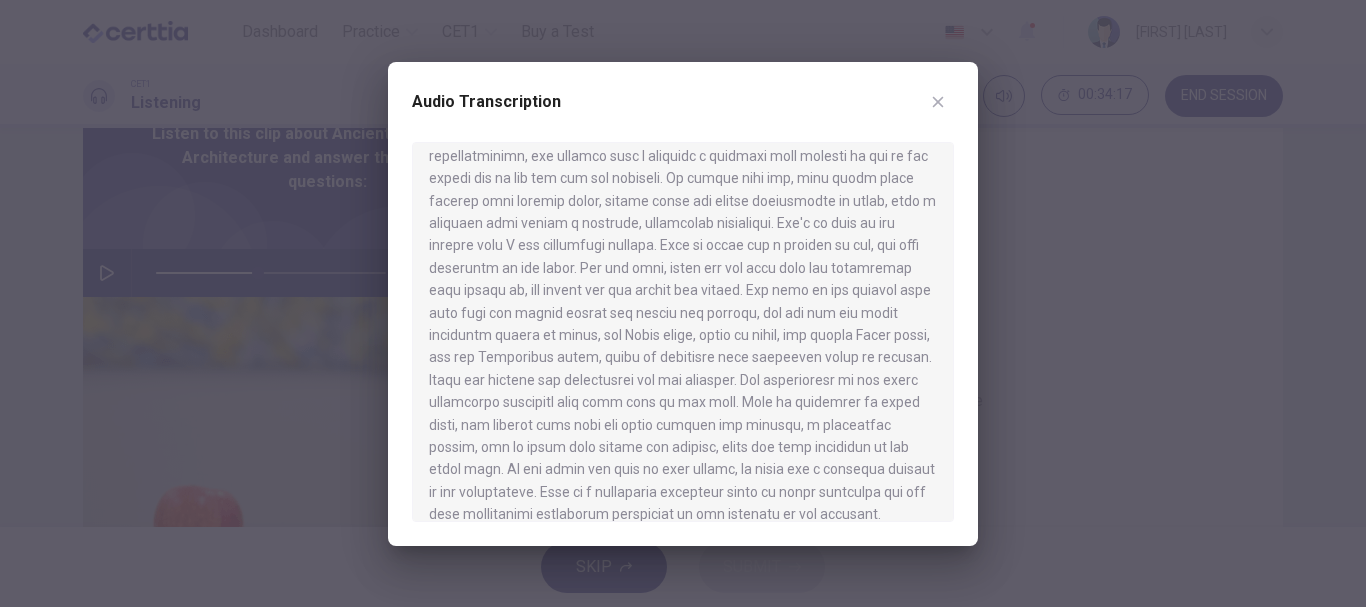 scroll, scrollTop: 997, scrollLeft: 0, axis: vertical 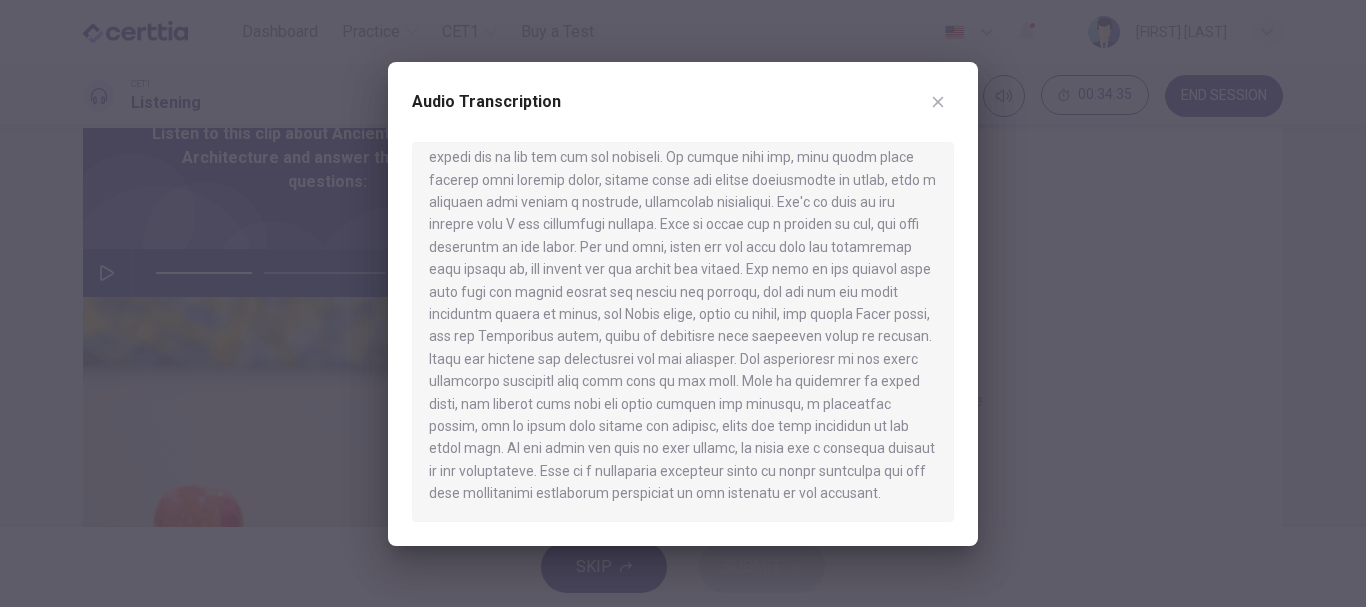 click 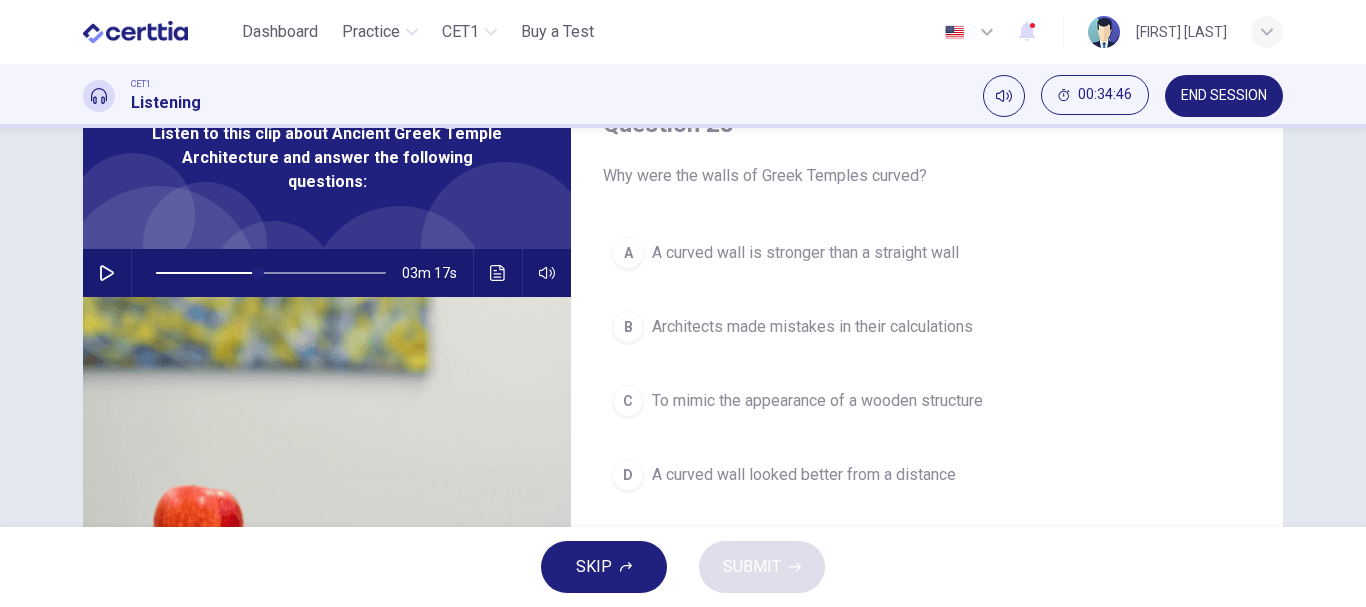 click on "A curved wall looked better from a distance" at bounding box center [804, 475] 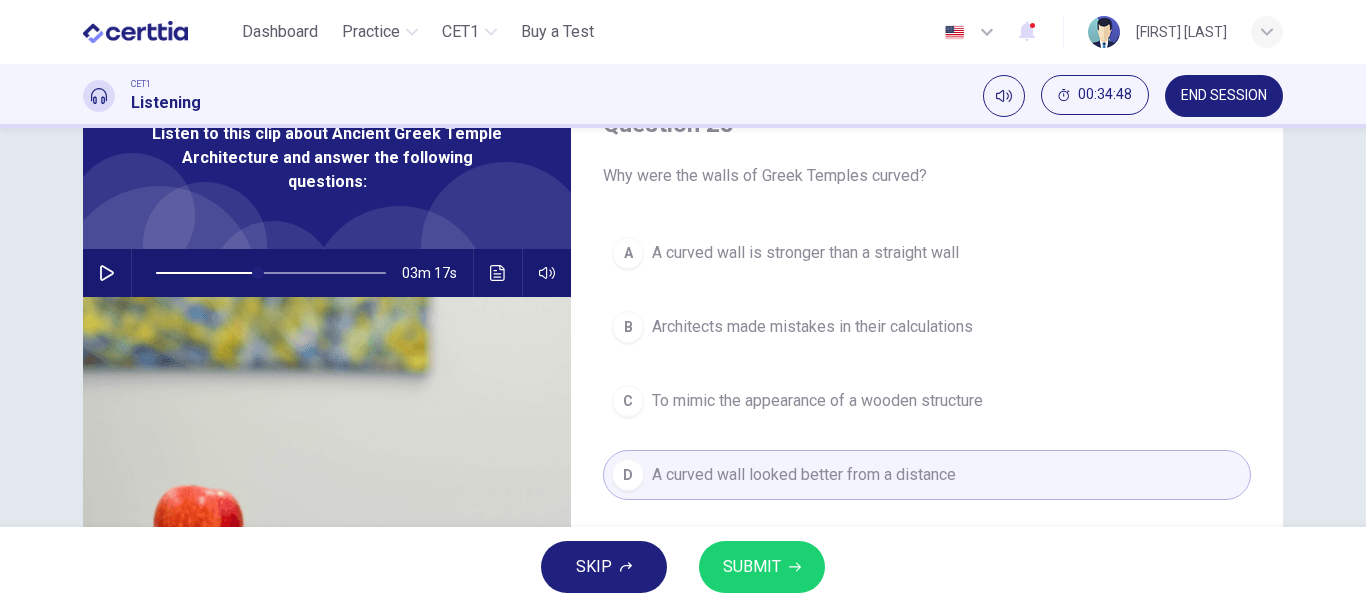 click 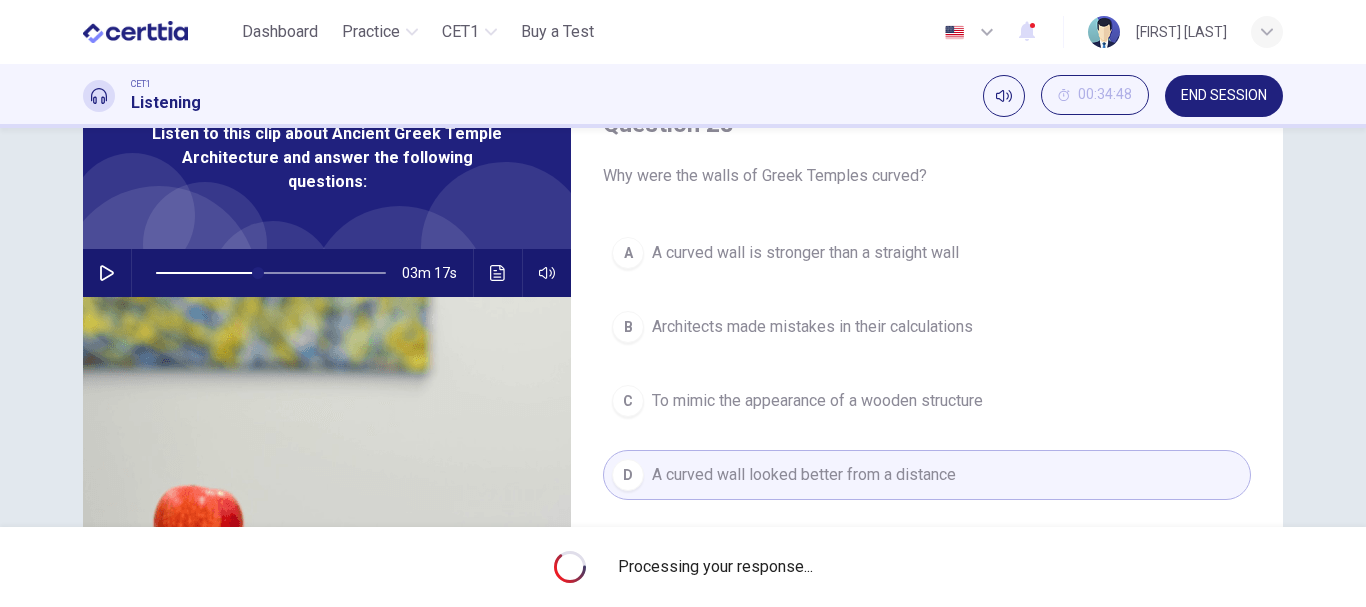 type on "**" 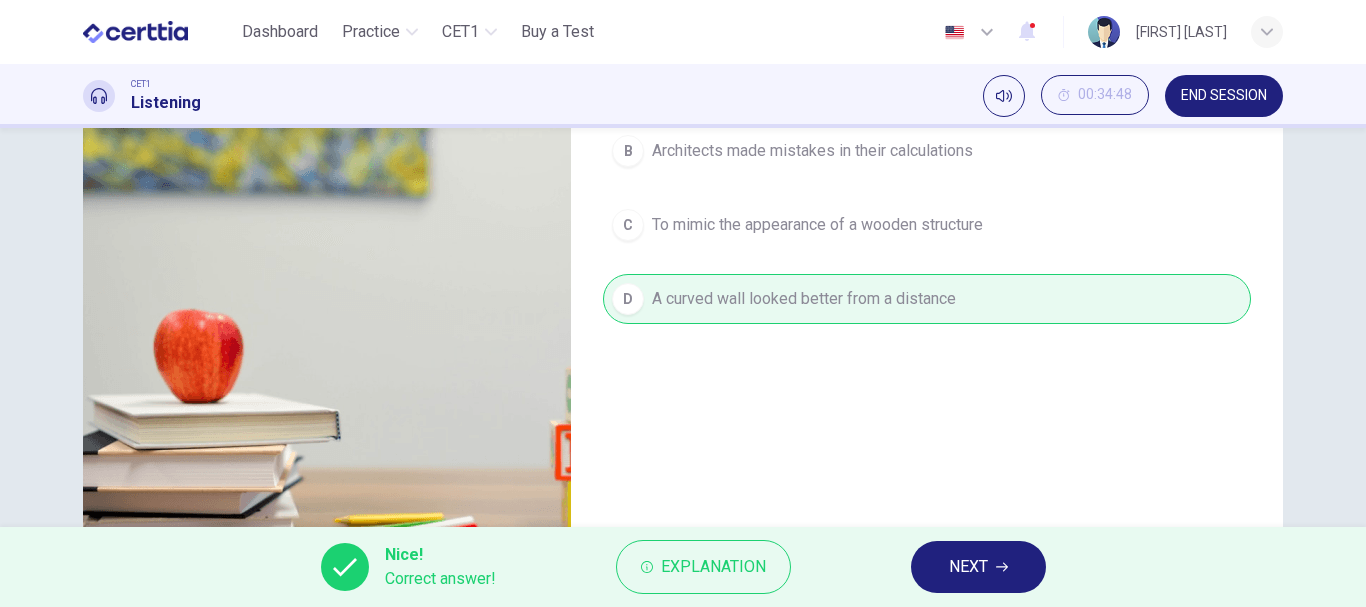 scroll, scrollTop: 0, scrollLeft: 0, axis: both 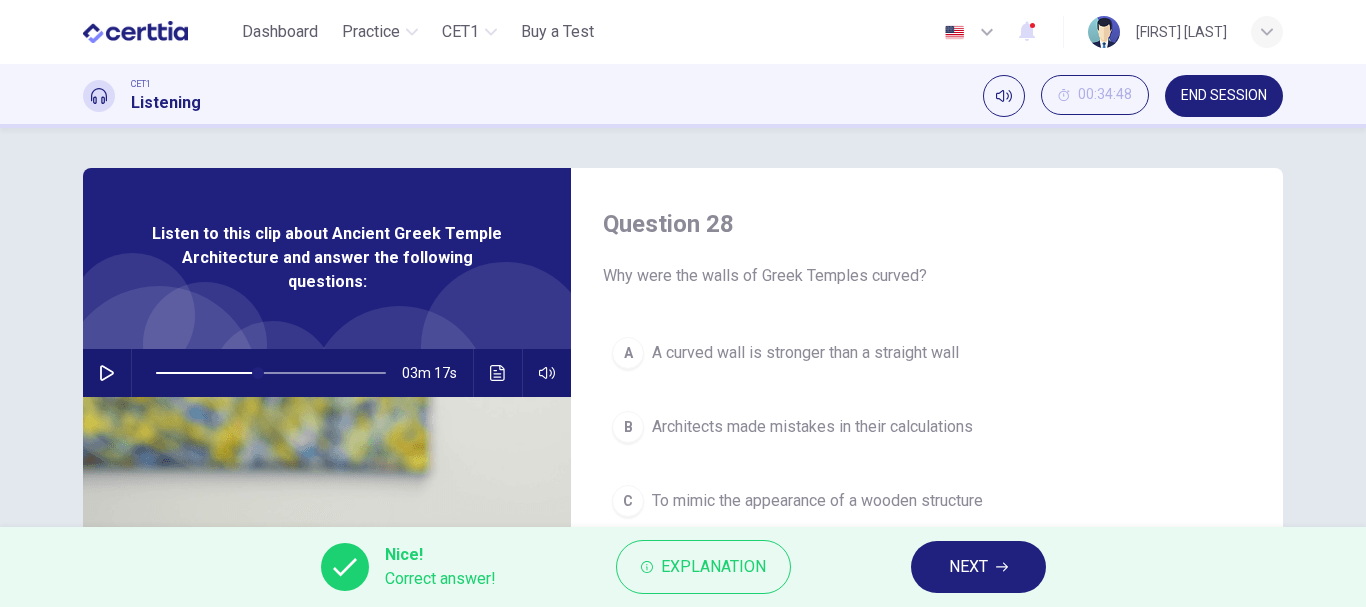 click on "NEXT" at bounding box center (968, 567) 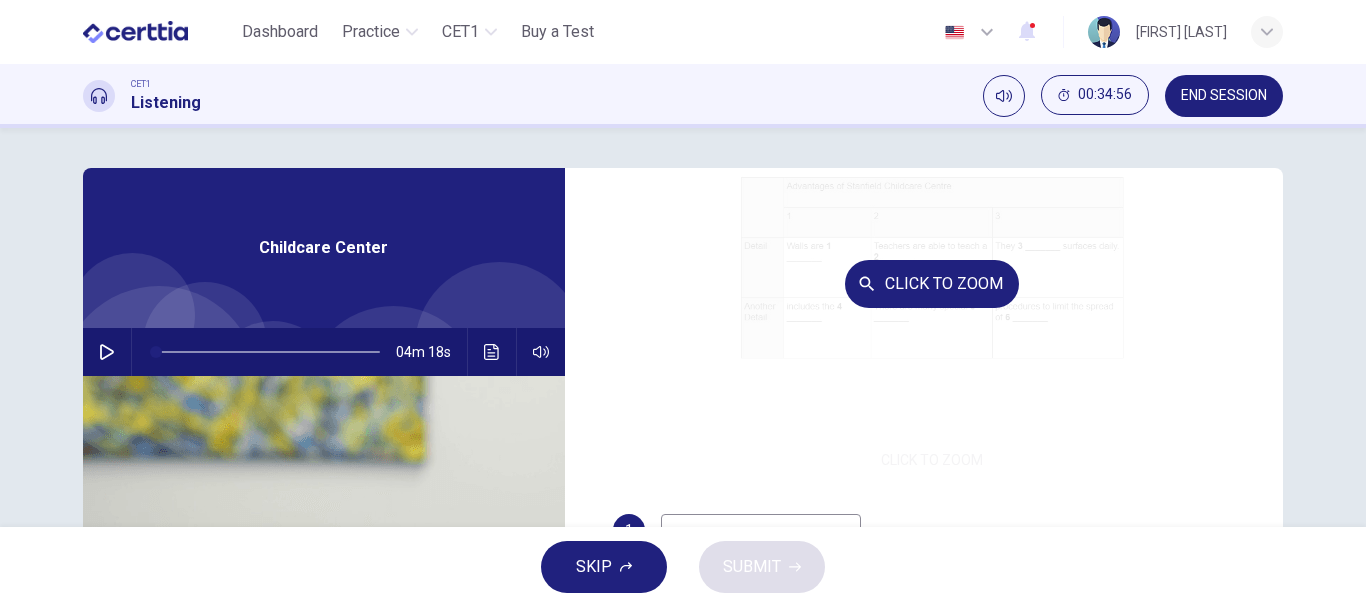 scroll, scrollTop: 286, scrollLeft: 0, axis: vertical 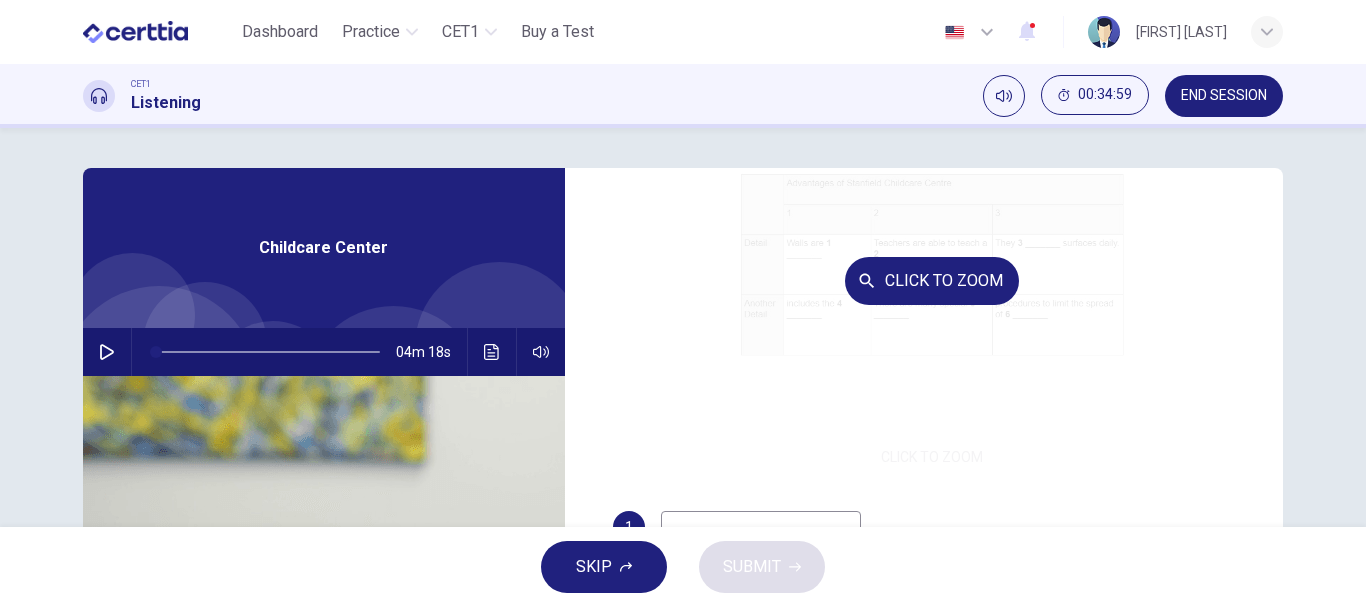 click on "Click to Zoom" at bounding box center (932, 281) 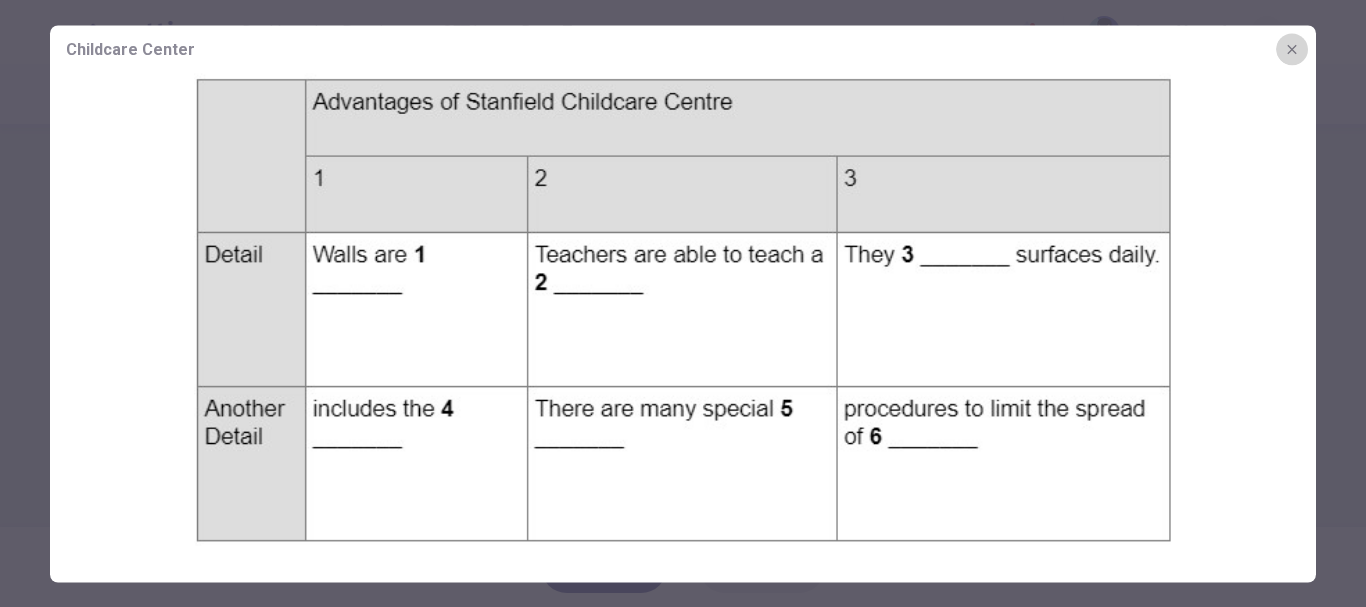 click 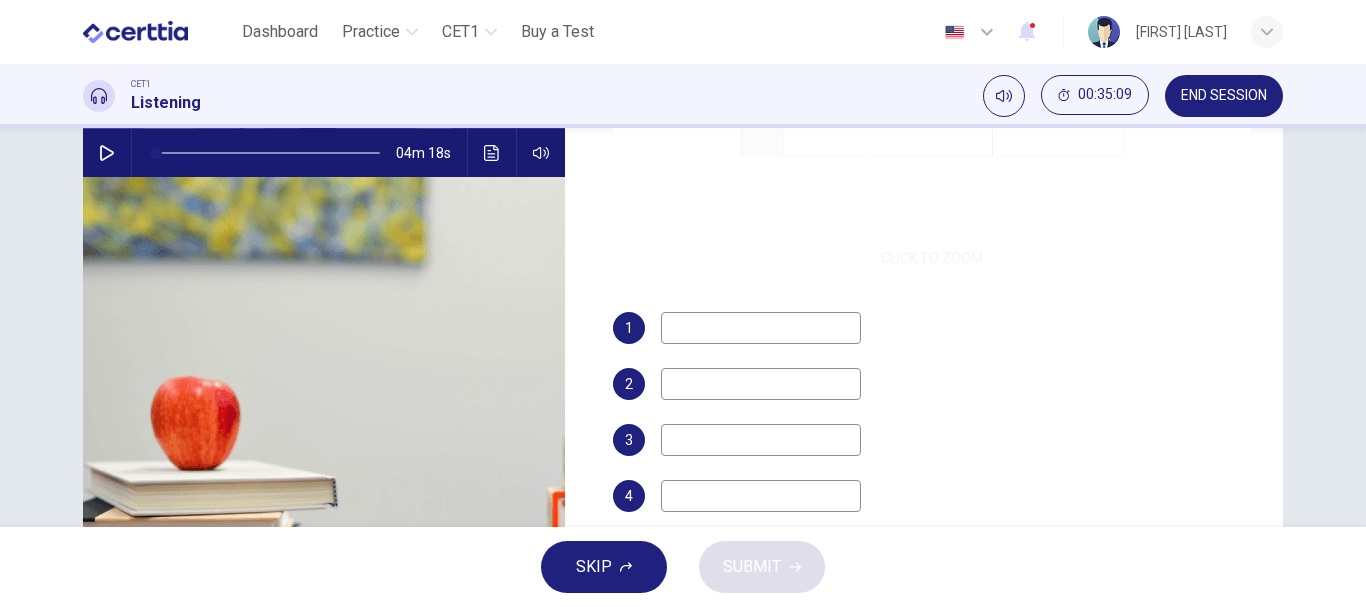 scroll, scrollTop: 200, scrollLeft: 0, axis: vertical 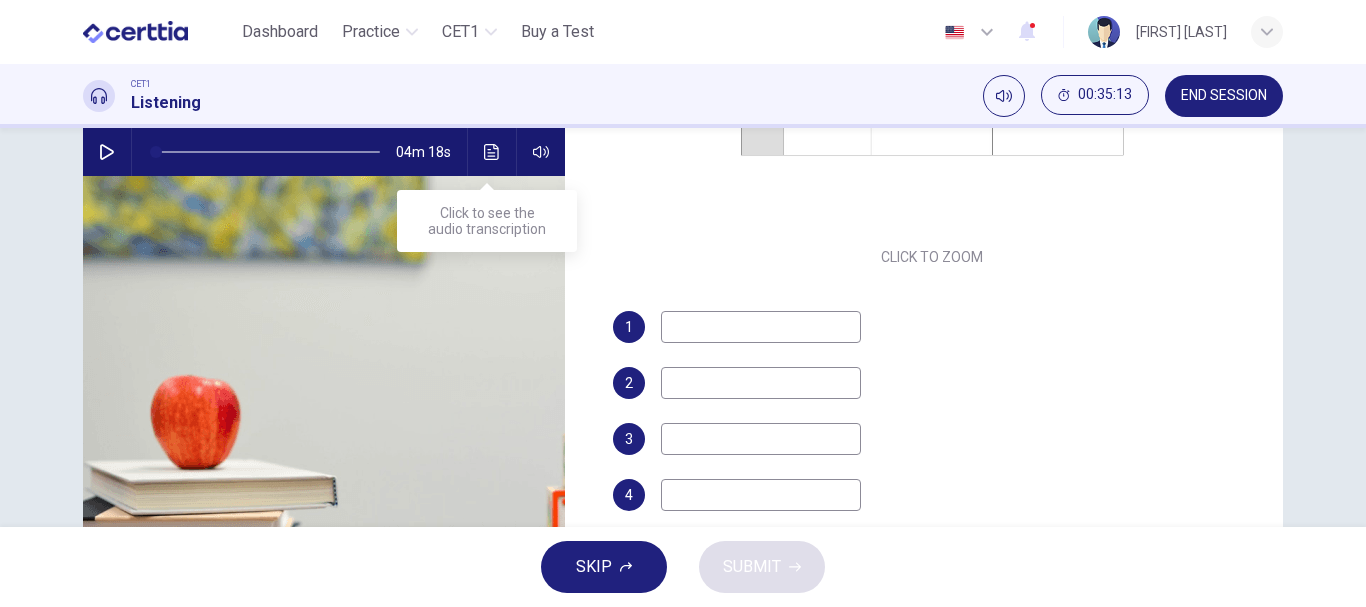 click 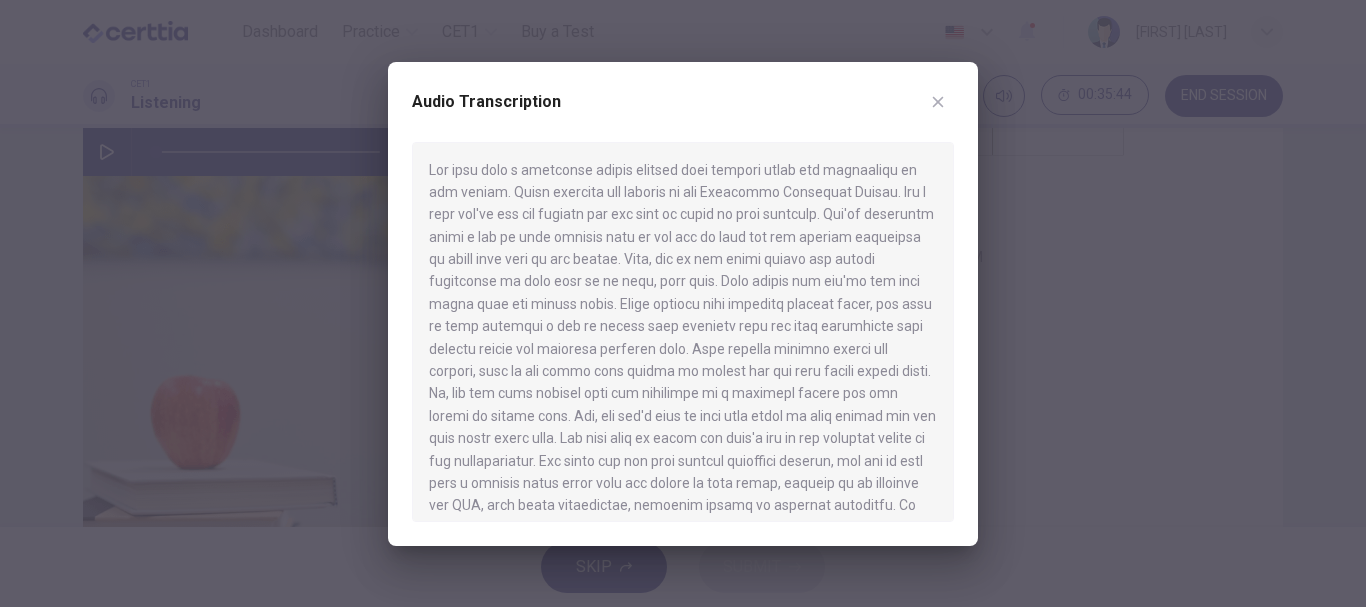 click 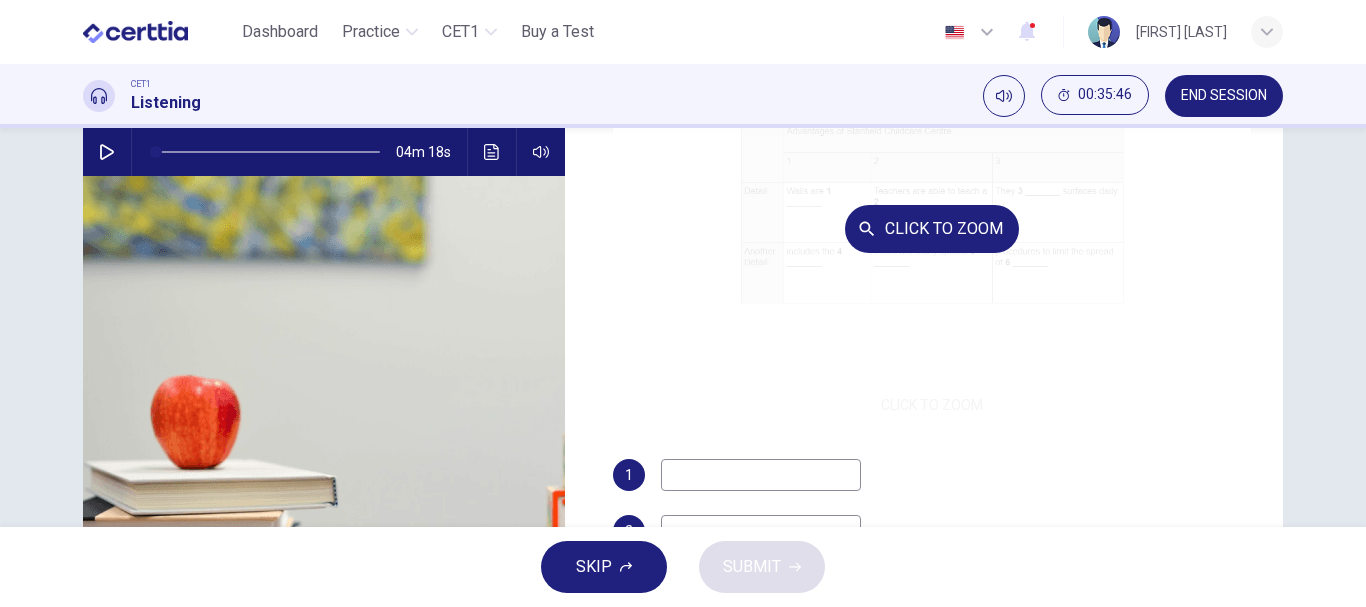 scroll, scrollTop: 286, scrollLeft: 0, axis: vertical 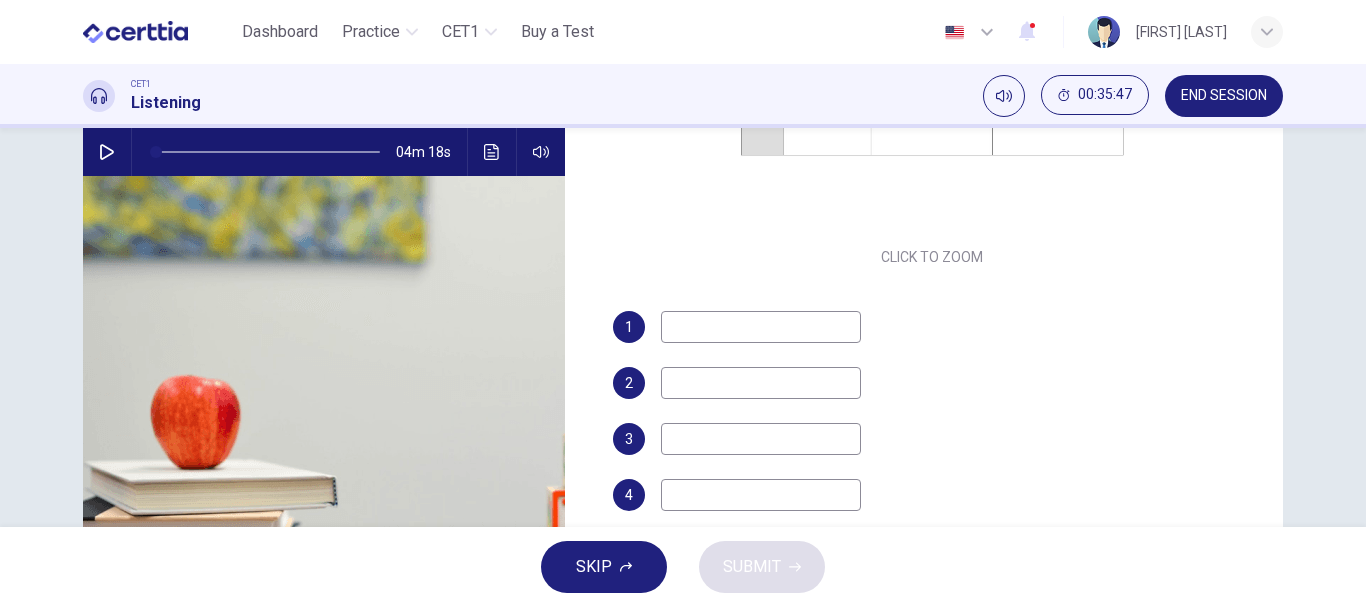 click at bounding box center (761, 327) 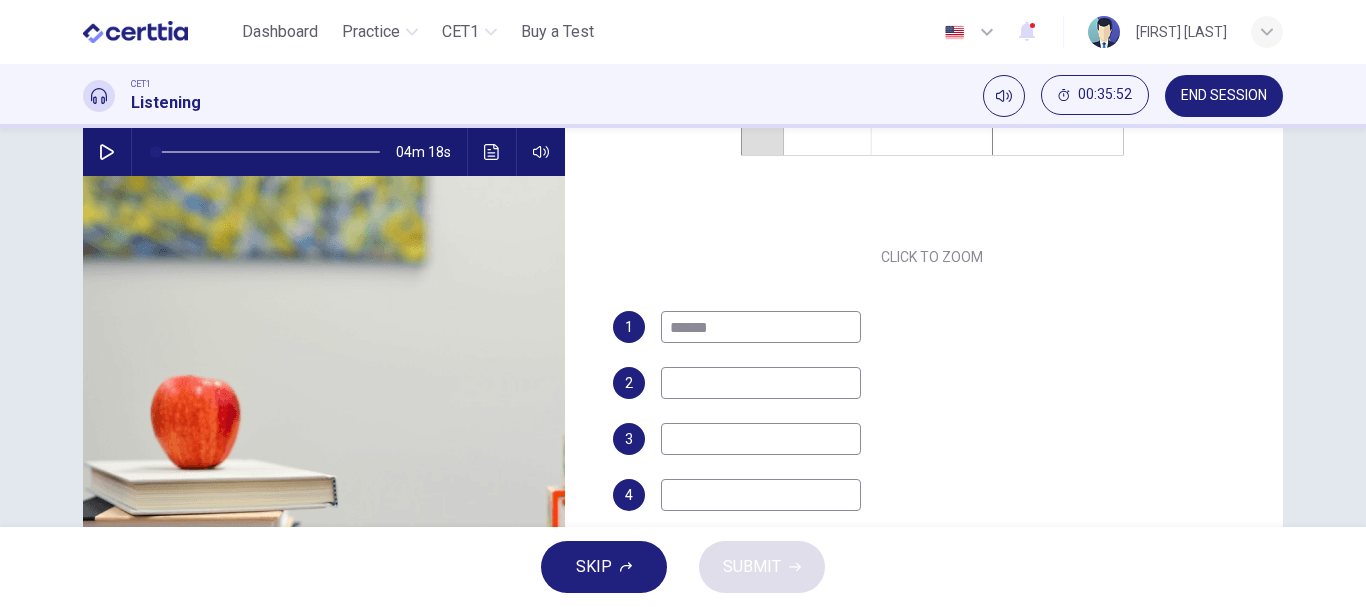 type on "******" 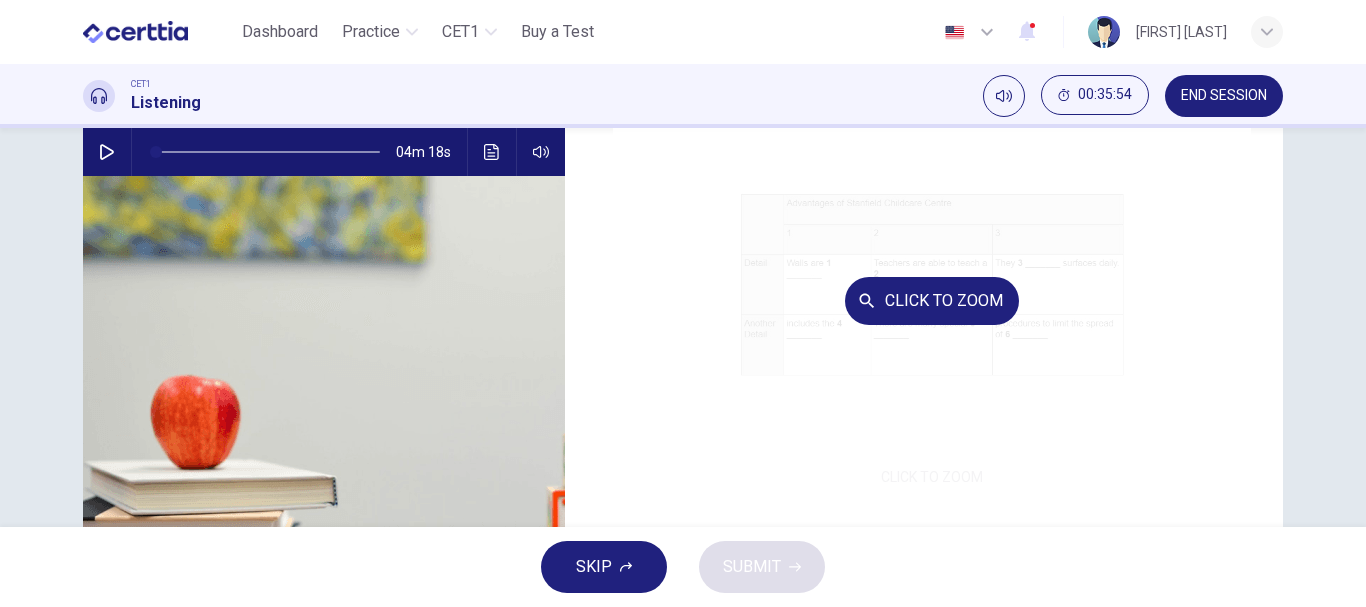 scroll, scrollTop: 100, scrollLeft: 0, axis: vertical 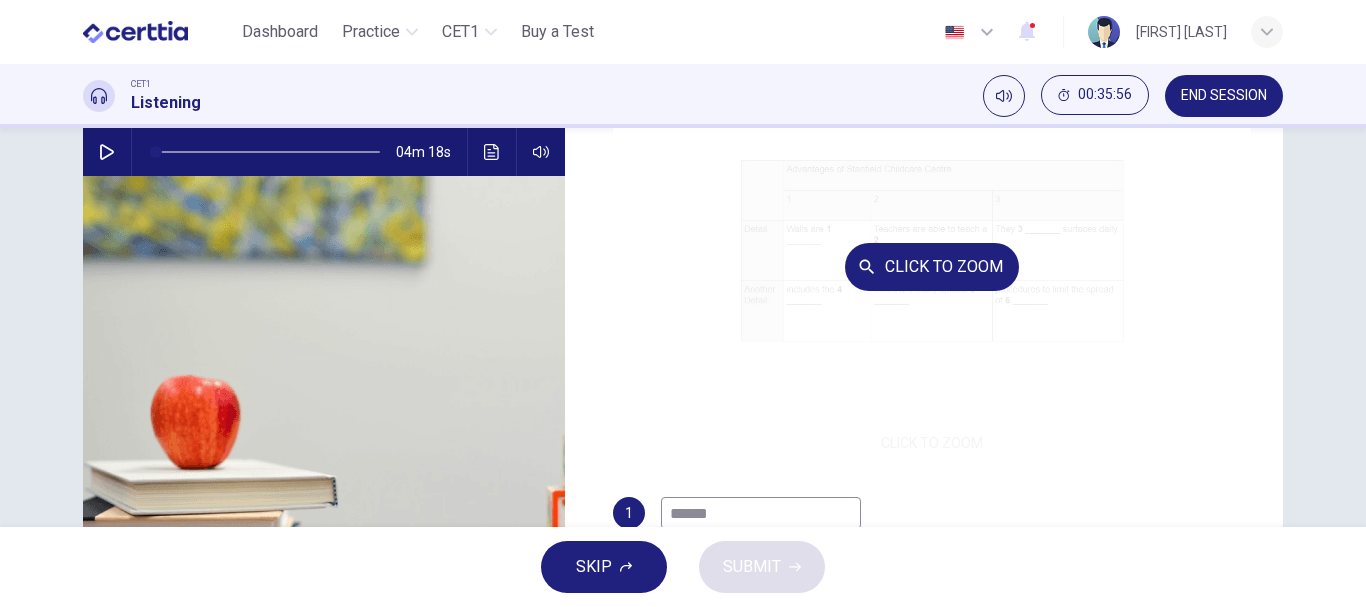 click on "Click to Zoom" at bounding box center (932, 266) 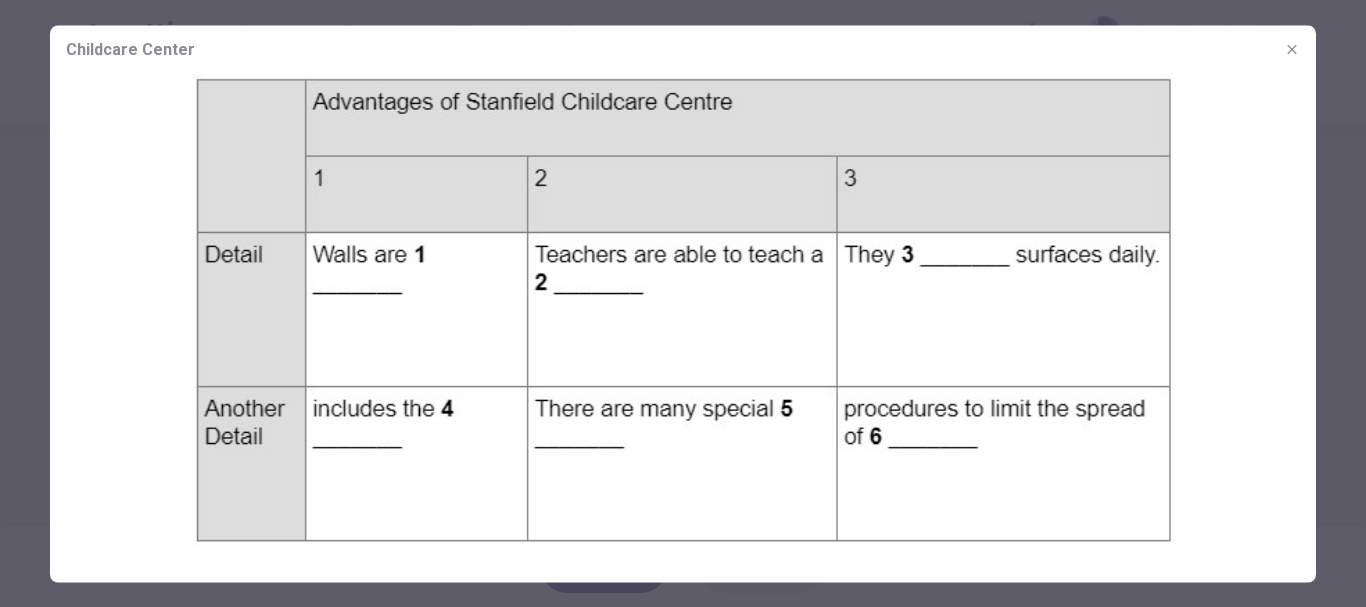 click 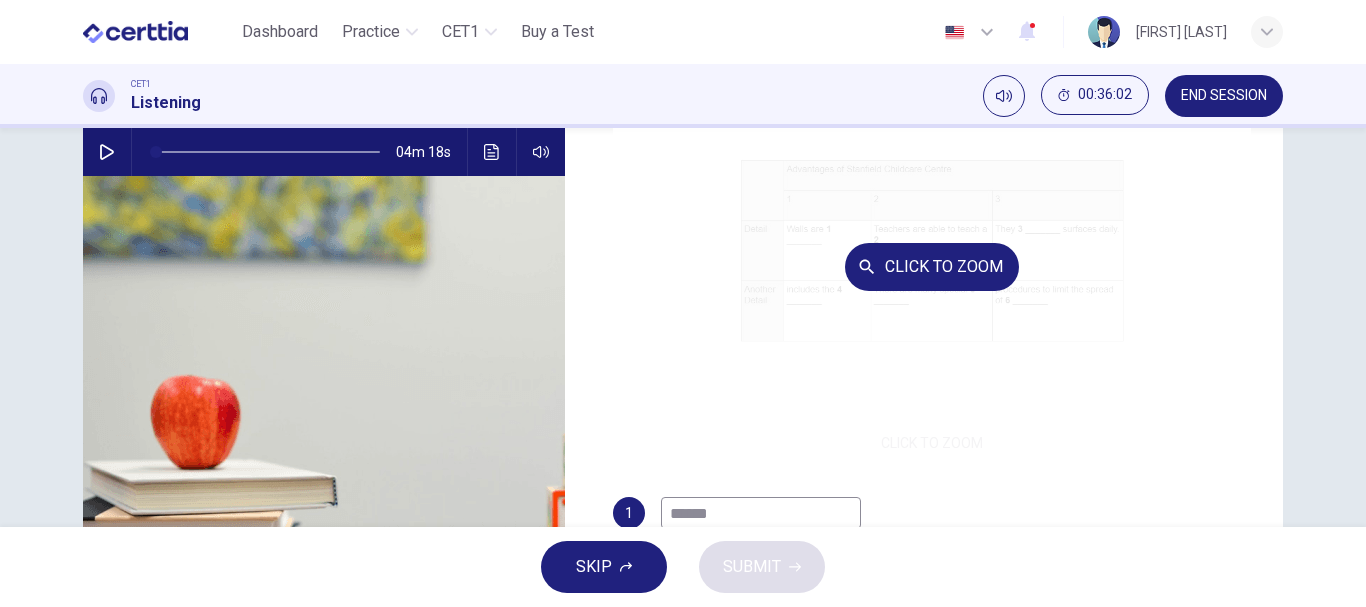 scroll, scrollTop: 286, scrollLeft: 0, axis: vertical 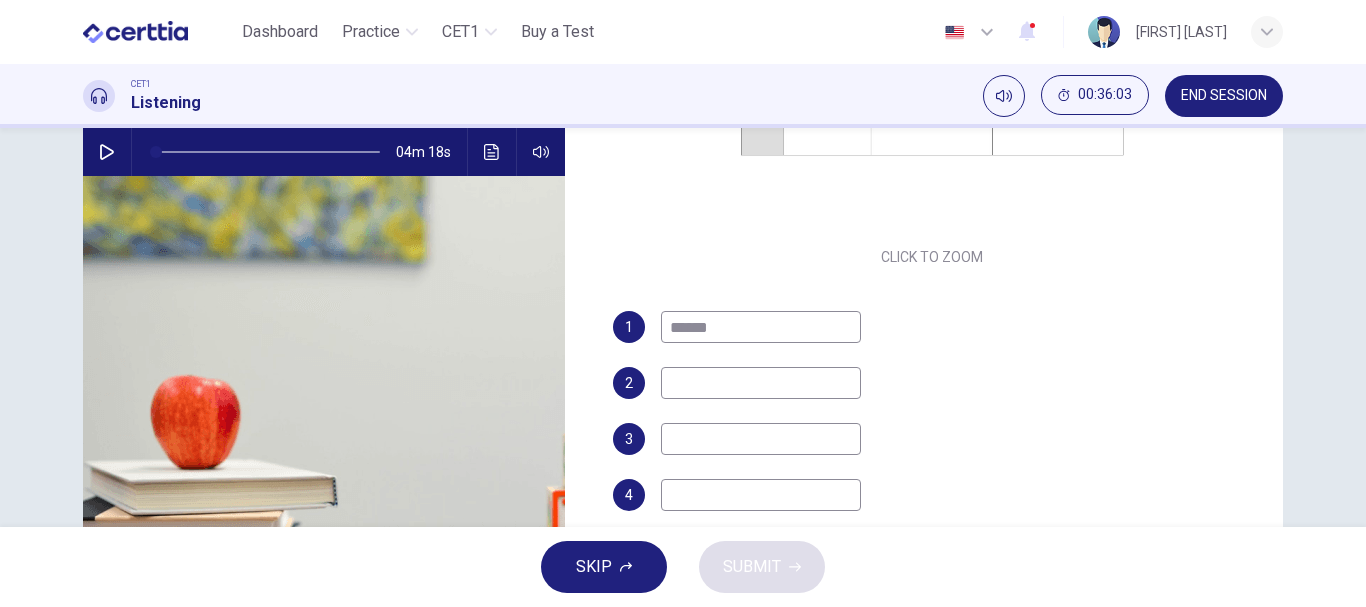 click at bounding box center [761, 383] 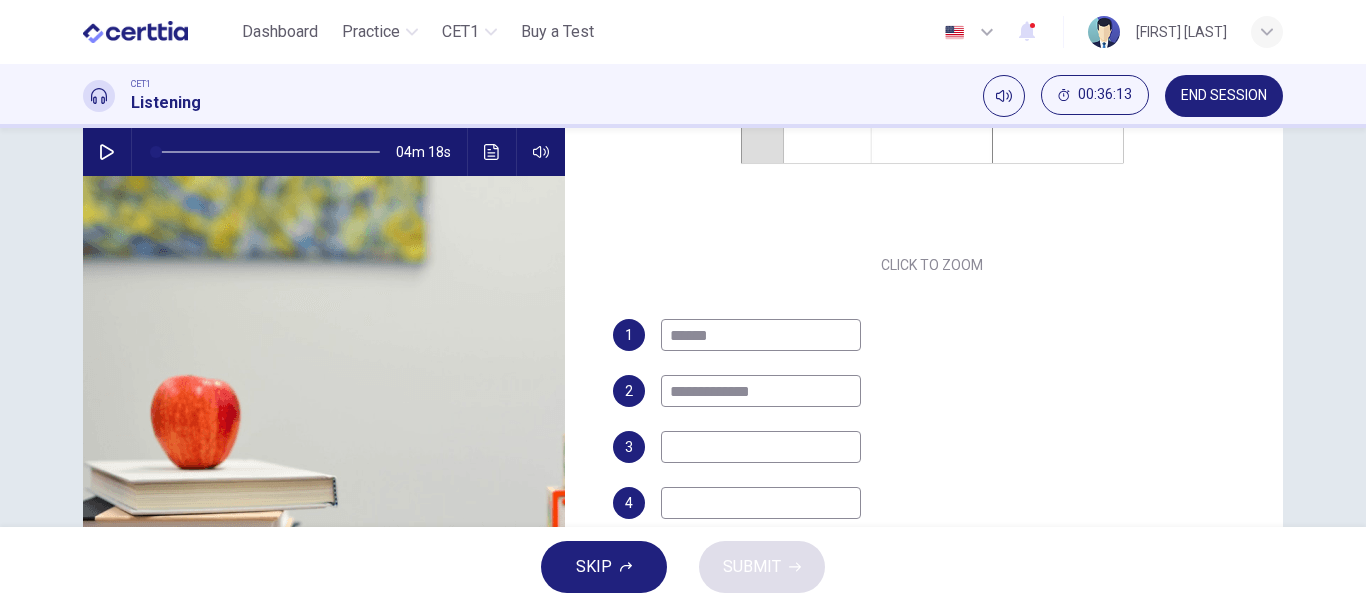 scroll, scrollTop: 286, scrollLeft: 0, axis: vertical 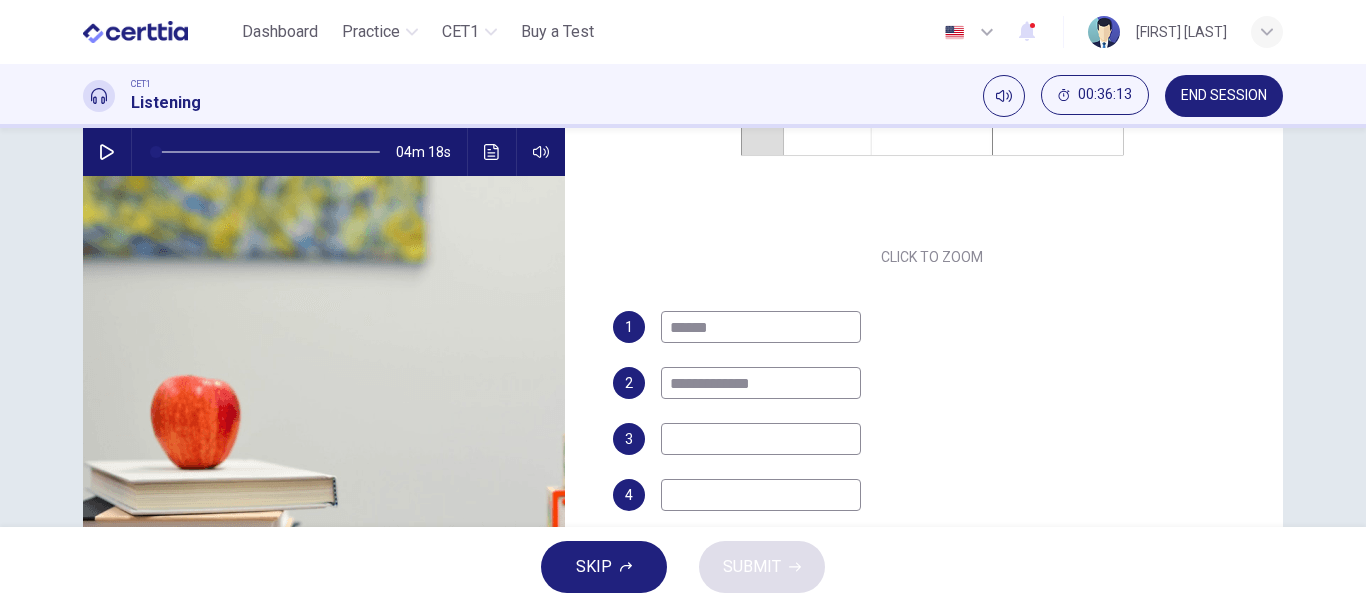 type on "**********" 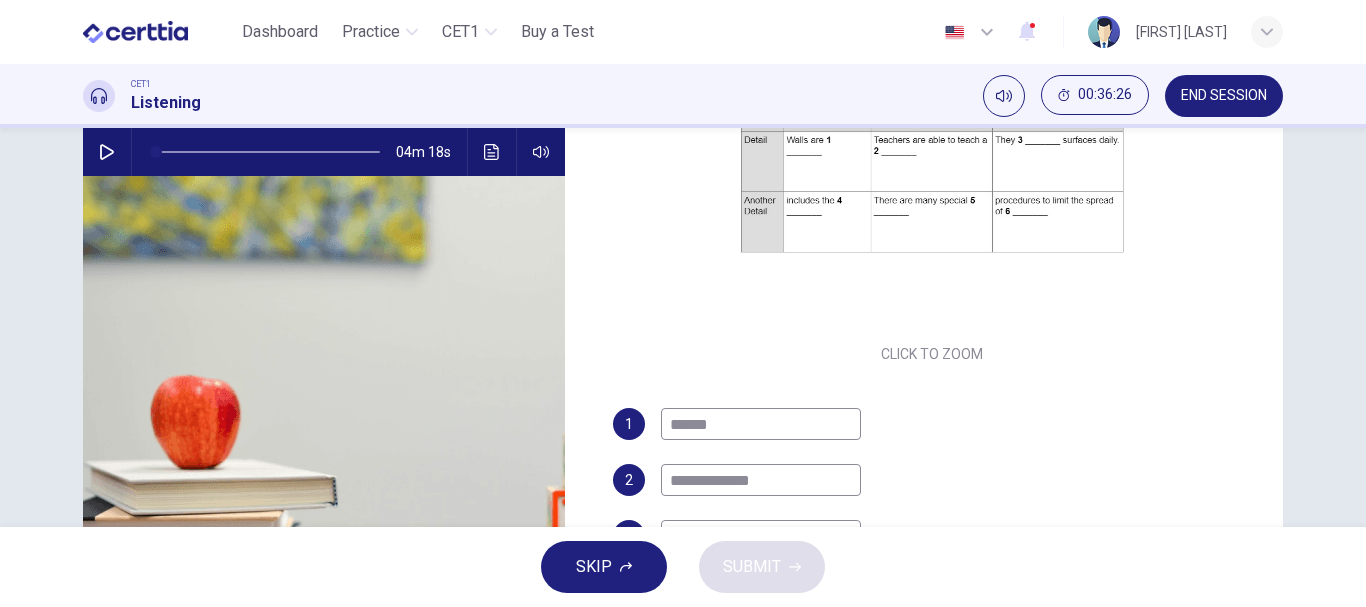 scroll, scrollTop: 286, scrollLeft: 0, axis: vertical 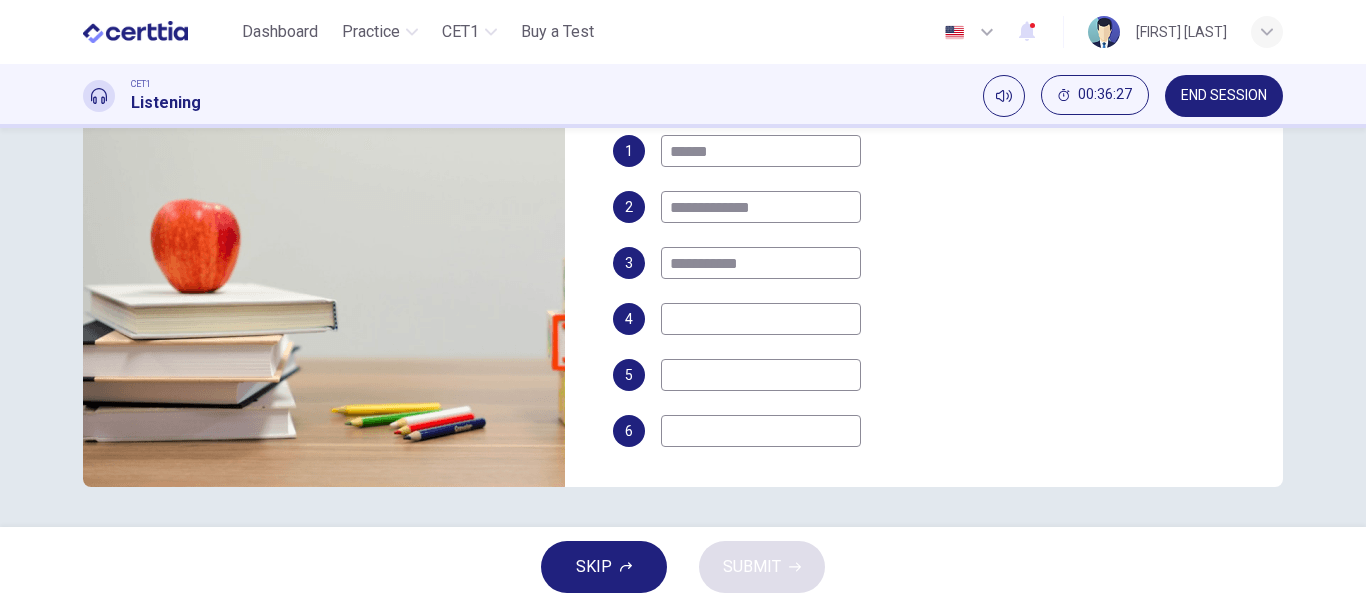 type on "**********" 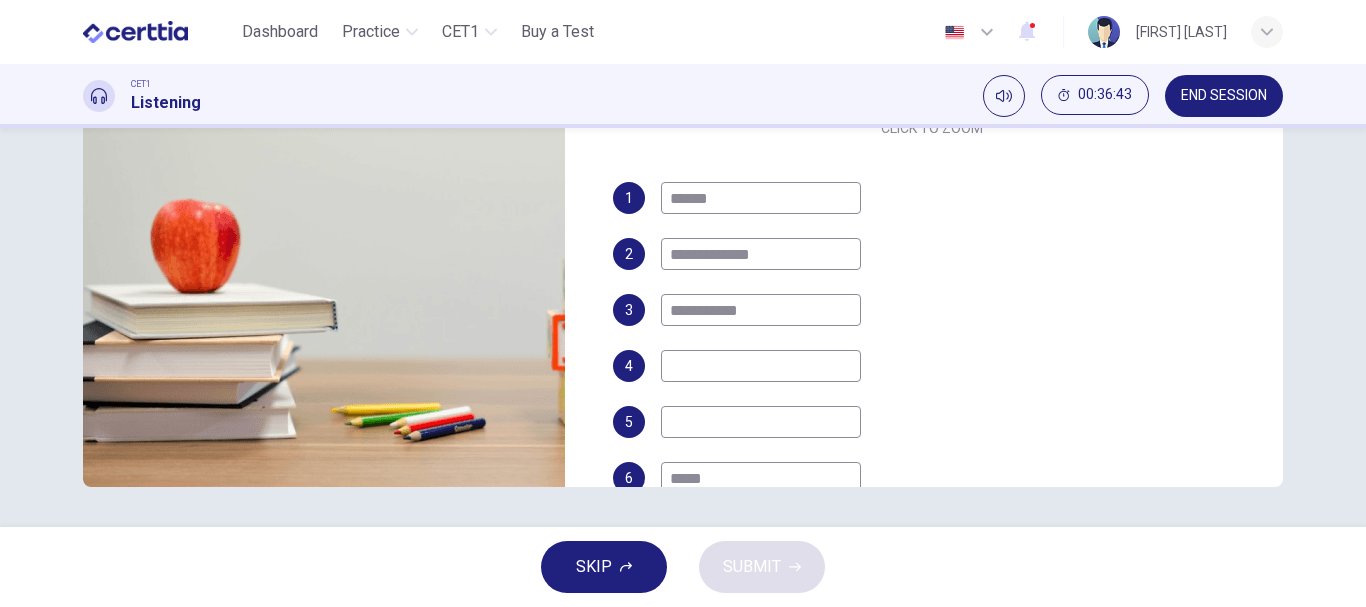 scroll, scrollTop: 286, scrollLeft: 0, axis: vertical 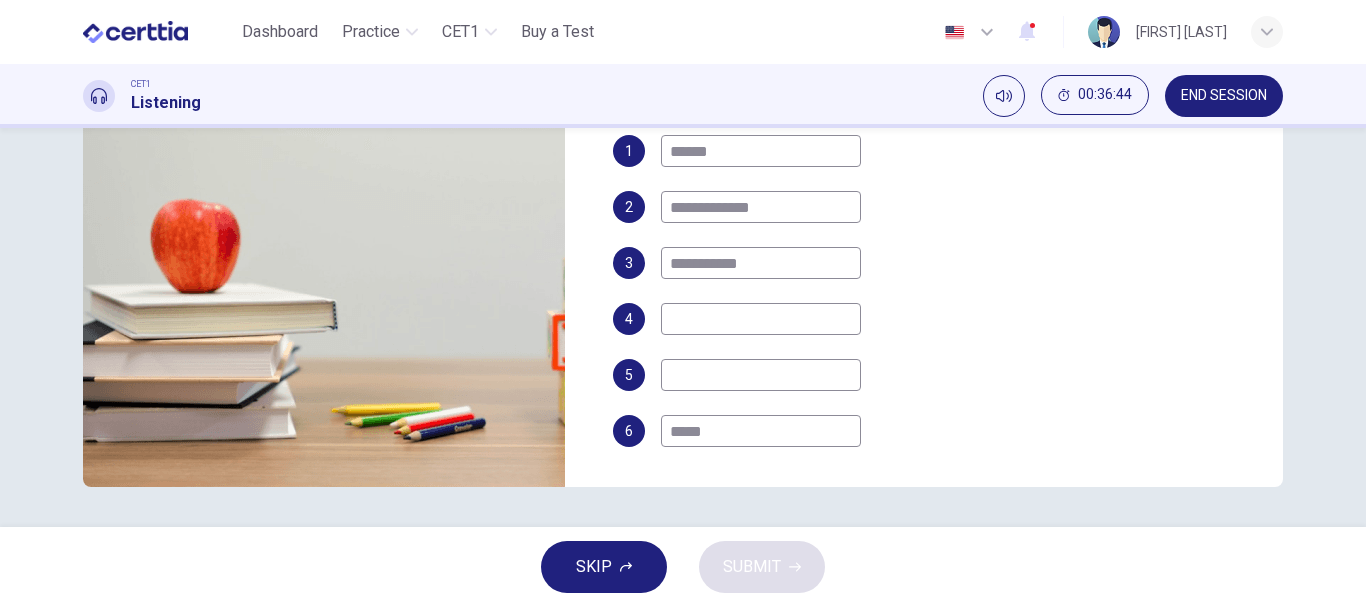 type on "*****" 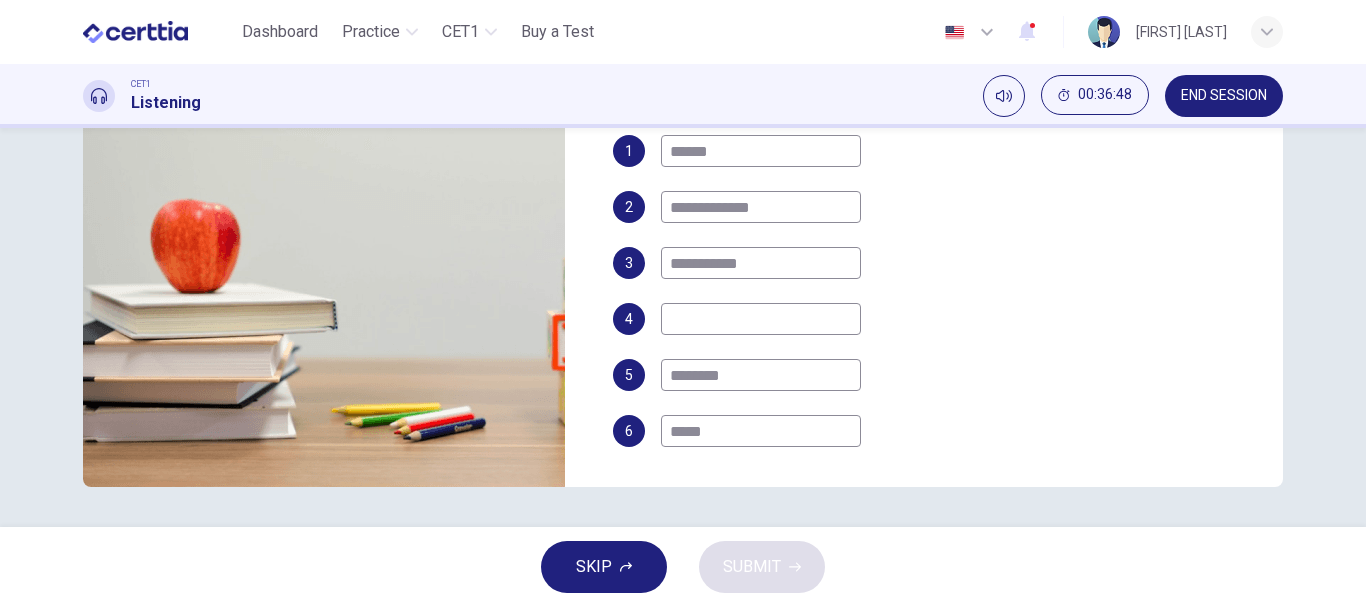 type on "********" 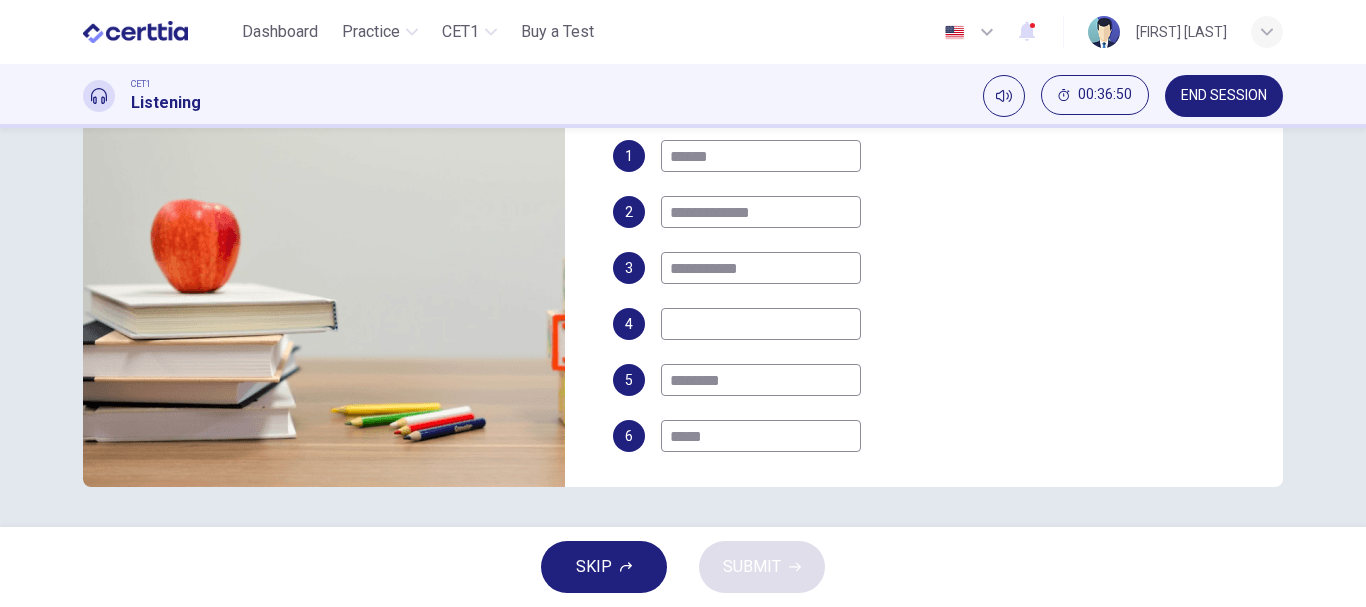 scroll, scrollTop: 286, scrollLeft: 0, axis: vertical 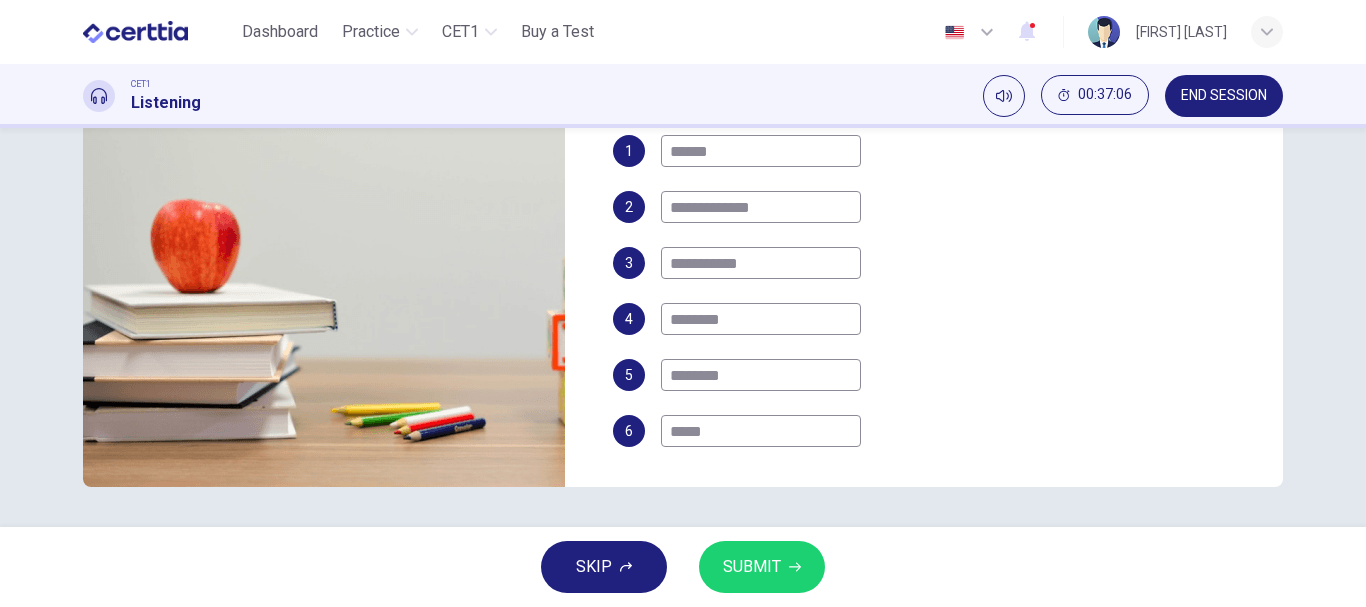 type on "********" 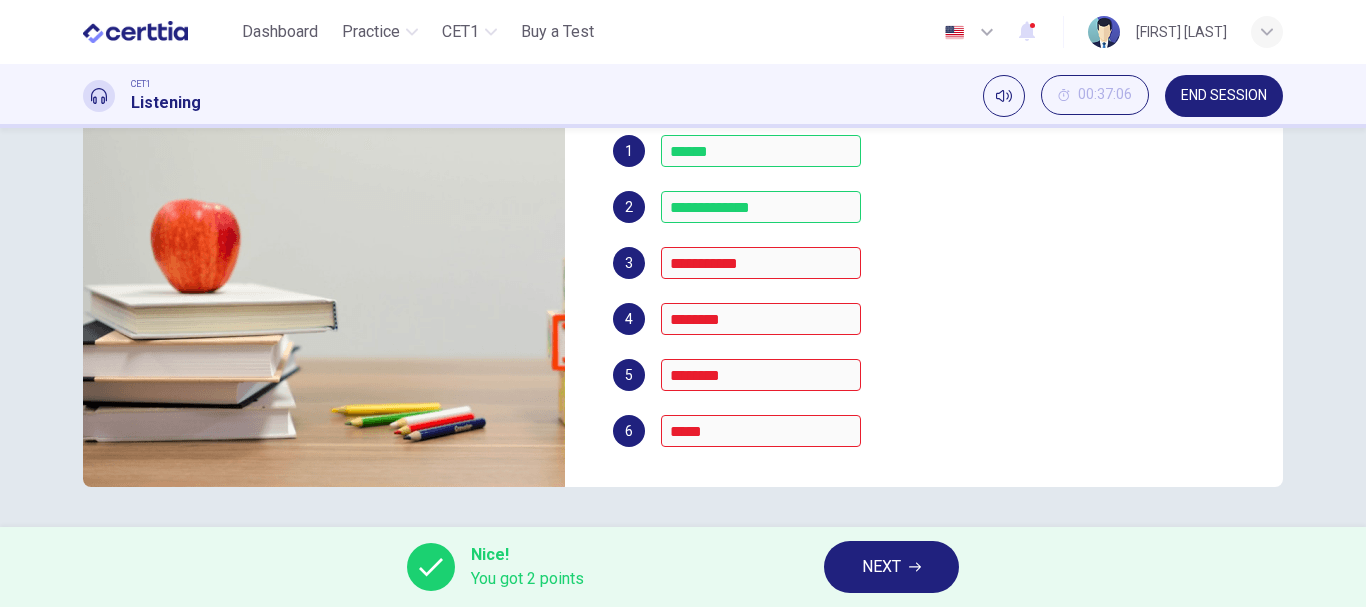 click on "NEXT" at bounding box center [881, 567] 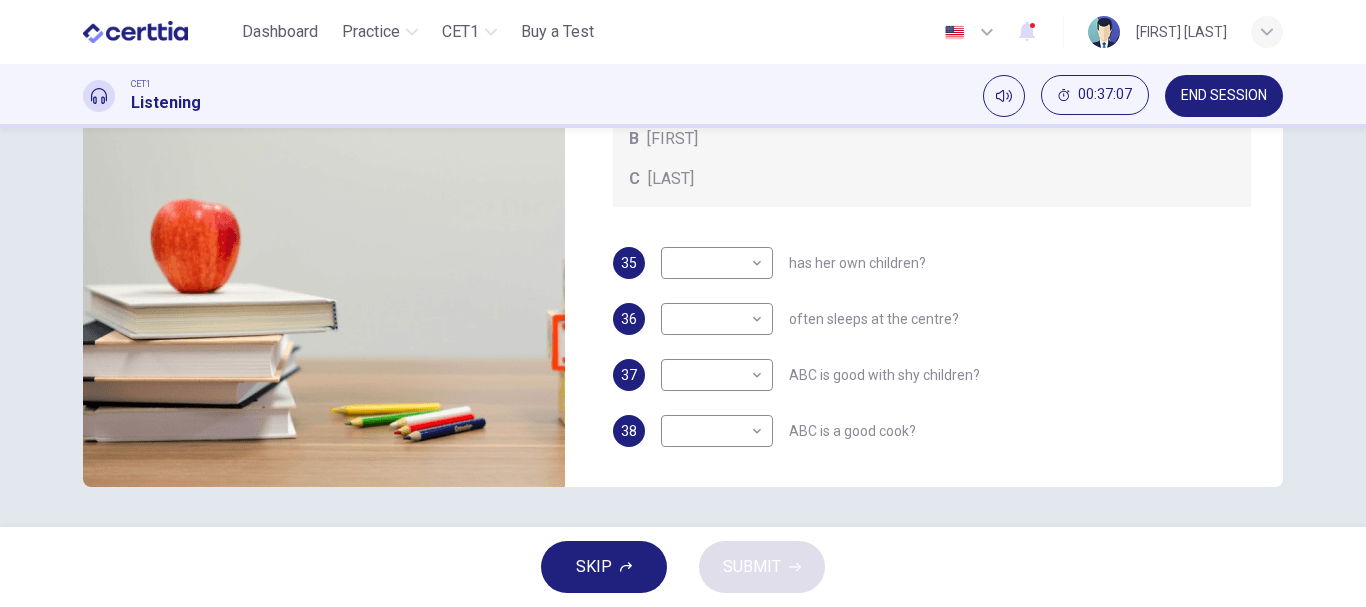 scroll, scrollTop: 0, scrollLeft: 0, axis: both 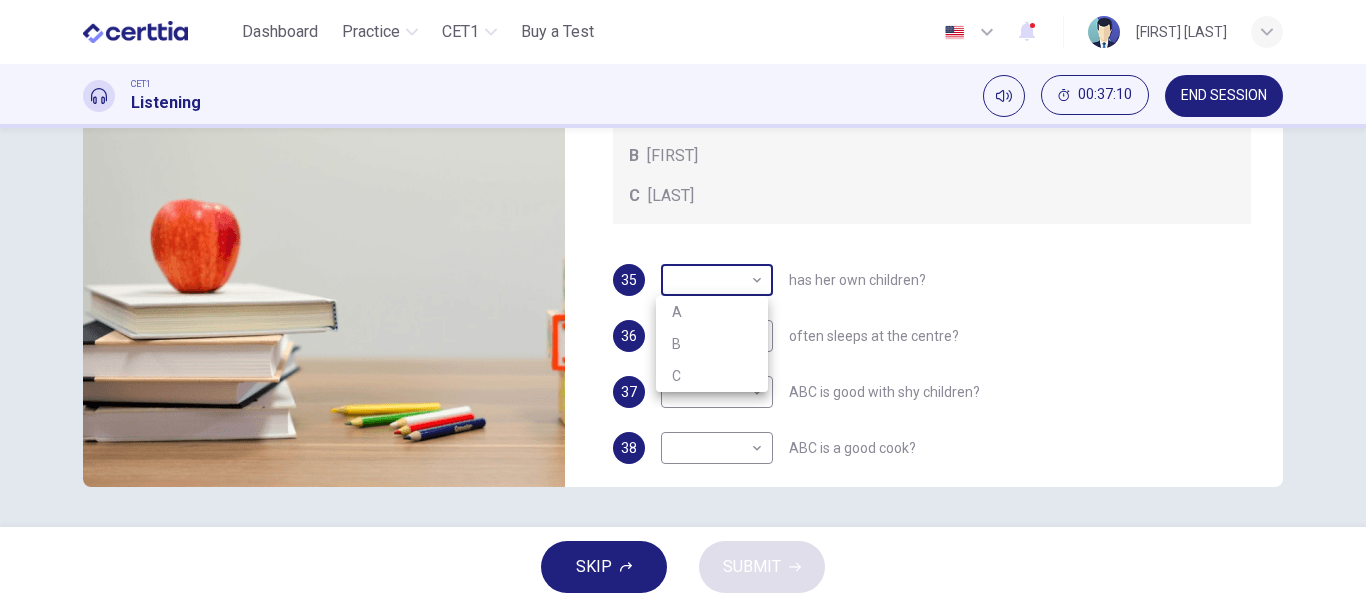 click on "Este sitio utiliza cookies, como se explica en nuestra  Política de Privacidad . Si acepta el uso de cookies, haga clic en el botón Aceptar y continúe navegando por nuestro sitio.   Política de Privacidad Aceptar Dashboard Practice CET1 Buy a Test English ** ​ [FIRST] [LAST] CET1 Listening 00:37:10 END SESSION Questions 35 - 38 Choose the correct letter, A, B, or C. You may use a letter more than once. Which childcare worker:
Childcare Workers A Andrea B Bella C Cathy 35 ​ ​ has her own children? 36 ​ ​ often sleeps at the centre? 37 ​ ​ ABC is good with shy children? 38 ​ ​ ABC is a good cook?
Childcare Center 04m 18s SKIP SUBMIT Certtia - Online Testing Platform Dashboard Practice CET1 Pricing   Notifications © Copyright  2025 A B C" at bounding box center (683, 303) 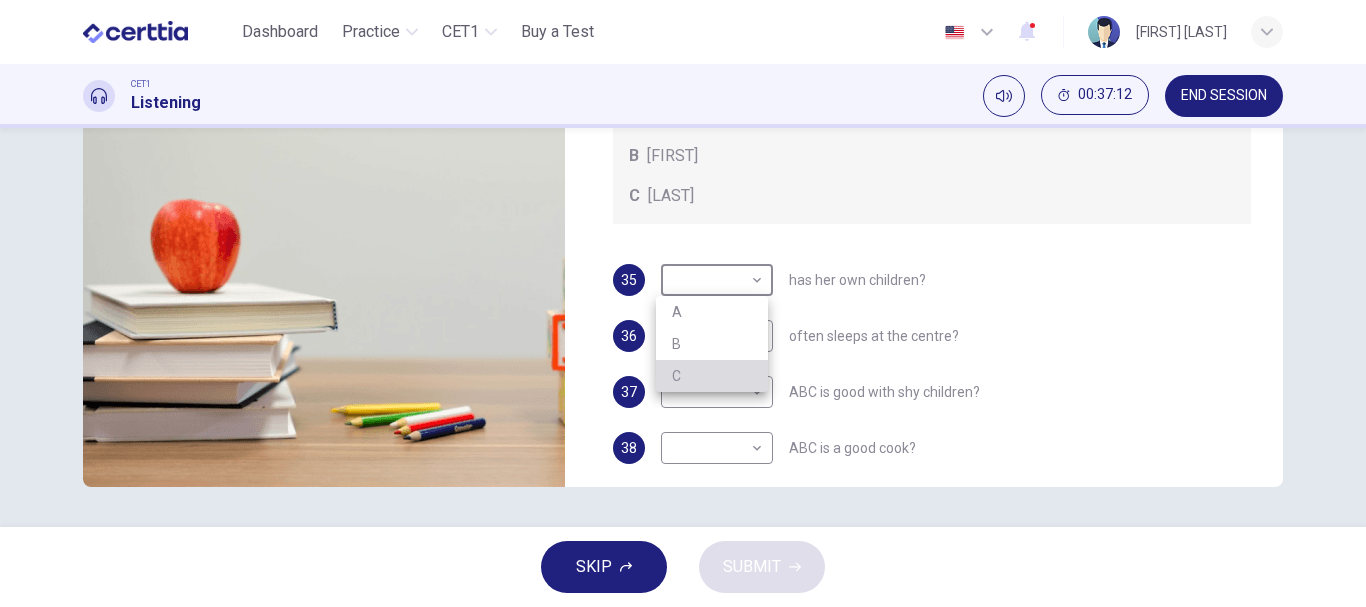 click on "C" at bounding box center (712, 376) 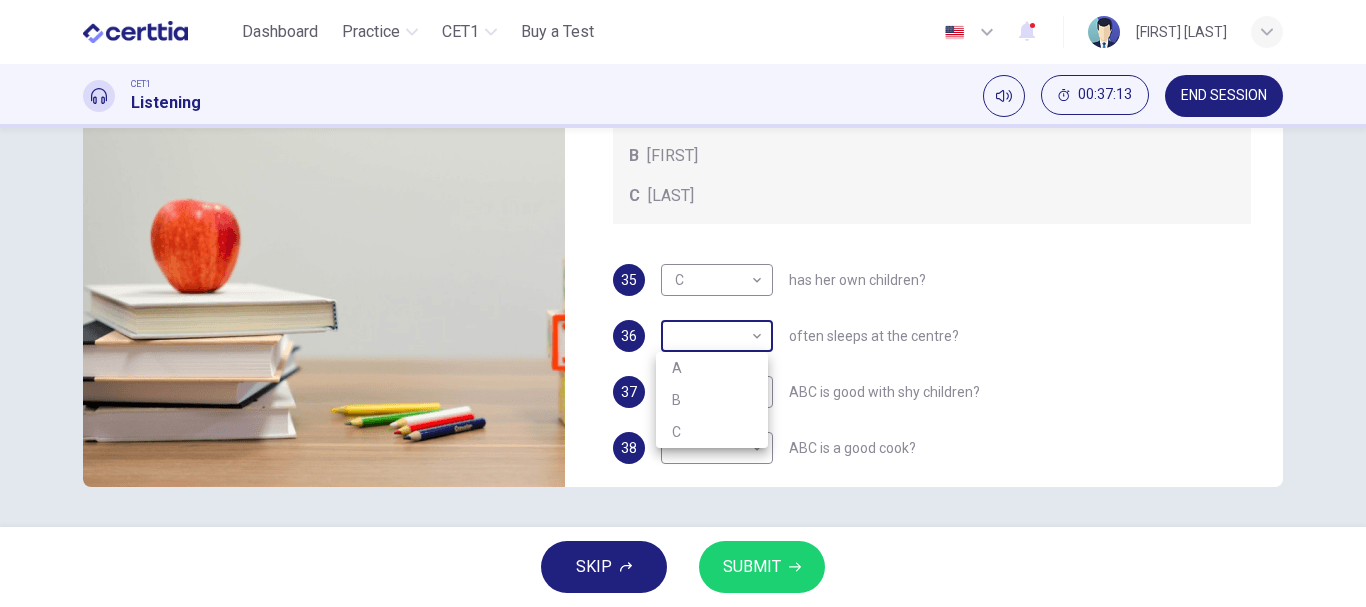click on "04m 18s SKIP SUBMIT Certtia - Online Testing Platform Dashboard Practice CET1 Pricing   Notifications © Copyright  2025 A B C" at bounding box center [683, 303] 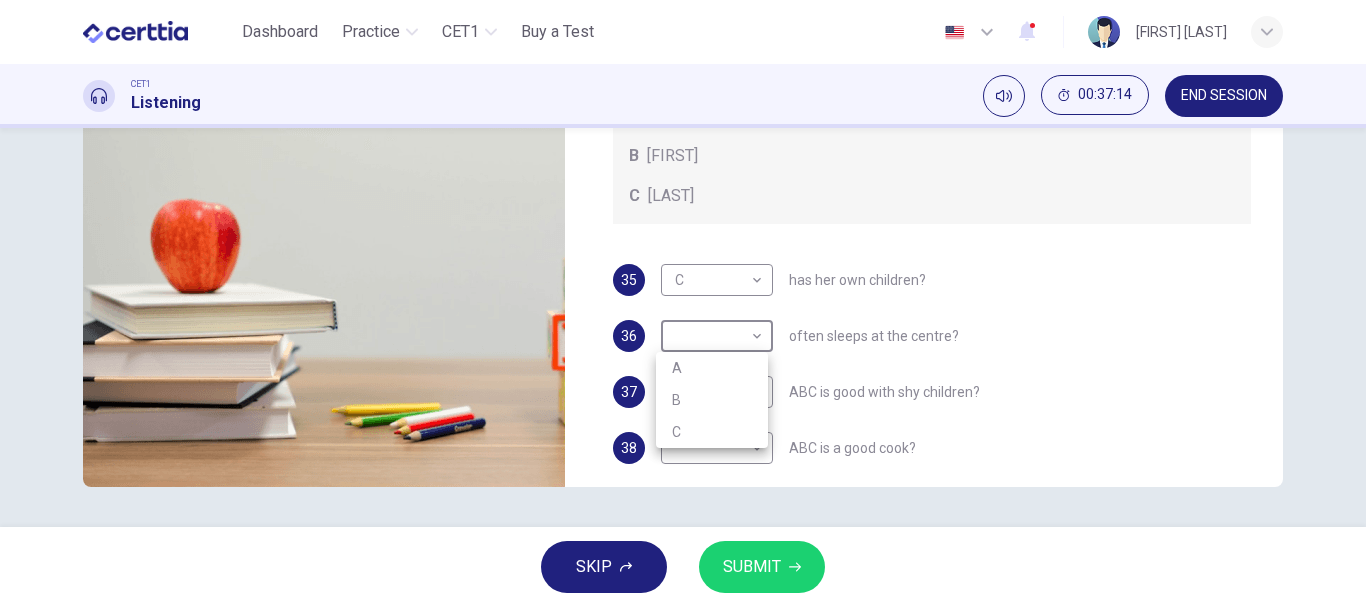 click on "A" at bounding box center (712, 368) 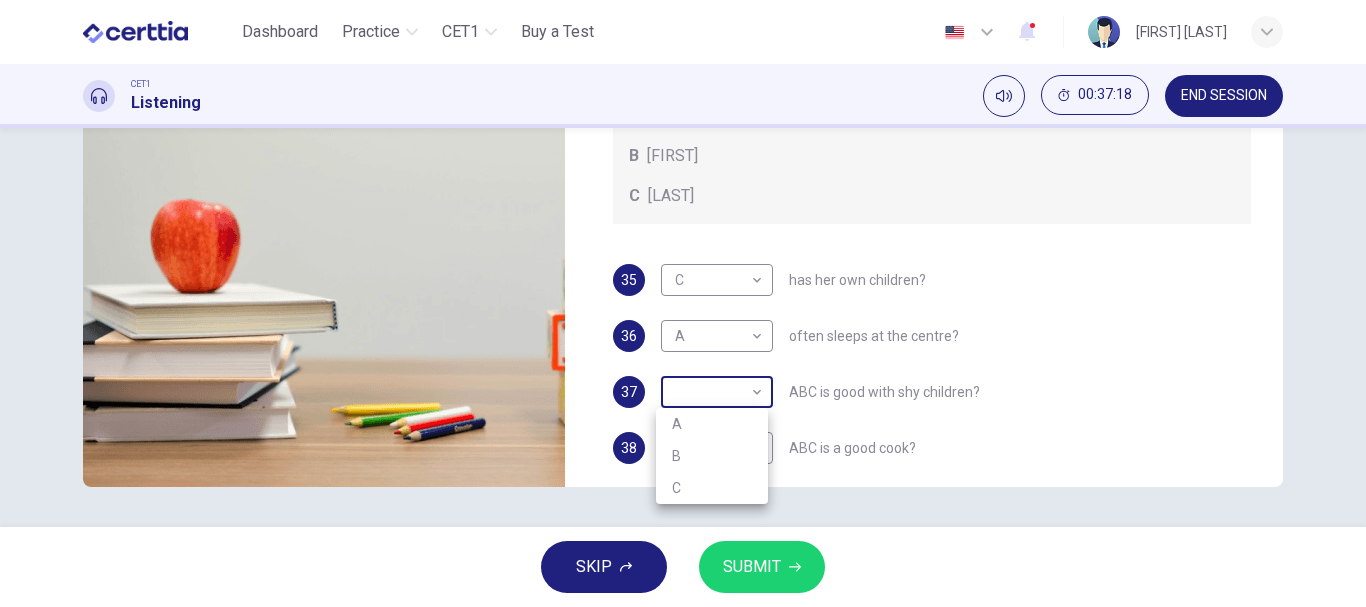 click on "Este sitio utiliza cookies, como se explica en nuestra  Política de Privacidad . Si acepta el uso de cookies, haga clic en el botón Aceptar y continúe navegando por nuestro sitio.   Política de Privacidad Aceptar Dashboard Practice CET1 Buy a Test English ** ​ [FIRST] [LAST] CET1 Listening 00:37:18 END SESSION Questions 35 - 38 Choose the correct letter, A, B, or C. You may use a letter more than once. Which childcare worker:
Childcare Workers A Andrea B Bella C Cathy 35 C * ​ has her own children? 36 A * ​ often sleeps at the centre? 37 ​ ​ ABC is good with shy children? 38 ​ ​ ABC is a good cook?
Childcare Center 04m 18s SKIP SUBMIT Certtia - Online Testing Platform Dashboard Practice CET1 Pricing   Notifications © Copyright  2025 A B C" at bounding box center (683, 303) 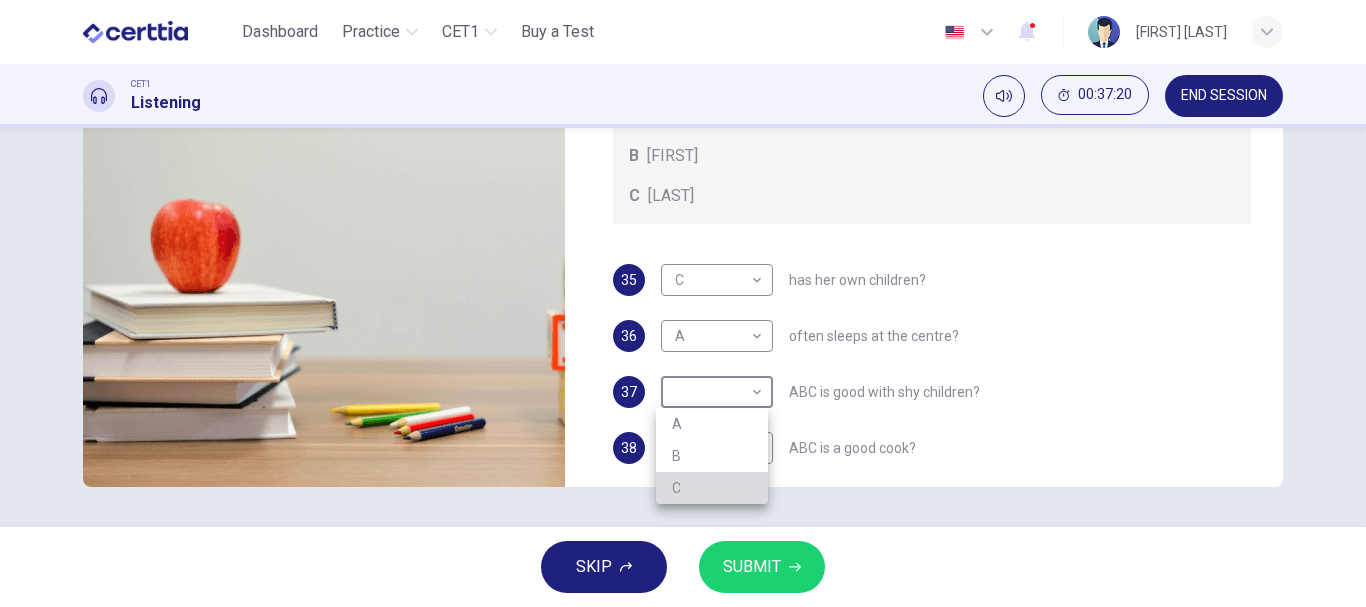click on "C" at bounding box center (712, 488) 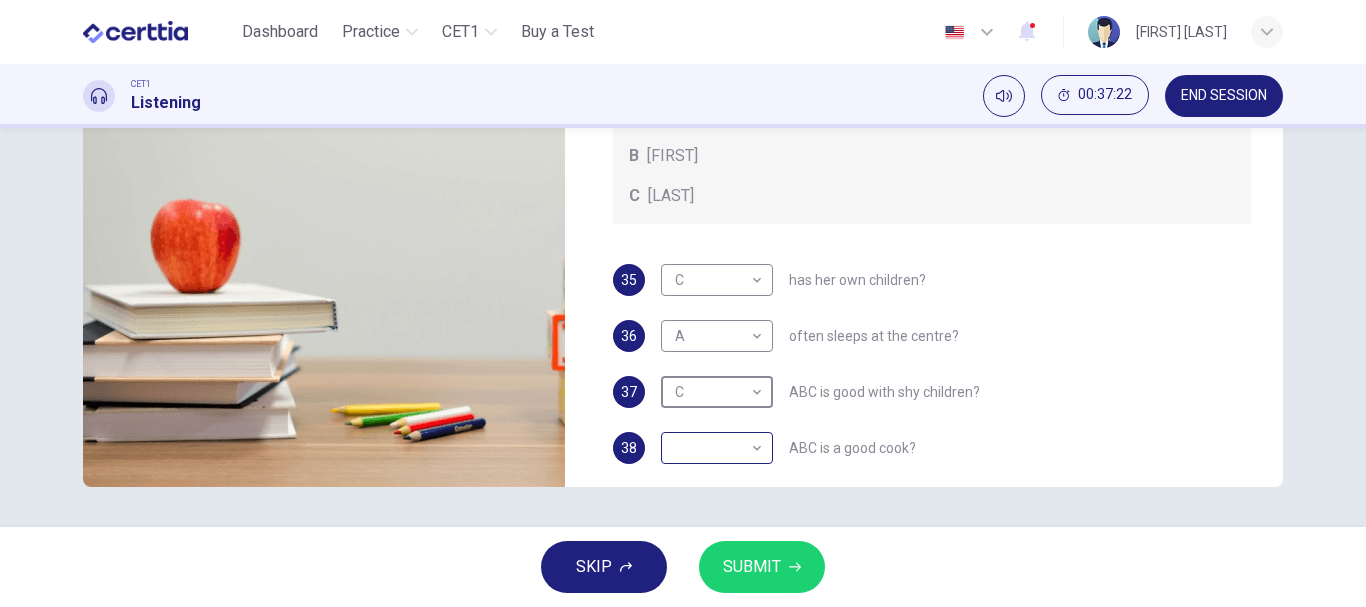 click on "​ ​" at bounding box center (717, 448) 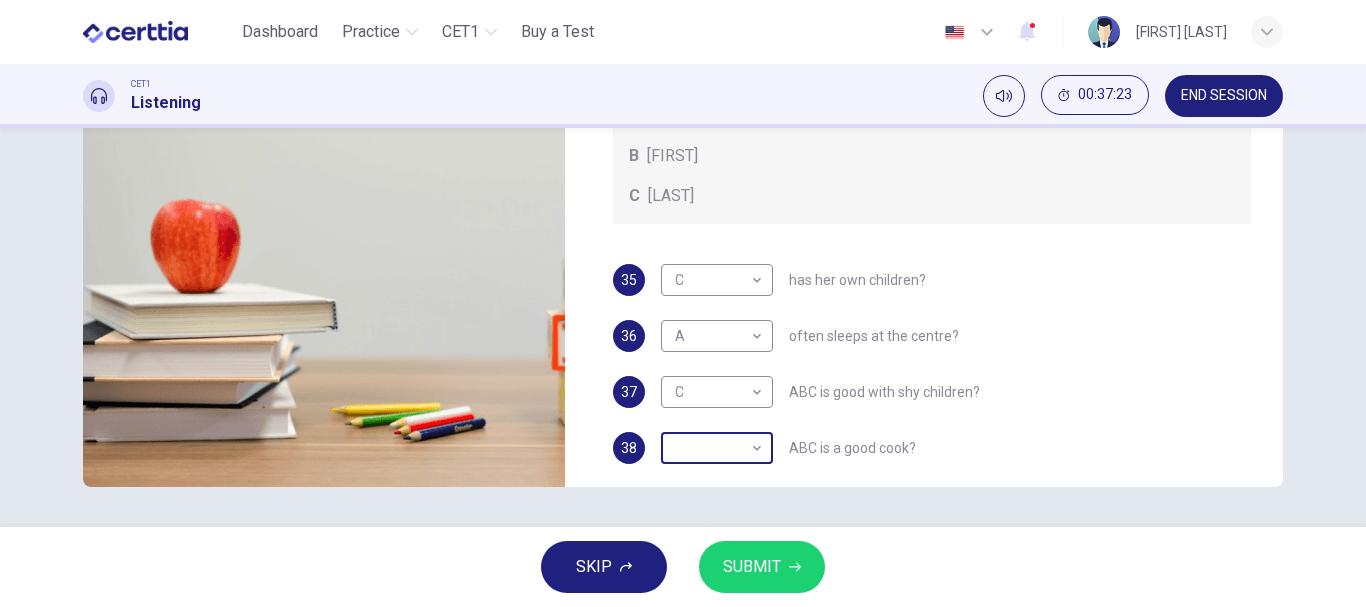 click on "Este sitio utiliza cookies, como se explica en nuestra  Política de Privacidad . Si acepta el uso de cookies, haga clic en el botón Aceptar y continúe navegando por nuestro sitio.   Política de Privacidad Aceptar Dashboard Practice CET1 Buy a Test English ** ​ [FIRST] [LAST] CET1 Listening 00:37:23 END SESSION Questions 35 - 38 Choose the correct letter, A, B, or C. You may use a letter more than once. Which childcare worker:
Childcare Workers A Andrea B Bella C Cathy 35 C * ​ has her own children? 36 A * ​ often sleeps at the centre? 37 C * ​ ABC is good with shy children? 38 ​ ​ ABC is a good cook?
Childcare Center 04m 18s SKIP SUBMIT Certtia - Online Testing Platform Dashboard Practice CET1 Pricing   Notifications © Copyright  2025" at bounding box center [683, 303] 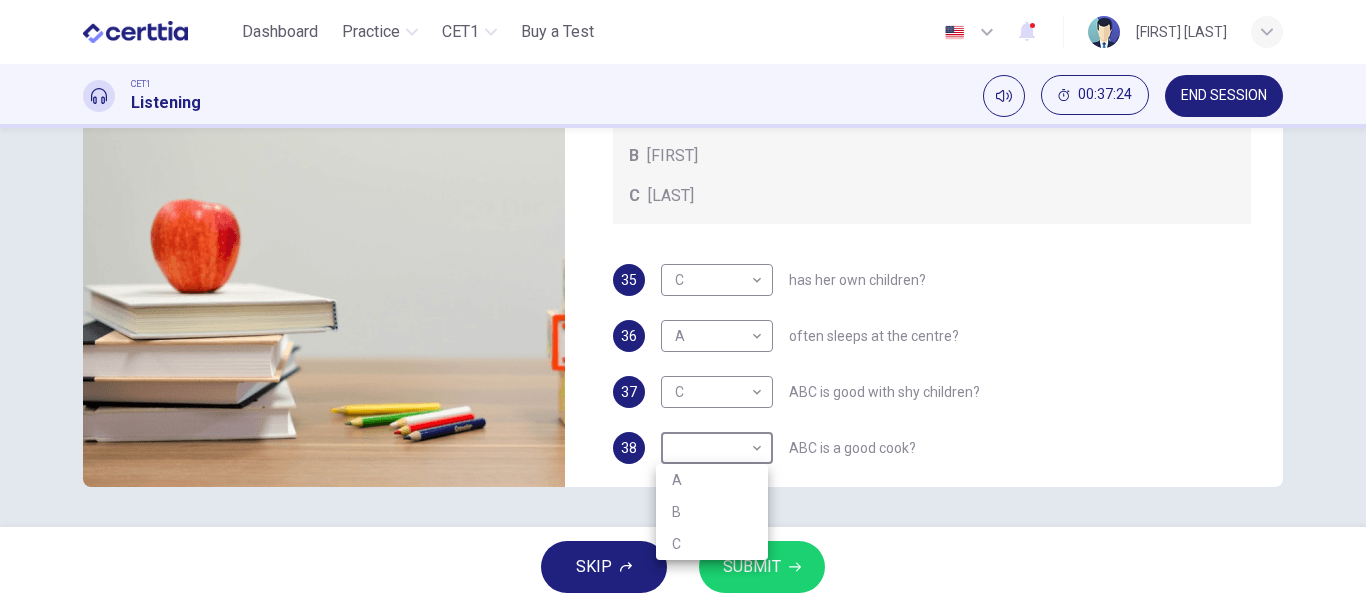 click on "B" at bounding box center (712, 512) 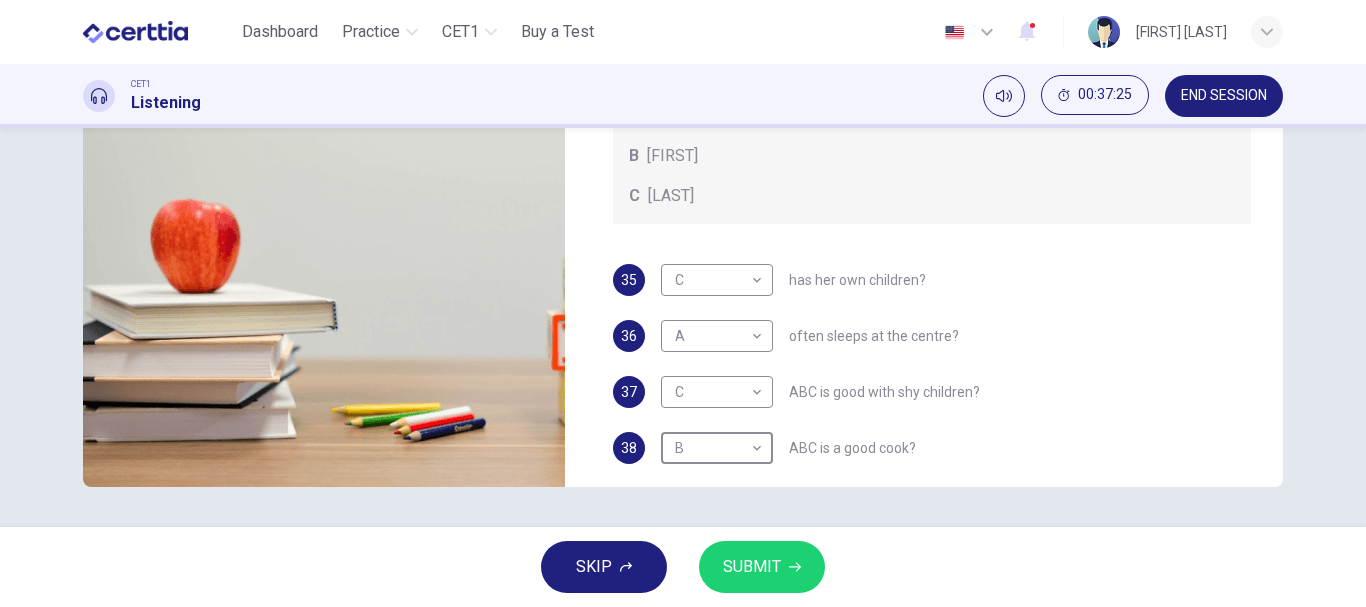 click on "SUBMIT" at bounding box center (752, 567) 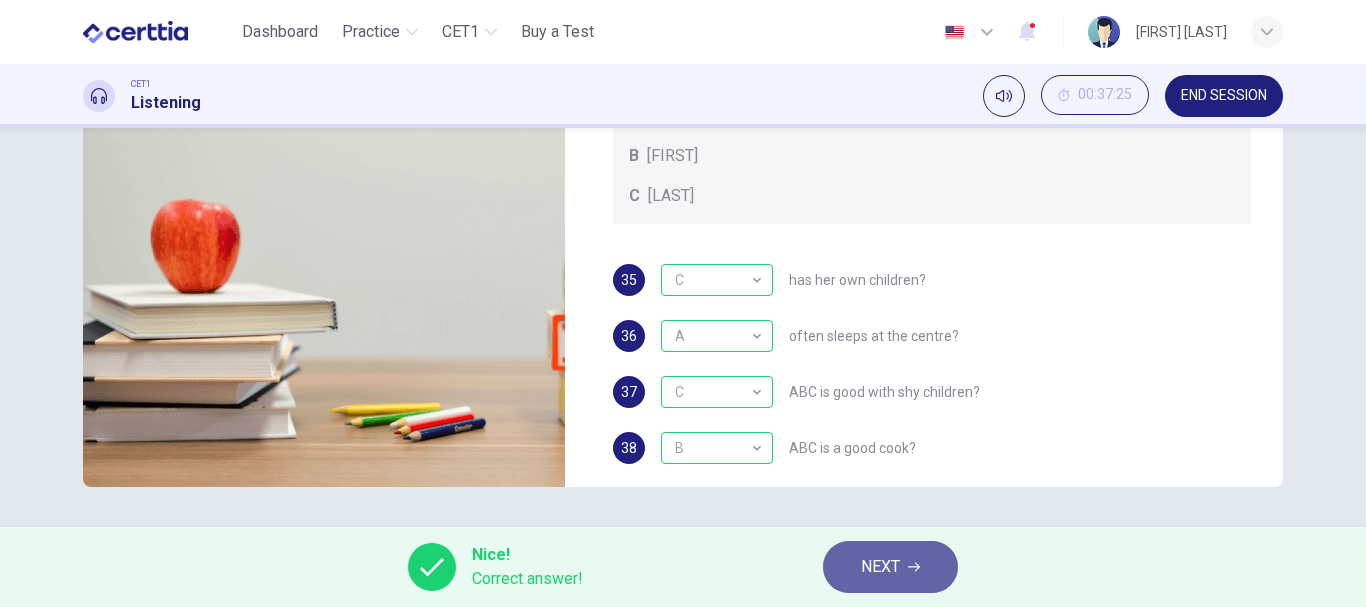 click on "NEXT" at bounding box center (880, 567) 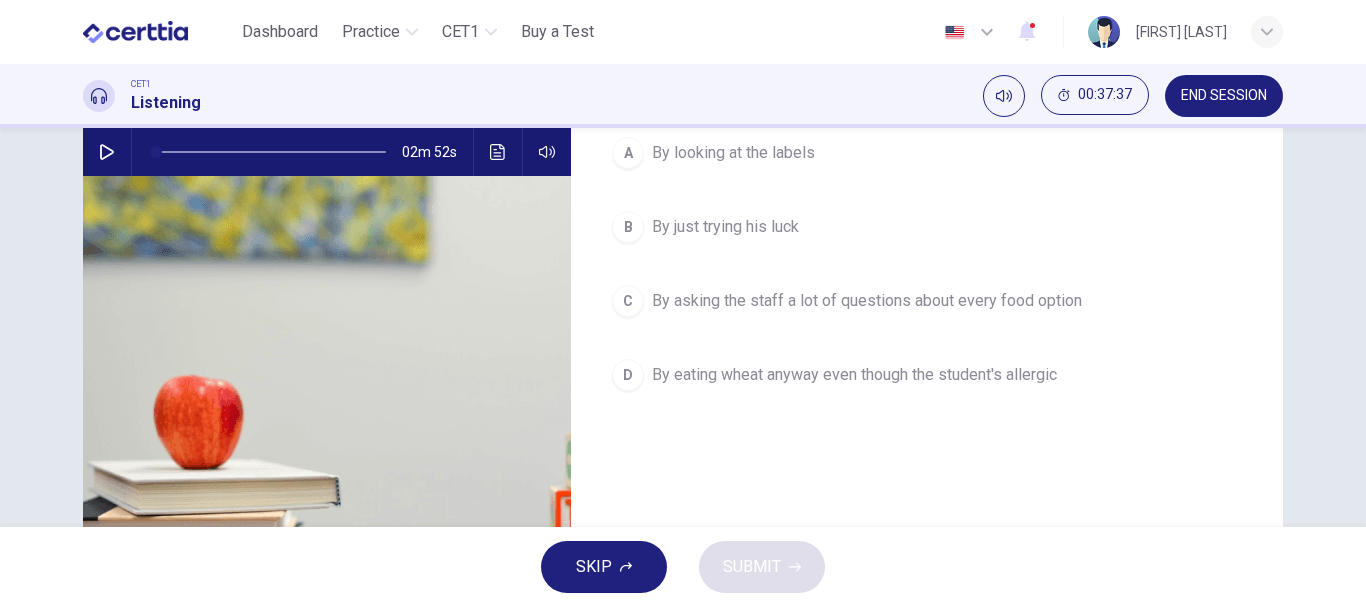 scroll, scrollTop: 100, scrollLeft: 0, axis: vertical 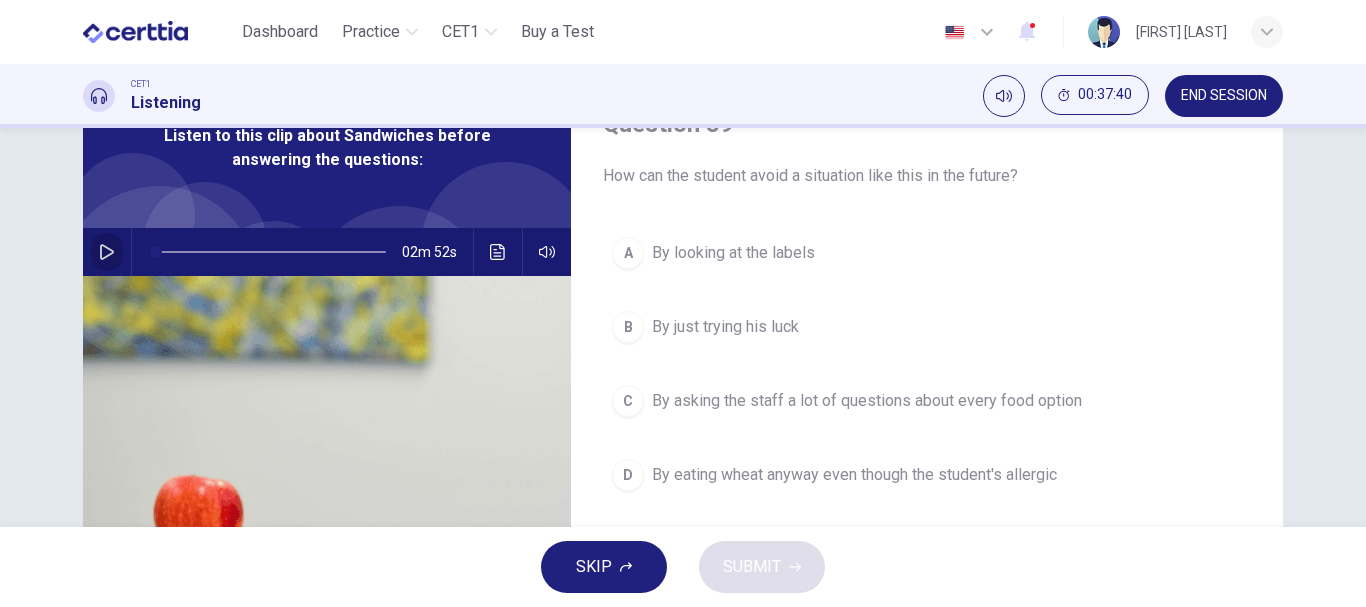 click 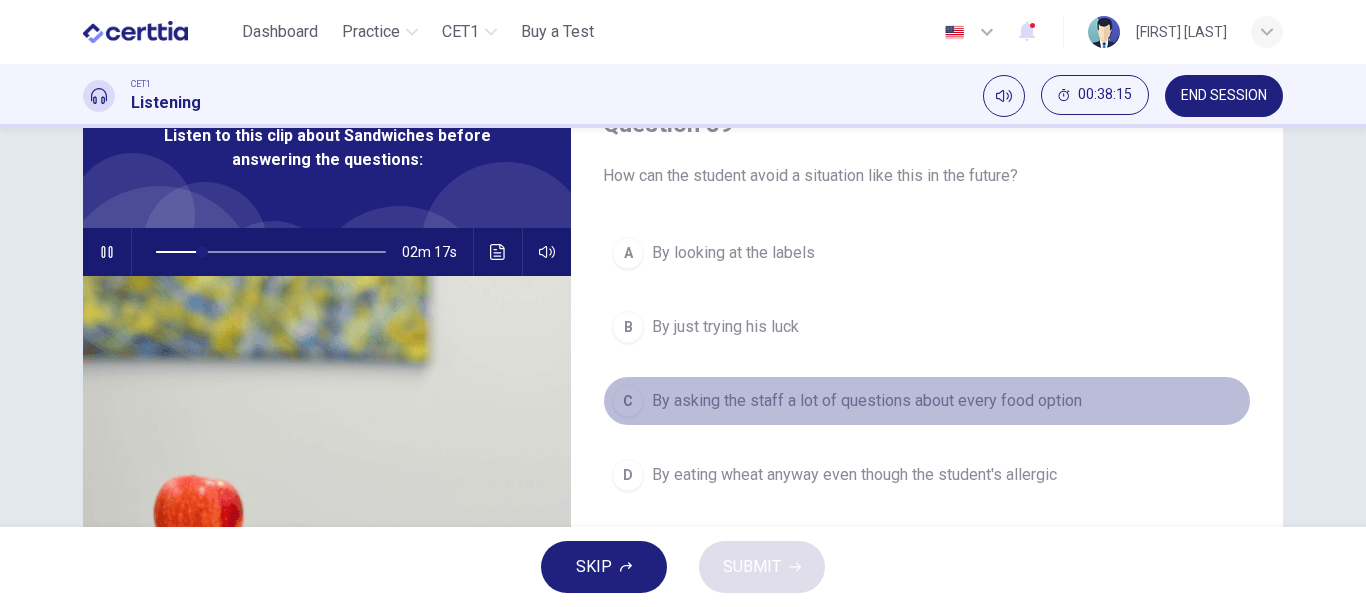 click on "C By asking the staff a lot of questions about every food option" at bounding box center (927, 401) 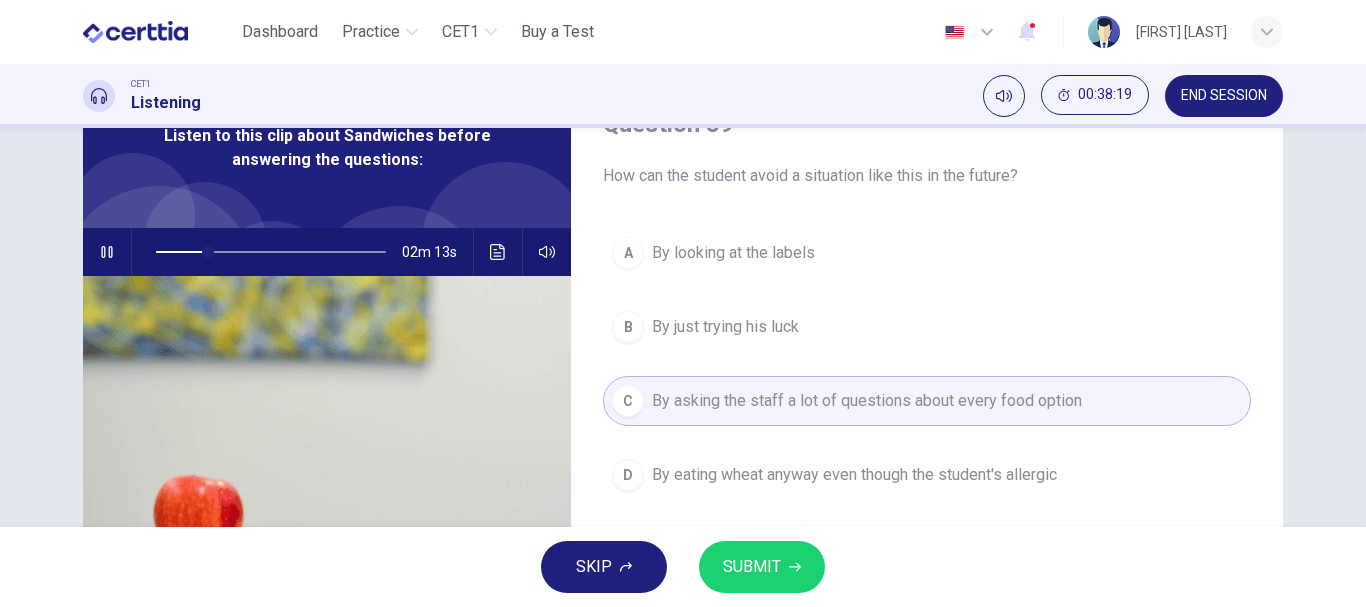 click on "SUBMIT" at bounding box center [752, 567] 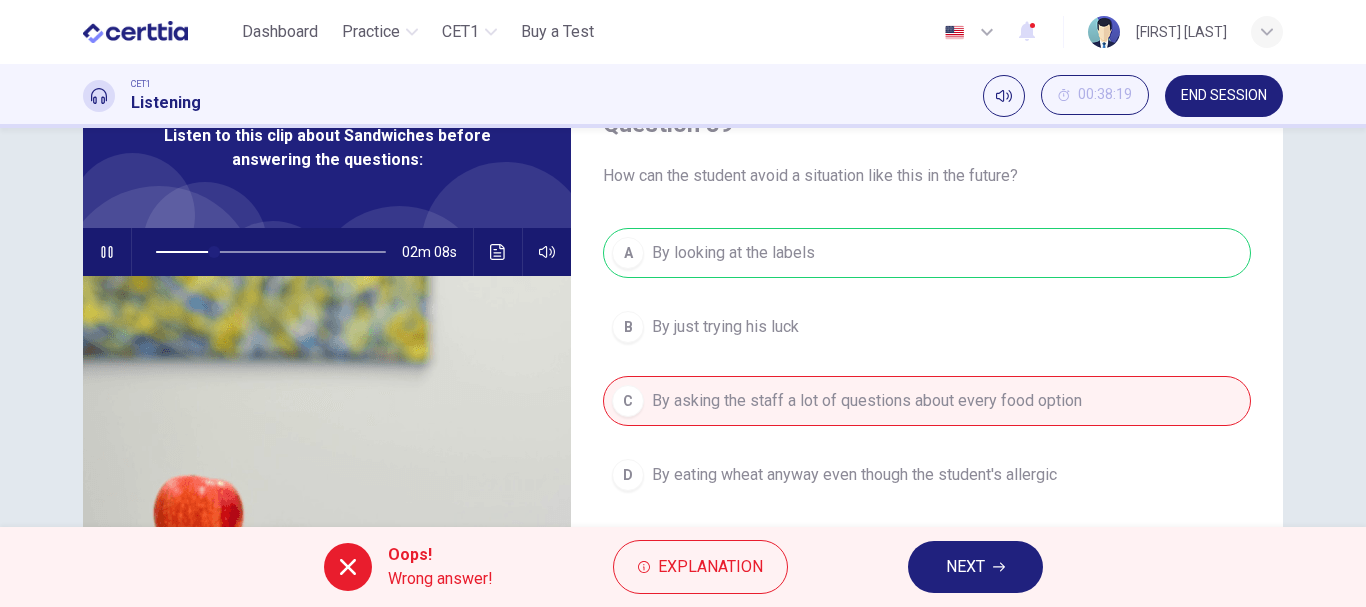 click on "NEXT" at bounding box center (975, 567) 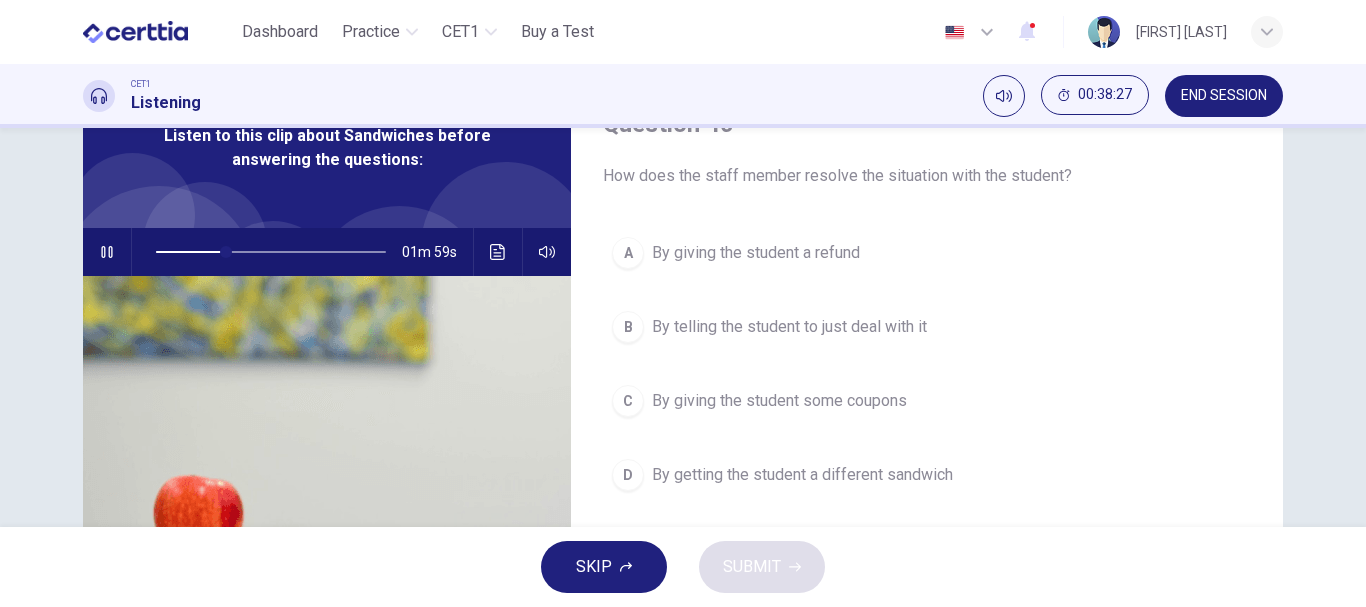 click on "By getting the student a different sandwich" at bounding box center [802, 475] 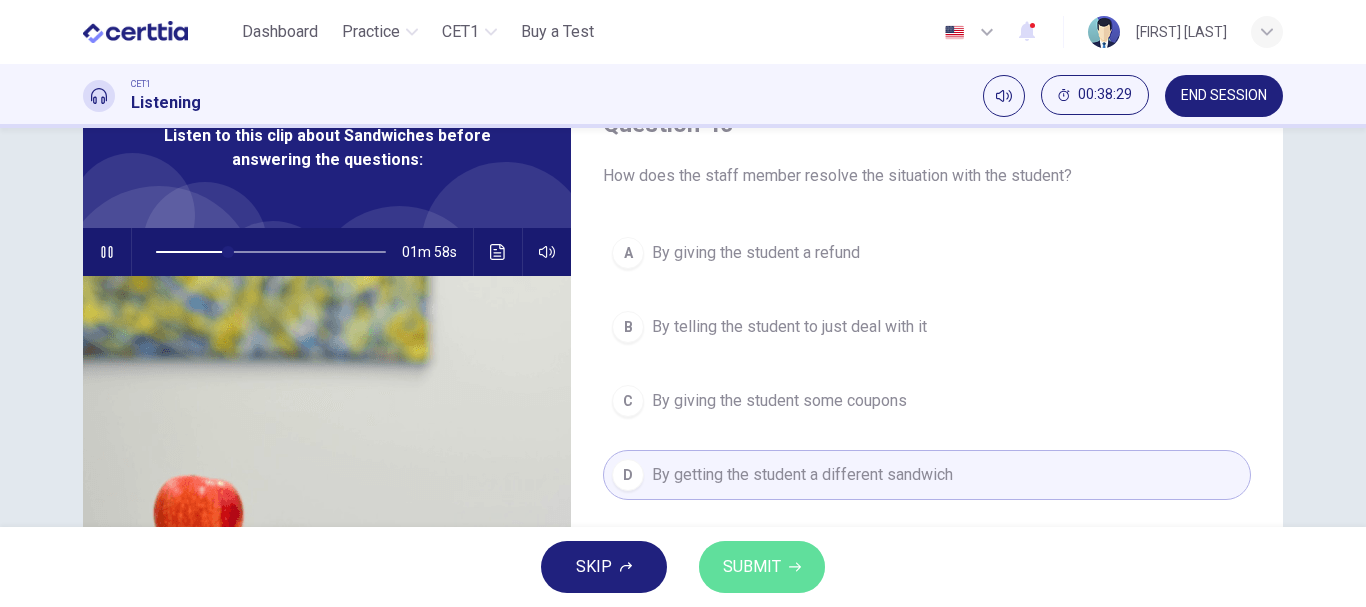 click on "SUBMIT" at bounding box center [752, 567] 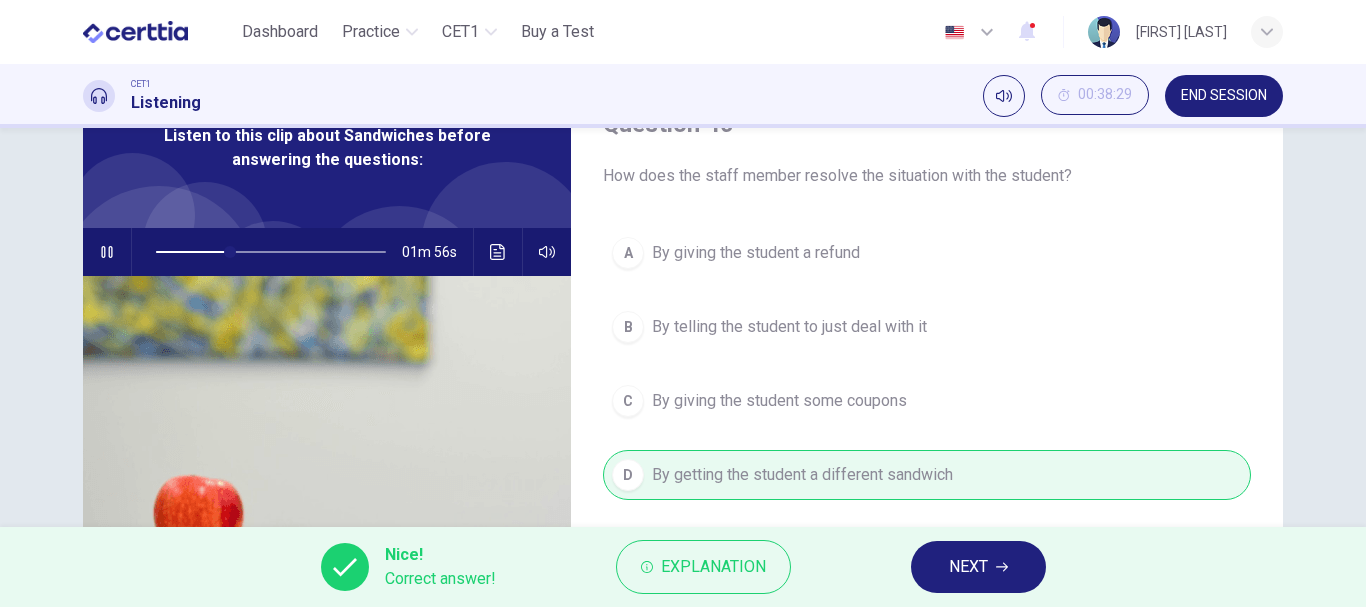 click on "NEXT" at bounding box center (968, 567) 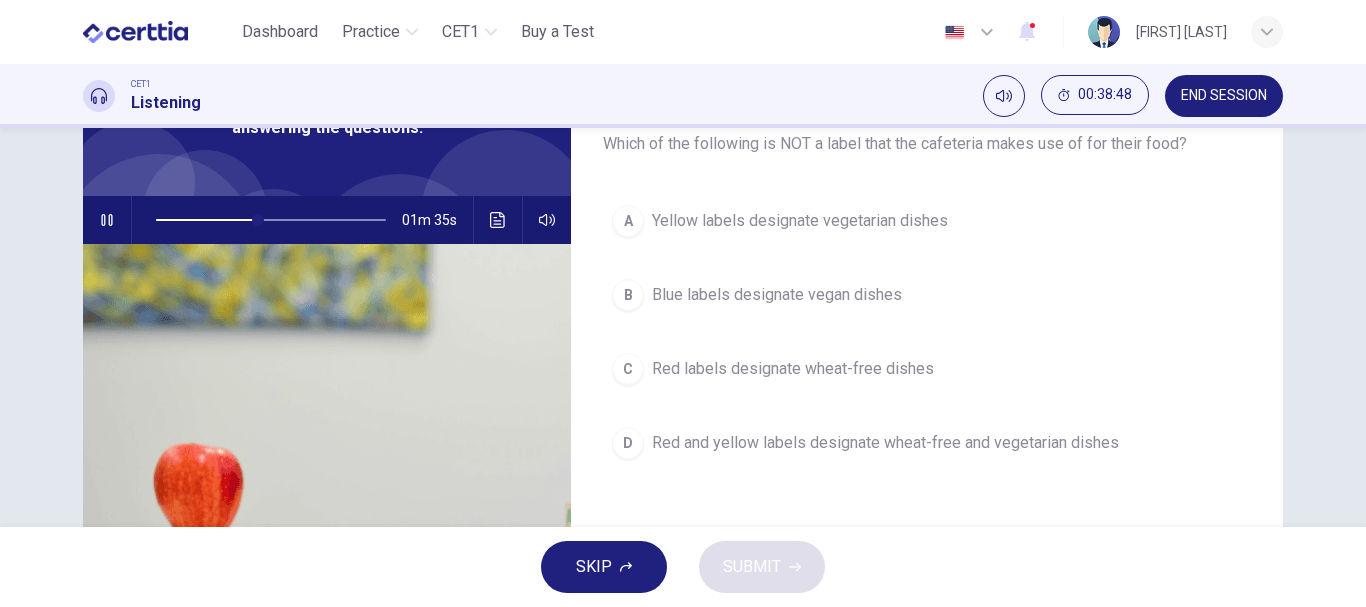 scroll, scrollTop: 100, scrollLeft: 0, axis: vertical 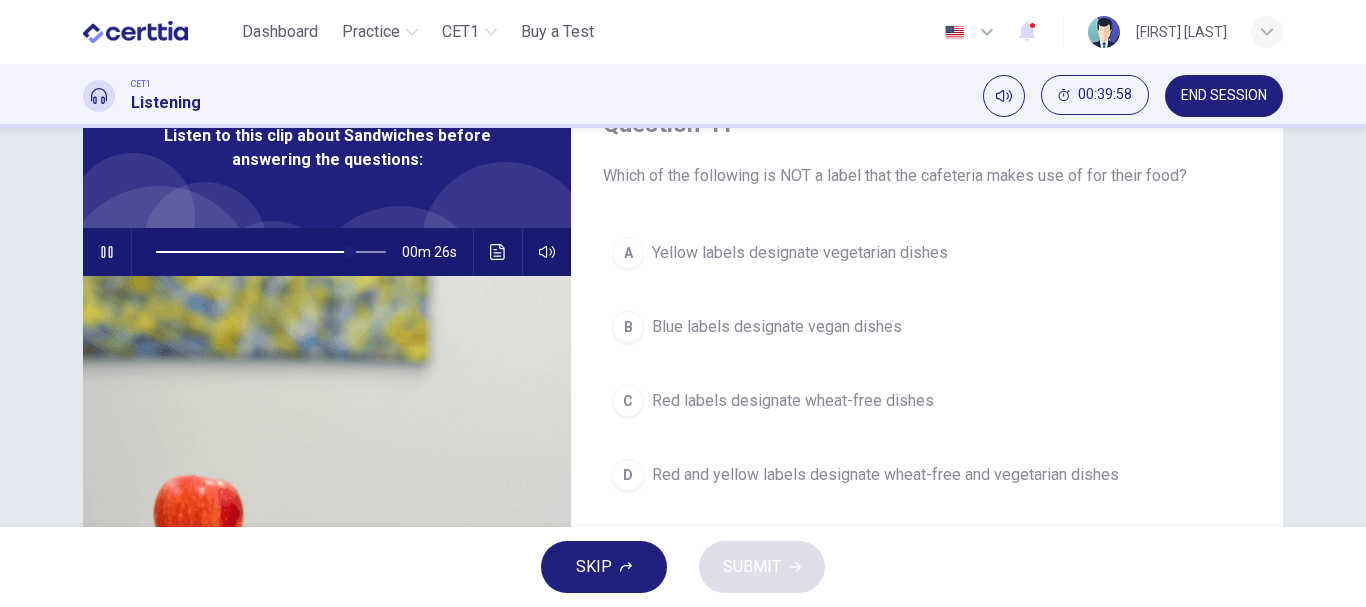 click on "Blue labels designate vegan dishes" at bounding box center (777, 327) 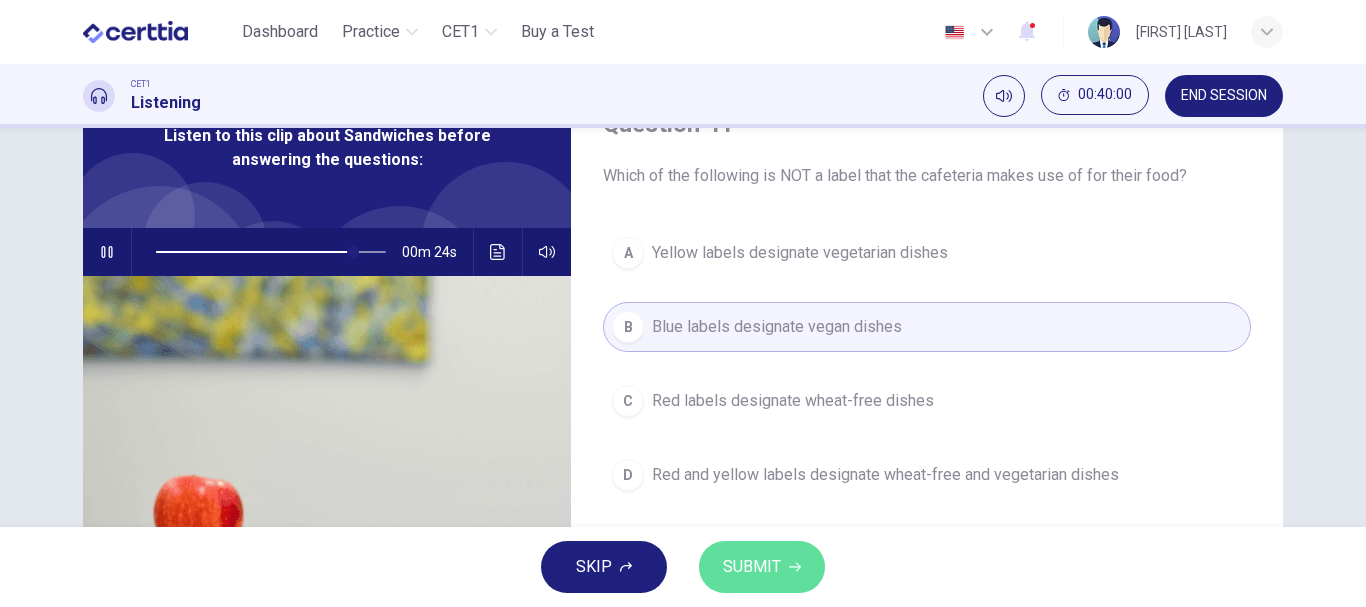 click 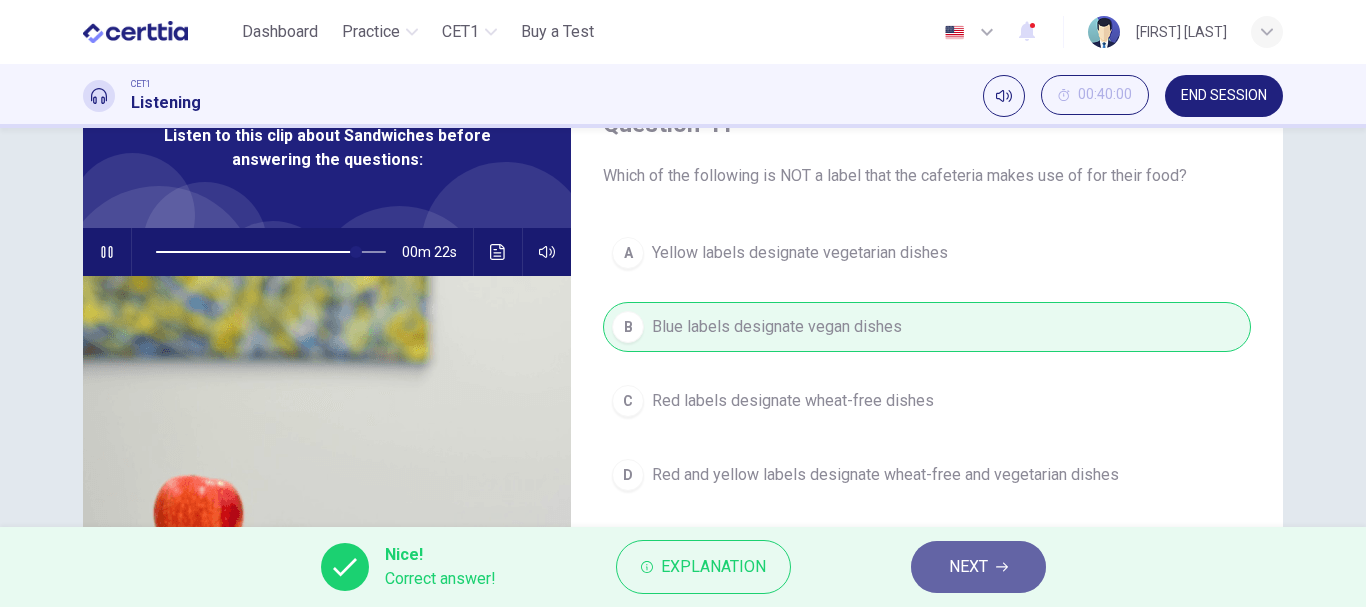 click on "NEXT" at bounding box center (968, 567) 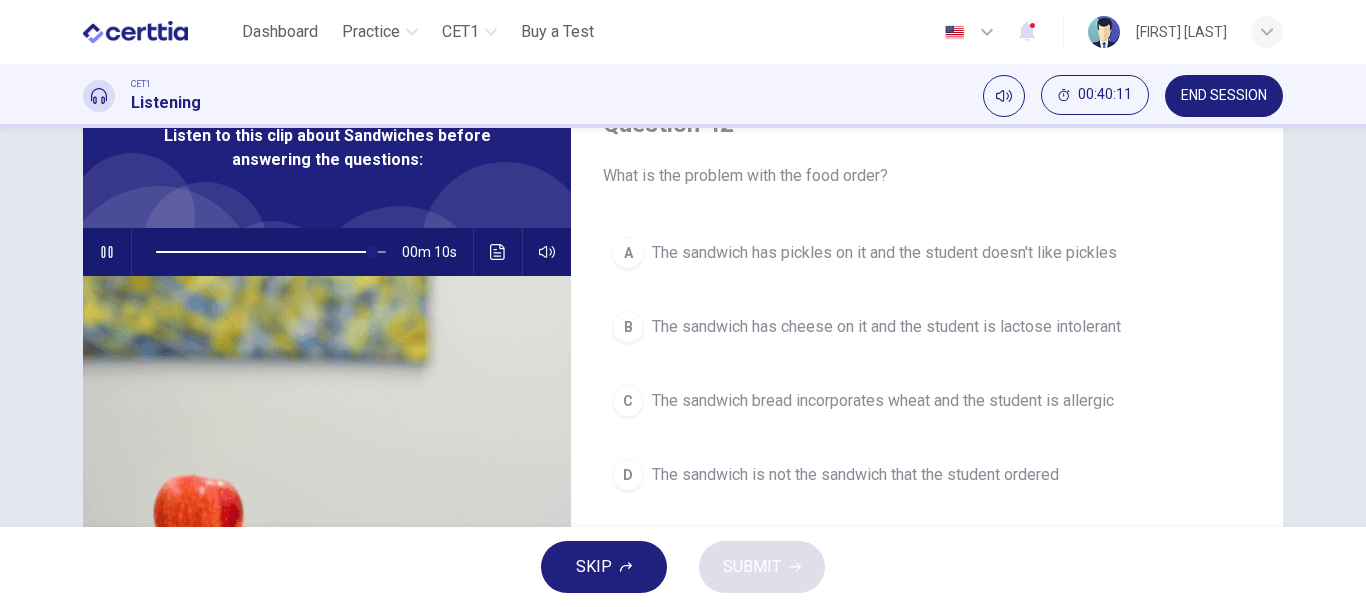 click on "The sandwich bread incorporates wheat and the student is allergic" at bounding box center [883, 401] 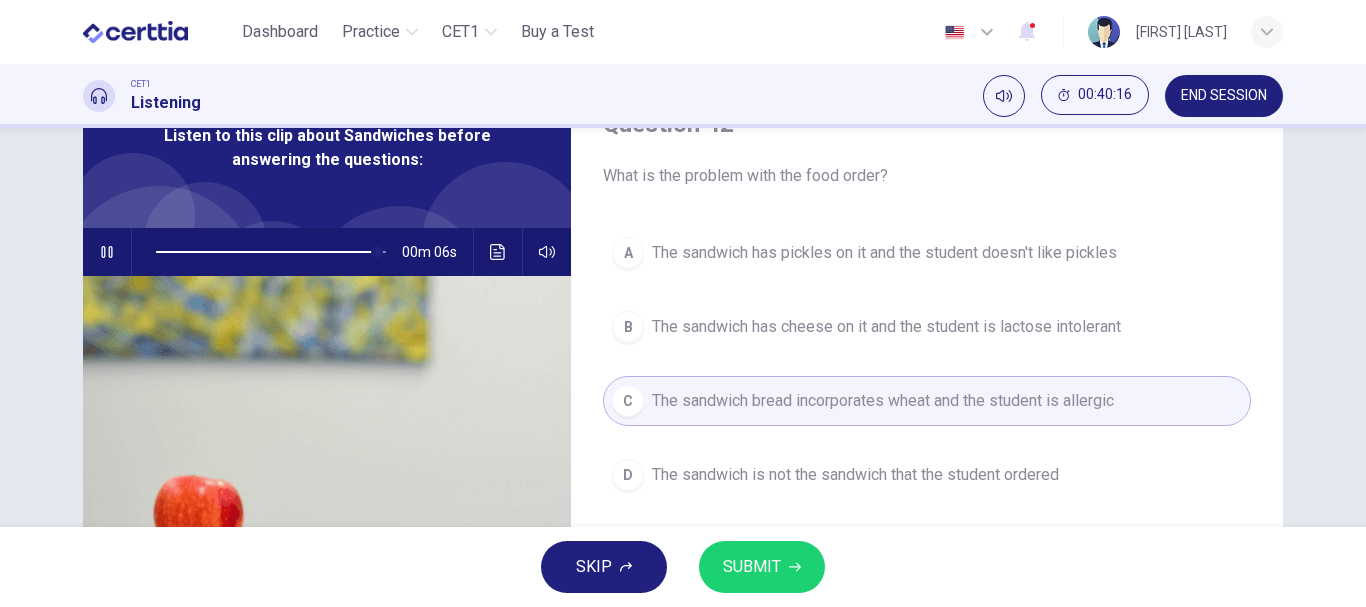 click on "SUBMIT" at bounding box center [762, 567] 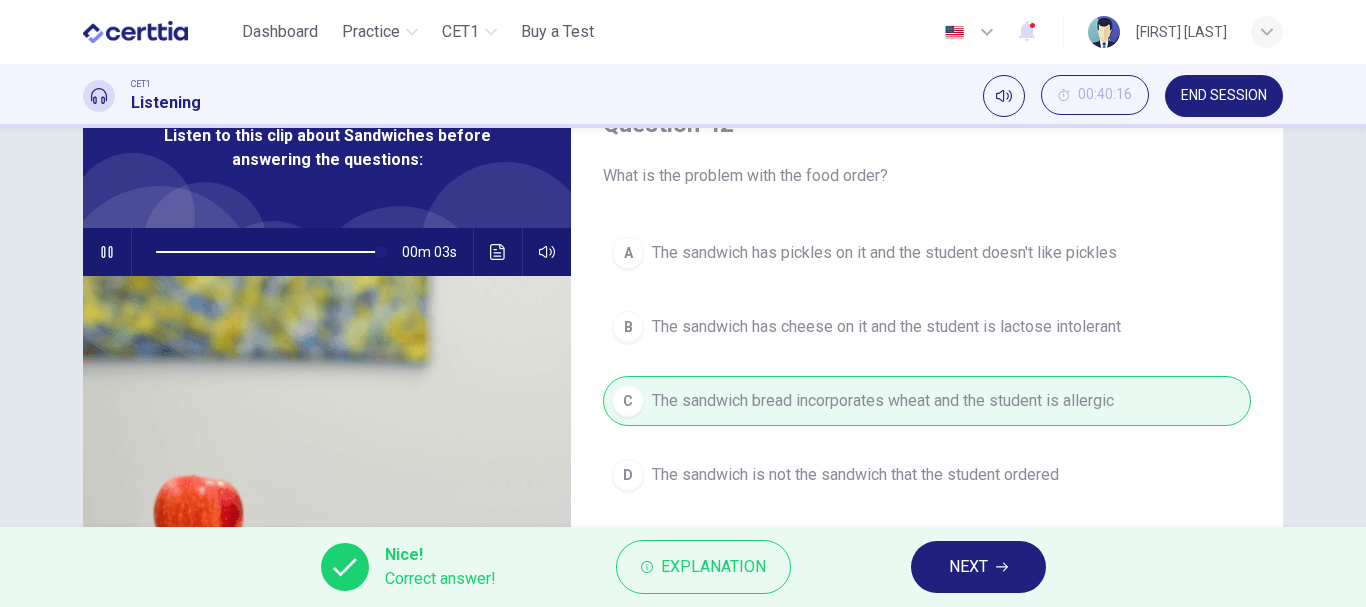 click on "NEXT" at bounding box center [968, 567] 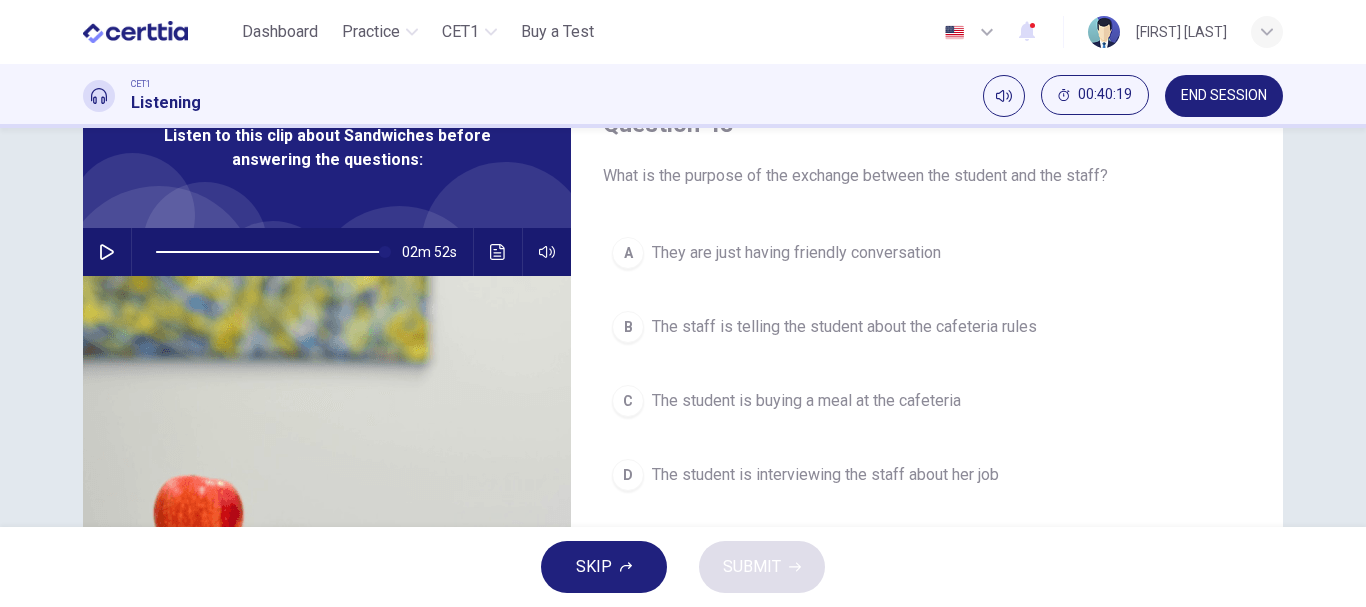 type on "*" 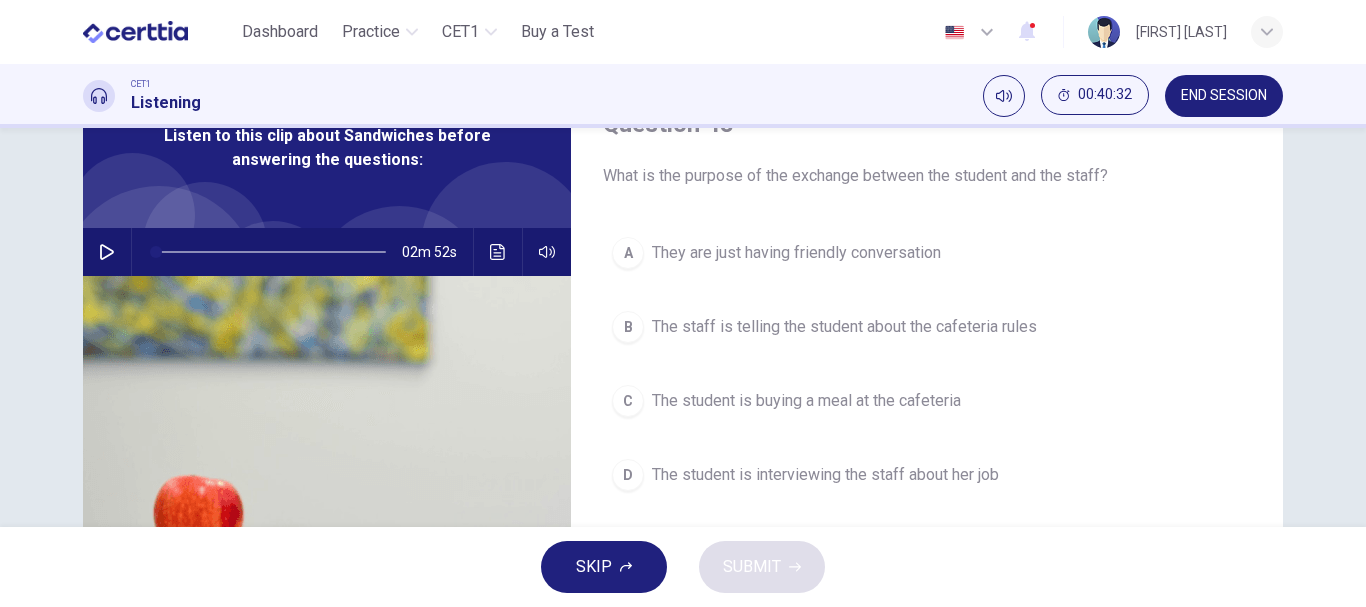 click on "The student is buying a meal at the cafeteria" at bounding box center [806, 401] 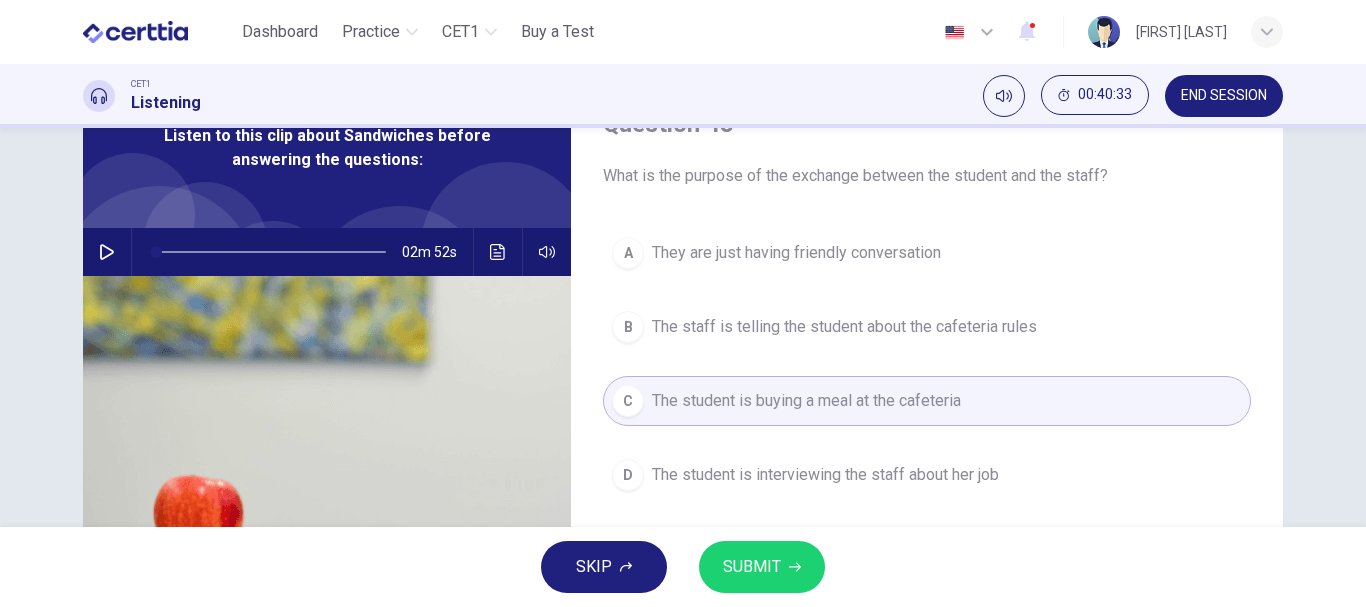 click on "SUBMIT" at bounding box center [762, 567] 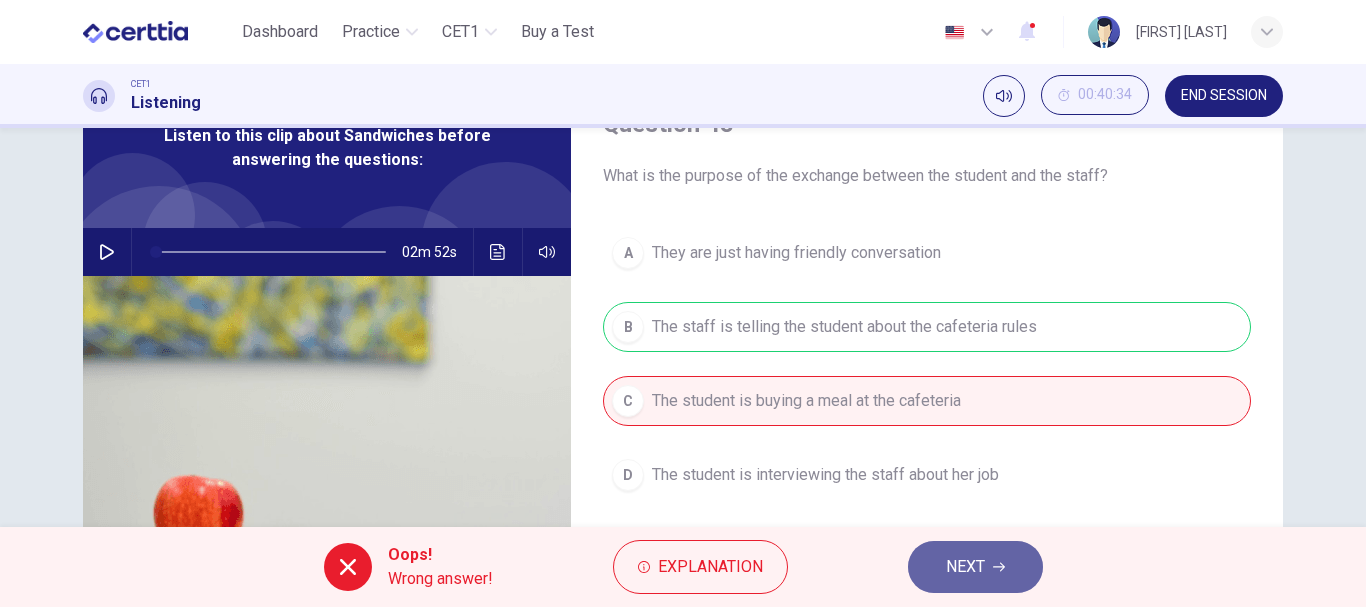 click on "NEXT" at bounding box center (965, 567) 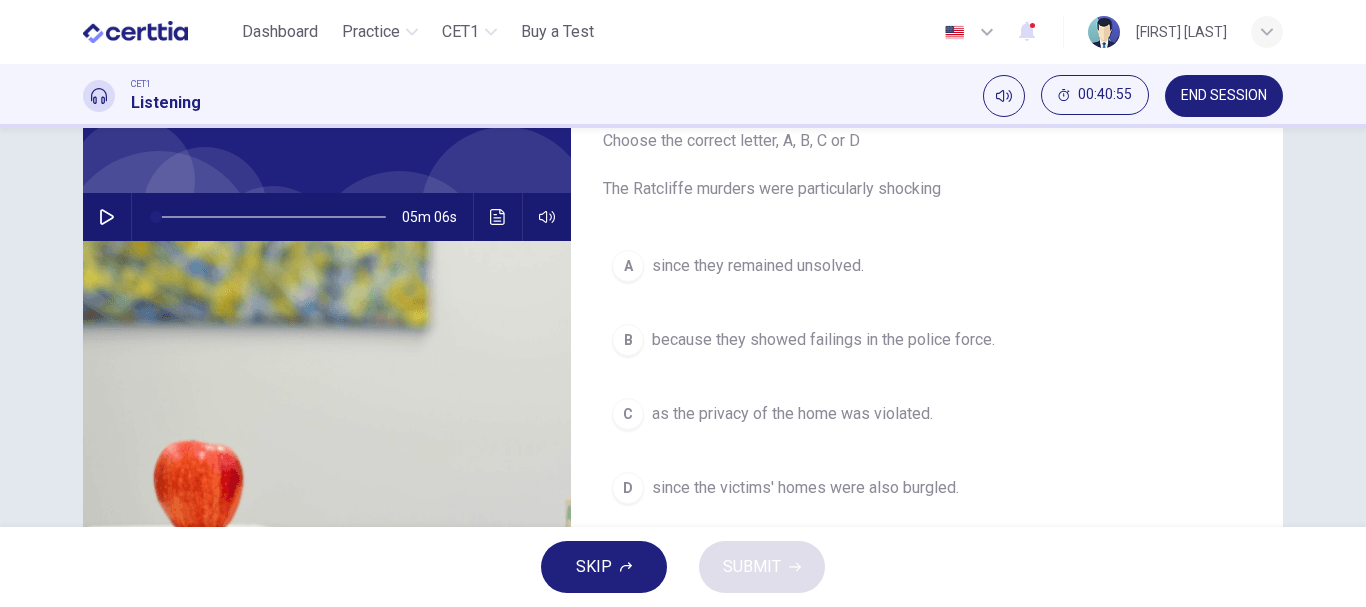 scroll, scrollTop: 100, scrollLeft: 0, axis: vertical 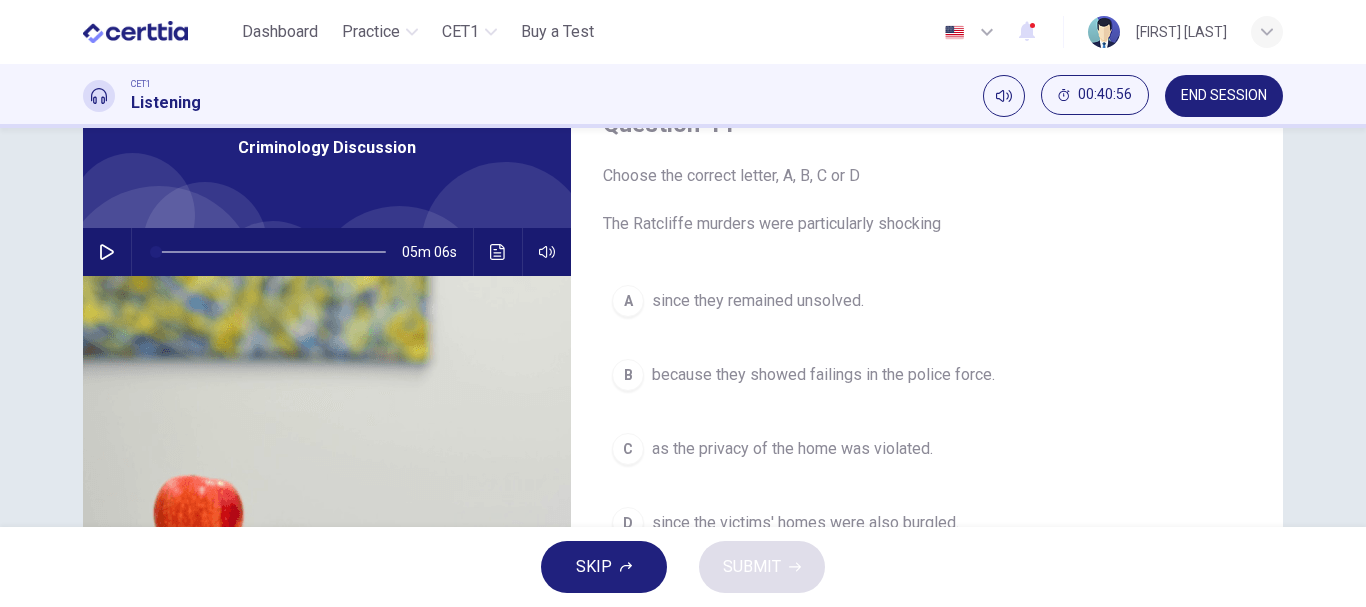 click 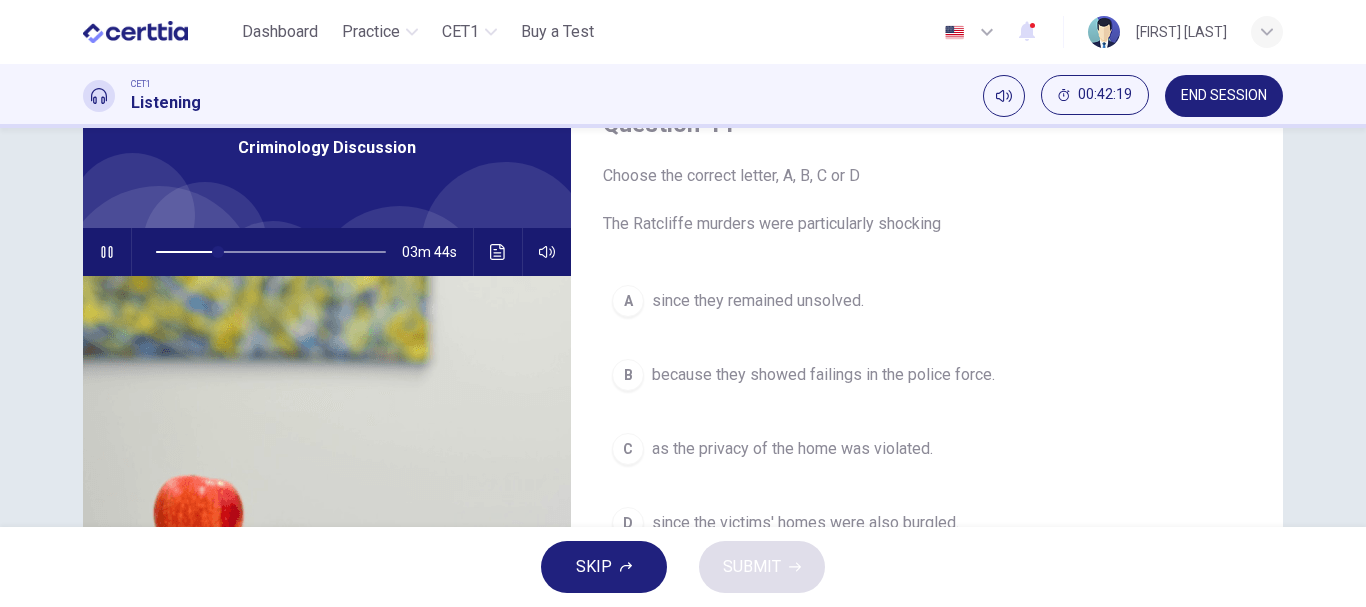 scroll, scrollTop: 200, scrollLeft: 0, axis: vertical 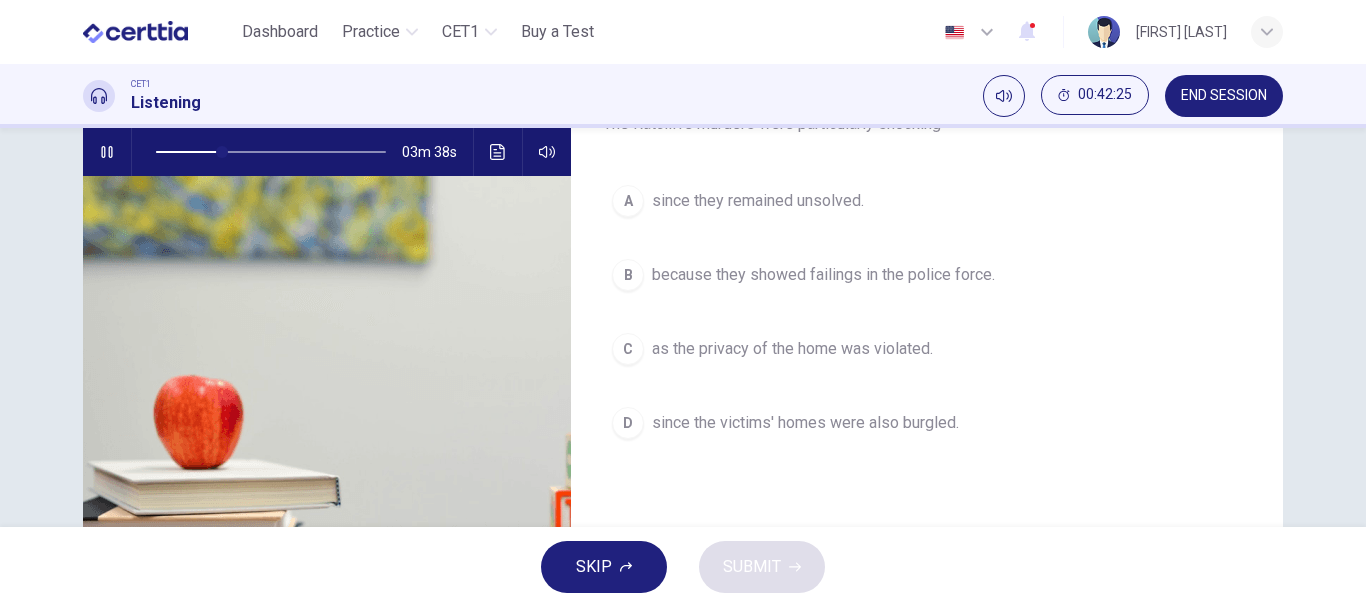click on "since the victims' homes were also burgled." at bounding box center [805, 423] 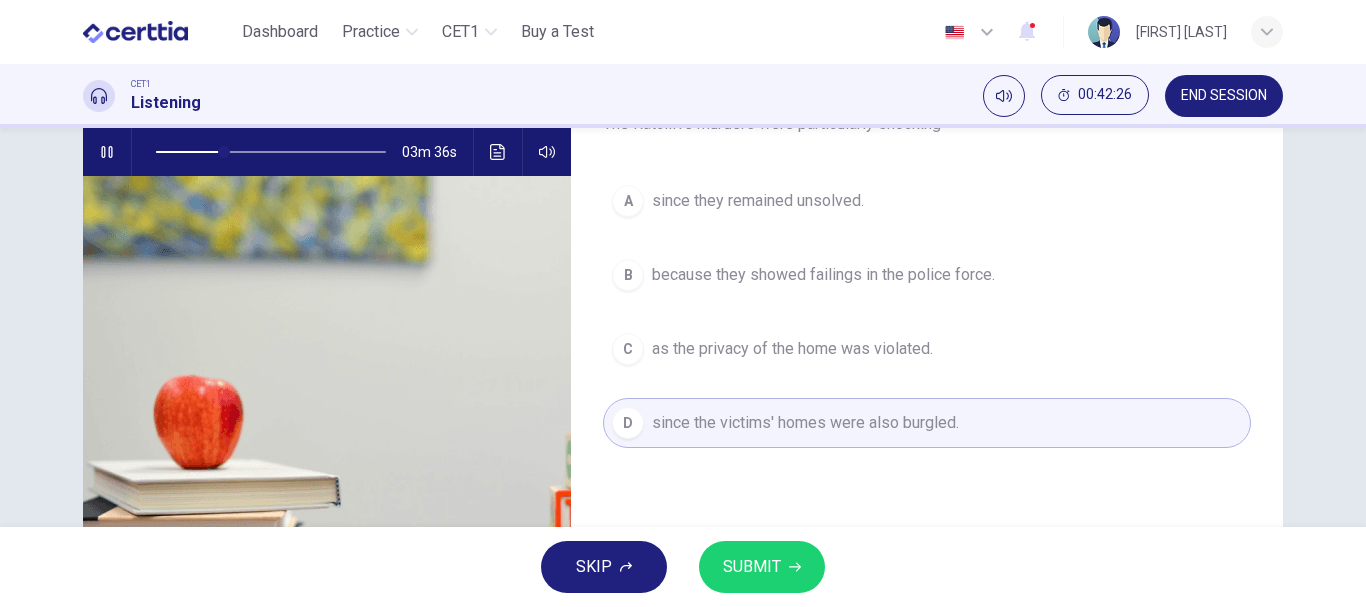 click on "SUBMIT" at bounding box center (752, 567) 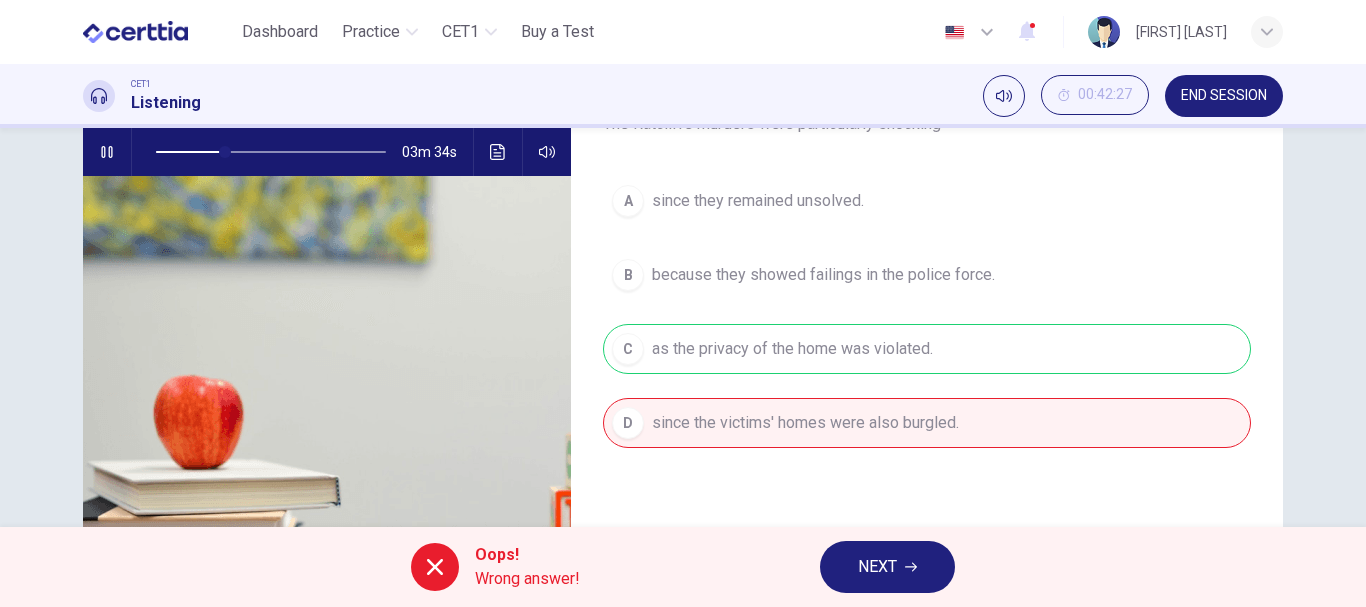 click on "NEXT" at bounding box center [887, 567] 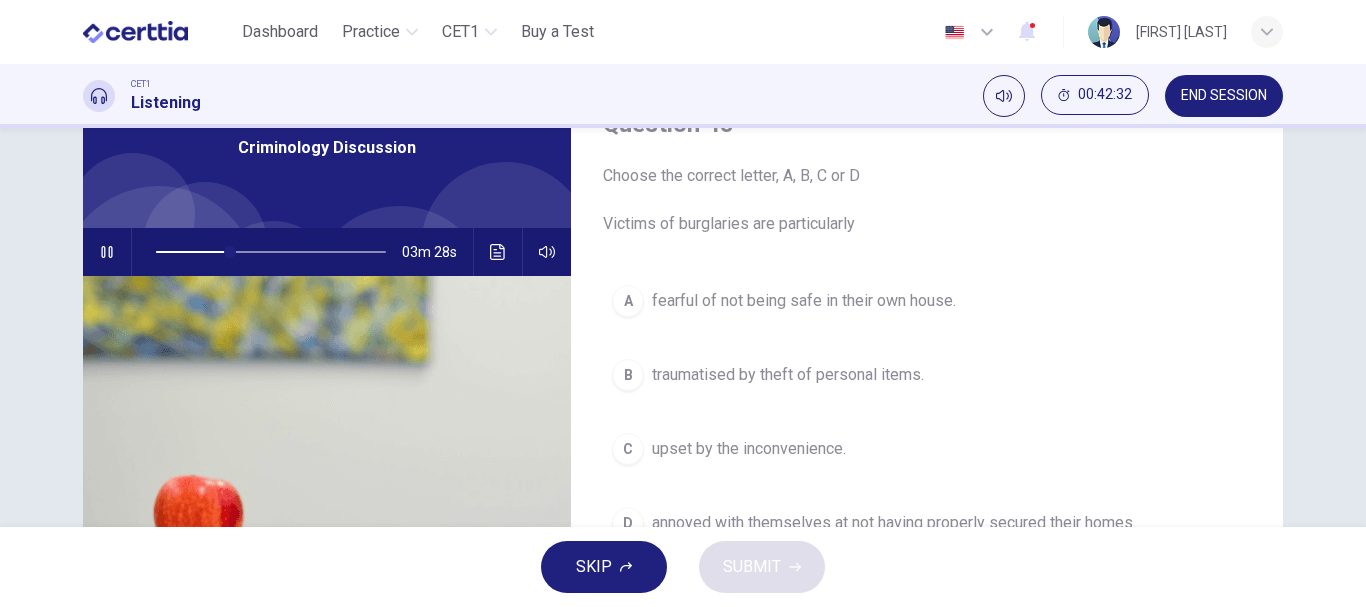 scroll, scrollTop: 200, scrollLeft: 0, axis: vertical 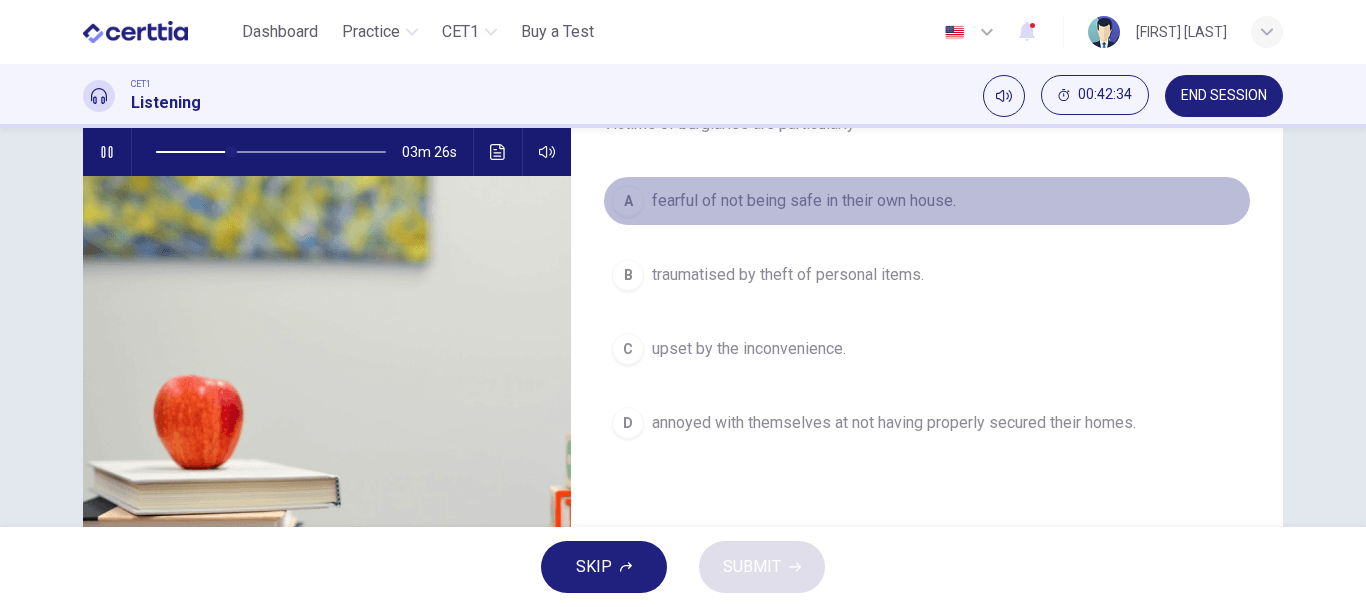 click on "fearful of not being safe in their own house." at bounding box center [804, 201] 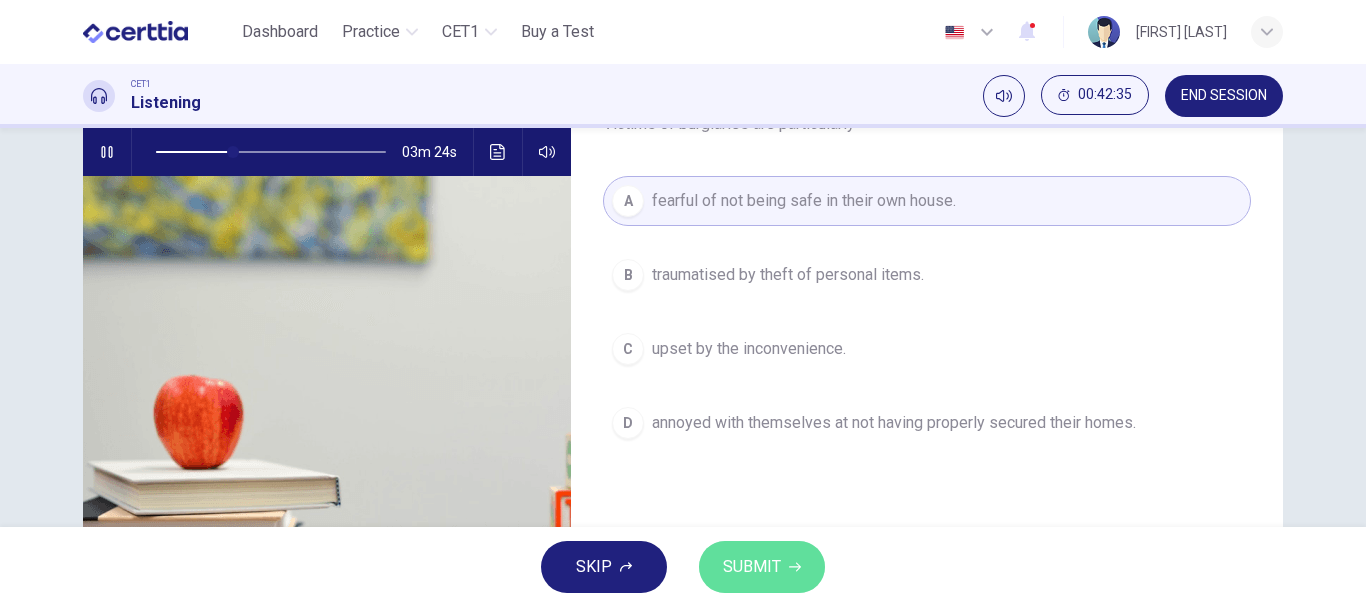 click on "SUBMIT" at bounding box center (762, 567) 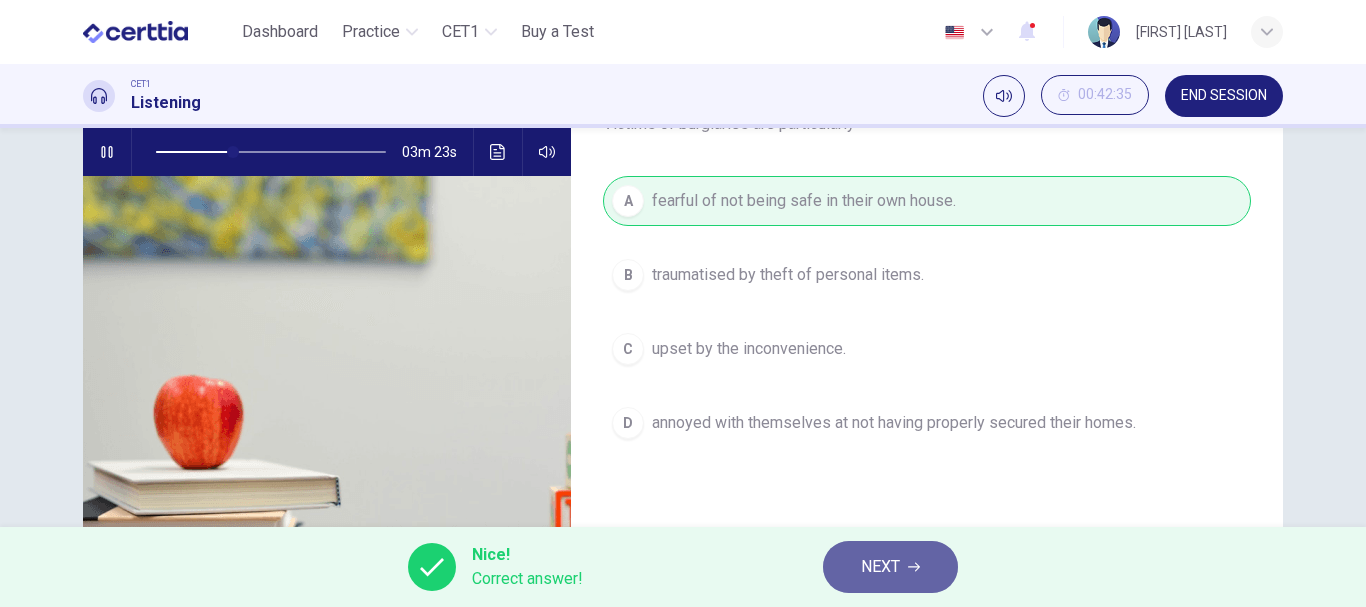 click on "NEXT" at bounding box center (890, 567) 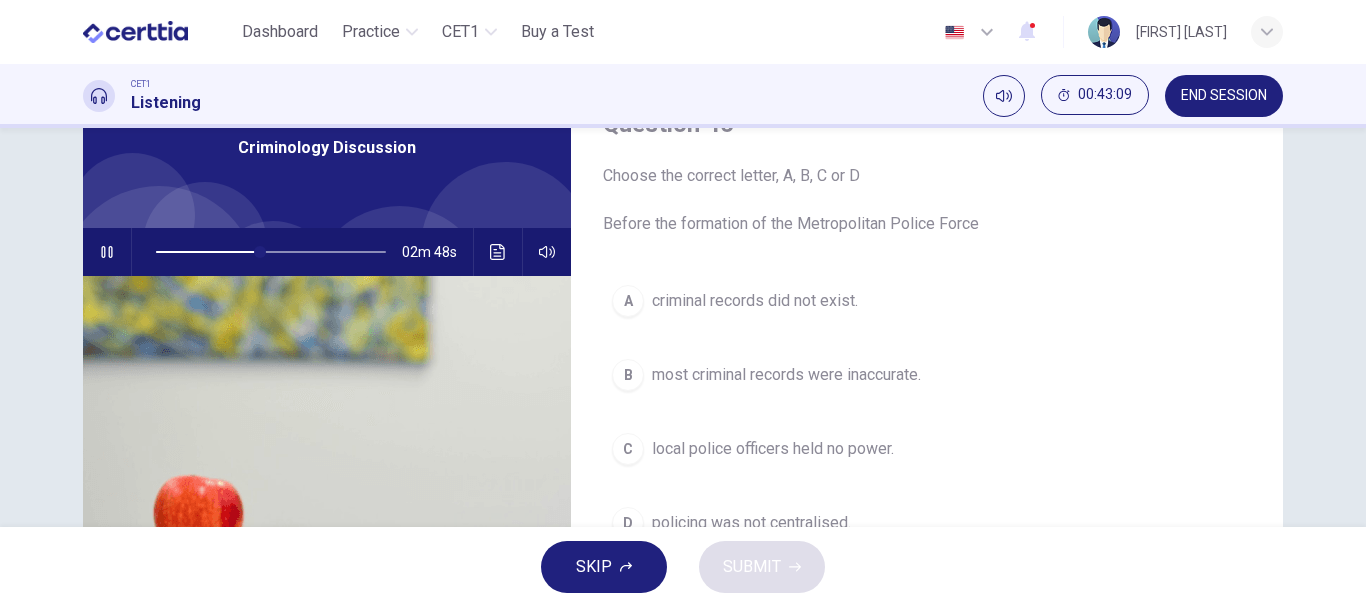 scroll, scrollTop: 200, scrollLeft: 0, axis: vertical 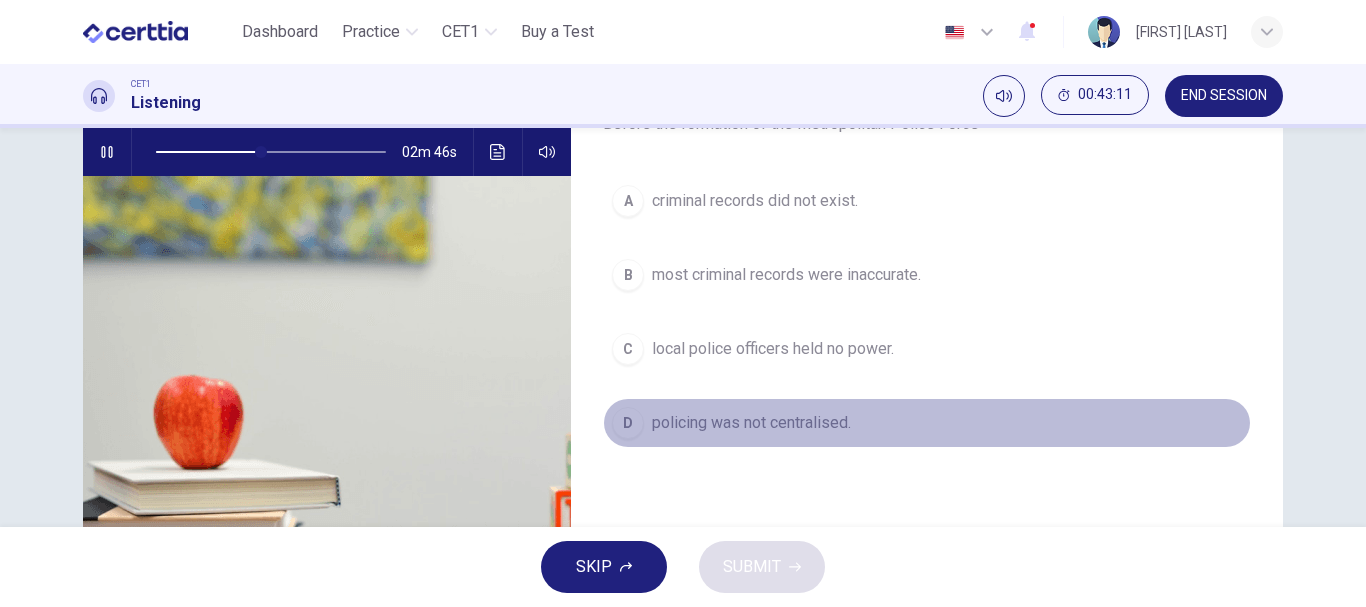 click on "policing was not centralised." at bounding box center [751, 423] 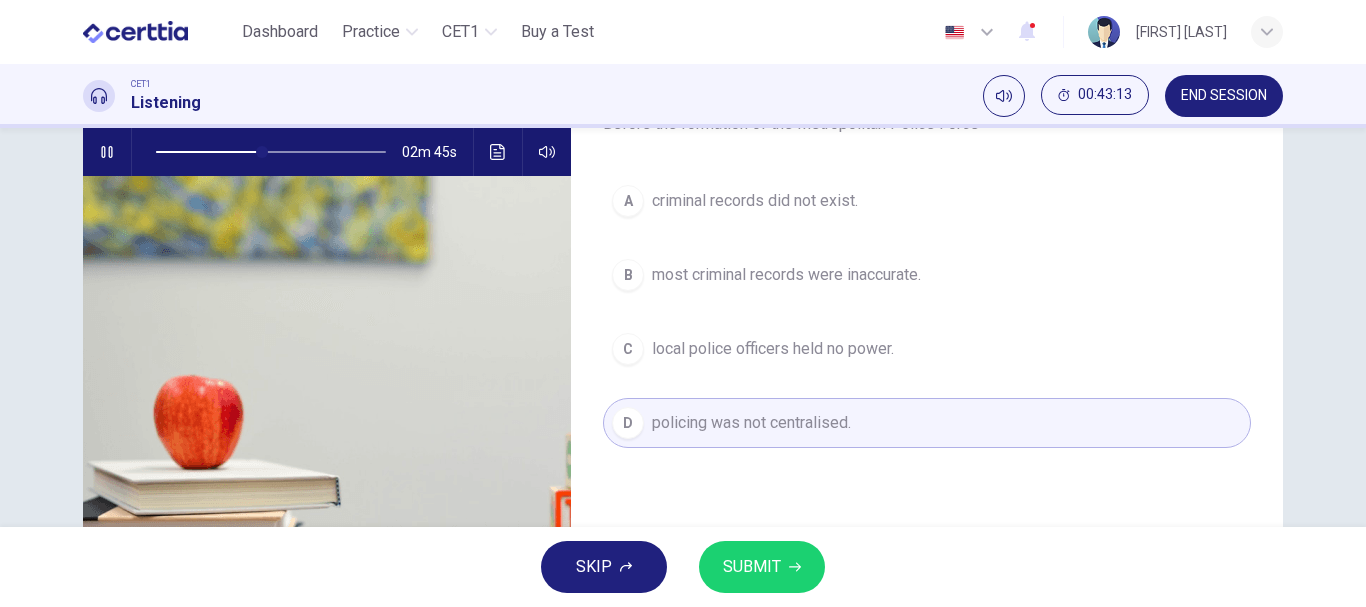 click 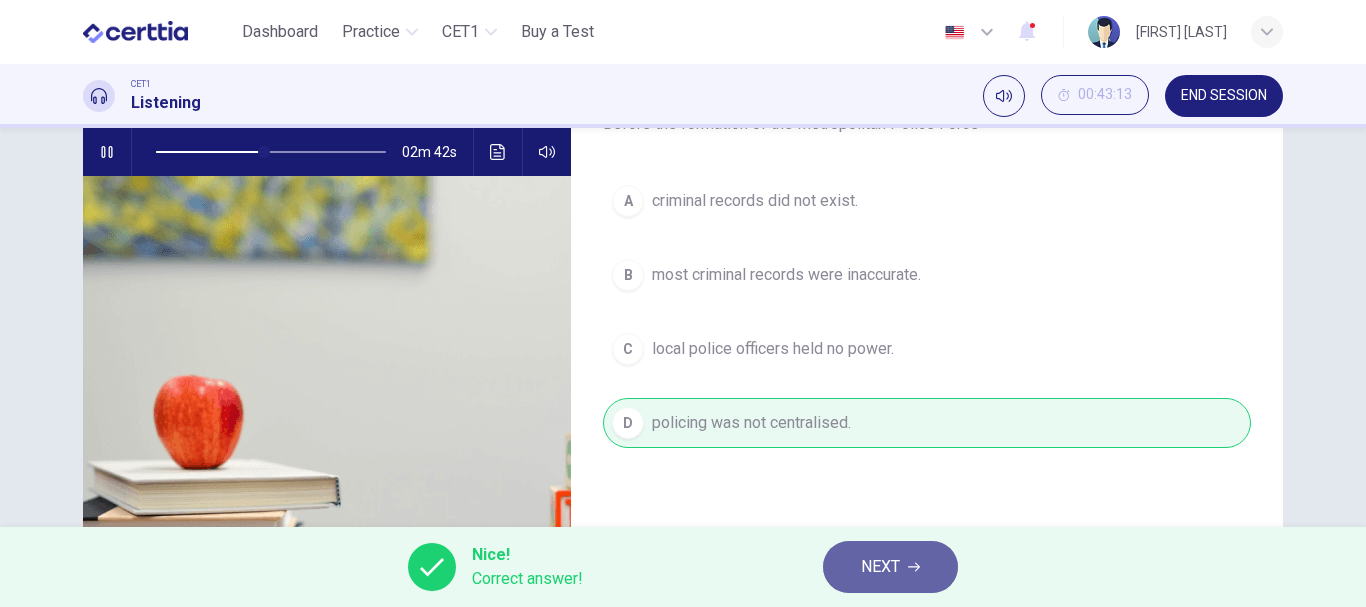 click on "NEXT" at bounding box center [880, 567] 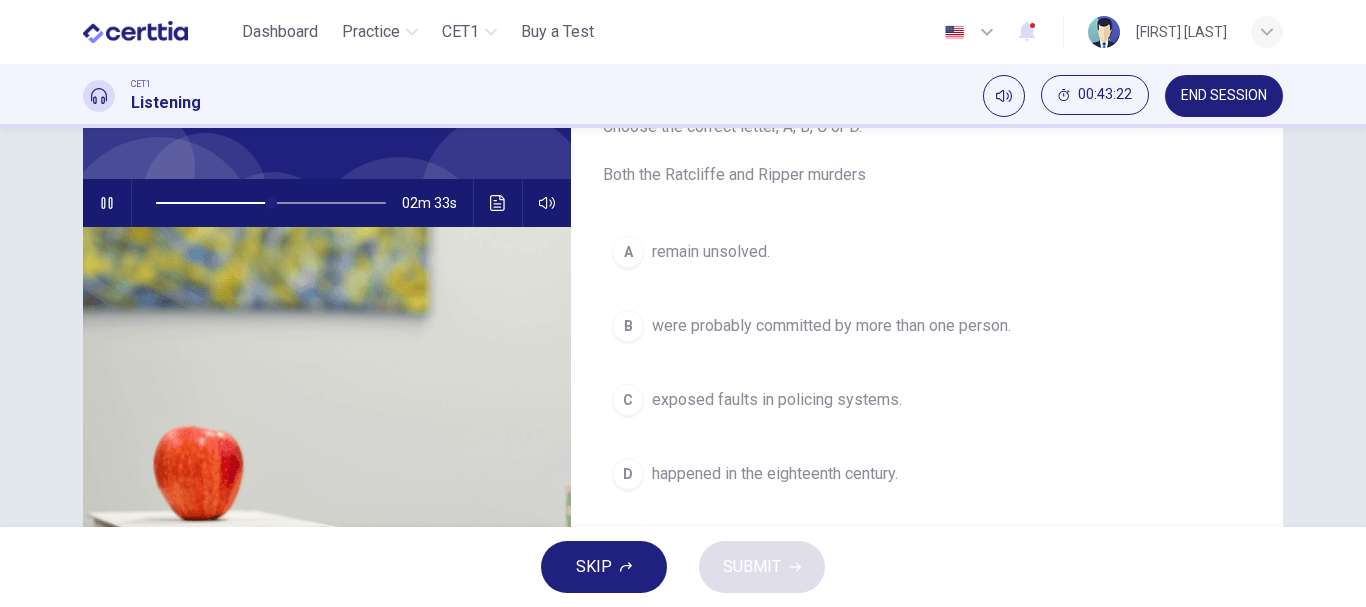 scroll, scrollTop: 100, scrollLeft: 0, axis: vertical 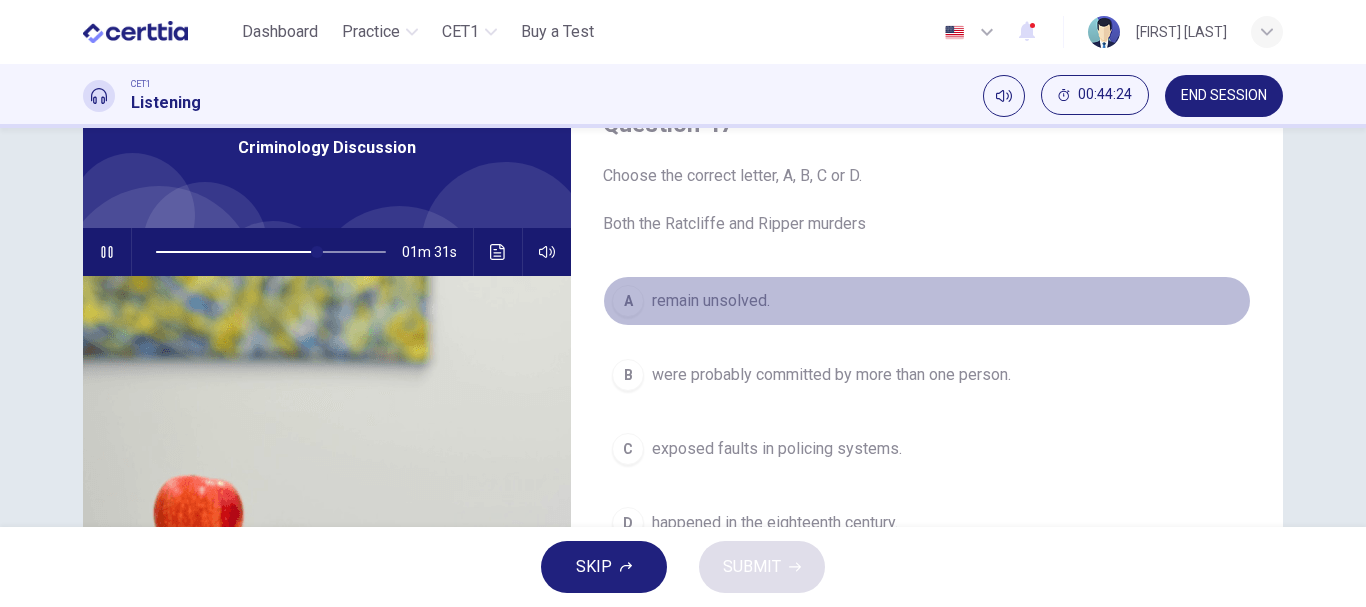 click on "remain unsolved." at bounding box center (711, 301) 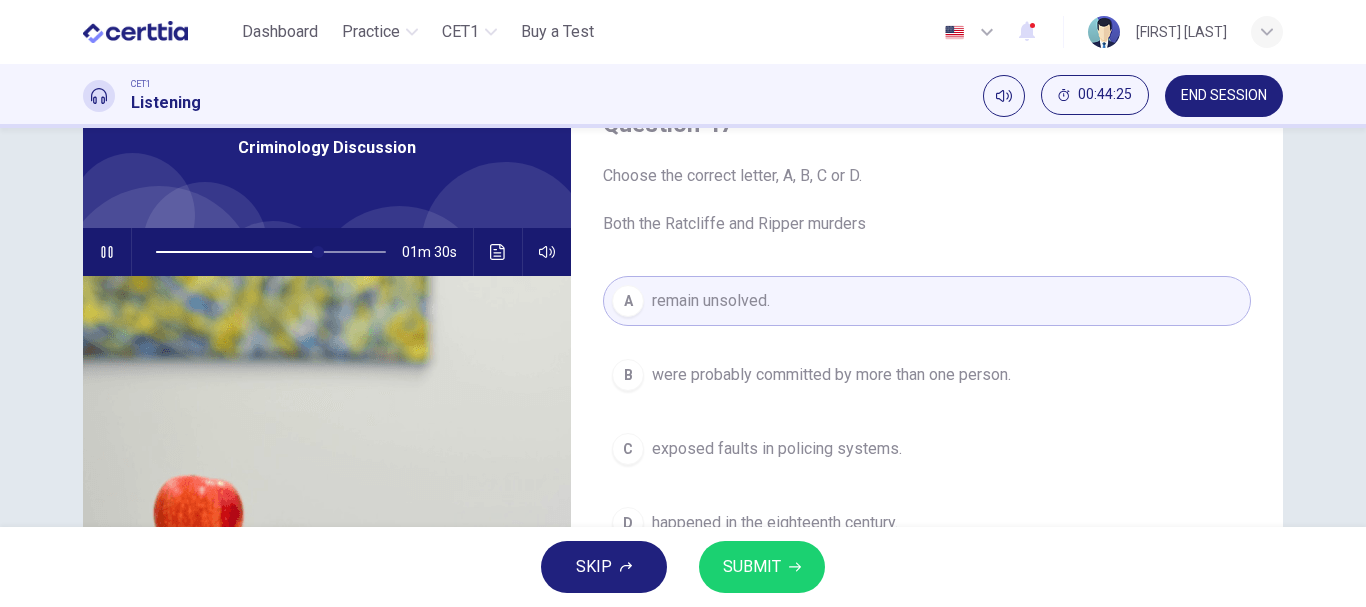 click on "SUBMIT" at bounding box center [752, 567] 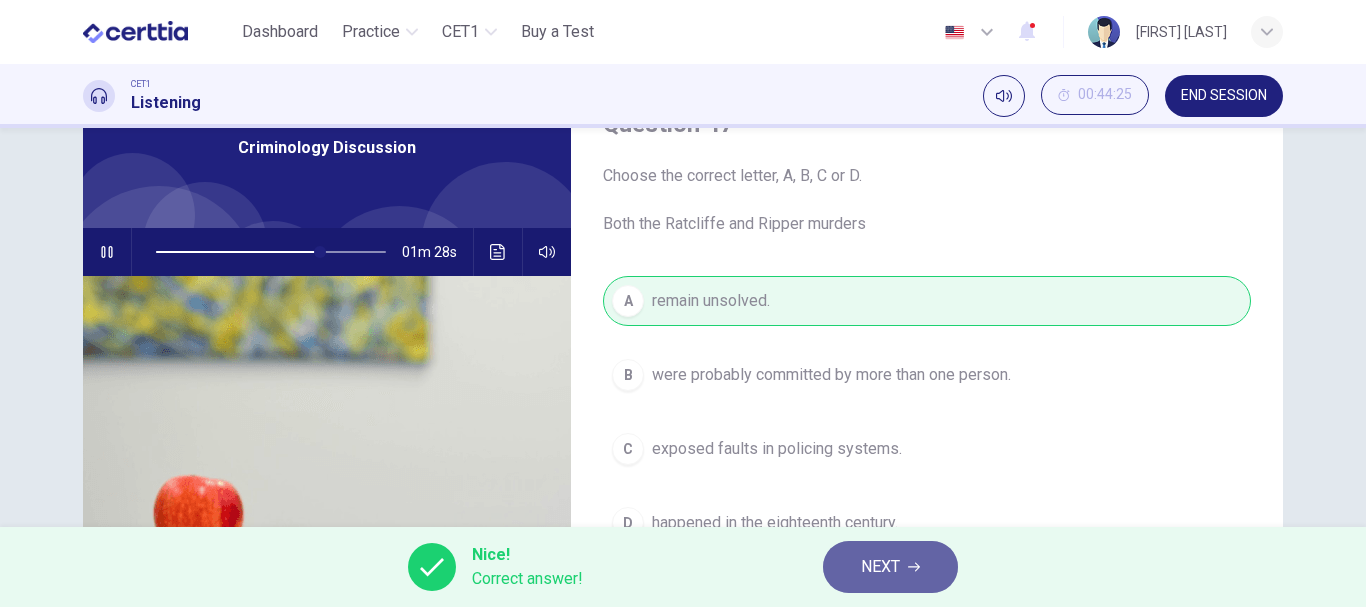 click on "NEXT" at bounding box center [880, 567] 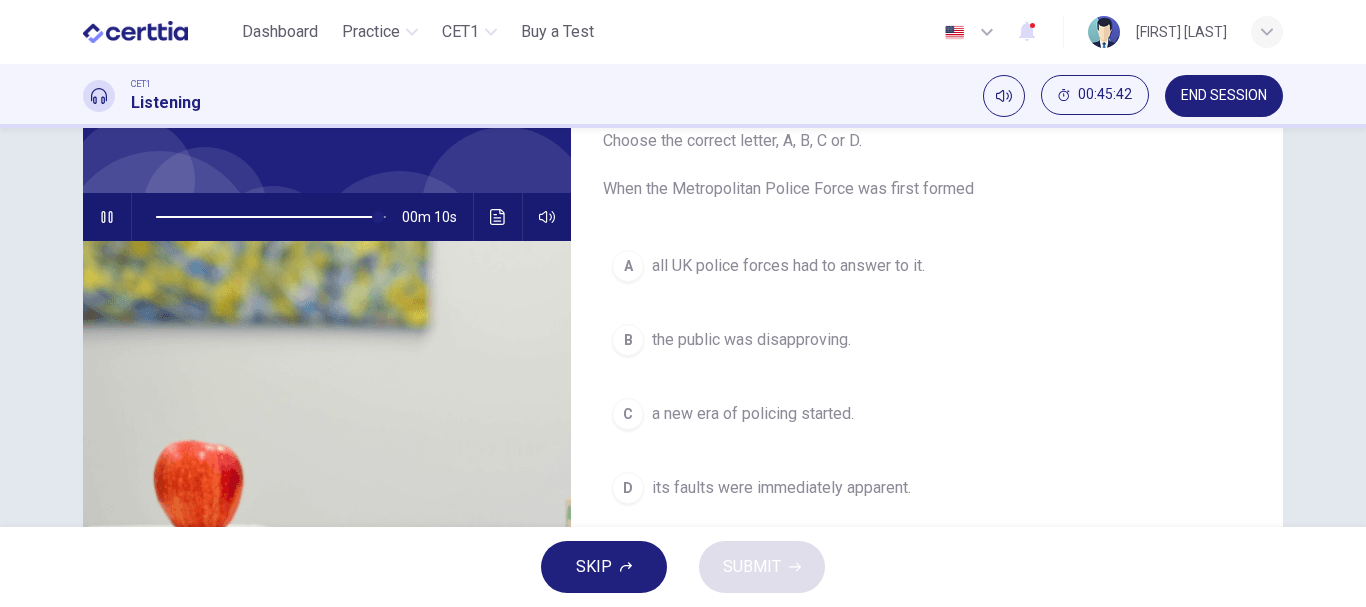 scroll, scrollTop: 100, scrollLeft: 0, axis: vertical 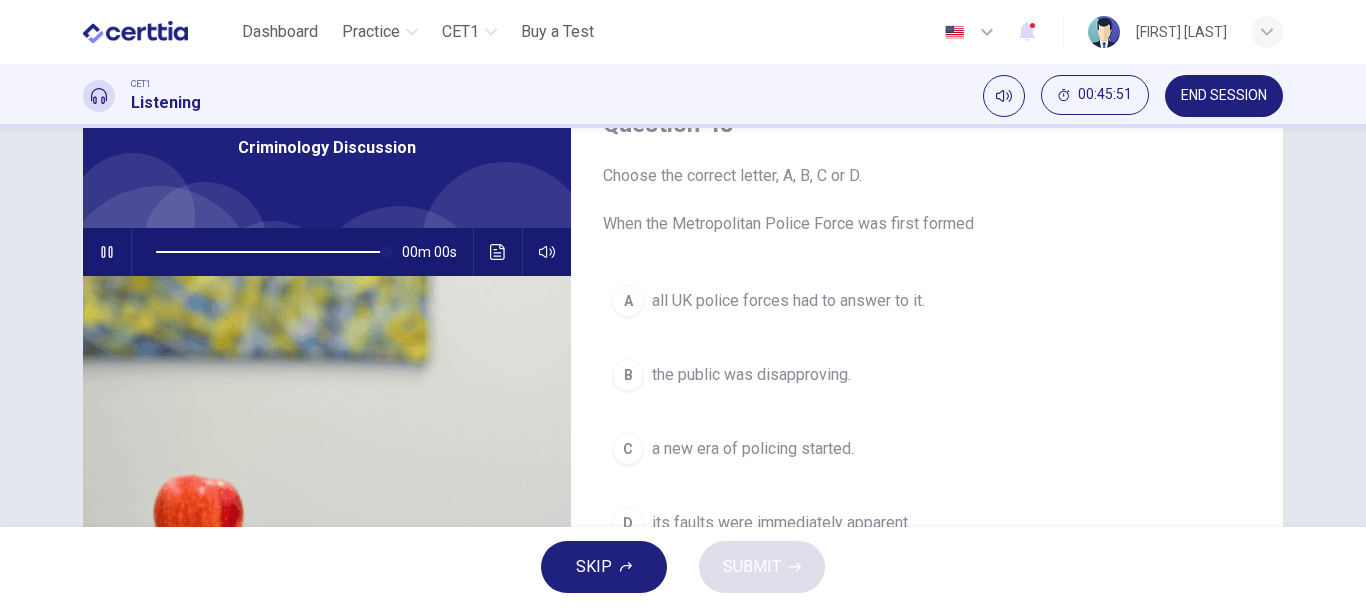 type on "*" 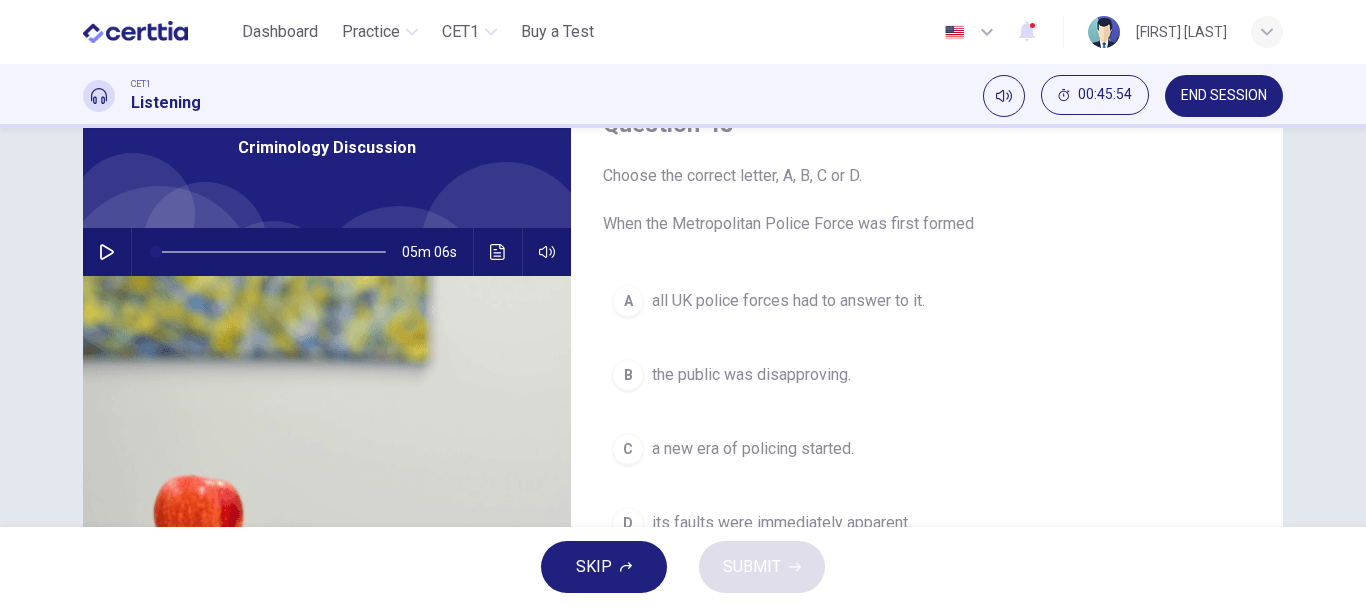 scroll, scrollTop: 200, scrollLeft: 0, axis: vertical 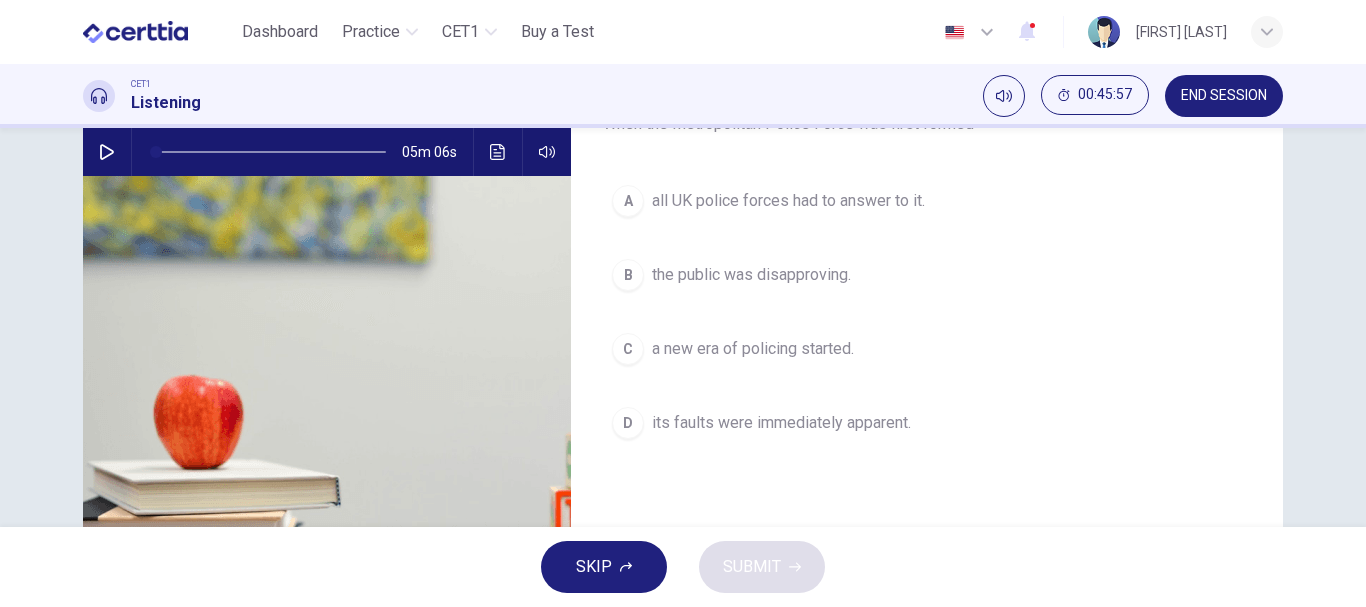 click on "B the public was disapproving." at bounding box center (927, 275) 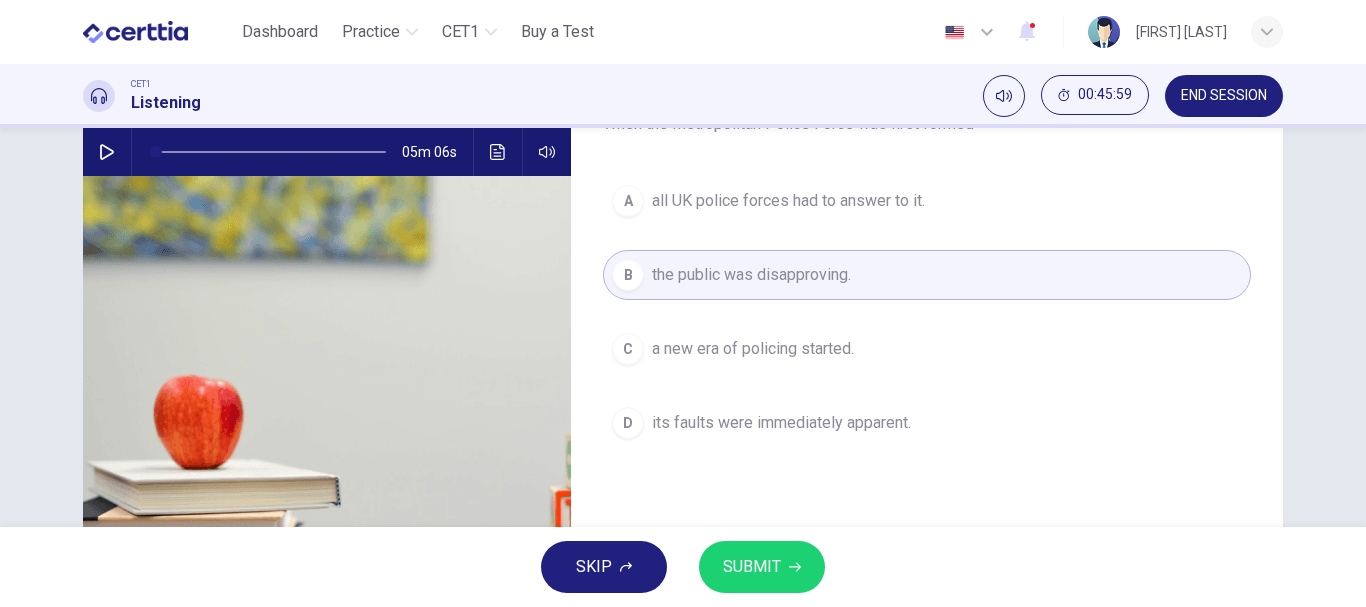click on "SUBMIT" at bounding box center (762, 567) 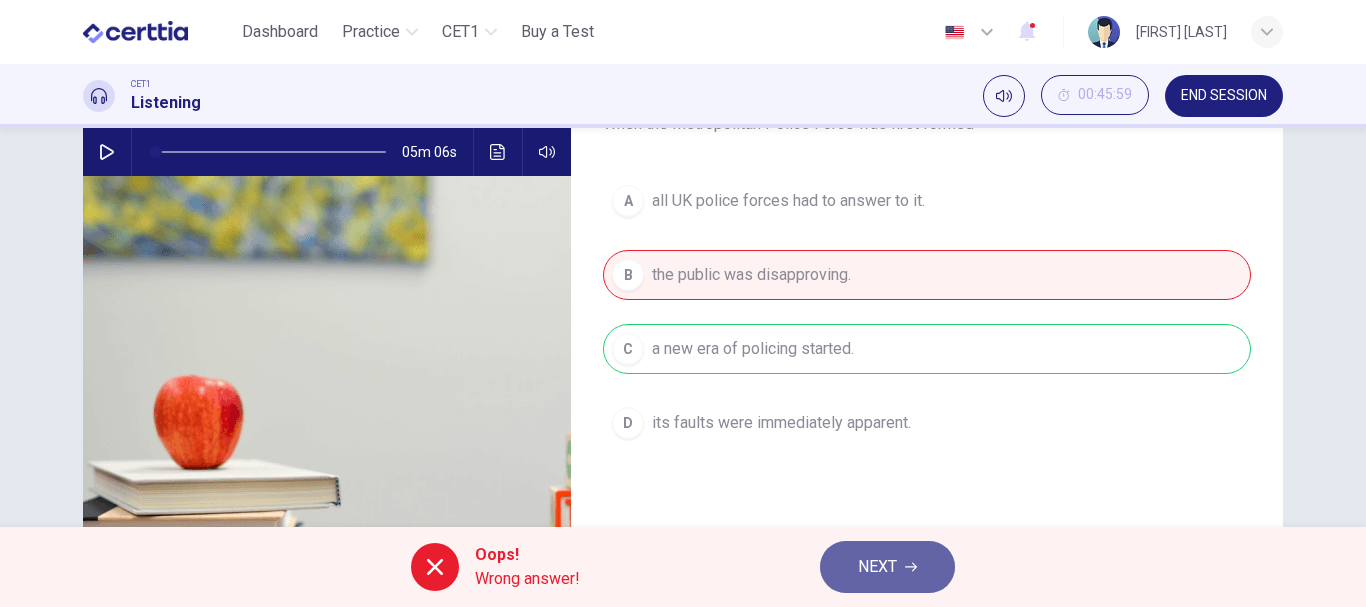 click on "NEXT" at bounding box center [877, 567] 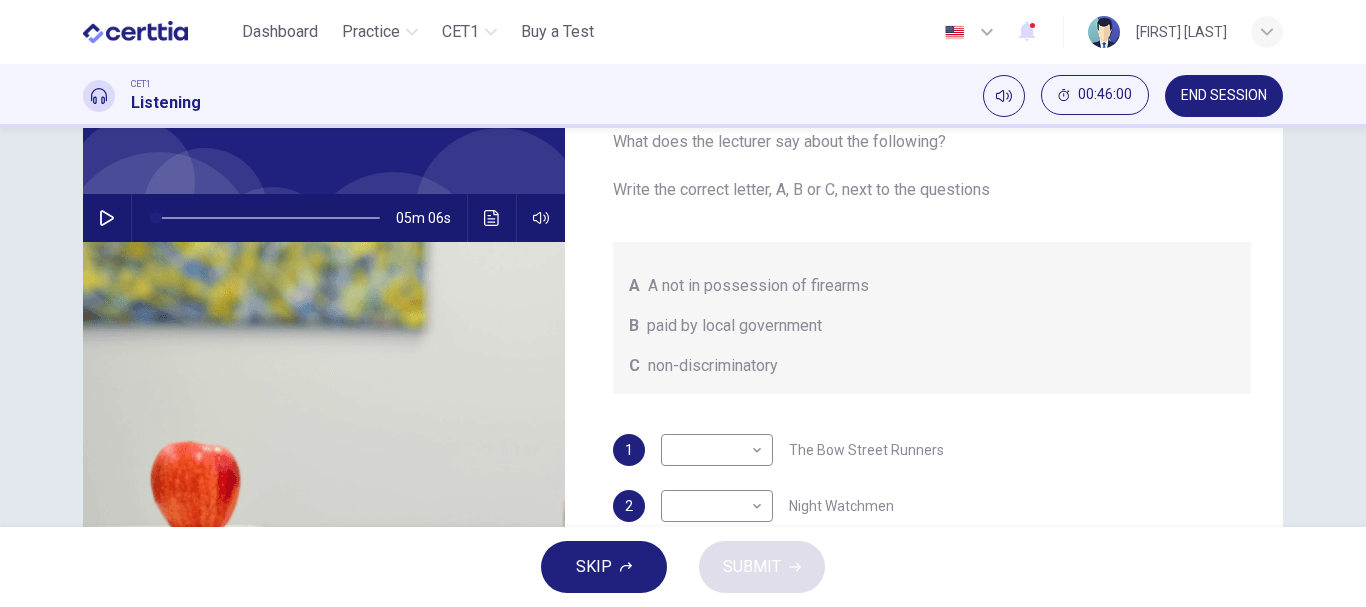 scroll, scrollTop: 100, scrollLeft: 0, axis: vertical 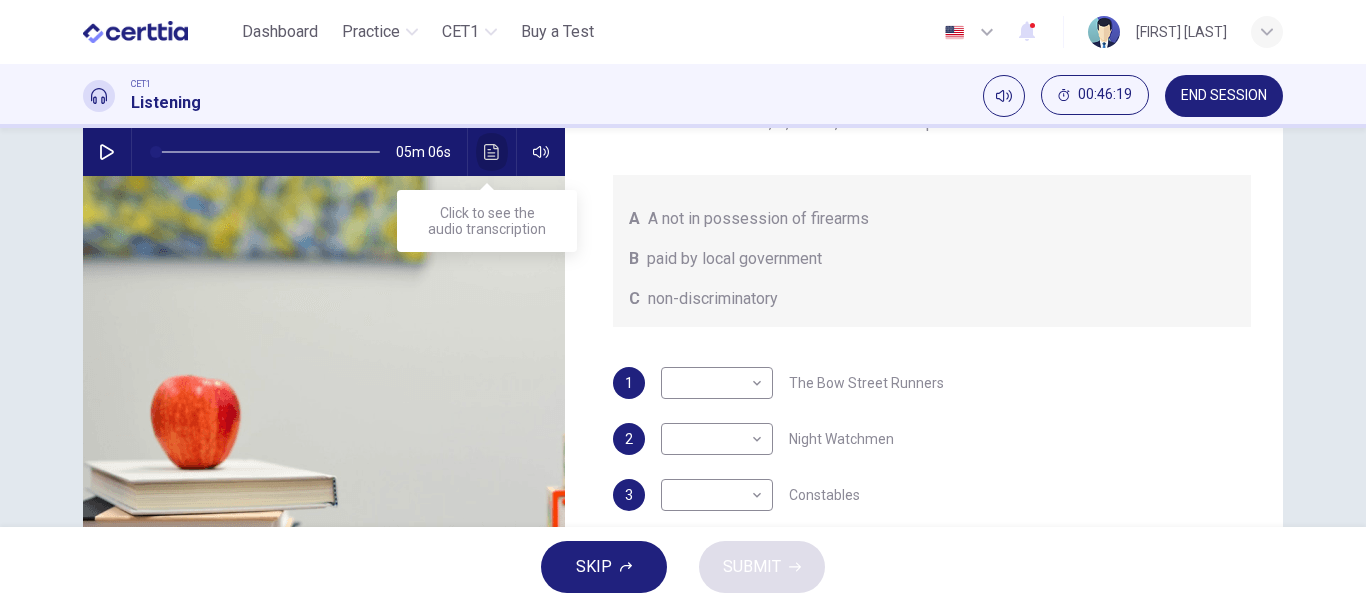 click 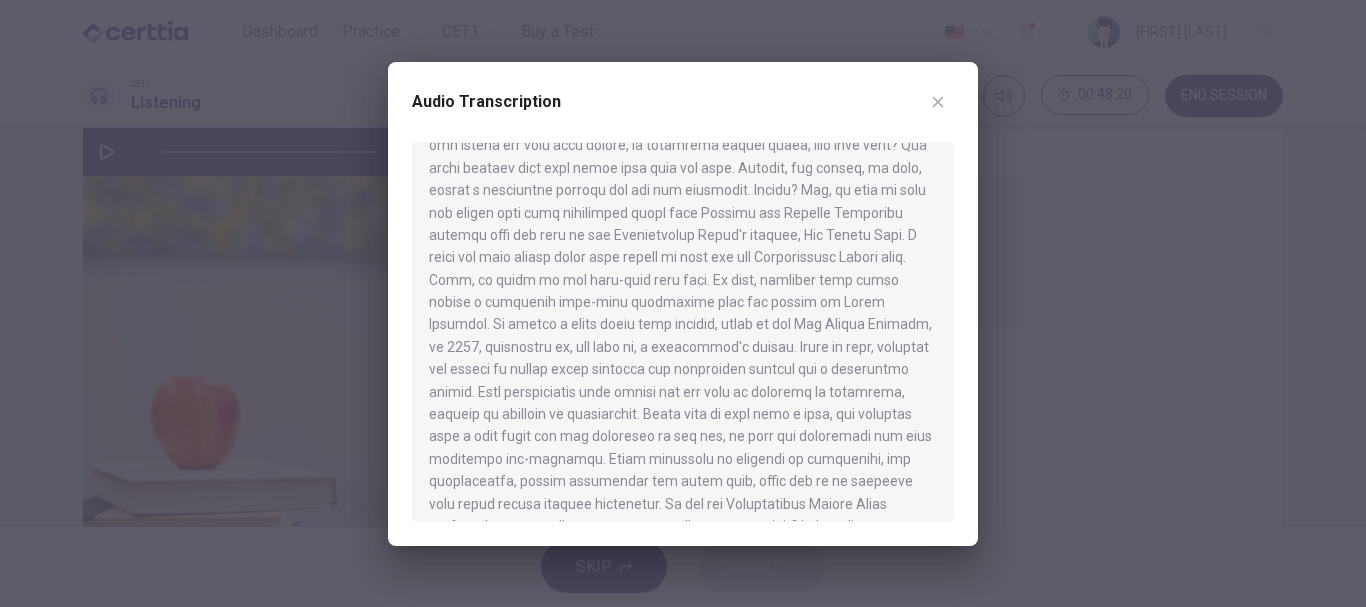 scroll, scrollTop: 975, scrollLeft: 0, axis: vertical 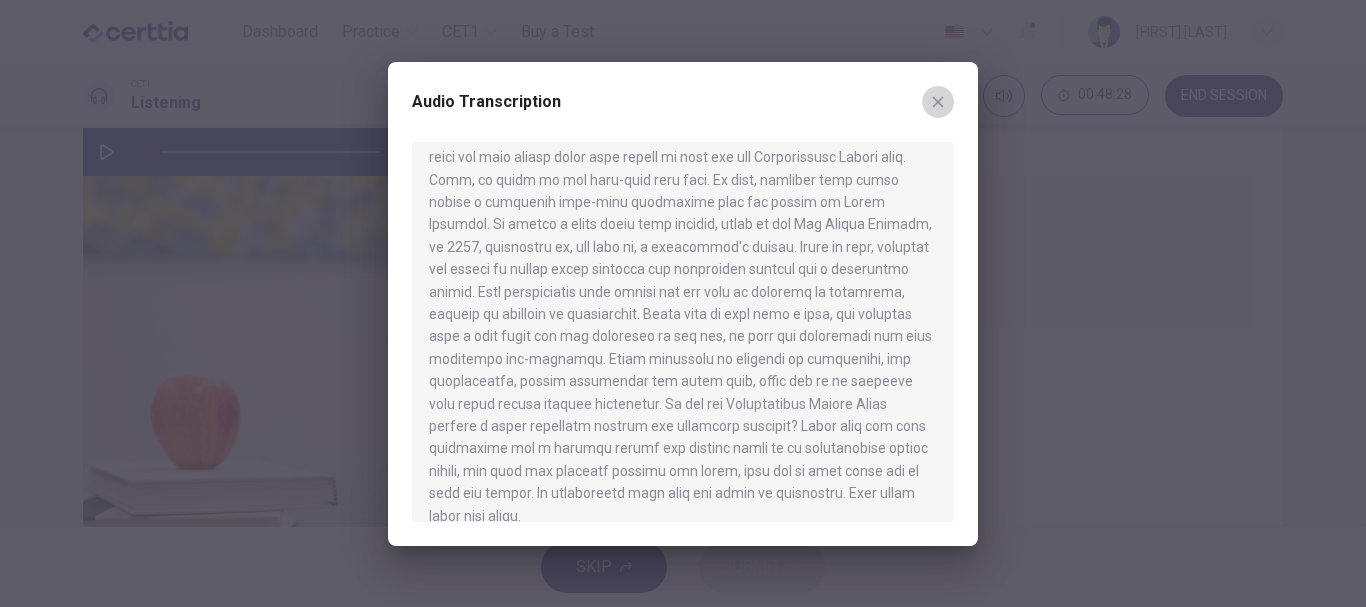 click 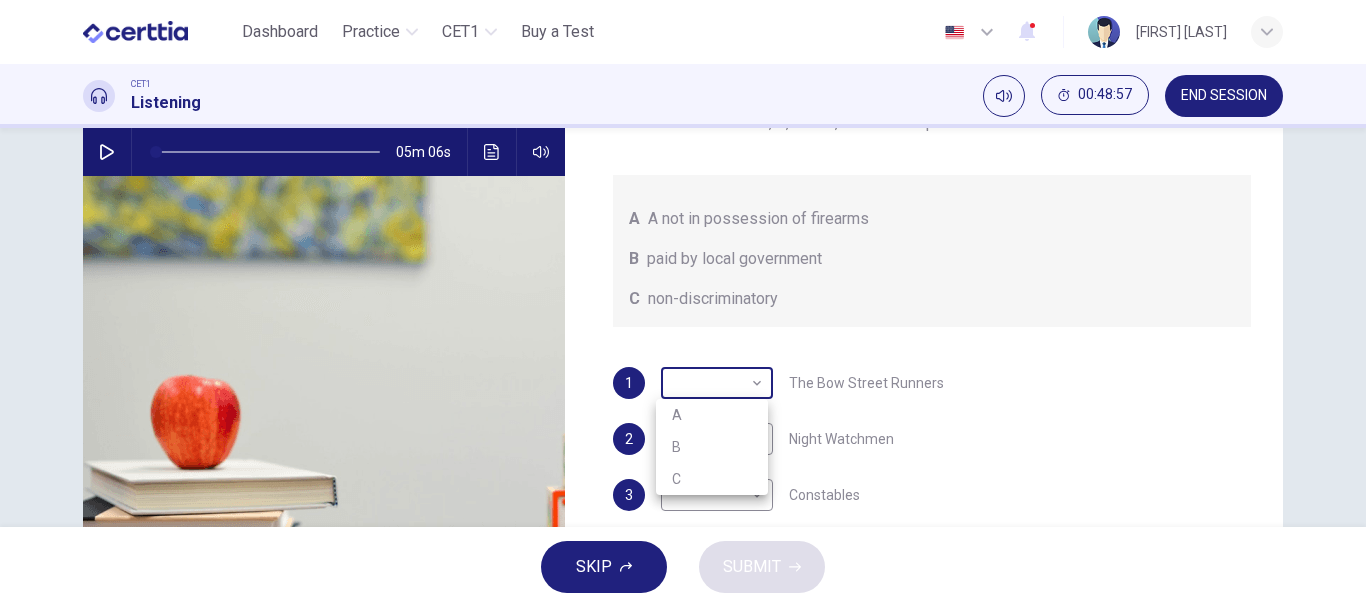 click on "Este sitio utiliza cookies, como se explica en nuestra  Política de Privacidad . Si acepta el uso de cookies, haga clic en el botón Aceptar y continúe navegando por nuestro sitio.   Política de Privacidad Aceptar Dashboard Practice CET1 Buy a Test English ** ​ [FIRST] [LAST] CET1 Listening 00:48:57 END SESSION Question 49 What does the lecturer say about the following? Write the correct letter, A, B or C, next to the questions A  A not in possession of firearms B paid by local government C non-discriminatory 1 ​ ​ The Bow Street Runners
2 ​ ​ Night Watchmen 3 ​ ​ Constables 4 ​ ​ The Metropolitan Police Force 5 ​ ​ Contemporary Police Forces Criminology Discussion 05m 06s SKIP SUBMIT Certtia - Online Testing Platform Dashboard Practice CET1 Pricing   Notifications © Copyright  2025 A B C" at bounding box center [683, 303] 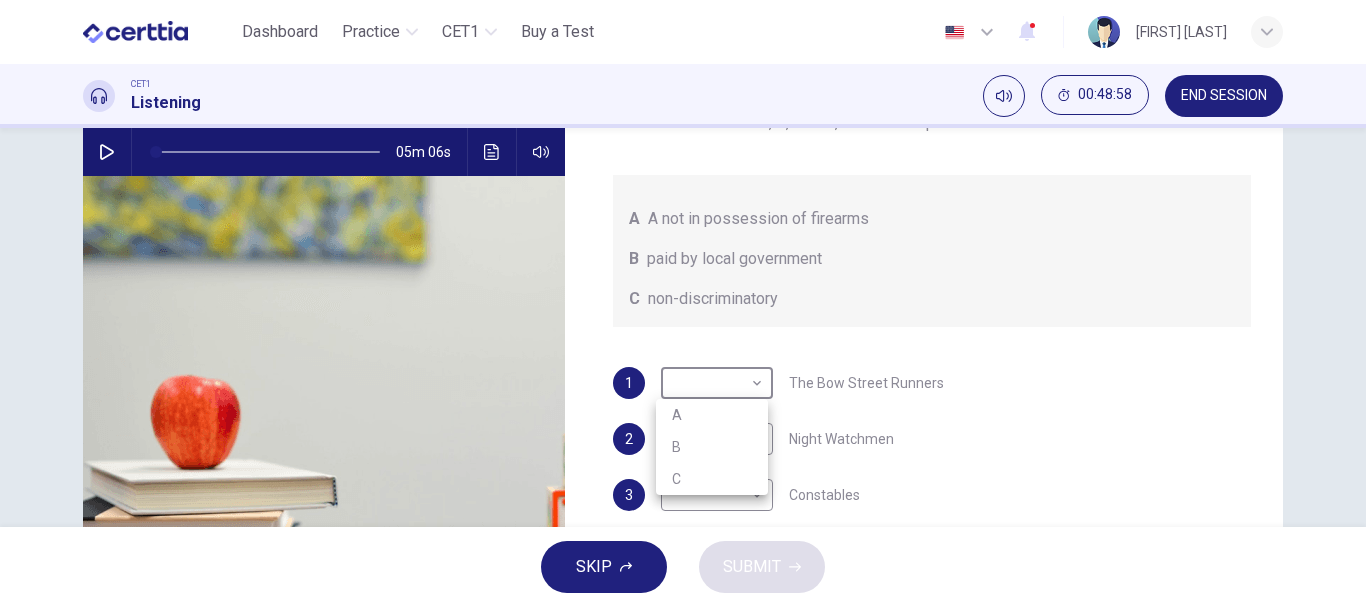 click on "B" at bounding box center [712, 447] 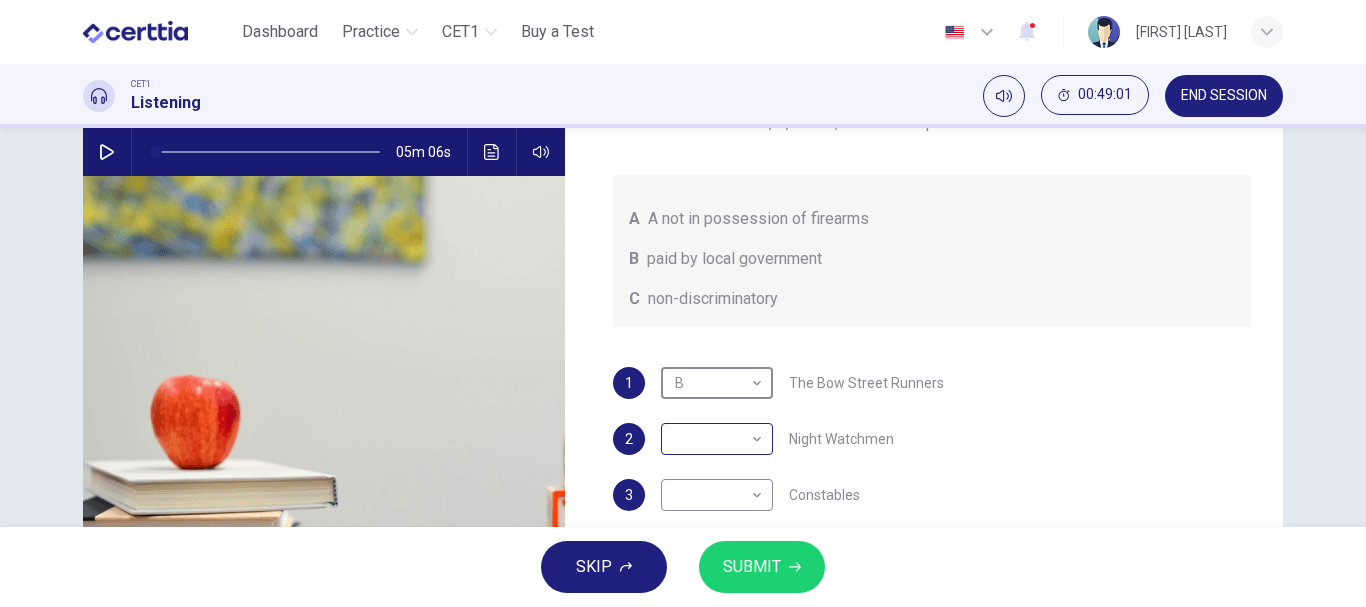 click on "Este sitio utiliza cookies, como se explica en nuestra  Política de Privacidad . Si acepta el uso de cookies, haga clic en el botón Aceptar y continúe navegando por nuestro sitio.   Política de Privacidad Aceptar Dashboard Practice CET1 Buy a Test English ** ​ [FIRST] [LAST] CET1 Listening 00:49:01 END SESSION Question 49 What does the lecturer say about the following? Write the correct letter, A, B or C, next to the questions A  A not in possession of firearms B paid by local government C non-discriminatory 1 B * ​ The Bow Street Runners
2 ​ ​ Night Watchmen 3 ​ ​ Constables 4 ​ ​ The Metropolitan Police Force 5 ​ ​ Contemporary Police Forces Criminology Discussion 05m 06s SKIP SUBMIT Certtia - Online Testing Platform Dashboard Practice CET1 Pricing   Notifications © Copyright  2025" at bounding box center (683, 303) 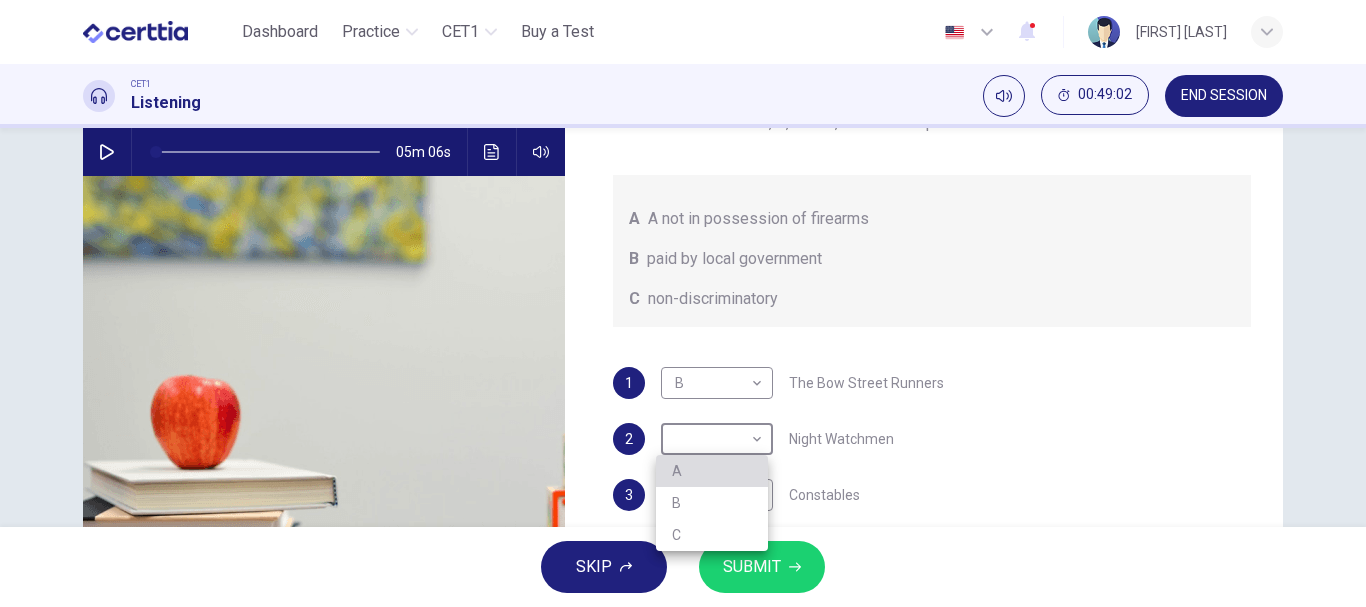 click on "A" at bounding box center (712, 471) 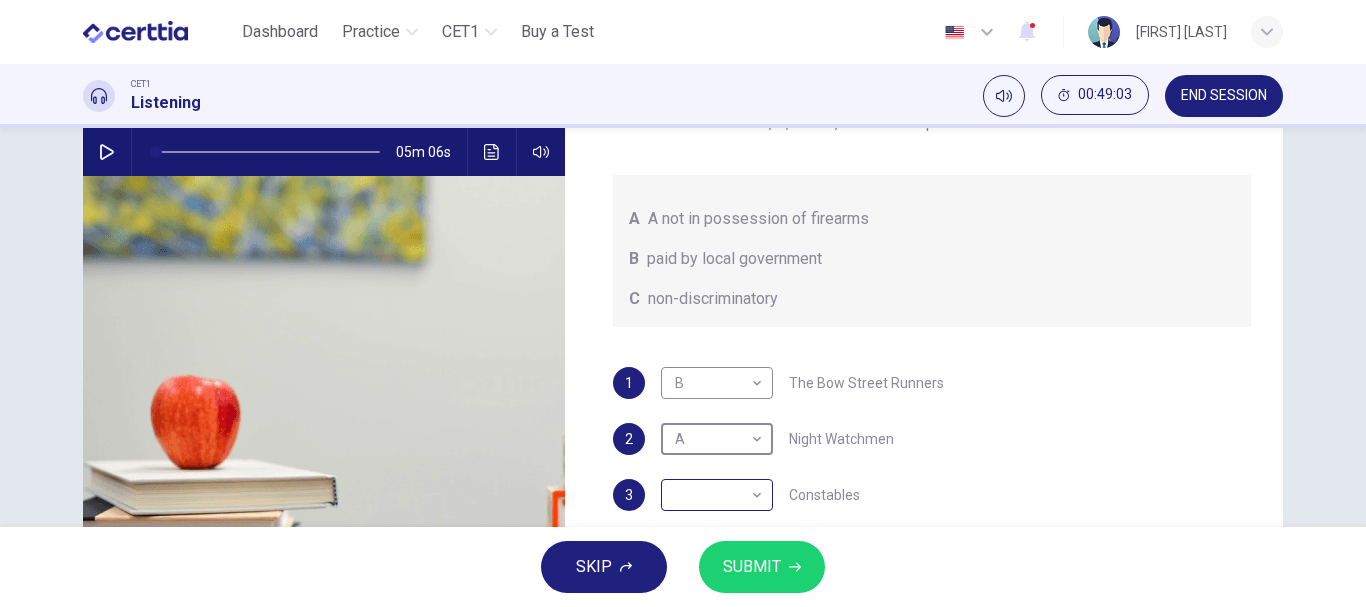 click on "Este sitio utiliza cookies, como se explica en nuestra  Política de Privacidad . Si acepta el uso de cookies, haga clic en el botón Aceptar y continúe navegando por nuestro sitio.   Política de Privacidad Aceptar Dashboard Practice CET1 Buy a Test English ** ​ [FIRST] [LAST] CET1 Listening 00:49:03 END SESSION Question 49 What does the lecturer say about the following? Write the correct letter, A, B or C, next to the questions A  A not in possession of firearms B paid by local government C non-discriminatory 1 B * ​ The Bow Street Runners
2 A * ​ Night Watchmen 3 ​ ​ Constables 4 ​ ​ The Metropolitan Police Force 5 ​ ​ Contemporary Police Forces Criminology Discussion 05m 06s SKIP SUBMIT Certtia - Online Testing Platform Dashboard Practice CET1 Pricing   Notifications © Copyright  2025" at bounding box center [683, 303] 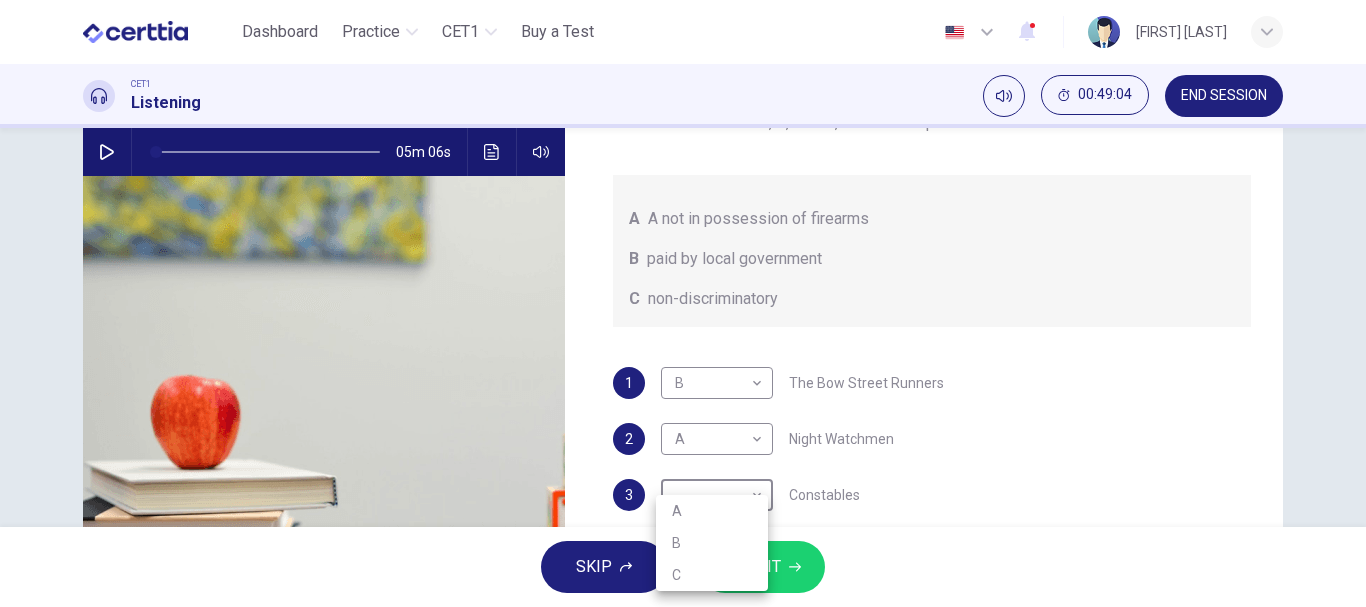 click on "C" at bounding box center (712, 575) 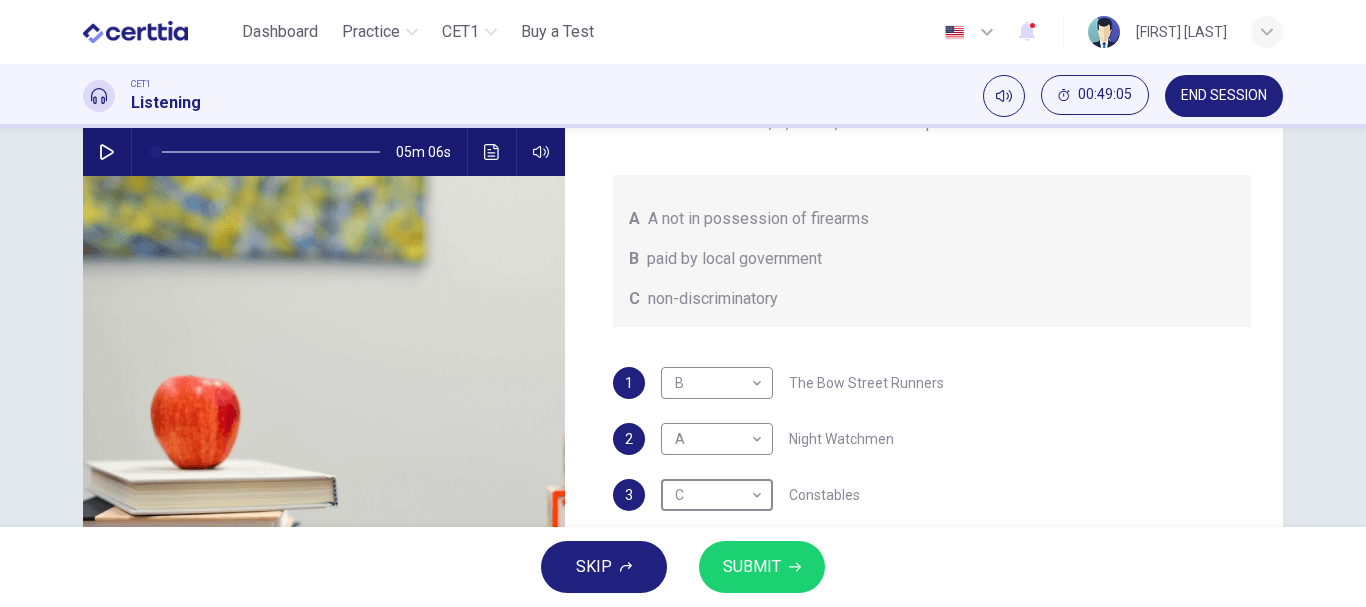 click on "SUBMIT" at bounding box center (762, 567) 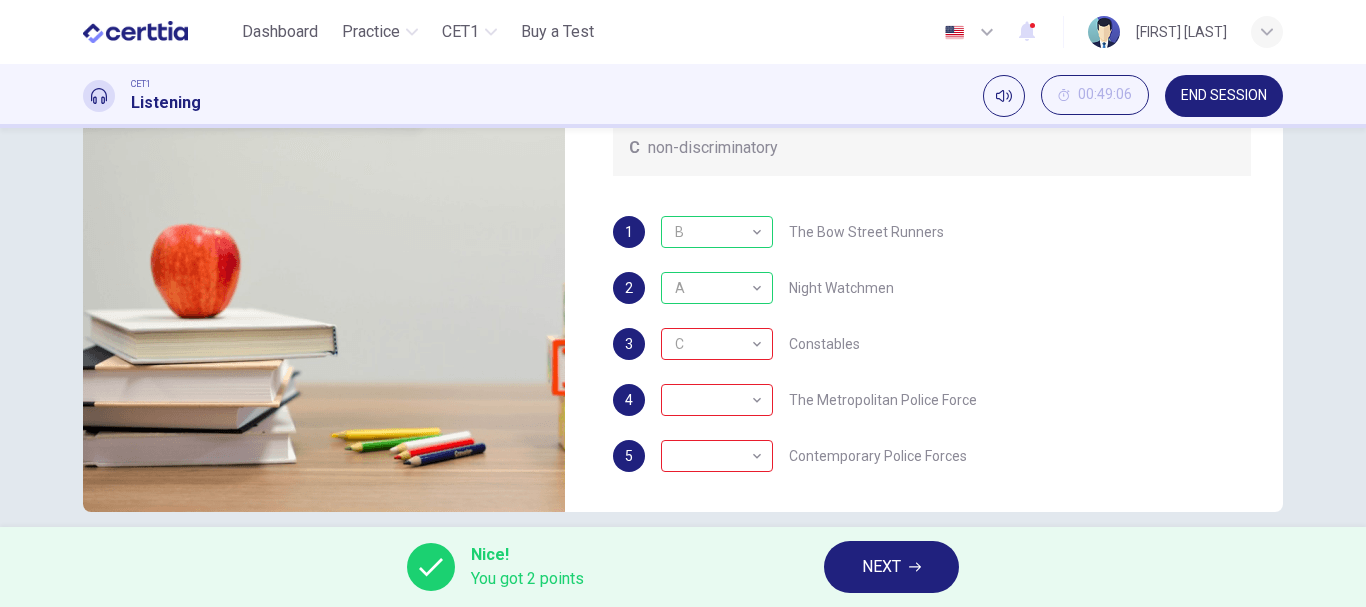 scroll, scrollTop: 376, scrollLeft: 0, axis: vertical 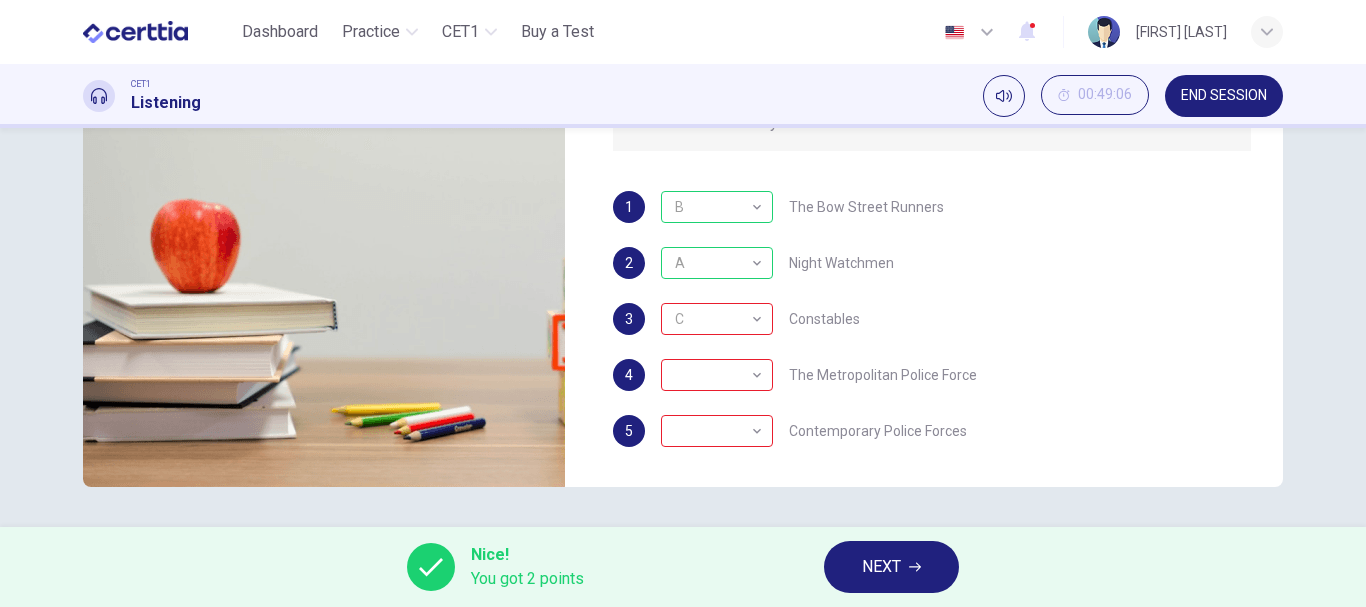 click on "NEXT" at bounding box center [881, 567] 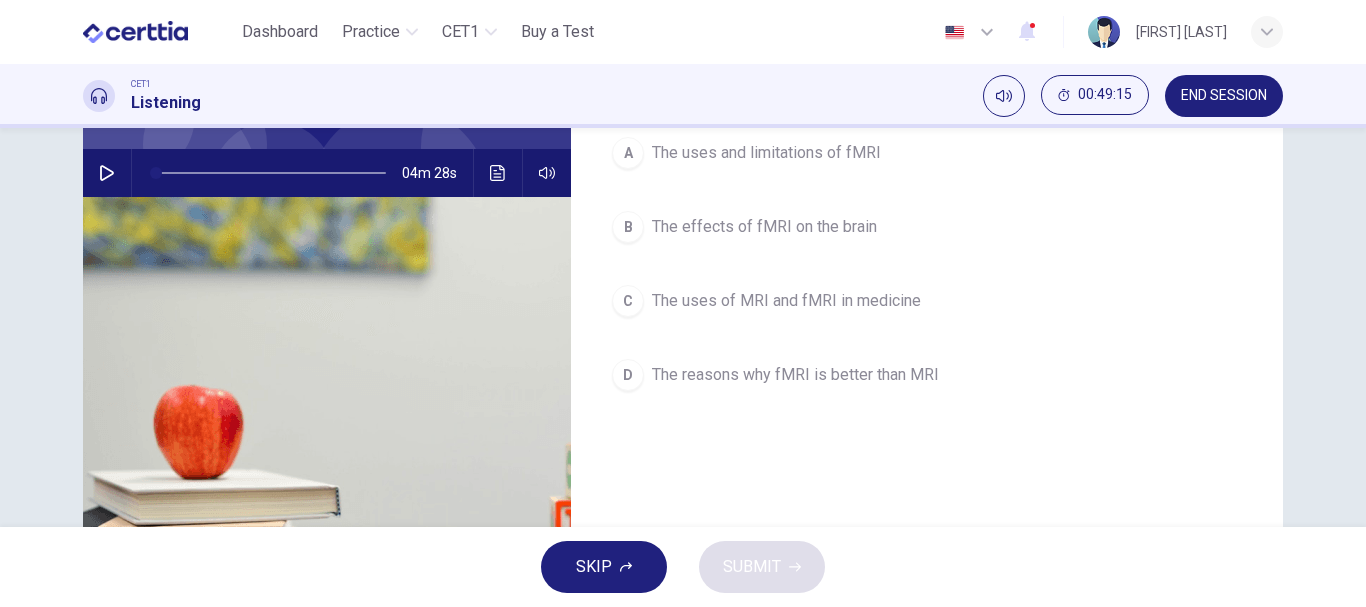 scroll, scrollTop: 100, scrollLeft: 0, axis: vertical 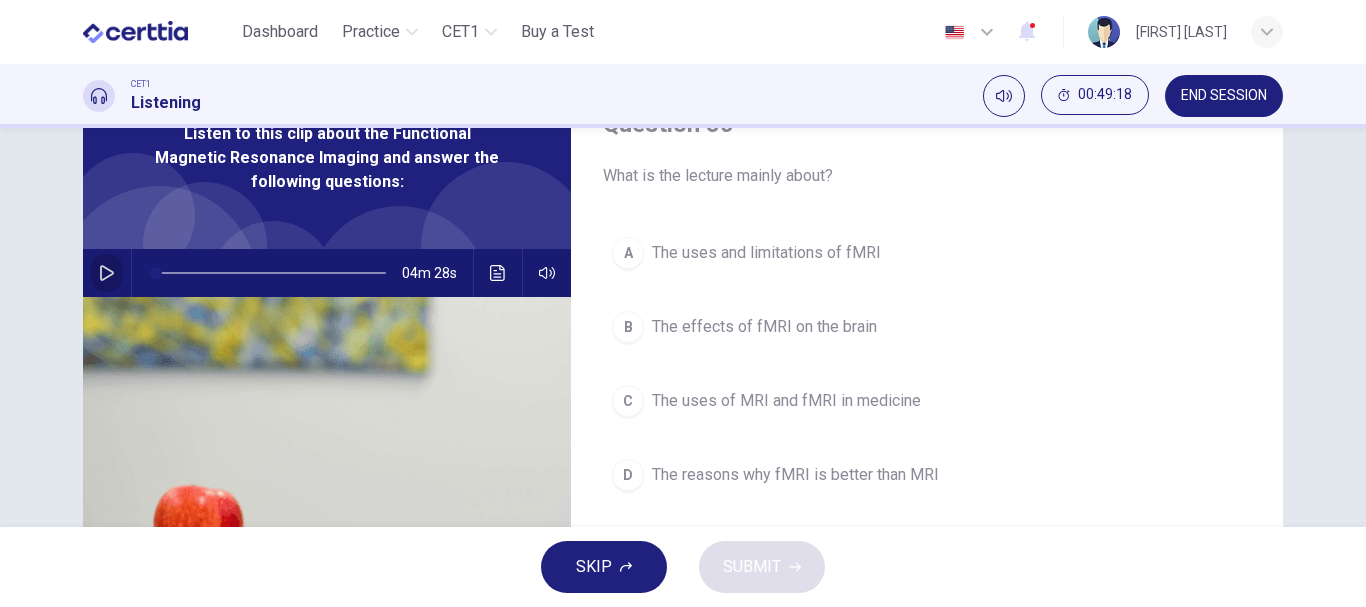 click at bounding box center [107, 273] 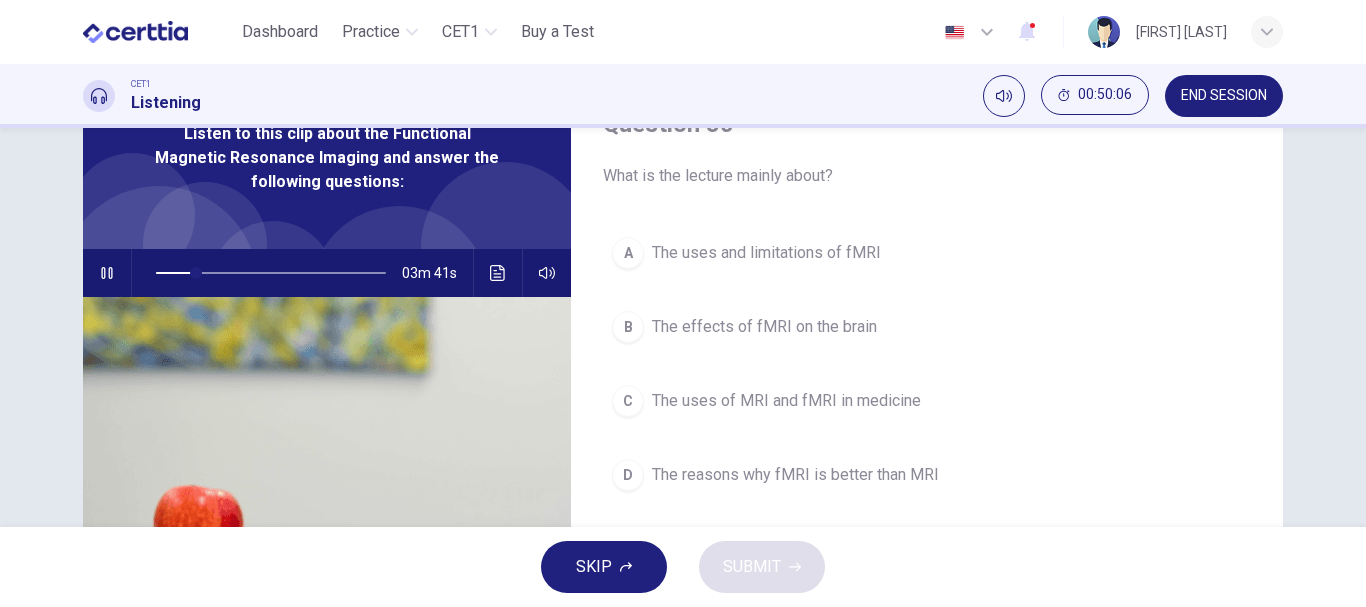 click on "The effects of fMRI on the brain" at bounding box center [764, 327] 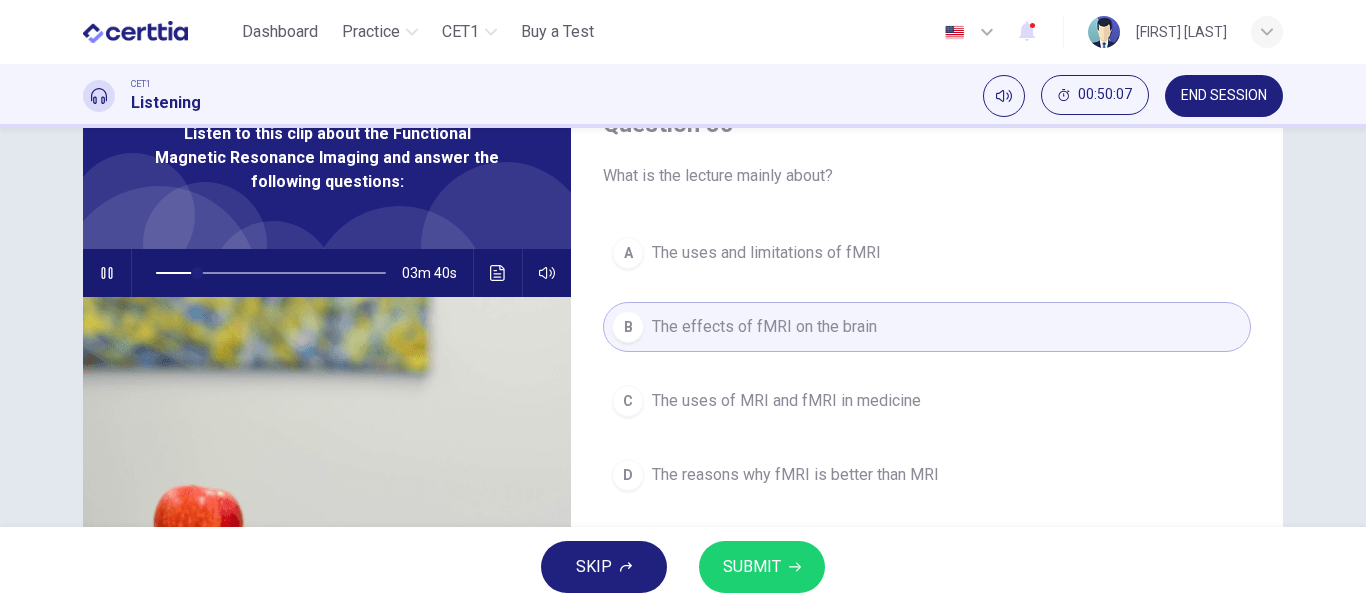 click on "SUBMIT" at bounding box center (752, 567) 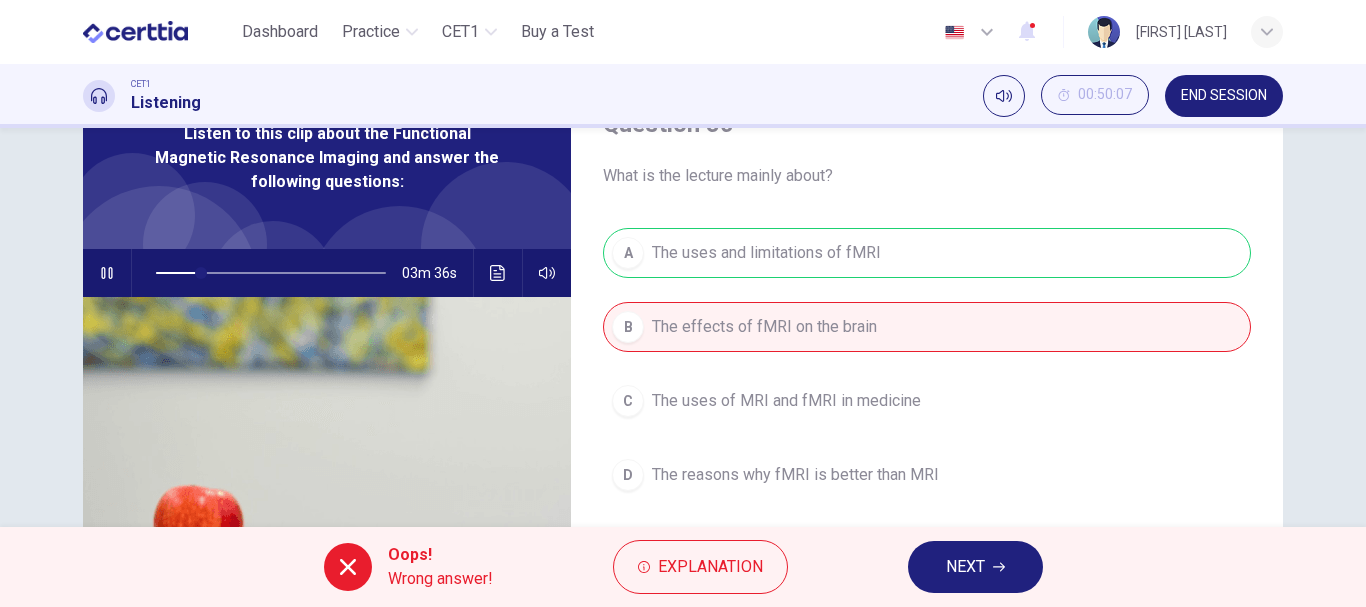 click on "NEXT" at bounding box center (975, 567) 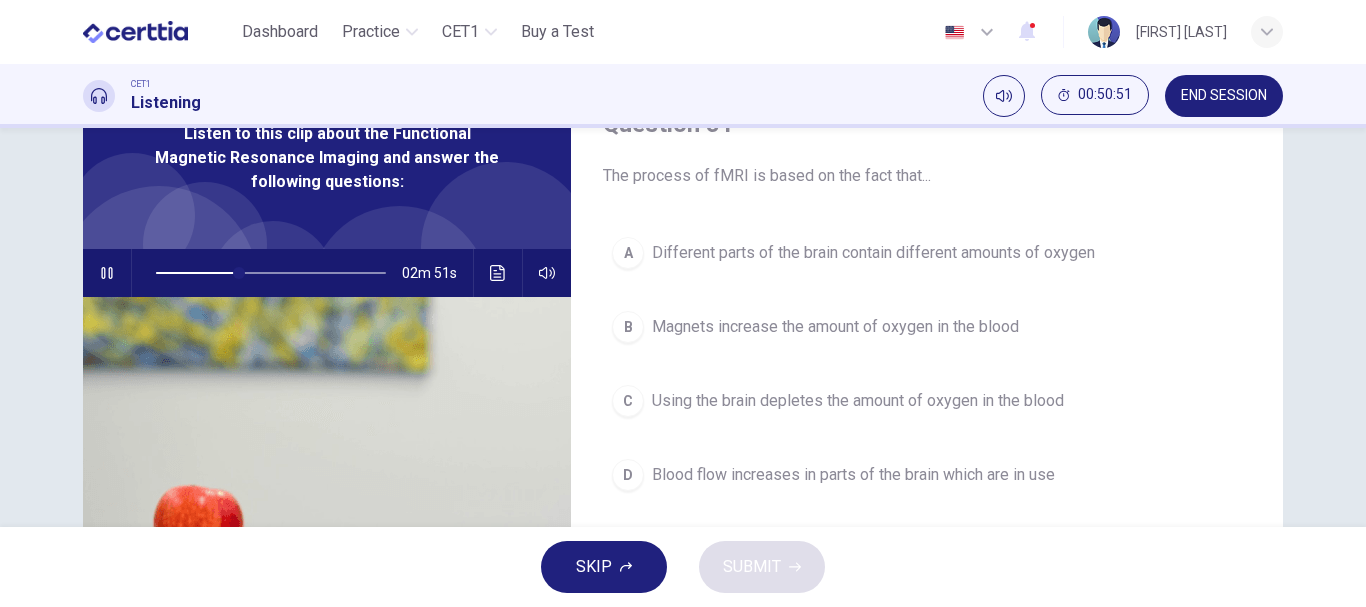 click on "B Magnets increase the amount of oxygen in the blood" at bounding box center [927, 327] 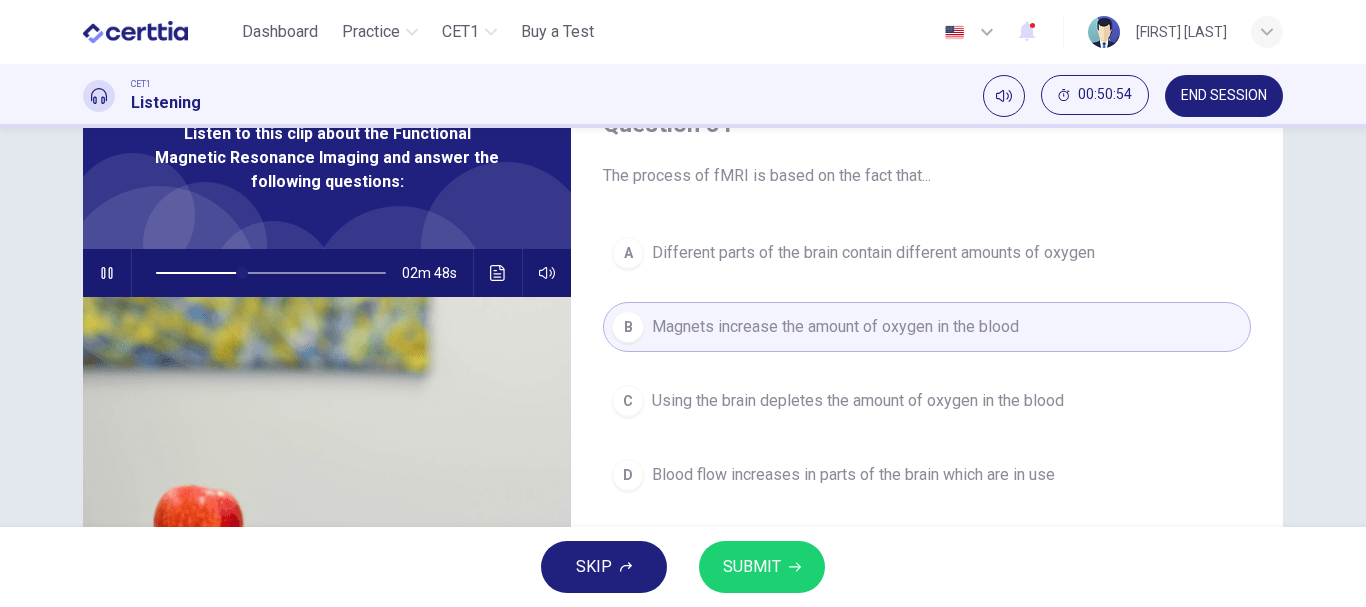 click on "SUBMIT" at bounding box center [752, 567] 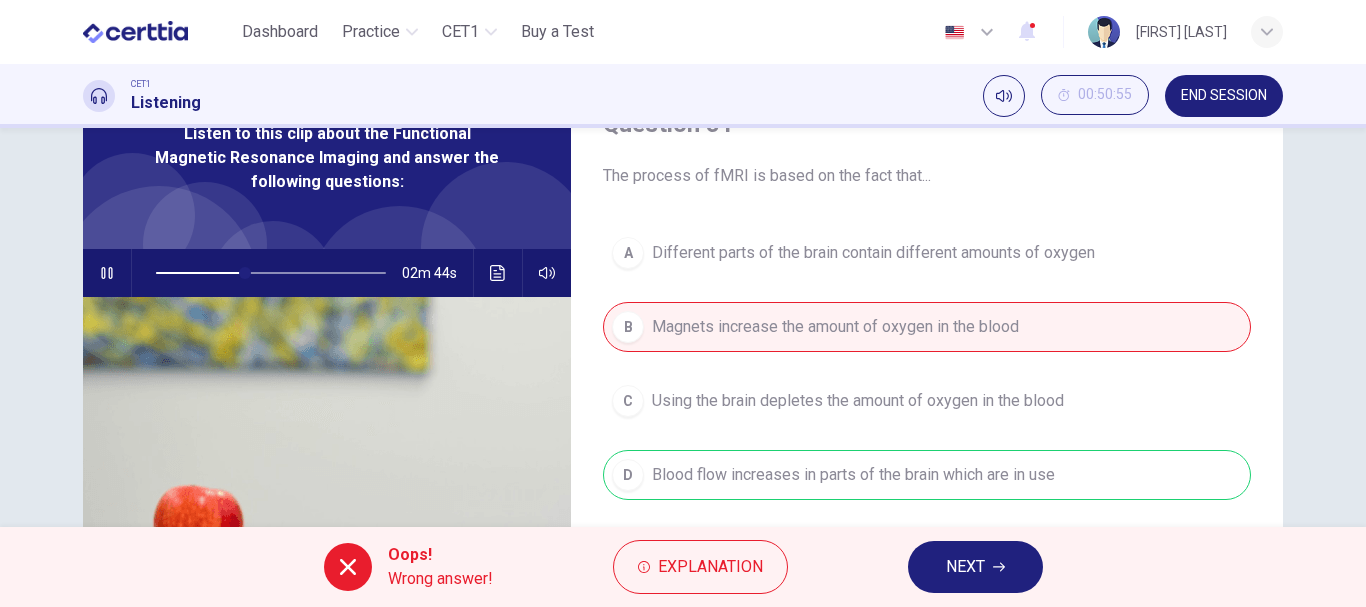click 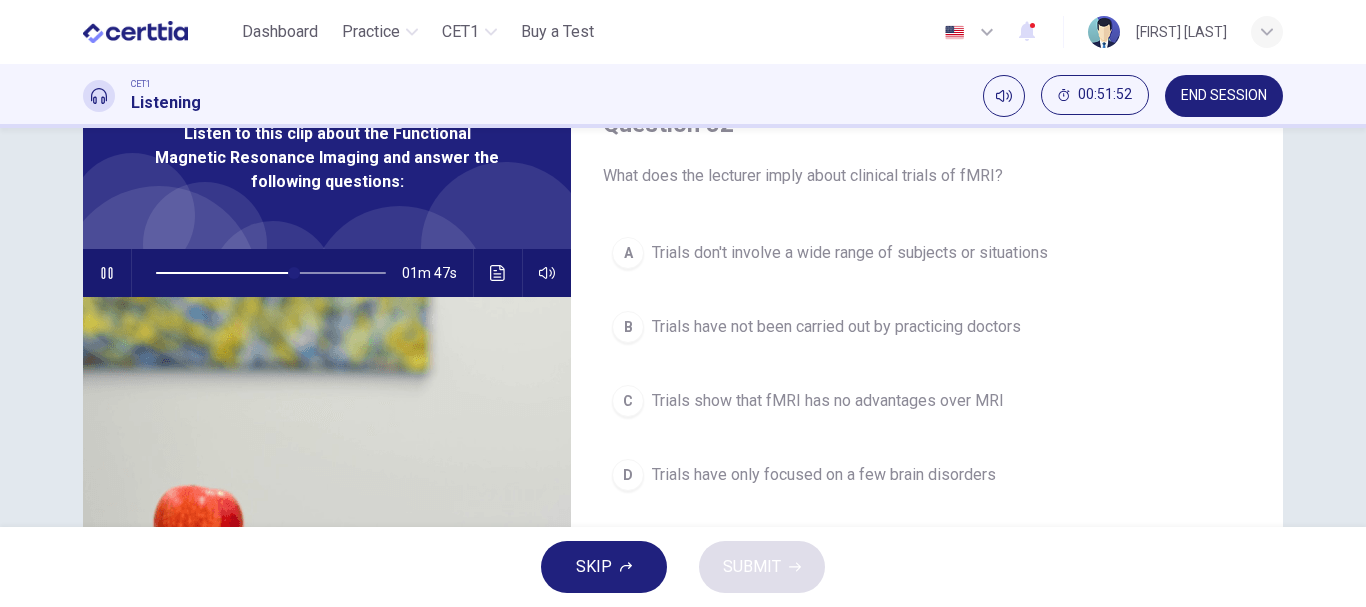 click on "Trials don't involve a wide range of subjects or situations" at bounding box center (850, 253) 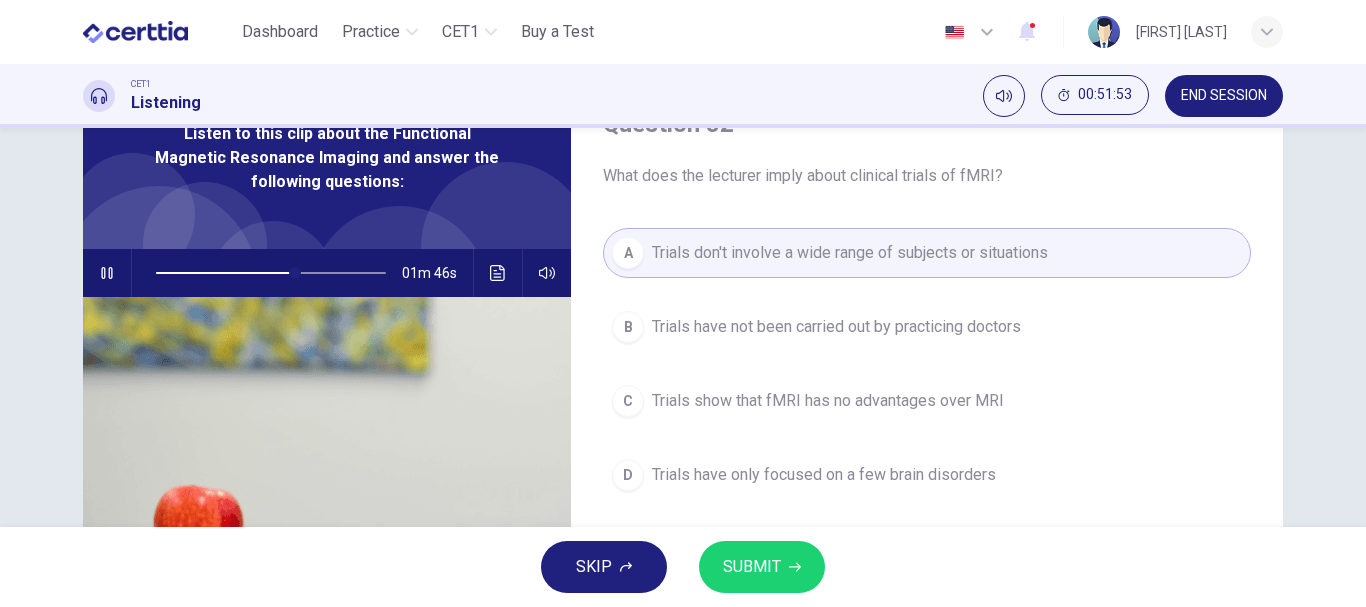 click on "SUBMIT" at bounding box center (752, 567) 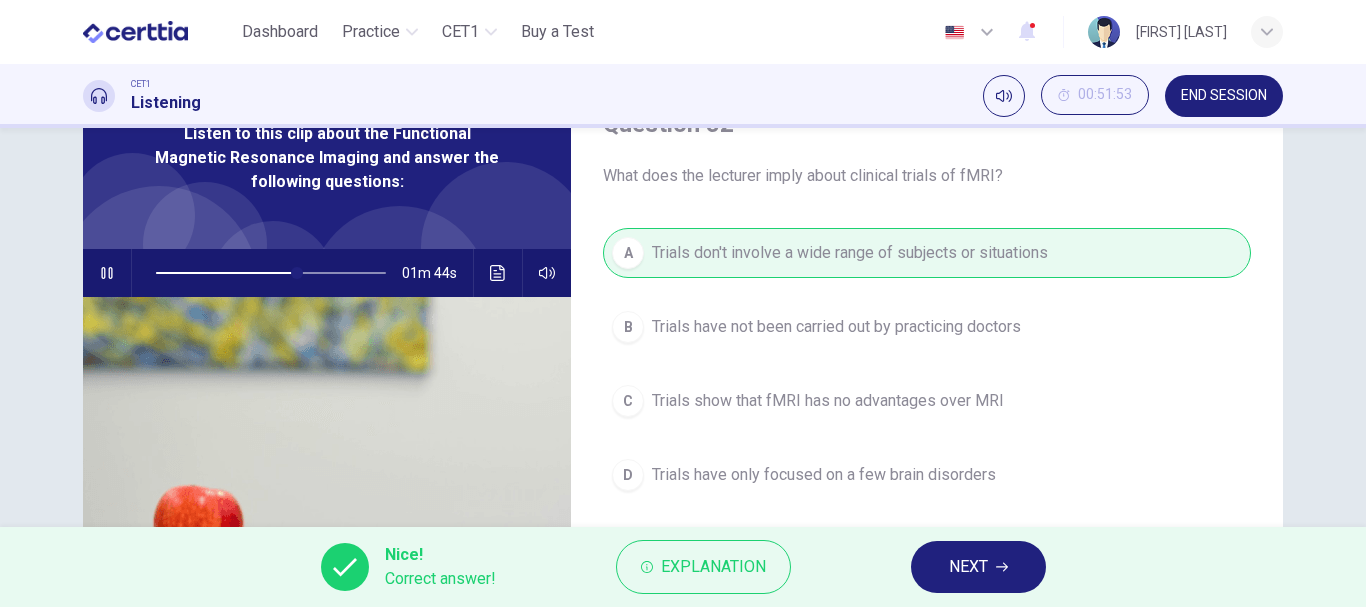 click on "NEXT" at bounding box center [968, 567] 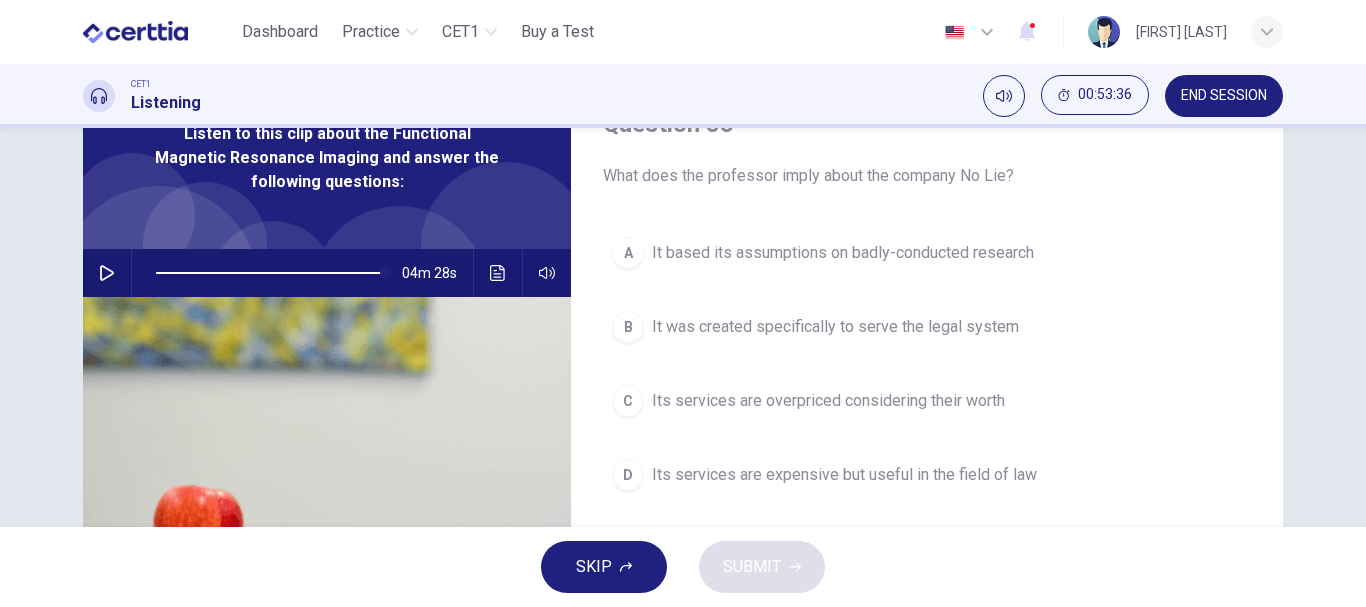 type on "*" 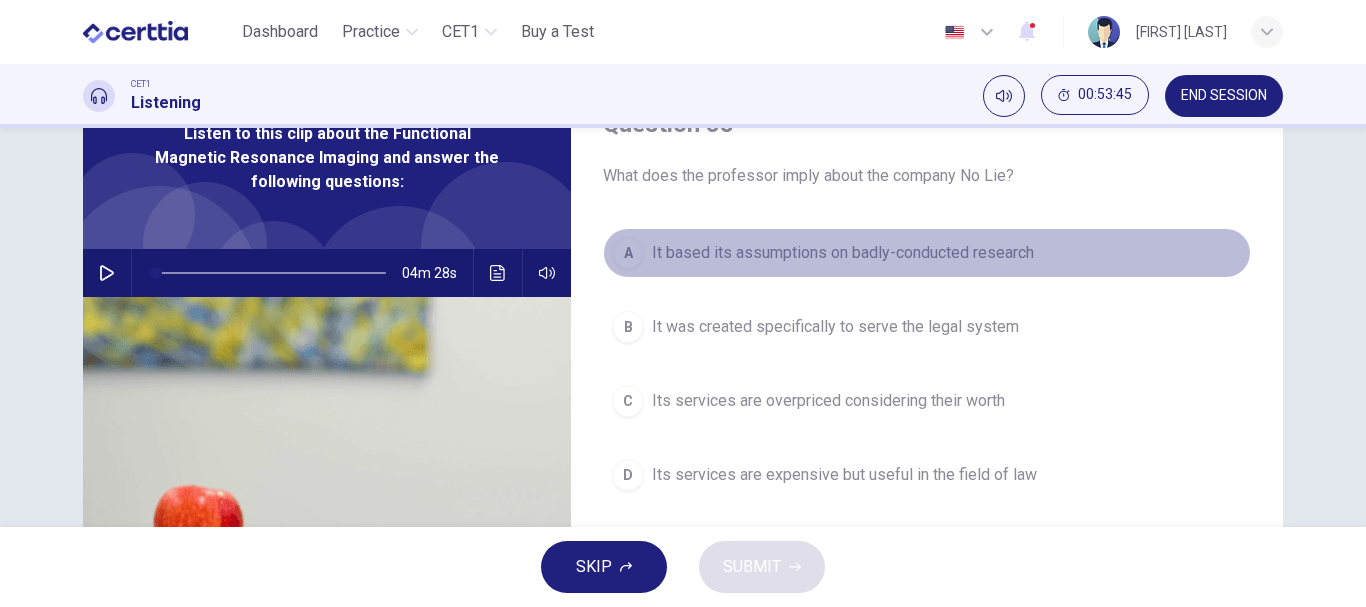 click on "It based its assumptions on badly-conducted research" at bounding box center [843, 253] 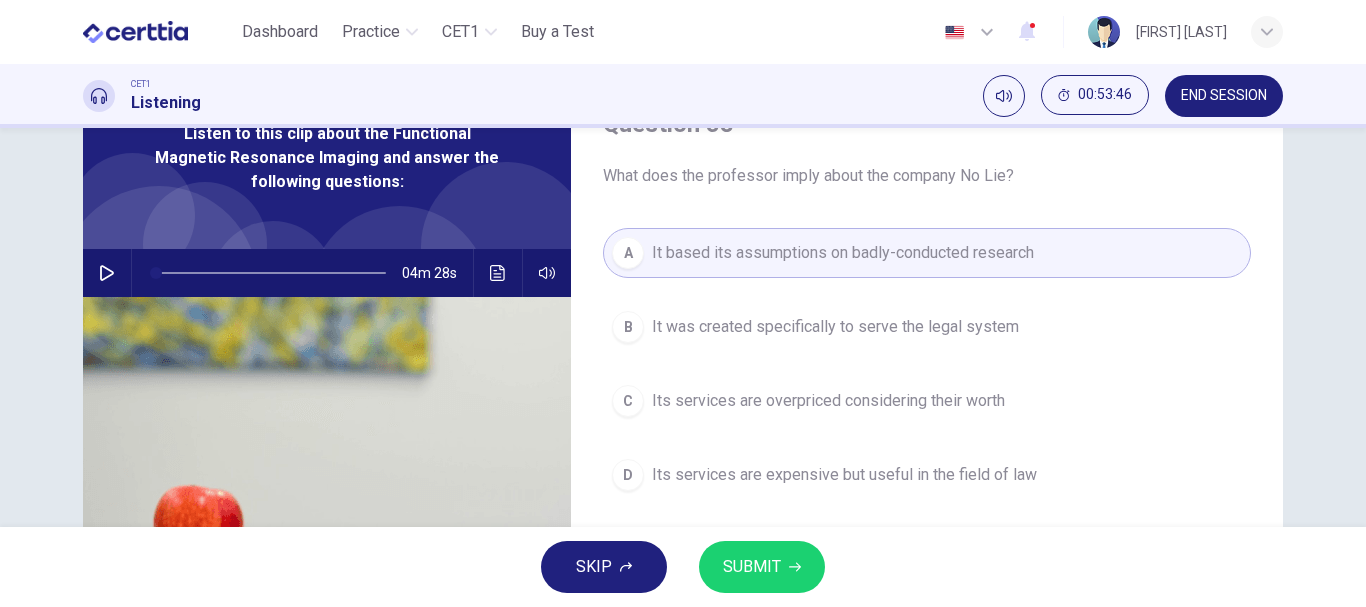 click on "SUBMIT" at bounding box center (762, 567) 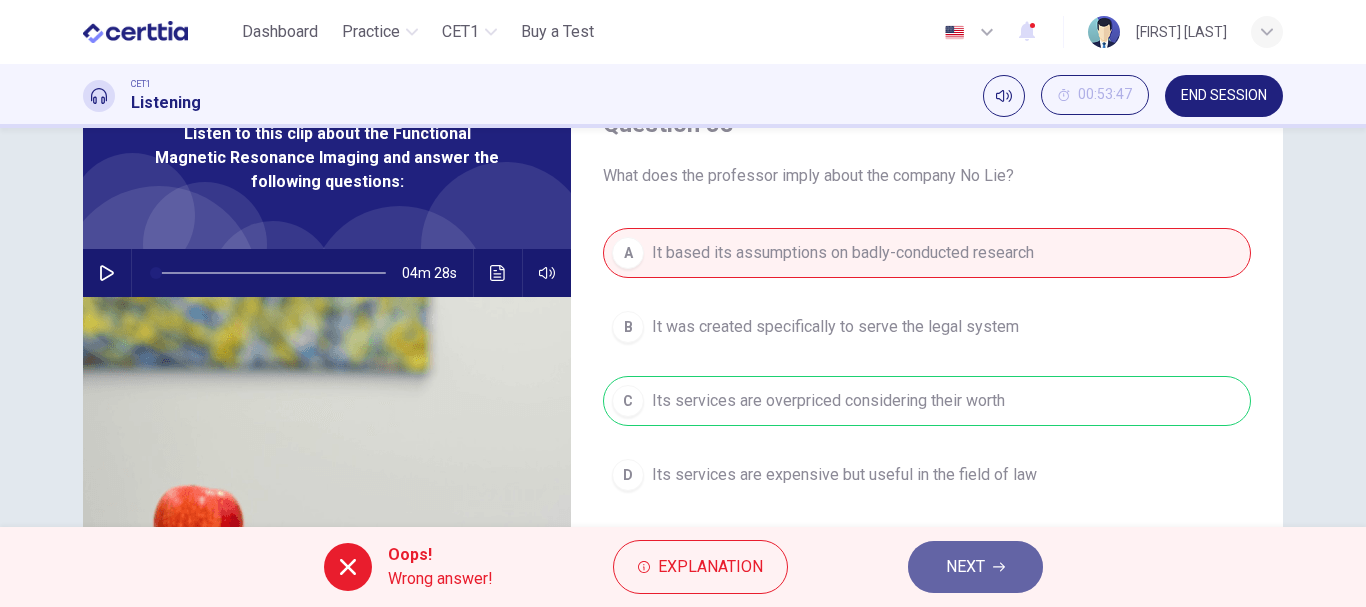 click on "NEXT" at bounding box center [965, 567] 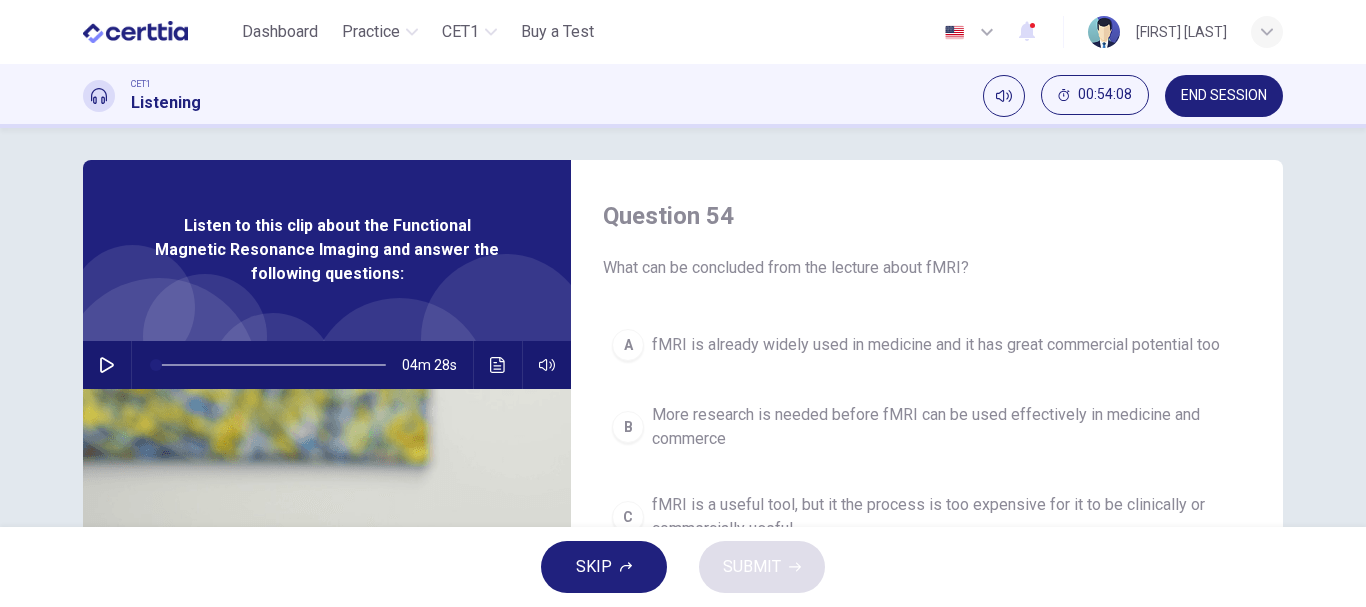 scroll, scrollTop: 0, scrollLeft: 0, axis: both 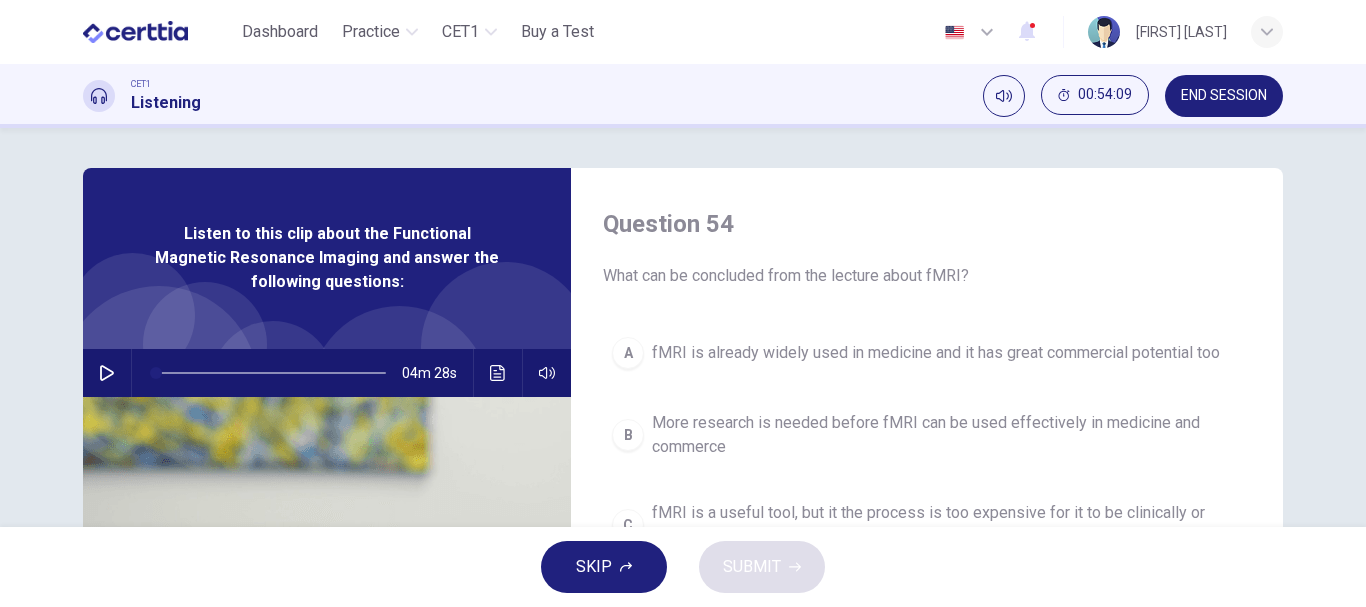 click on "More research is needed before fMRI can be used effectively in medicine and commerce" at bounding box center [947, 435] 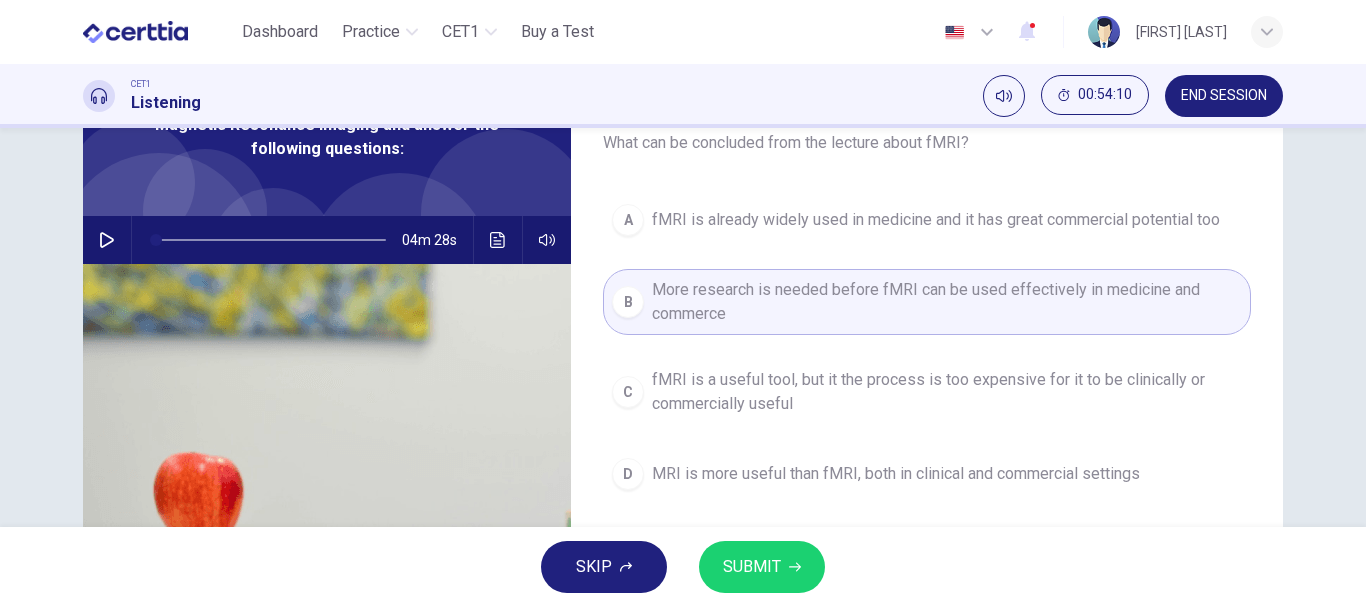 scroll, scrollTop: 200, scrollLeft: 0, axis: vertical 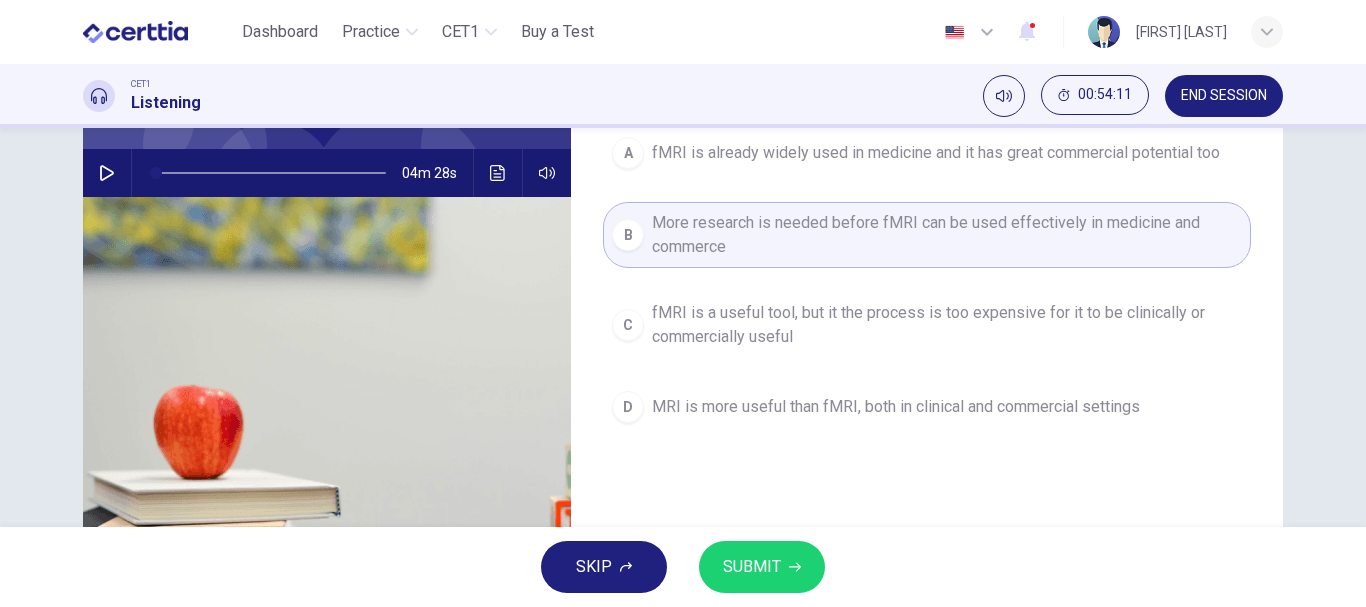 click on "SUBMIT" at bounding box center (752, 567) 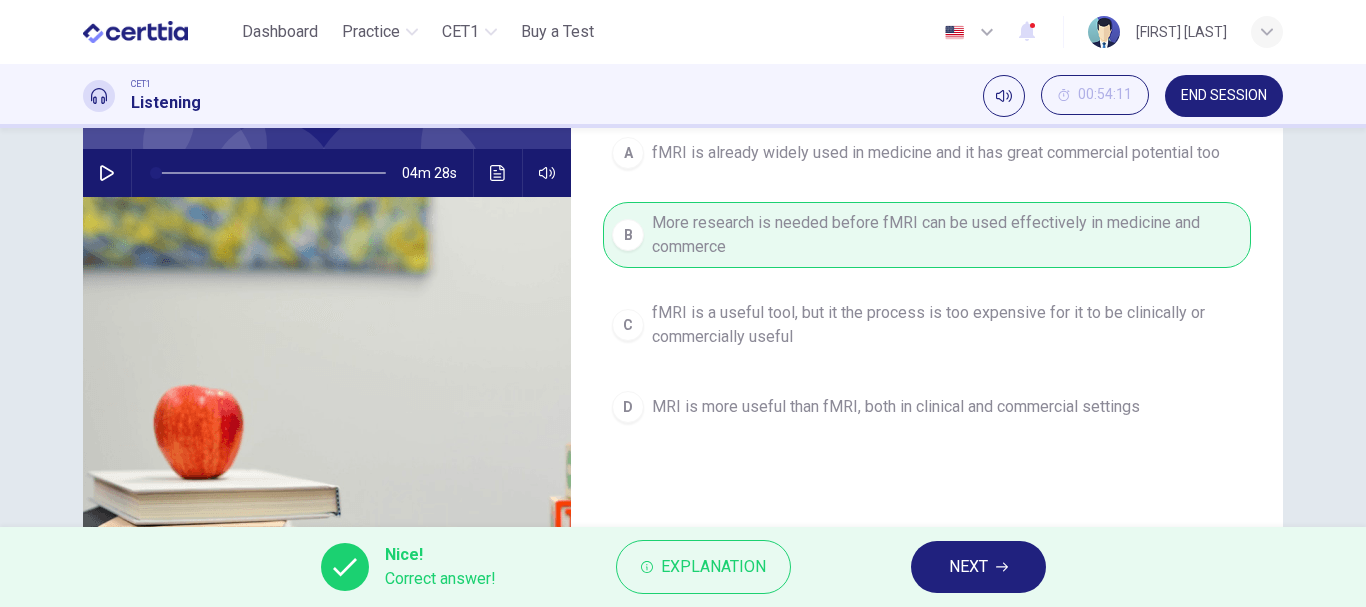 click on "NEXT" at bounding box center (968, 567) 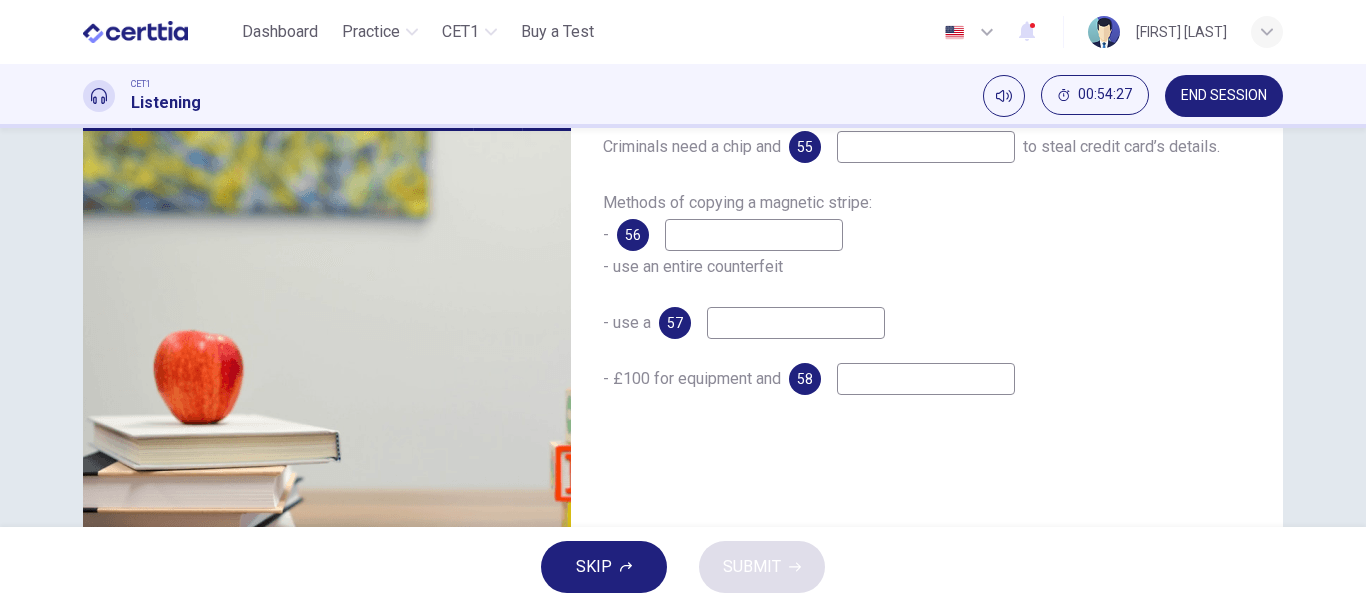 scroll, scrollTop: 100, scrollLeft: 0, axis: vertical 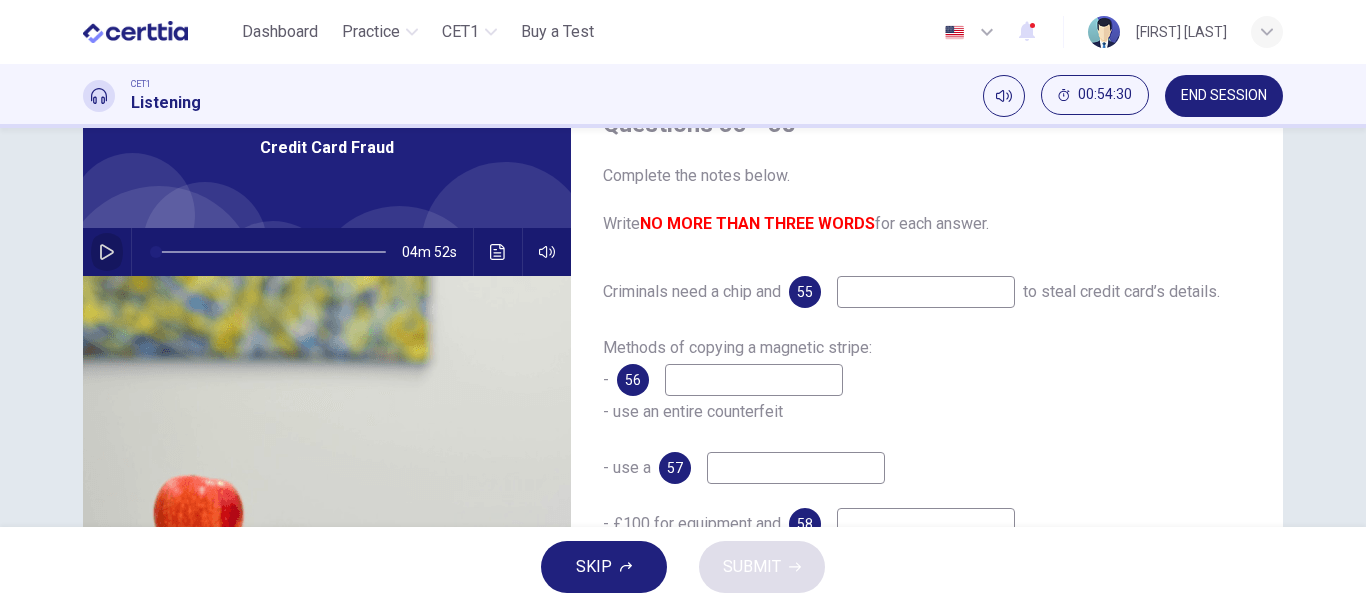 click 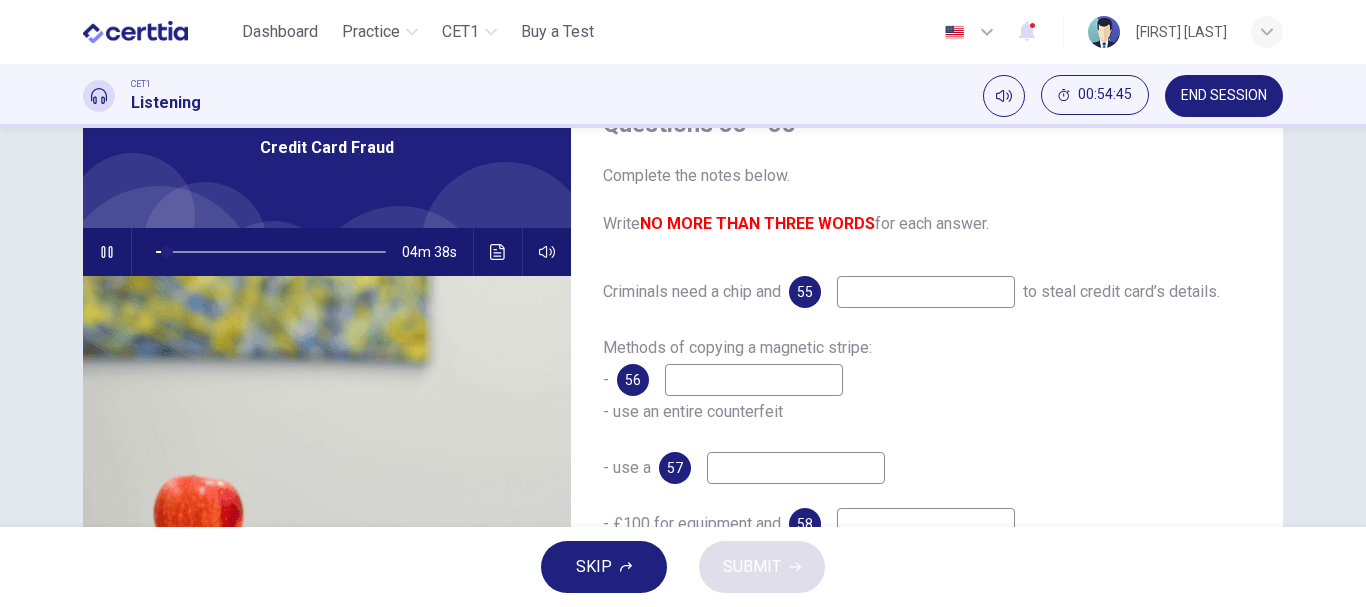 click at bounding box center (926, 292) 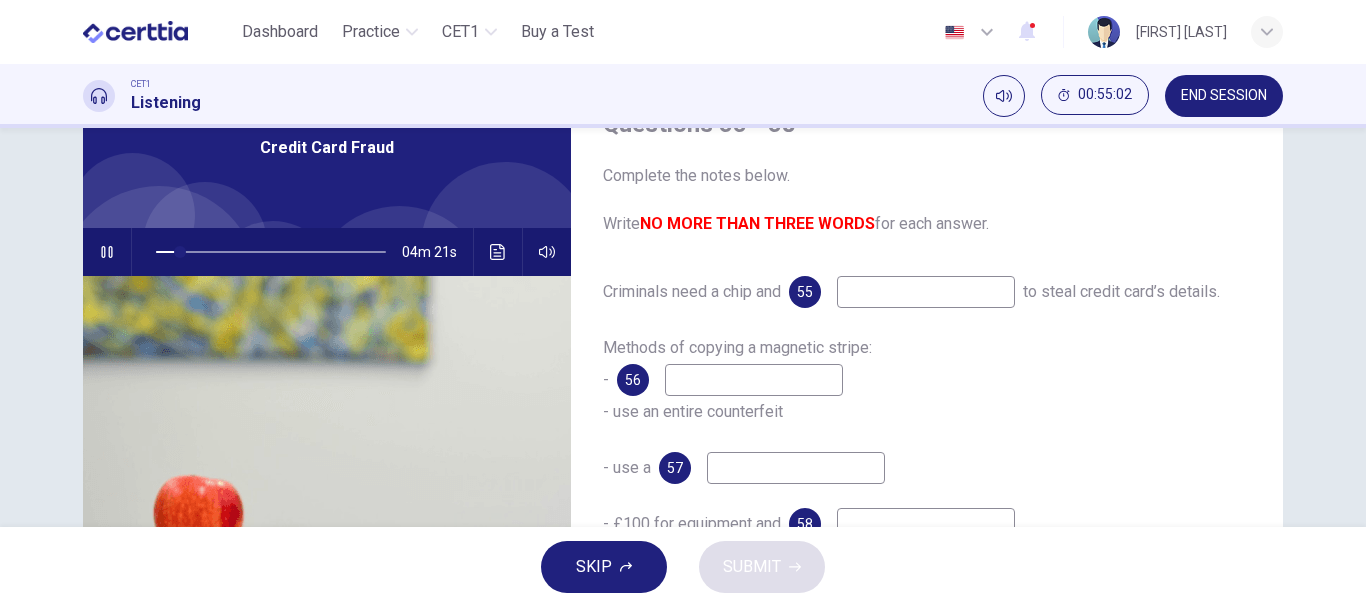 type on "**" 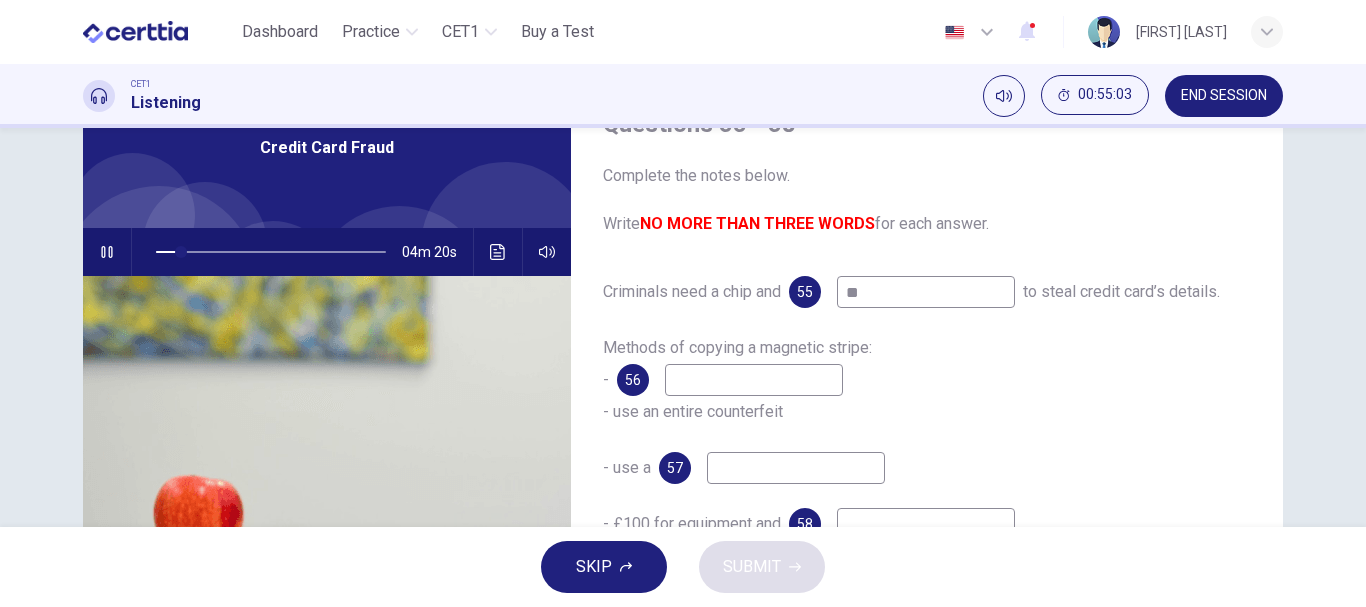 type on "***" 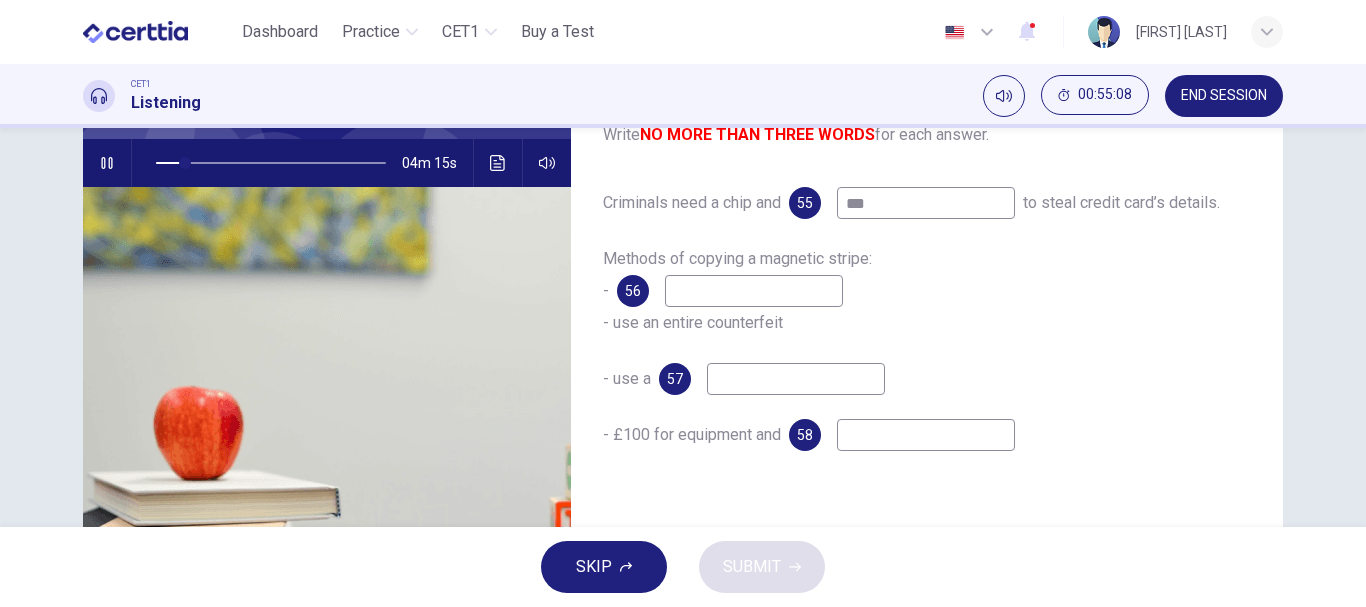 scroll, scrollTop: 200, scrollLeft: 0, axis: vertical 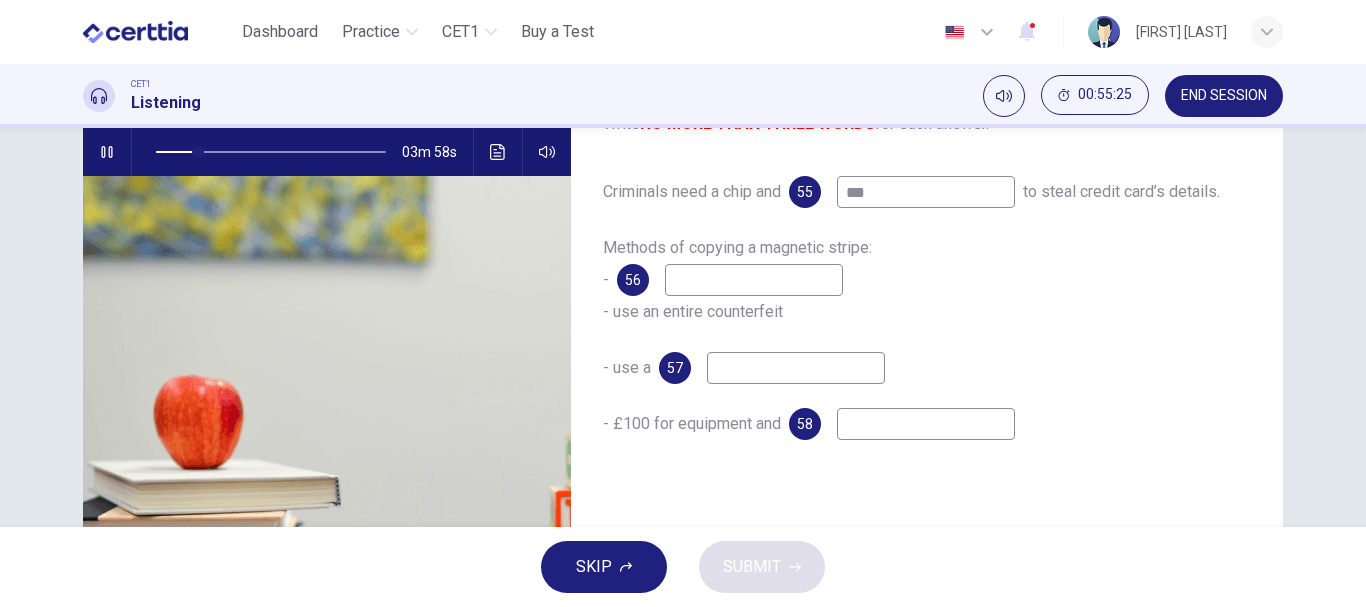 type on "**" 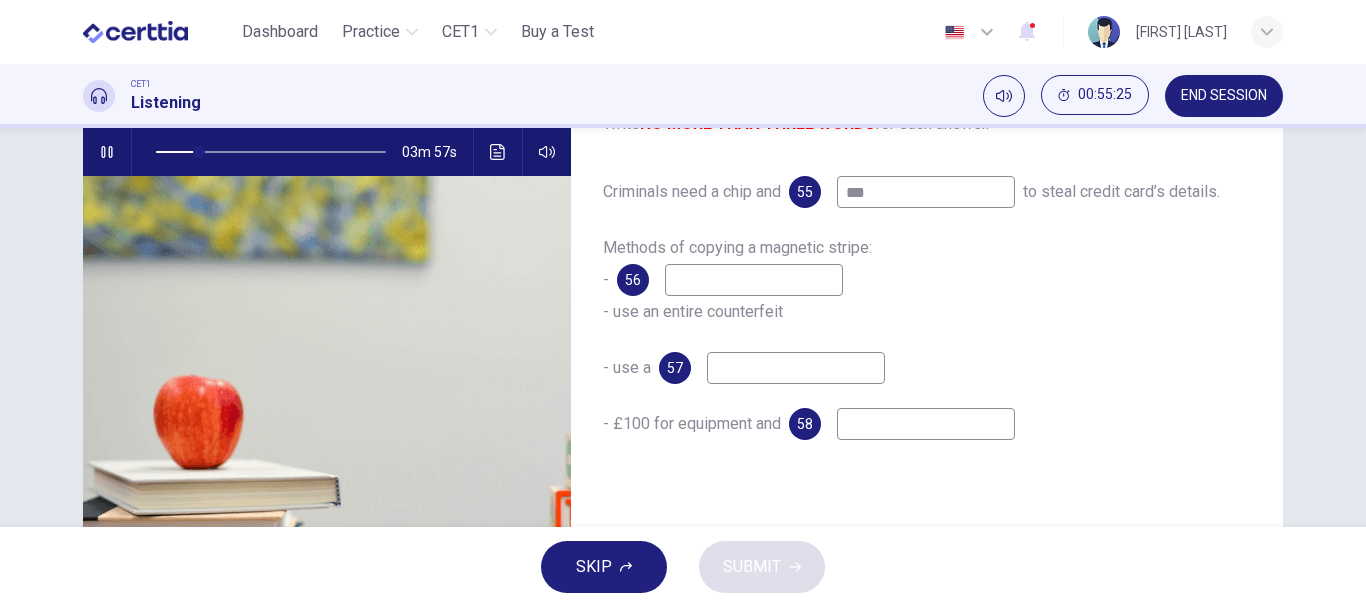 type on "***" 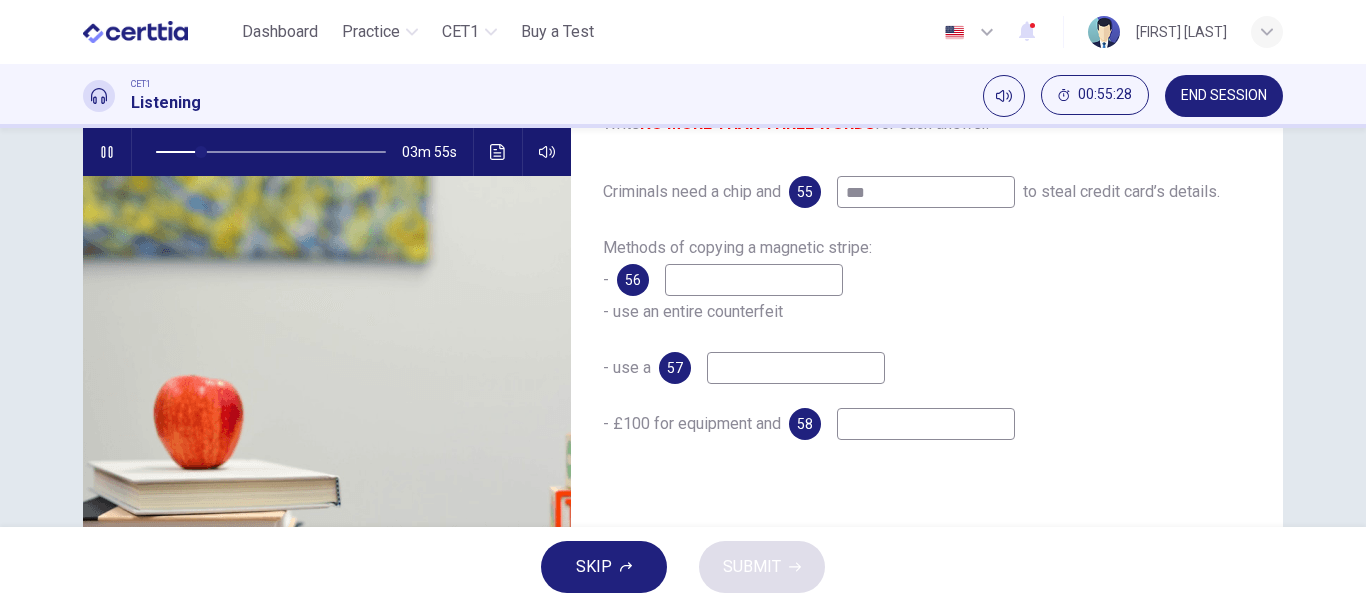 type on "**" 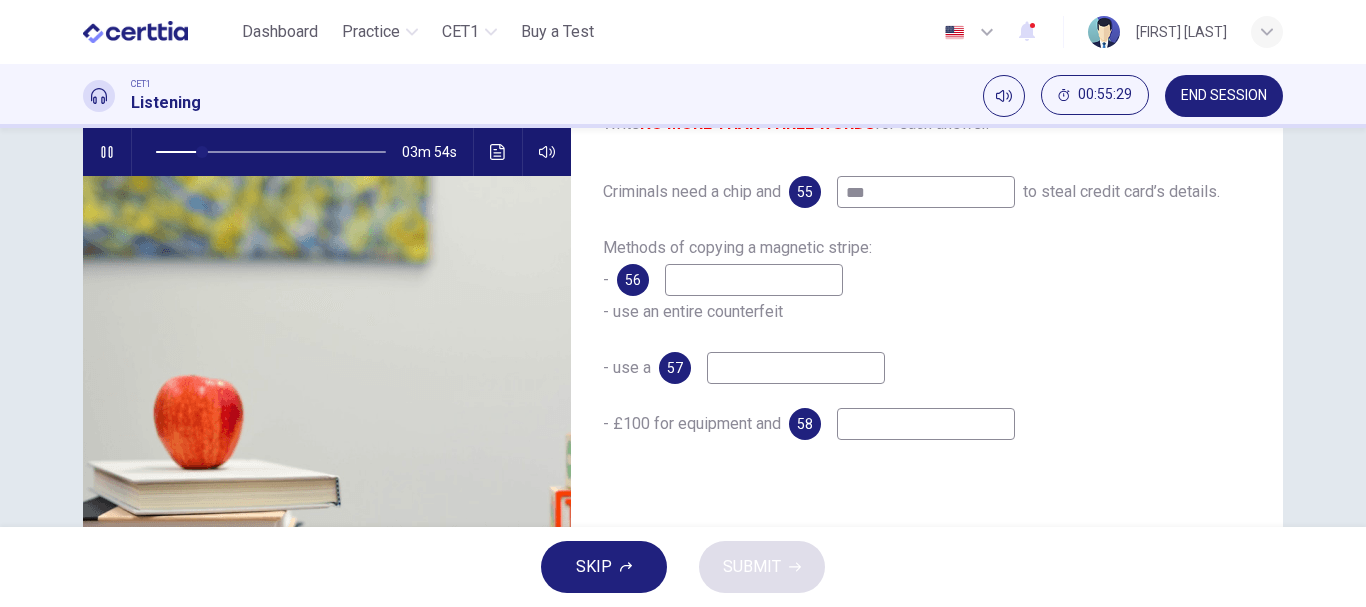 type on "*" 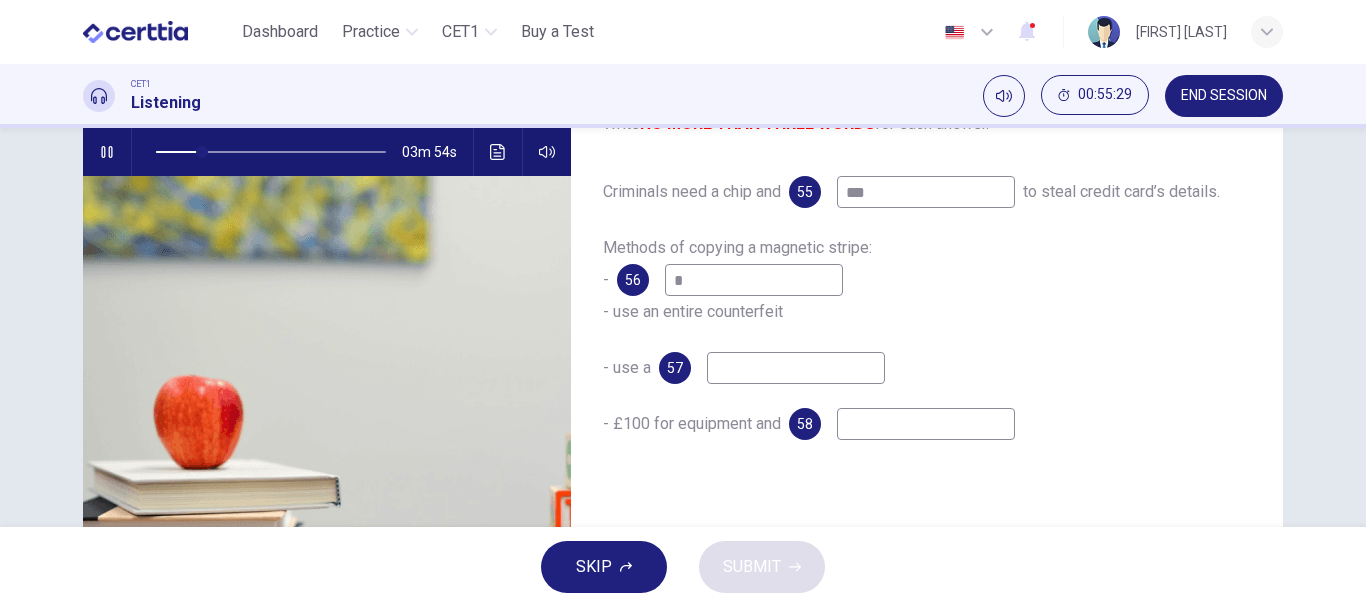 type on "**" 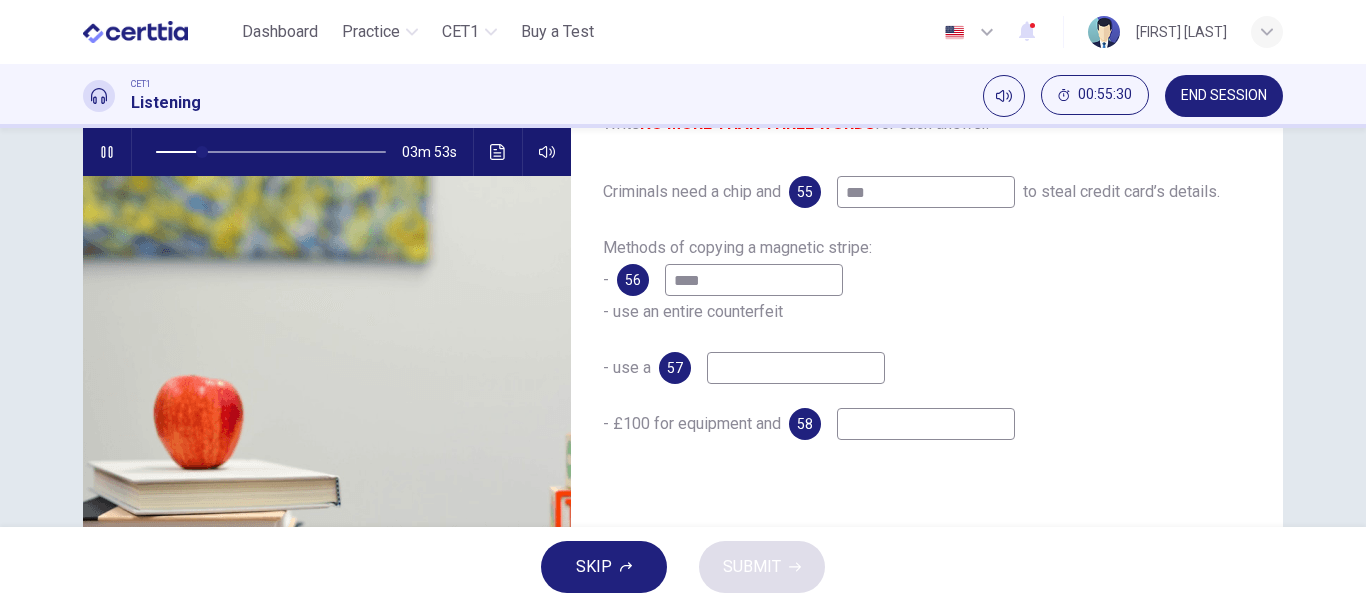 type on "*****" 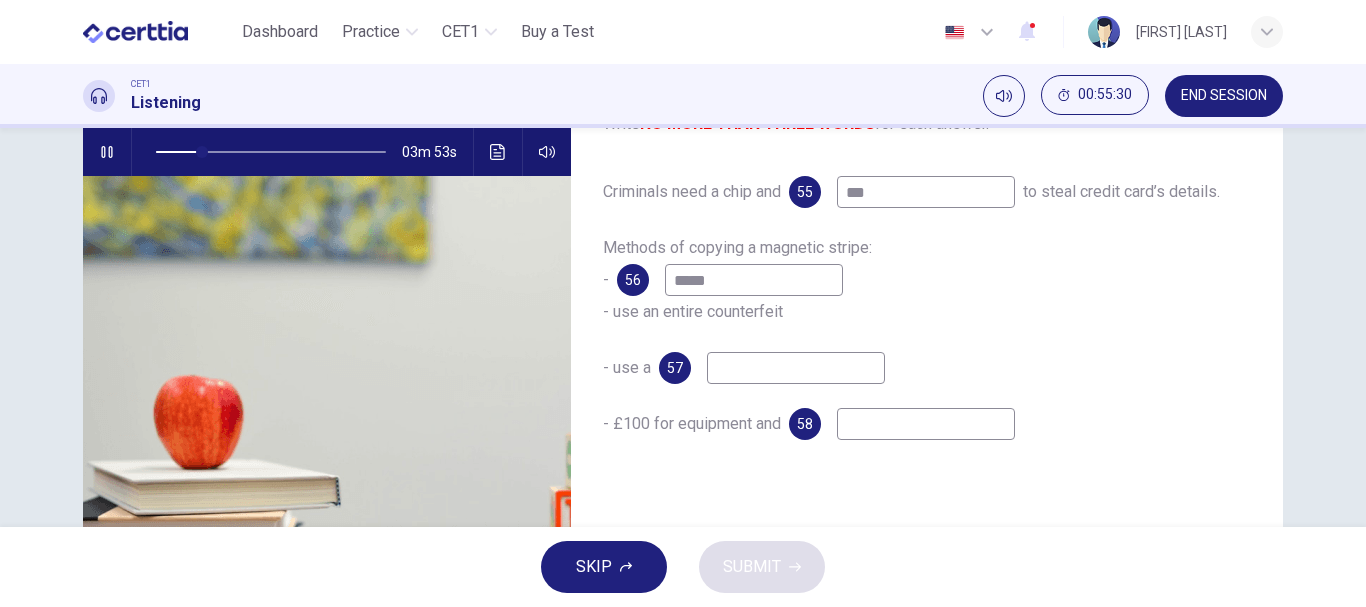 type on "**" 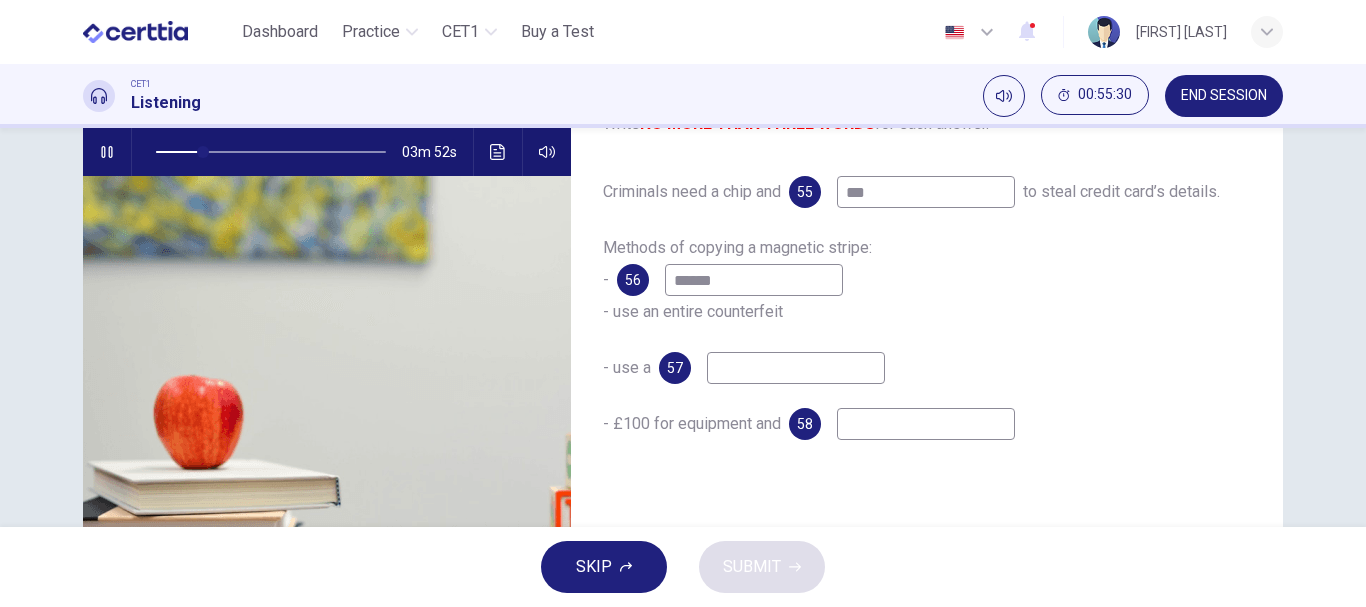 type on "*******" 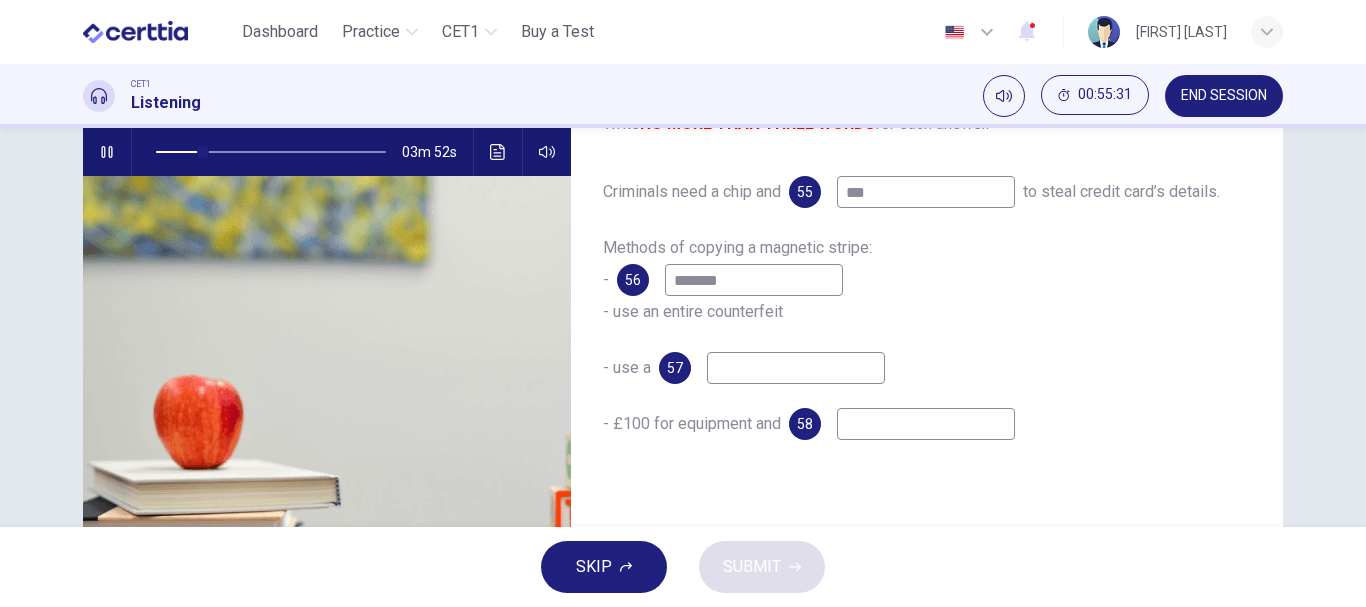type on "**" 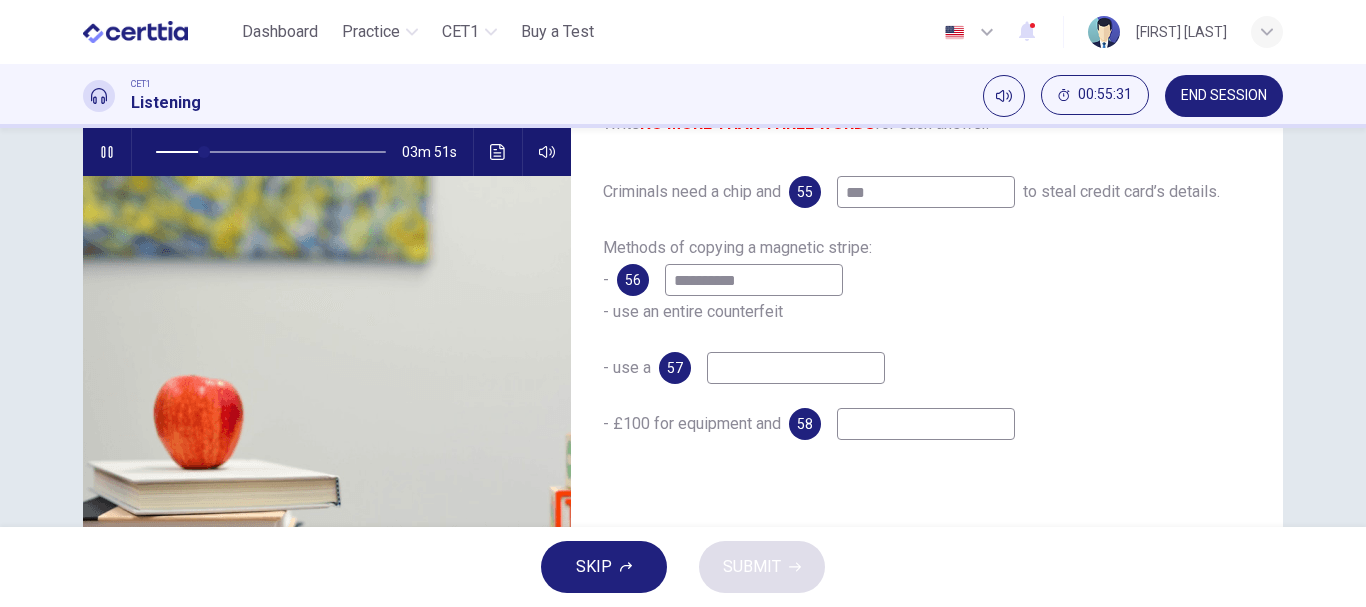 type on "**********" 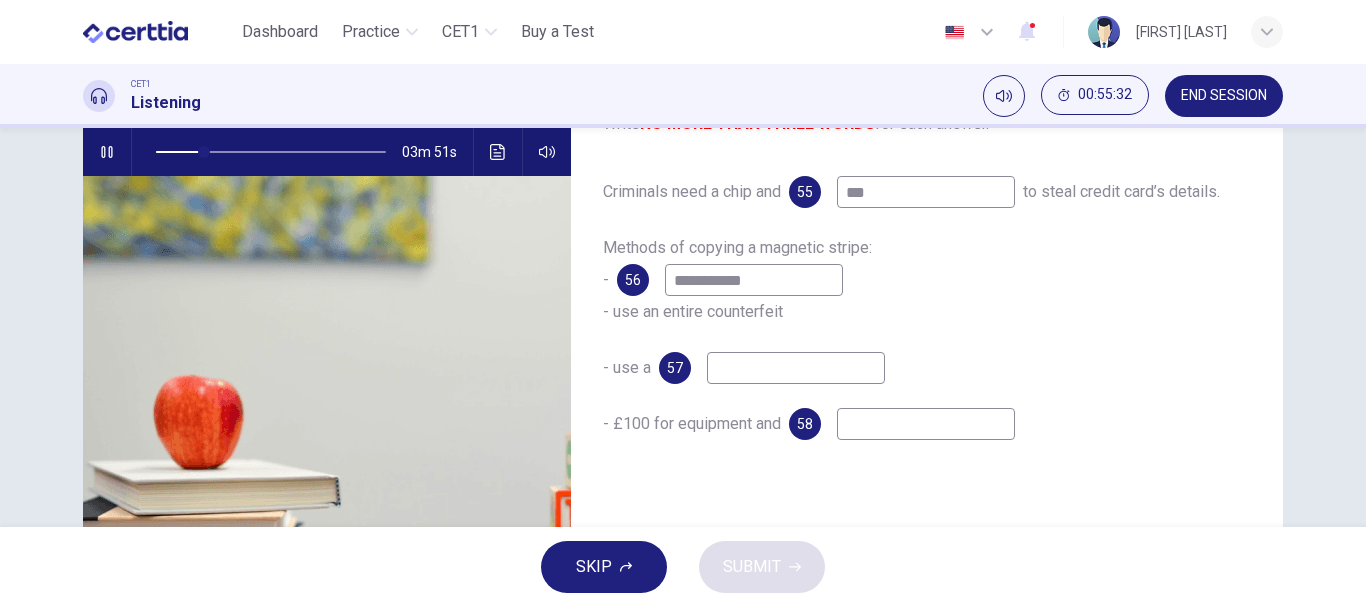type on "**" 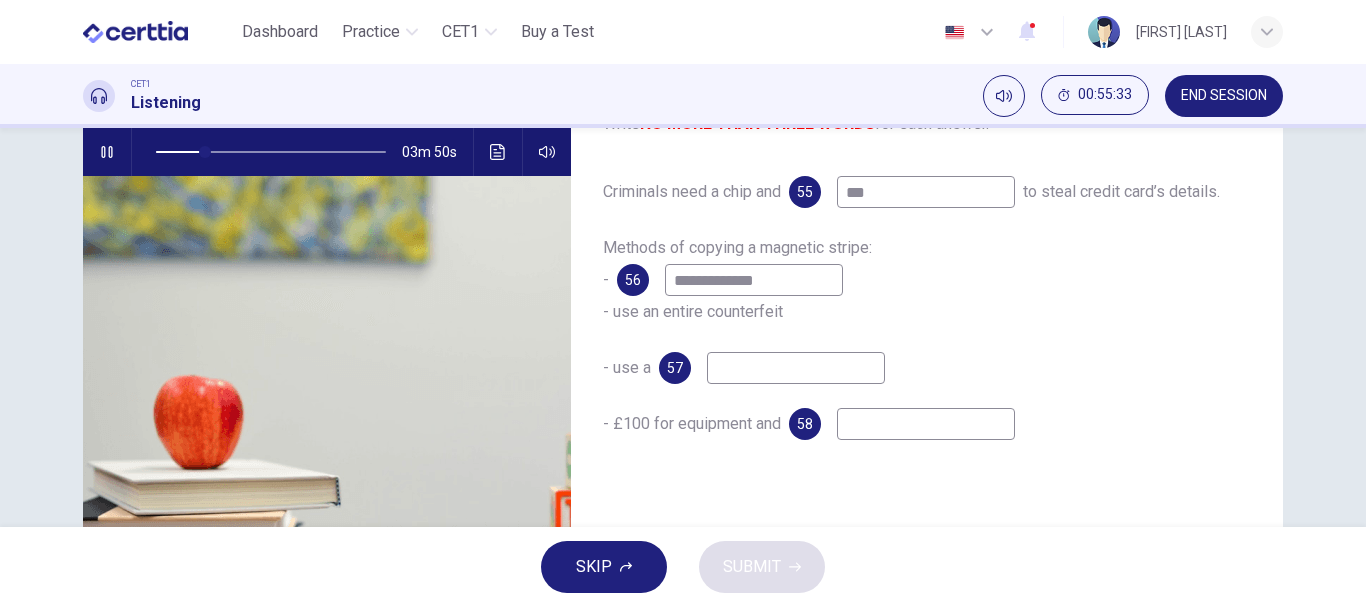 type 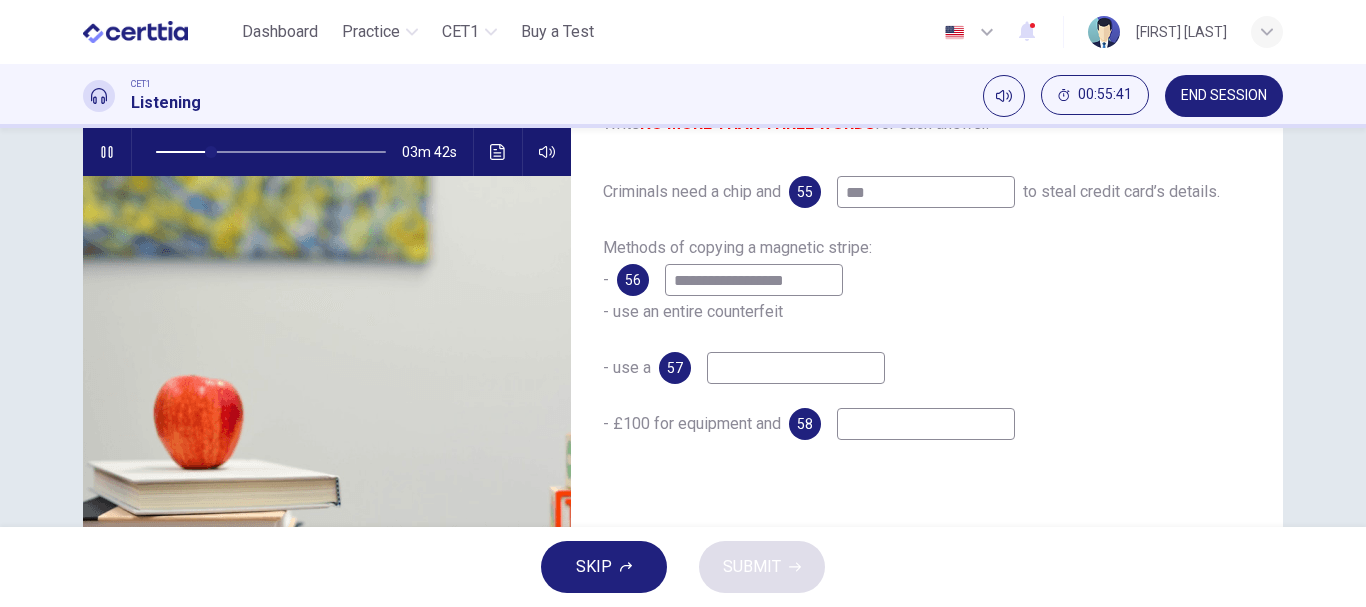 click on "**********" at bounding box center [754, 280] 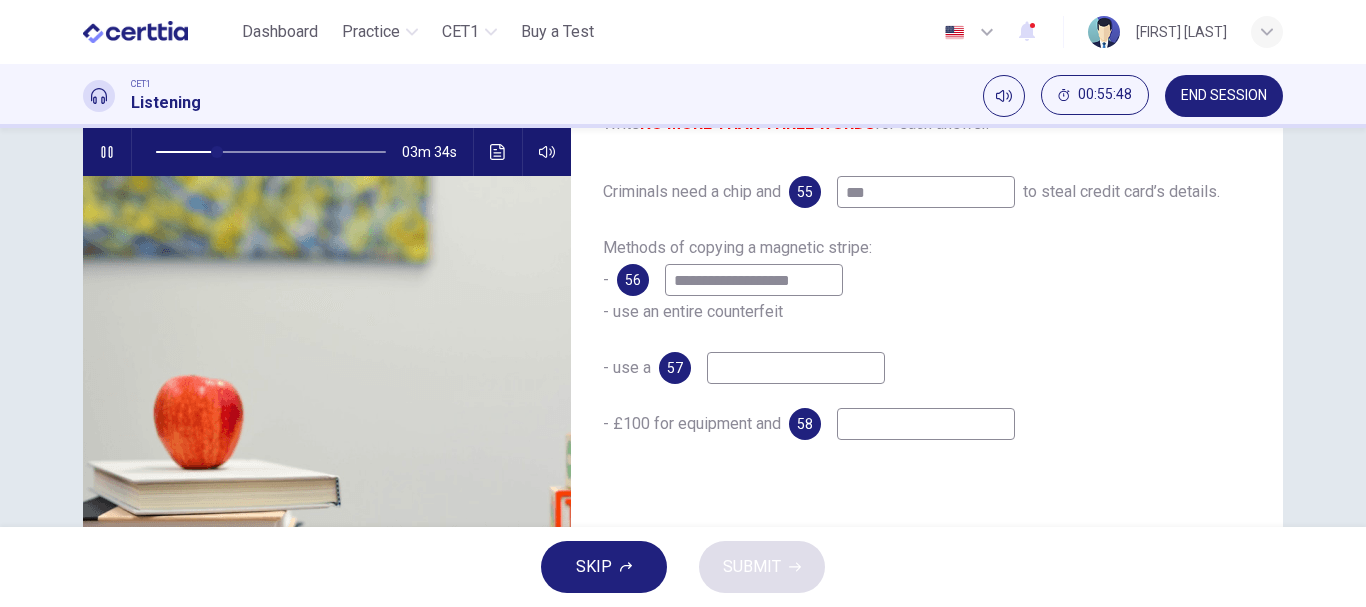 click at bounding box center (796, 368) 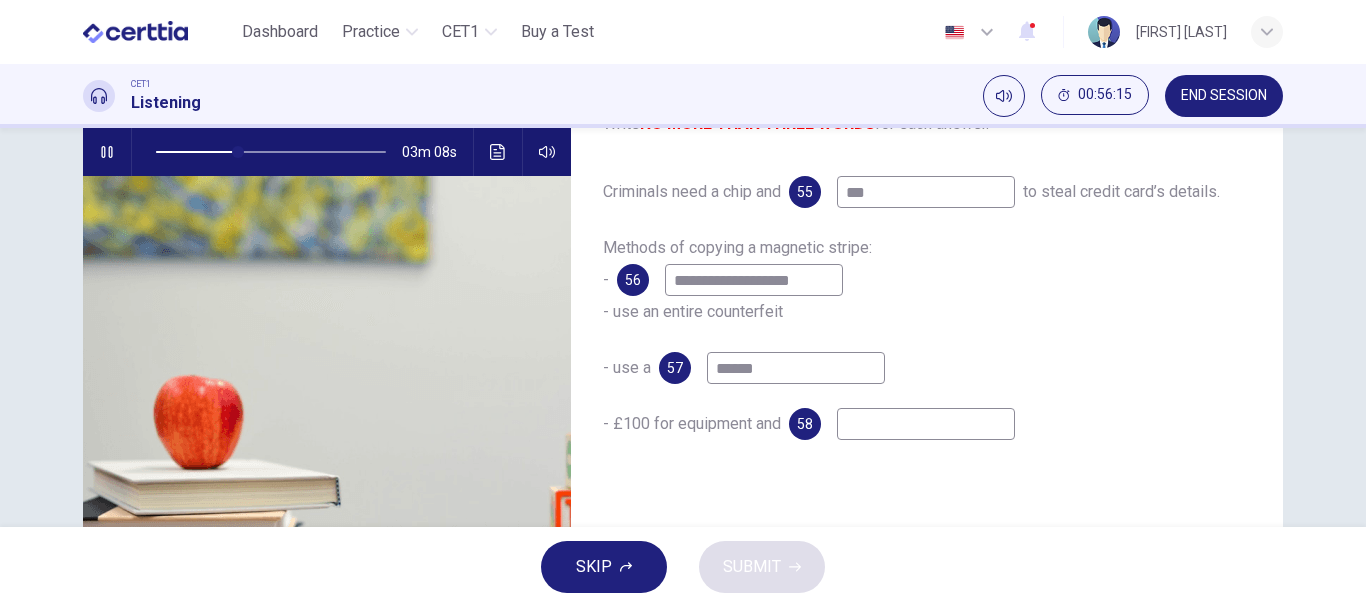 click at bounding box center (926, 424) 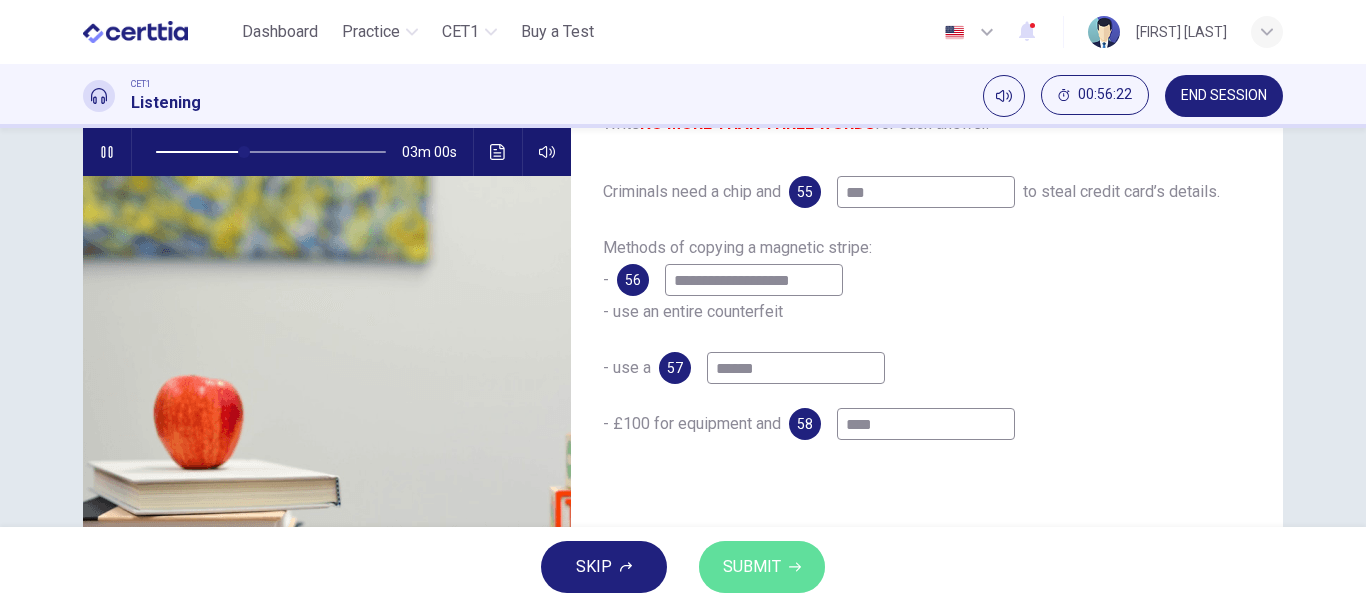 click on "SUBMIT" at bounding box center (752, 567) 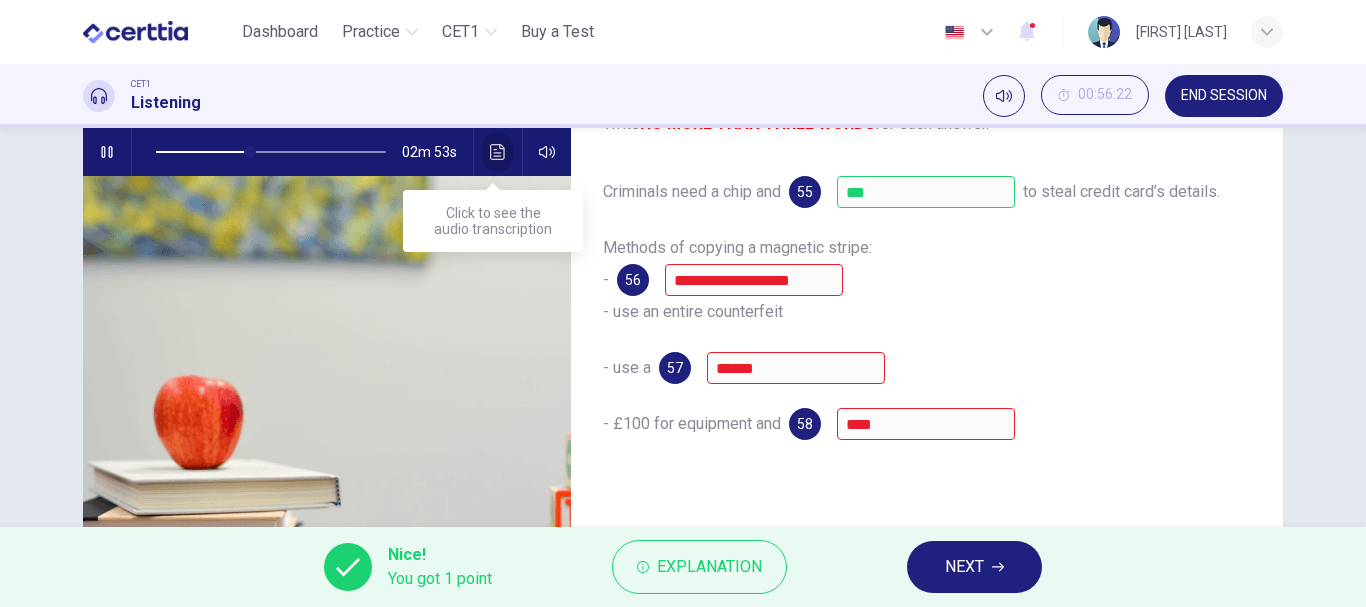 click 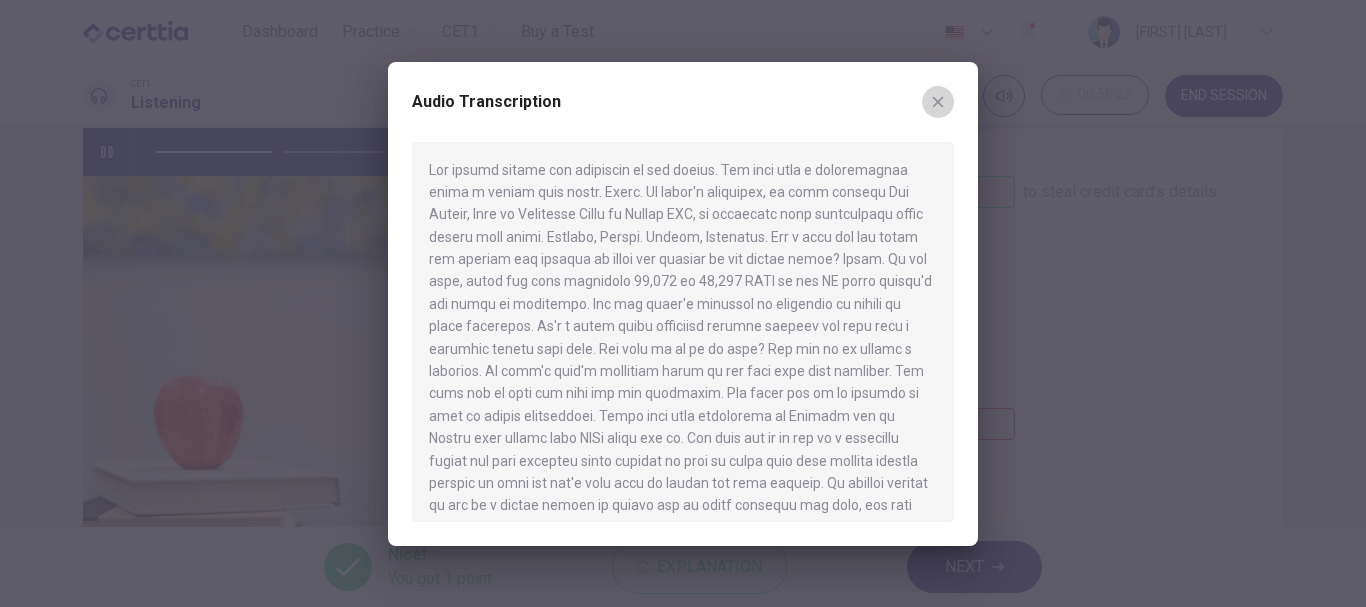 click 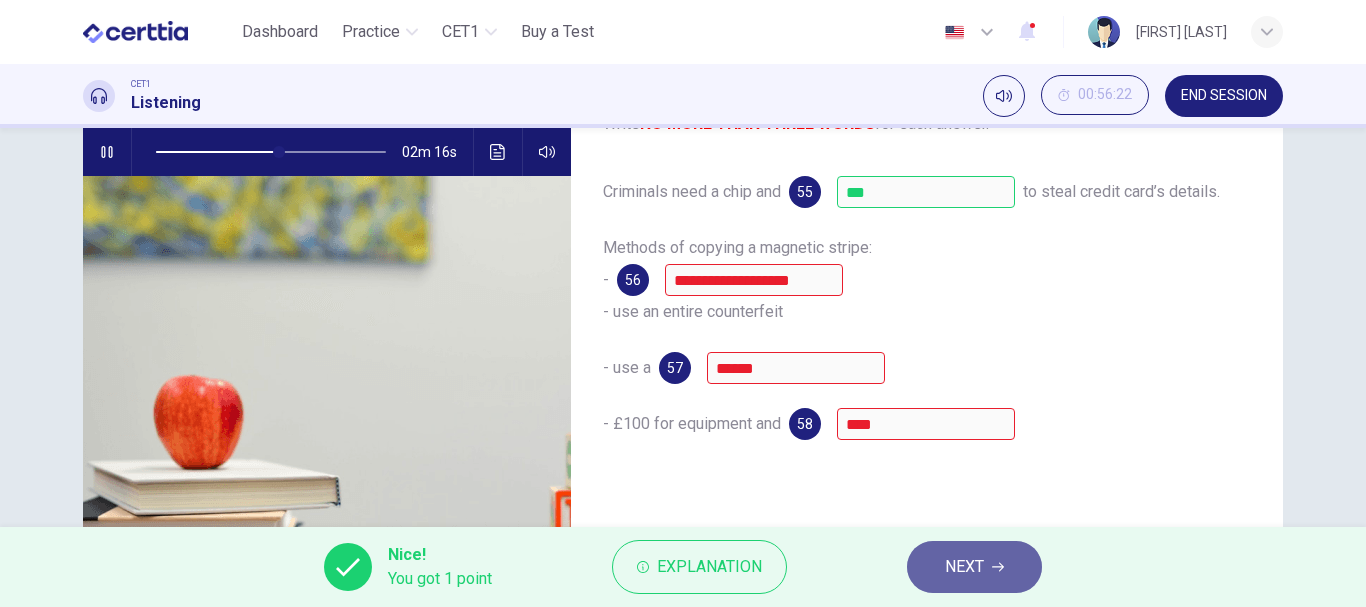click on "NEXT" at bounding box center (964, 567) 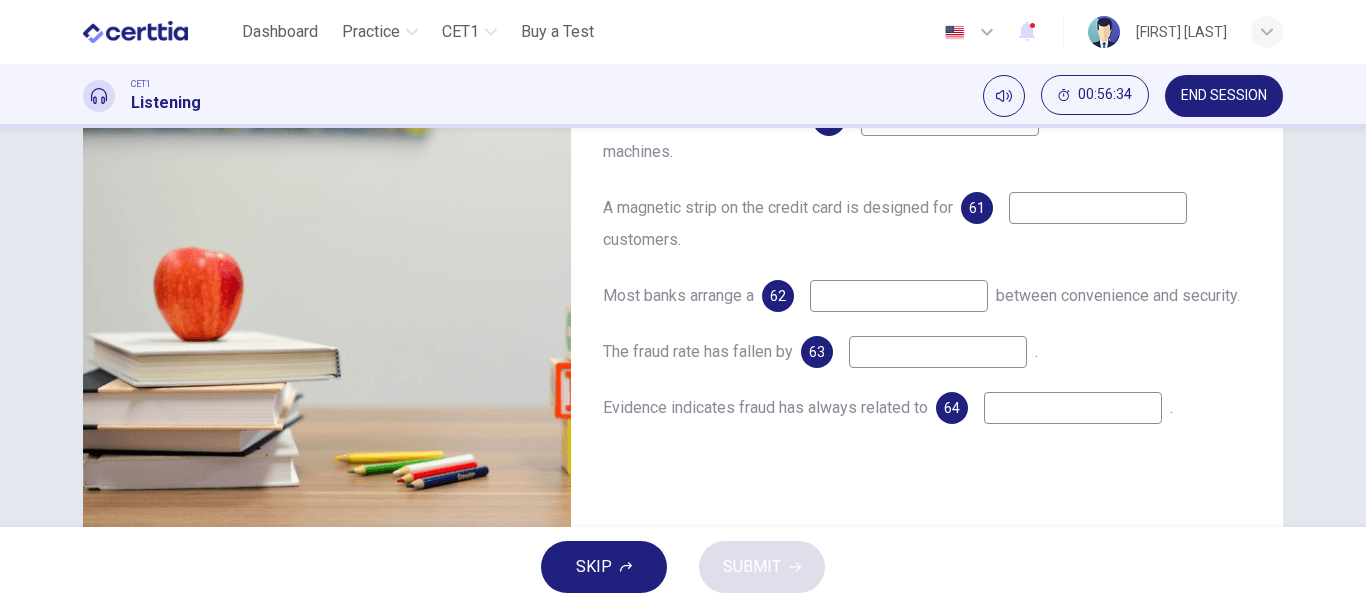 scroll, scrollTop: 176, scrollLeft: 0, axis: vertical 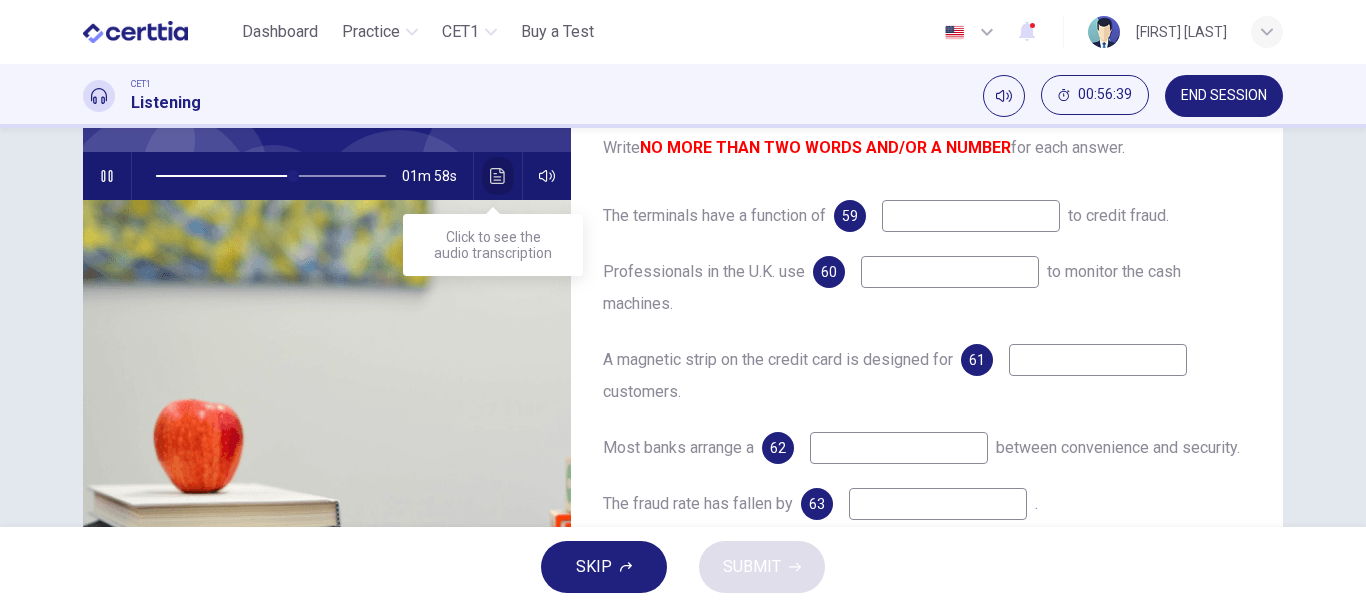 click 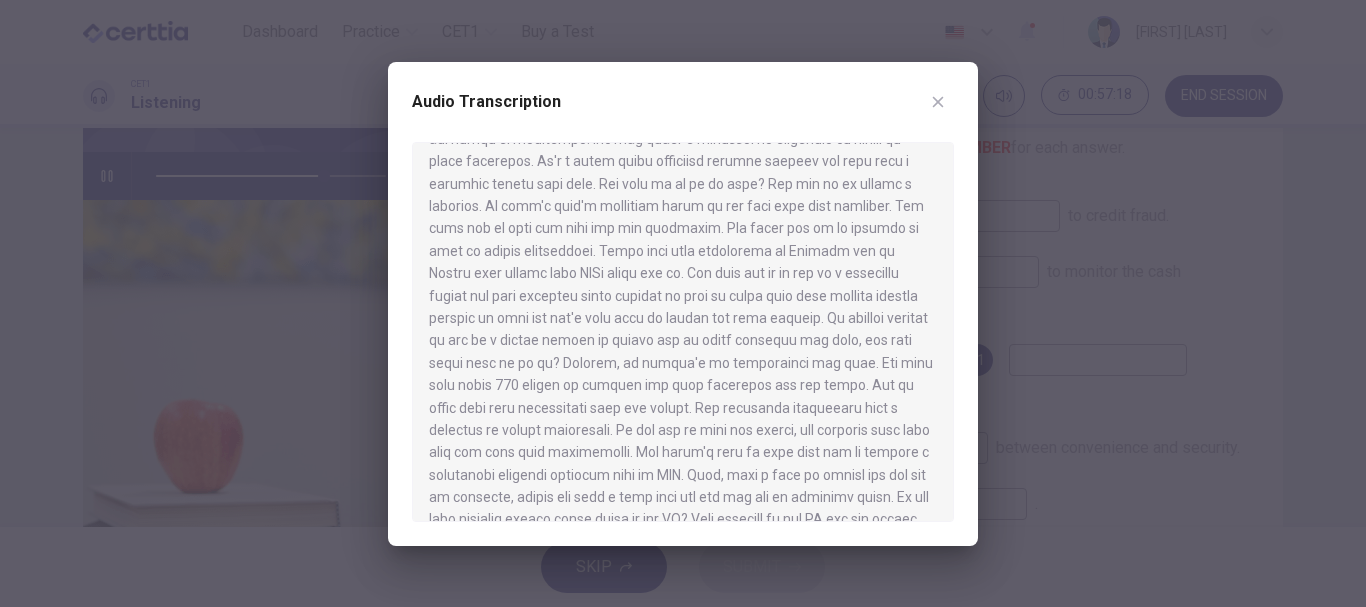 scroll, scrollTop: 200, scrollLeft: 0, axis: vertical 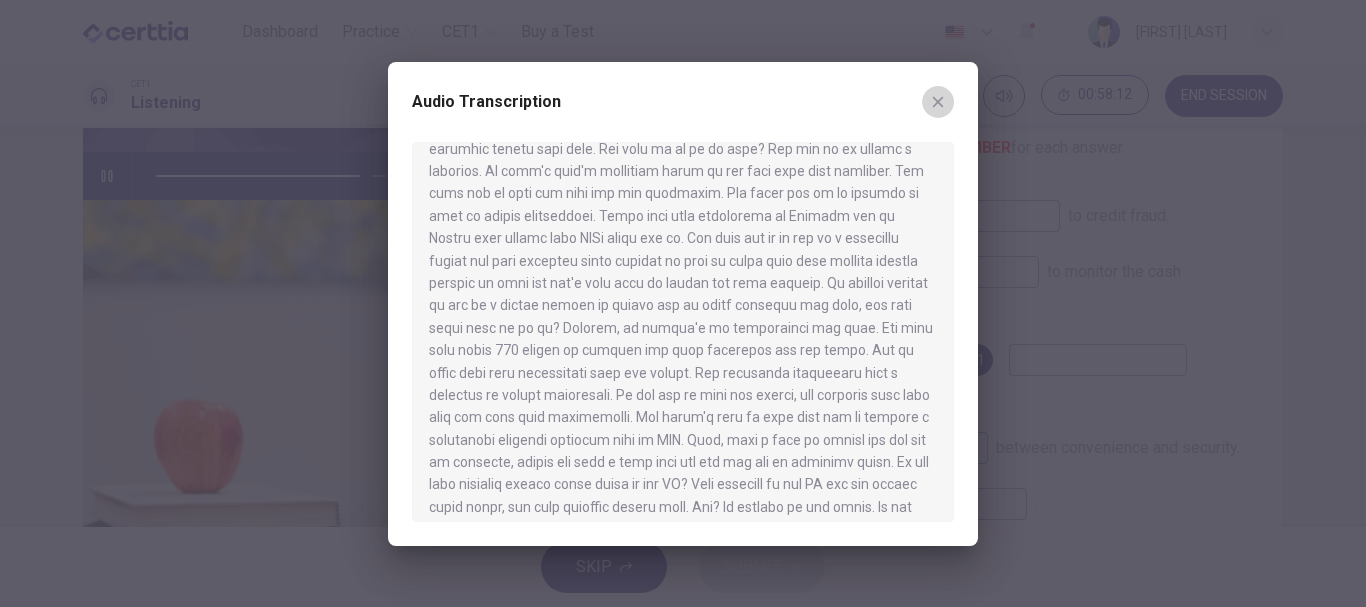 click 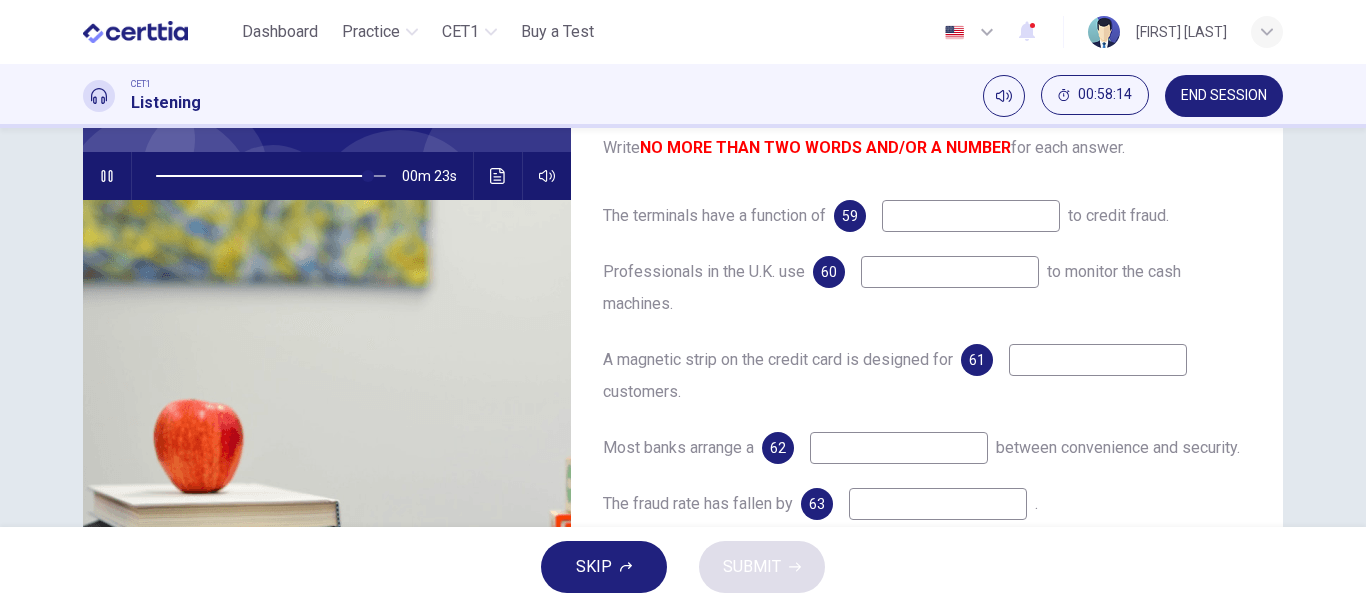 click 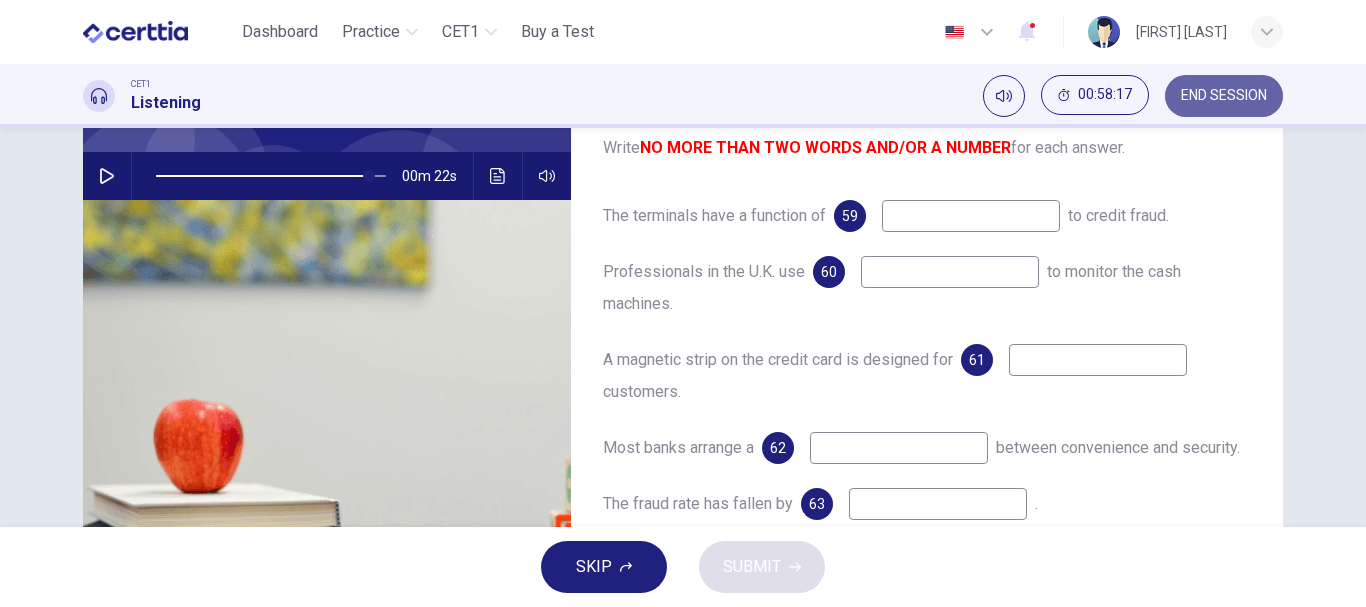 click on "END SESSION" at bounding box center (1224, 96) 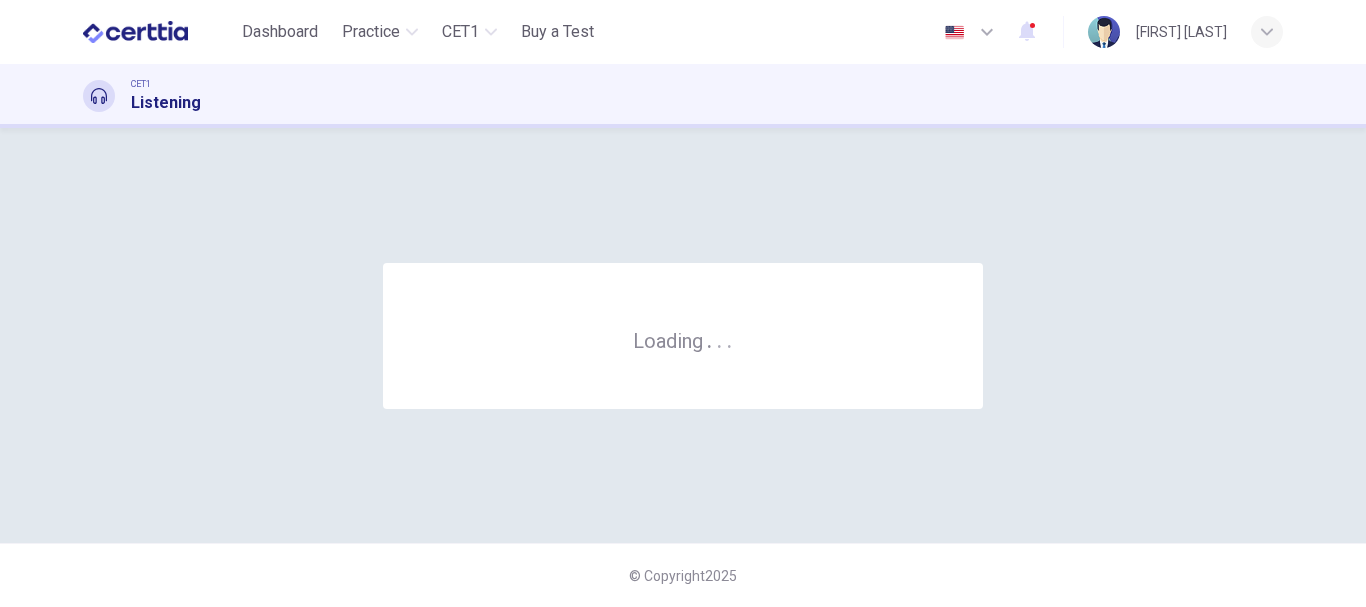 scroll, scrollTop: 0, scrollLeft: 0, axis: both 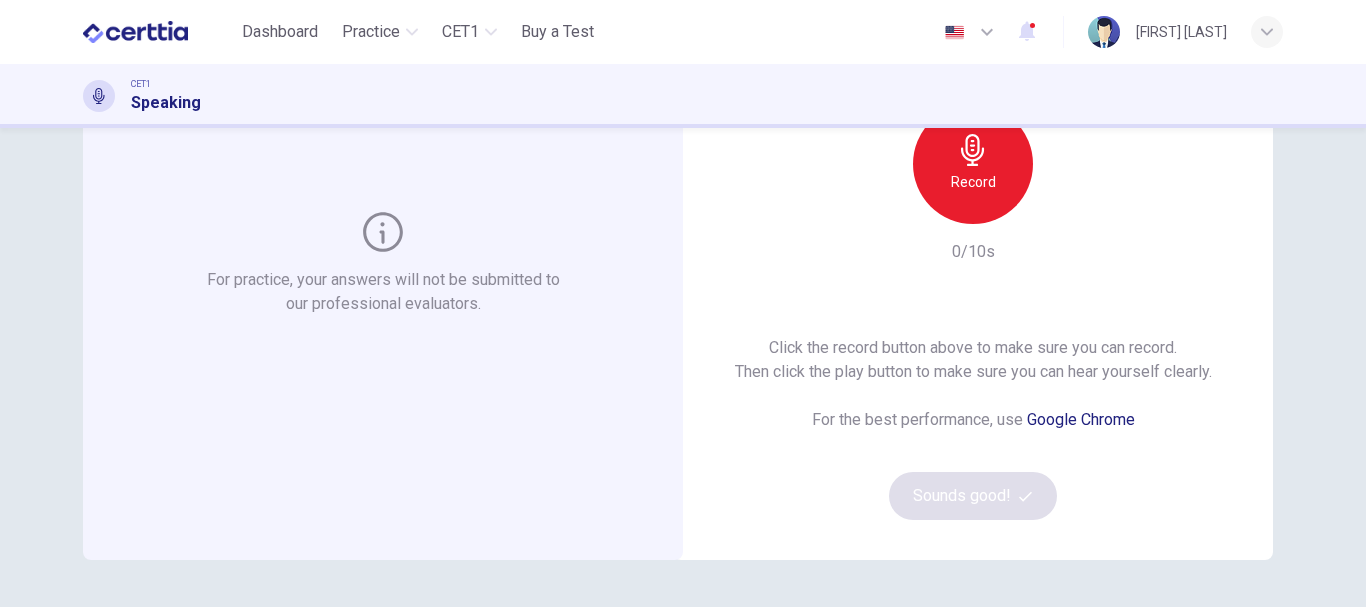 click on "Record" at bounding box center [973, 164] 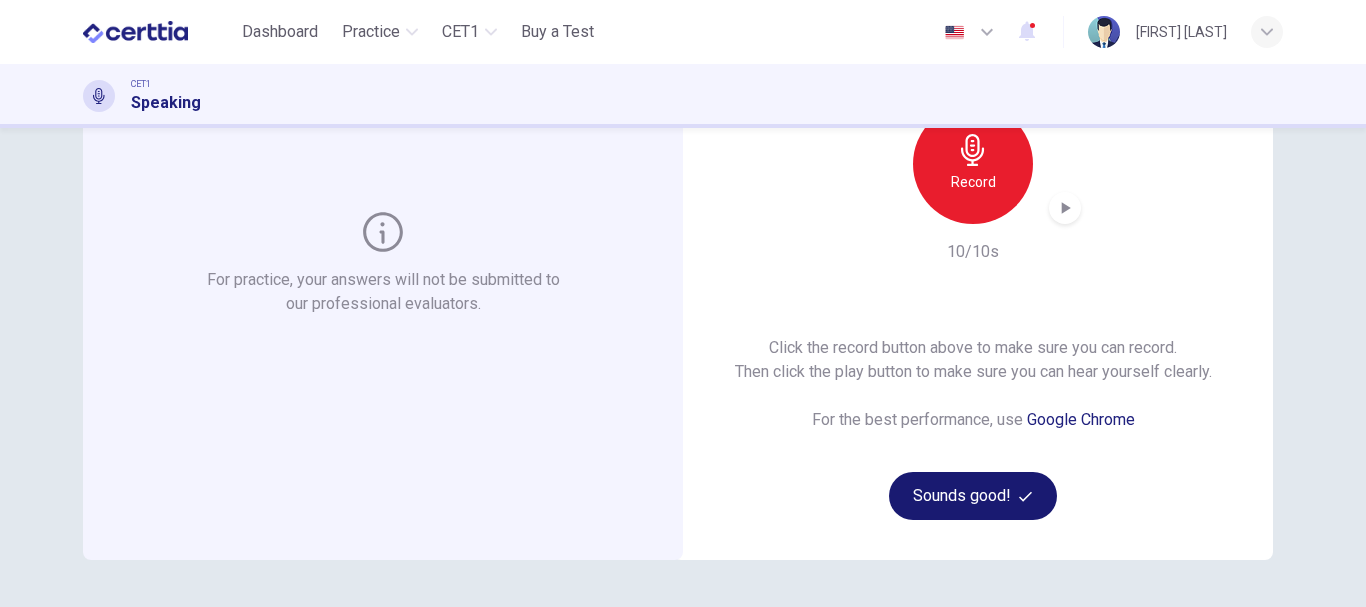 click on "Sounds good!" at bounding box center (973, 496) 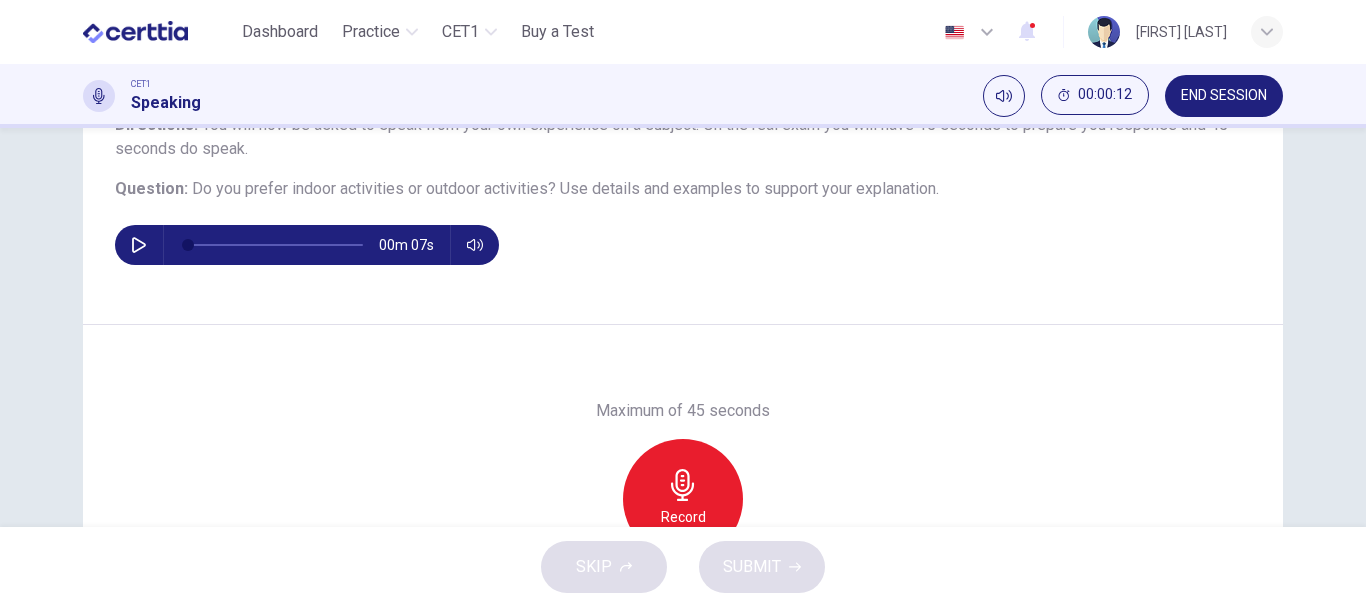 scroll, scrollTop: 176, scrollLeft: 0, axis: vertical 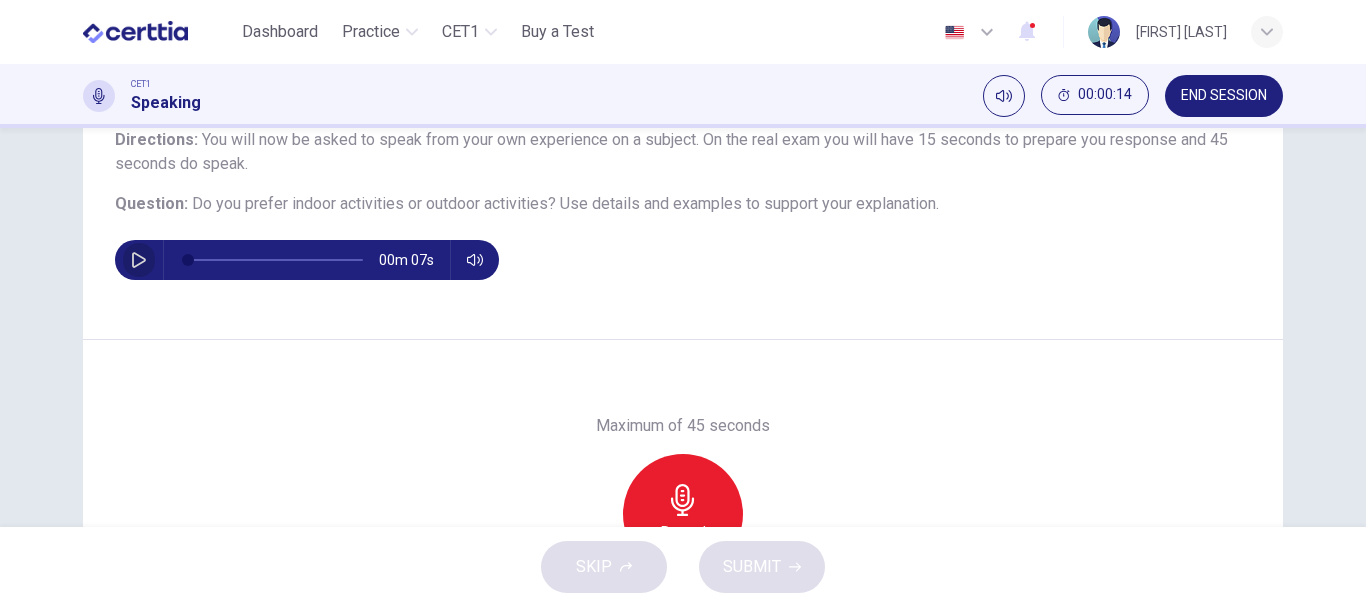 click 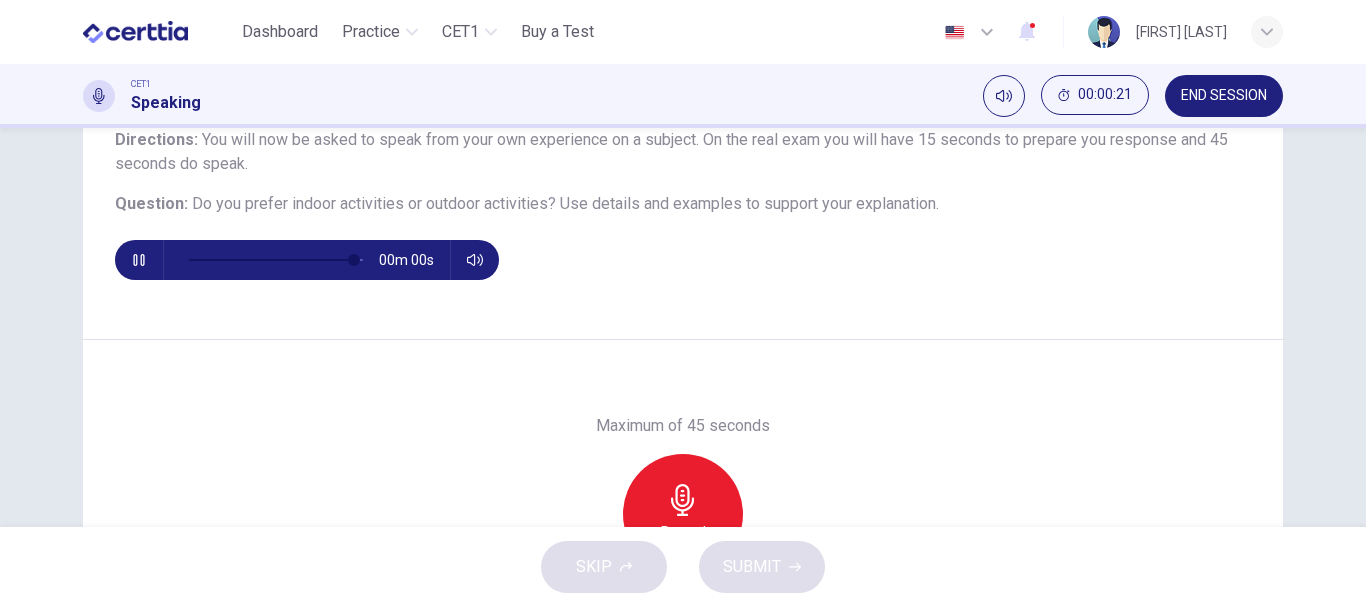 type on "*" 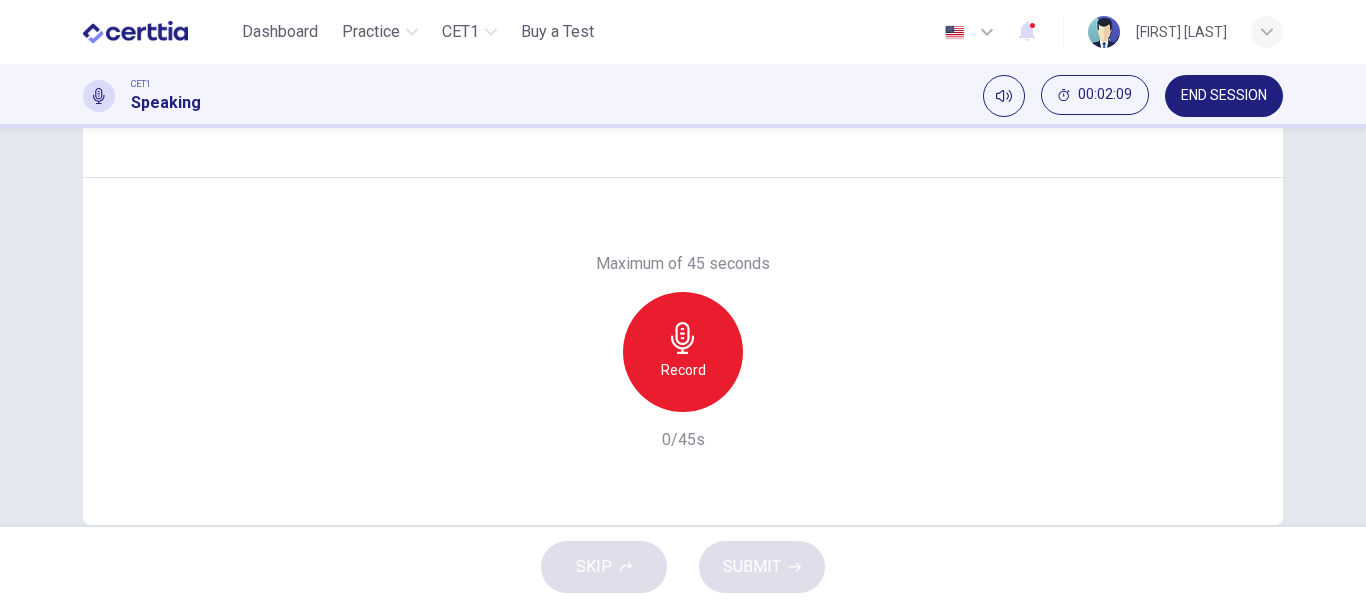 scroll, scrollTop: 376, scrollLeft: 0, axis: vertical 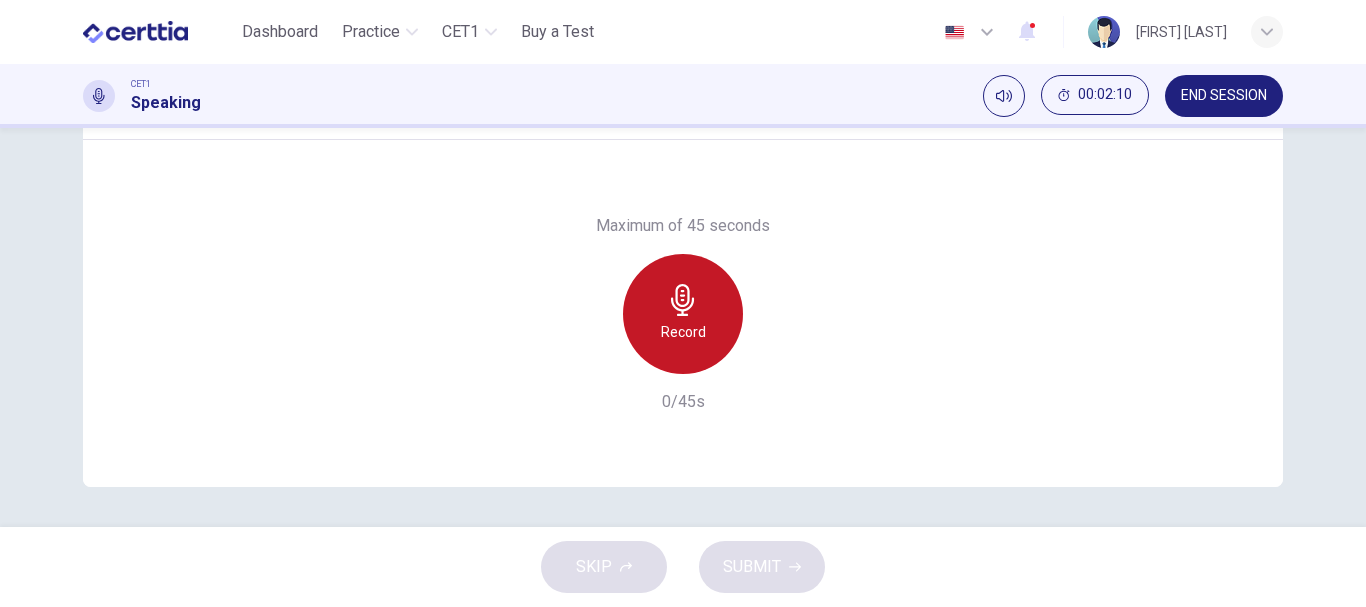 click 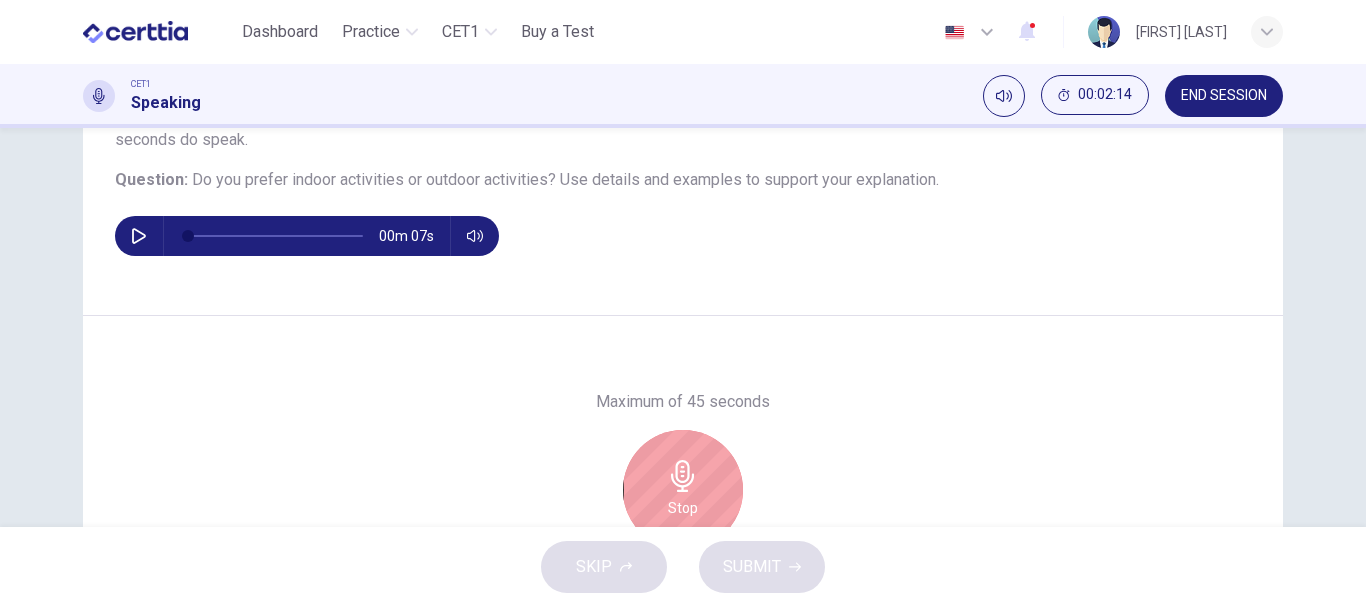 scroll, scrollTop: 176, scrollLeft: 0, axis: vertical 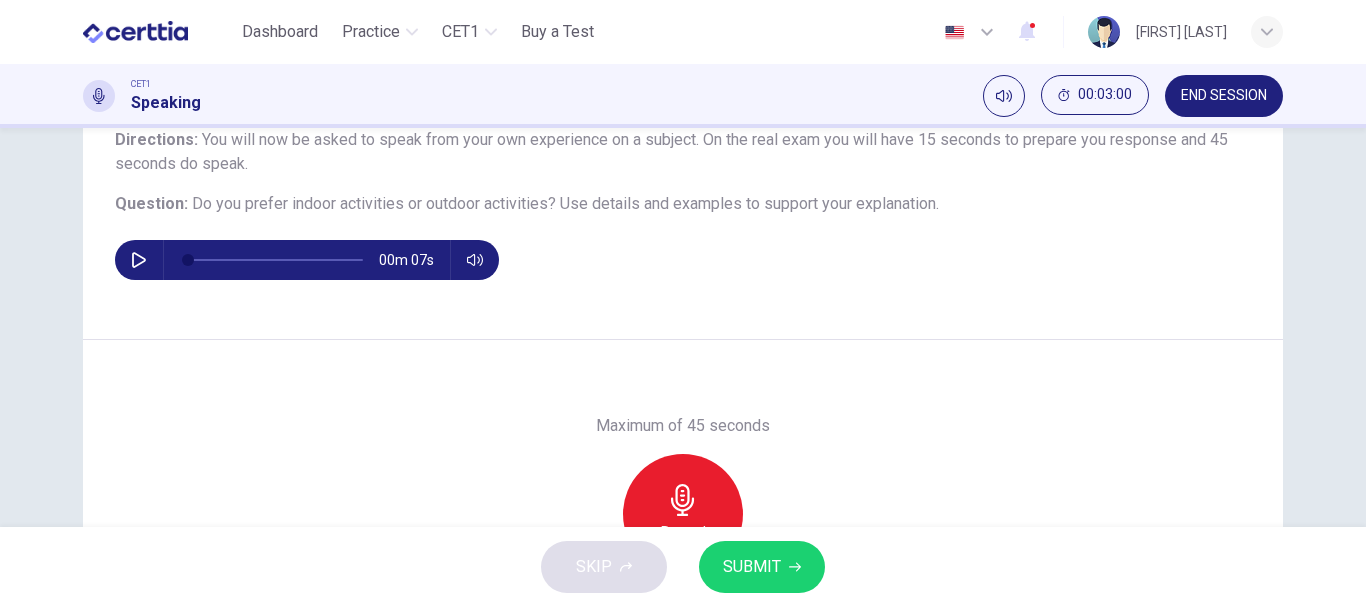 click on "SUBMIT" at bounding box center (752, 567) 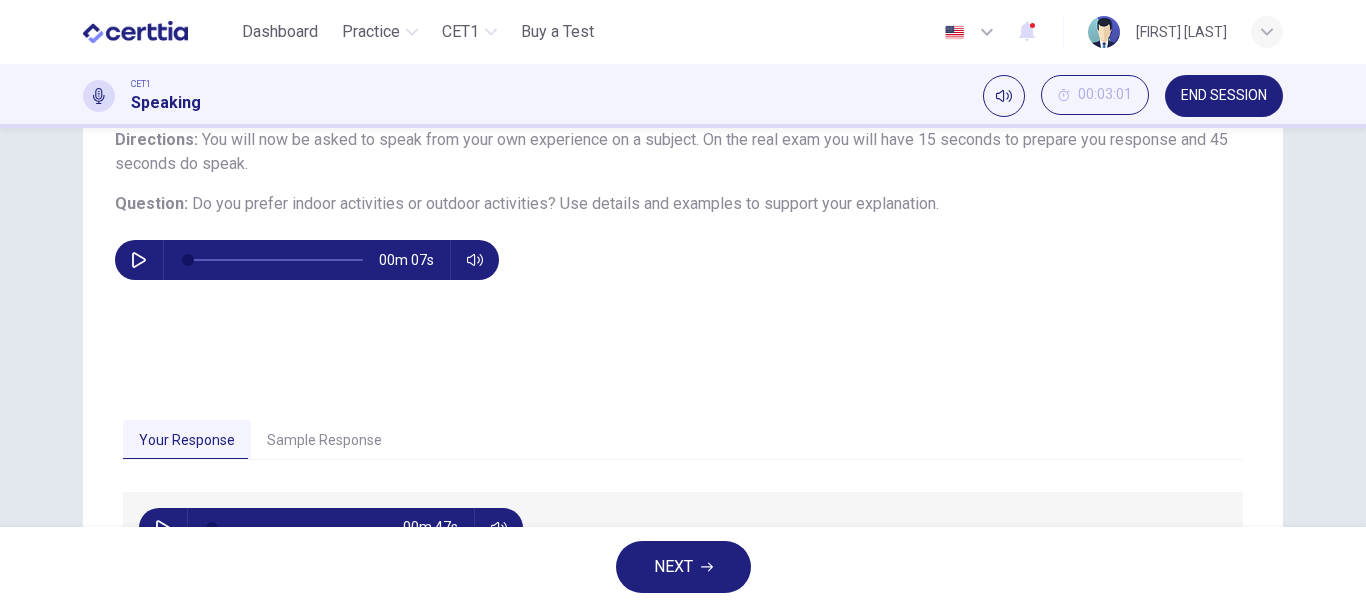 scroll, scrollTop: 376, scrollLeft: 0, axis: vertical 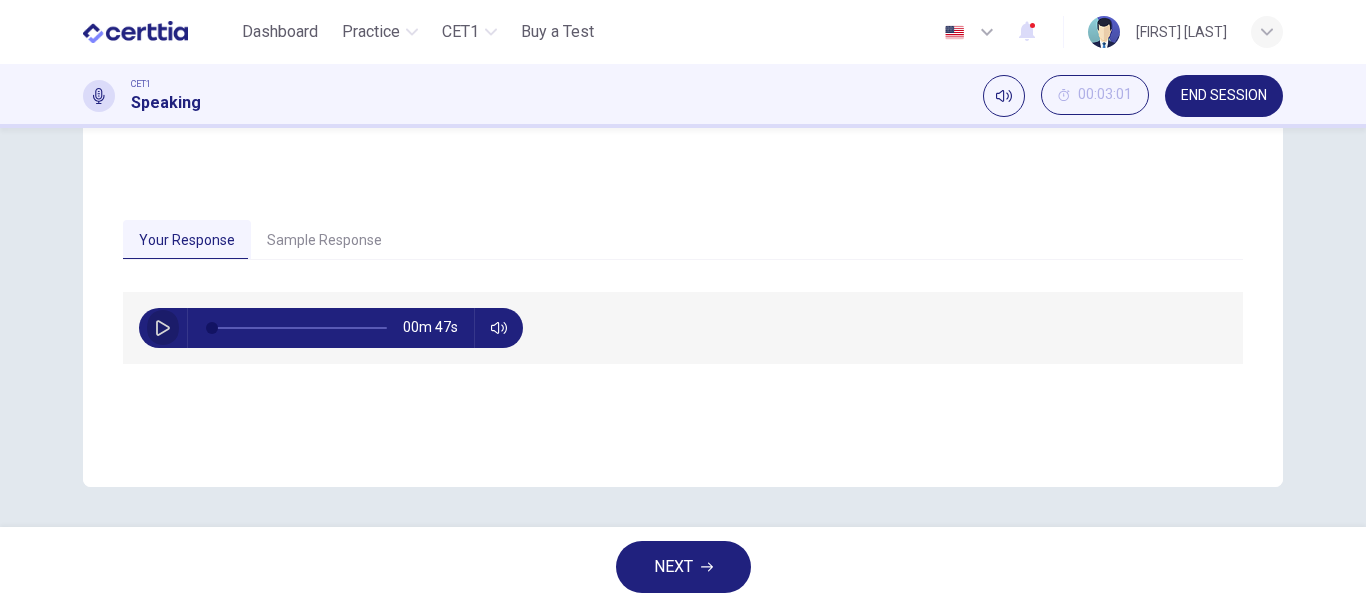 click 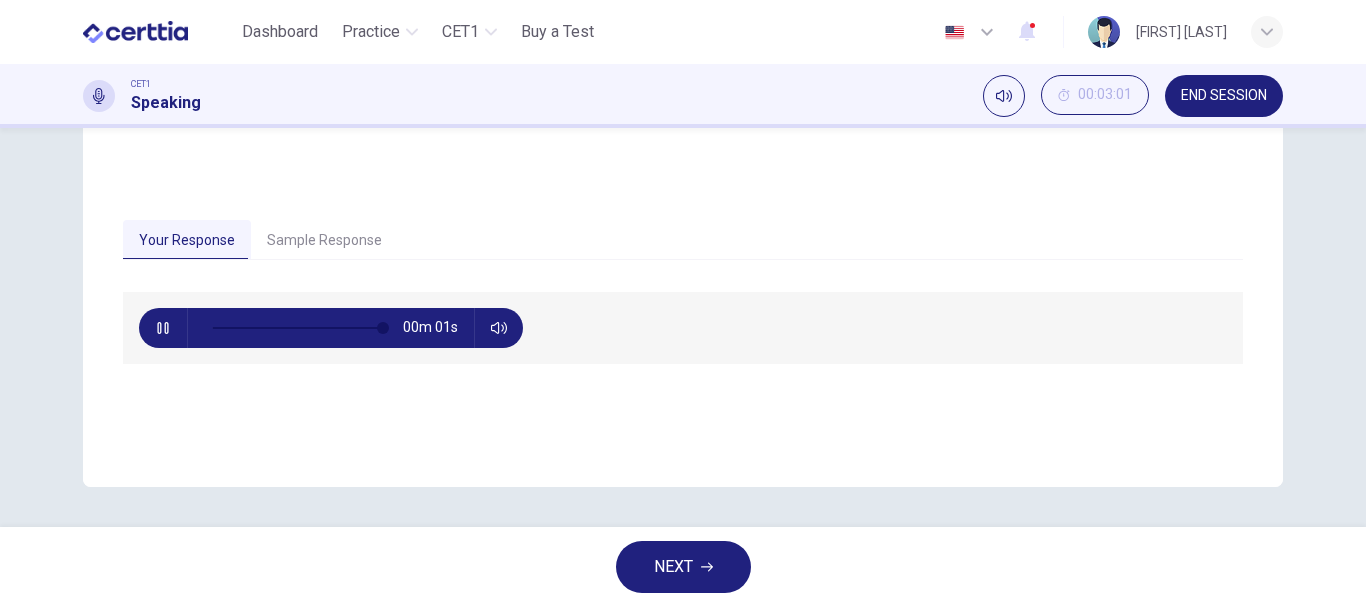type on "*" 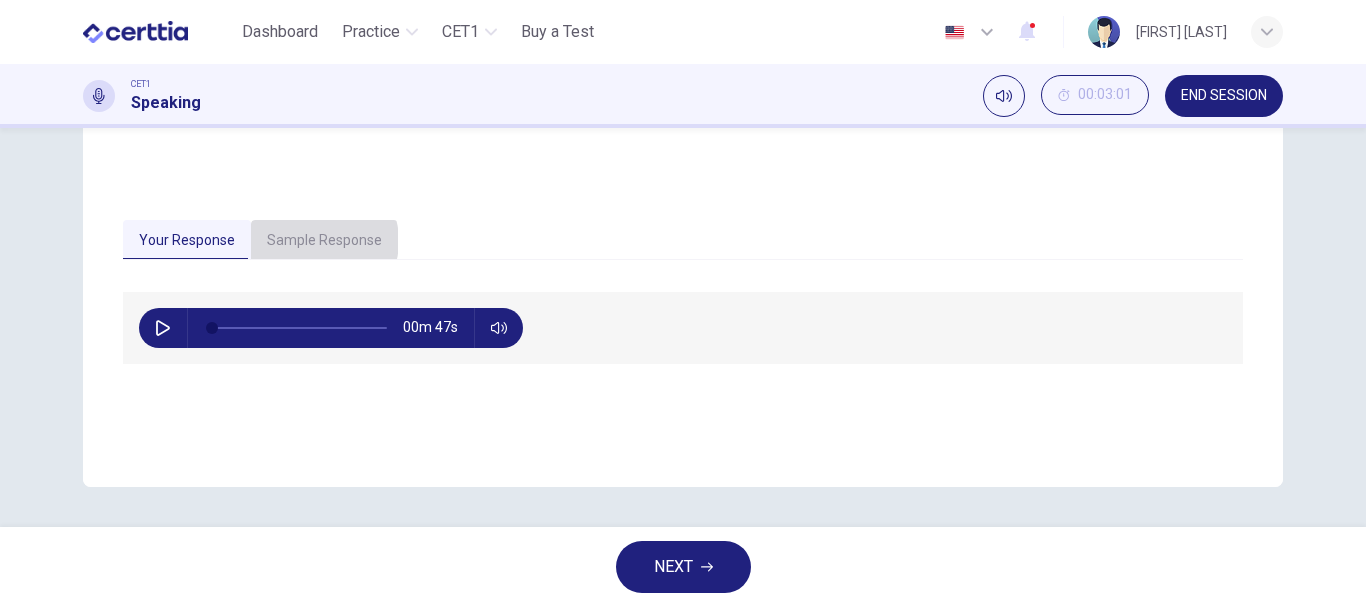 click on "Sample Response" at bounding box center (324, 241) 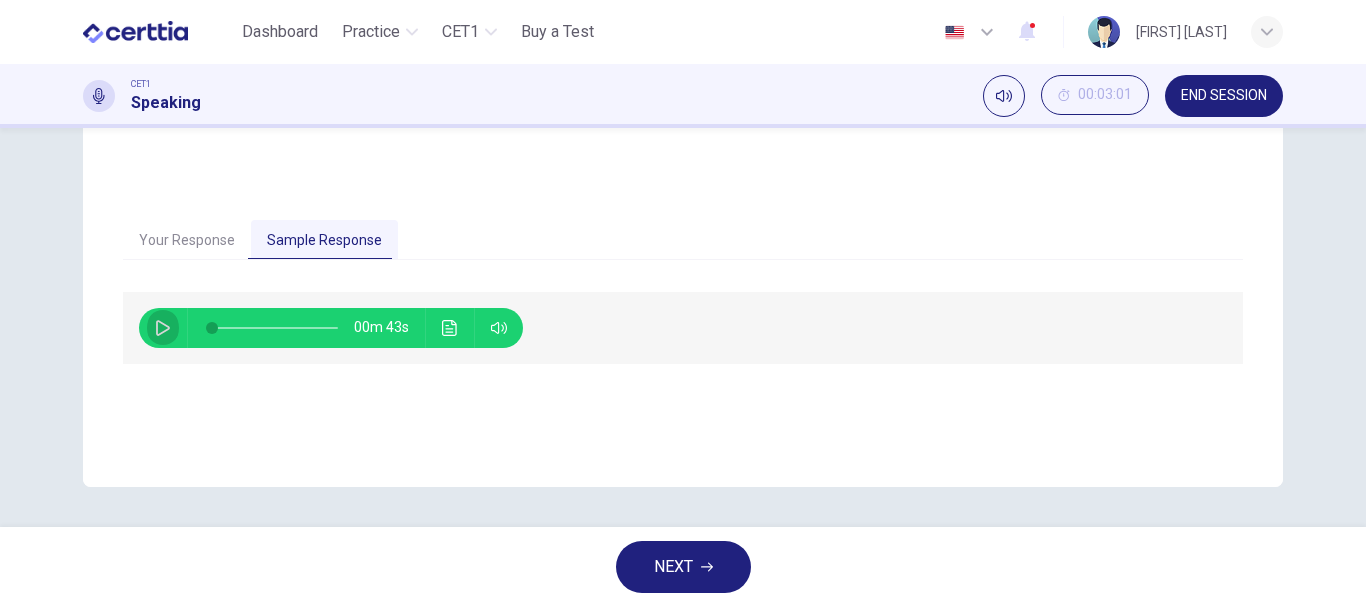 click 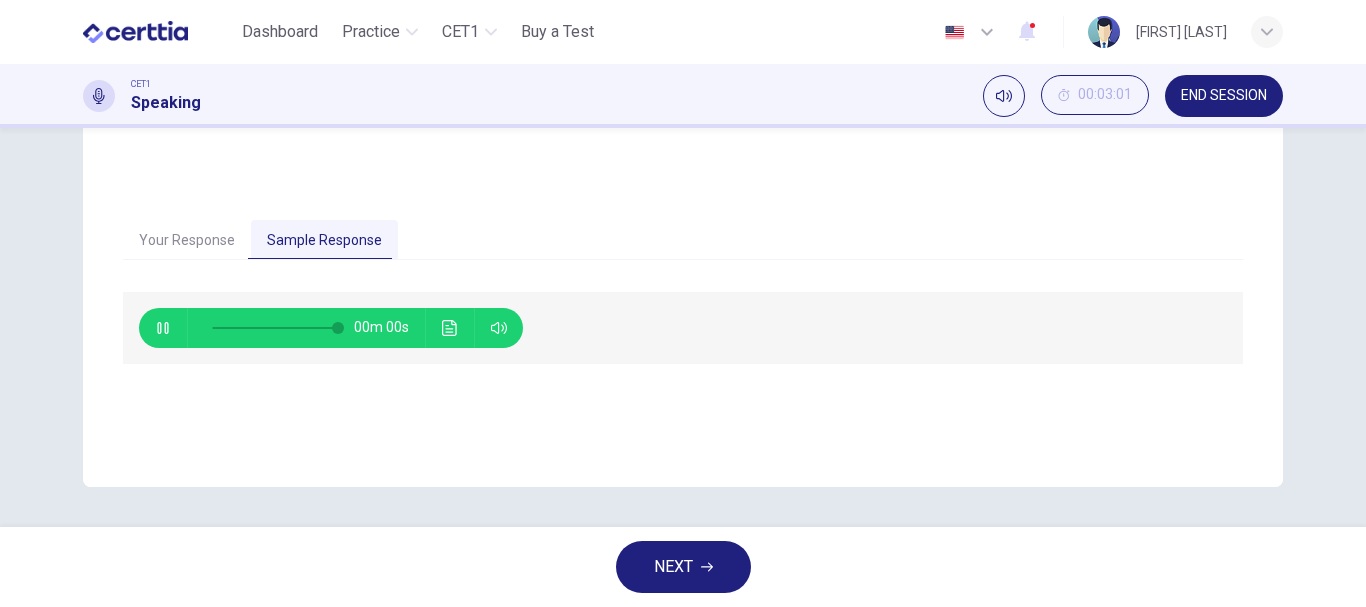 type on "*" 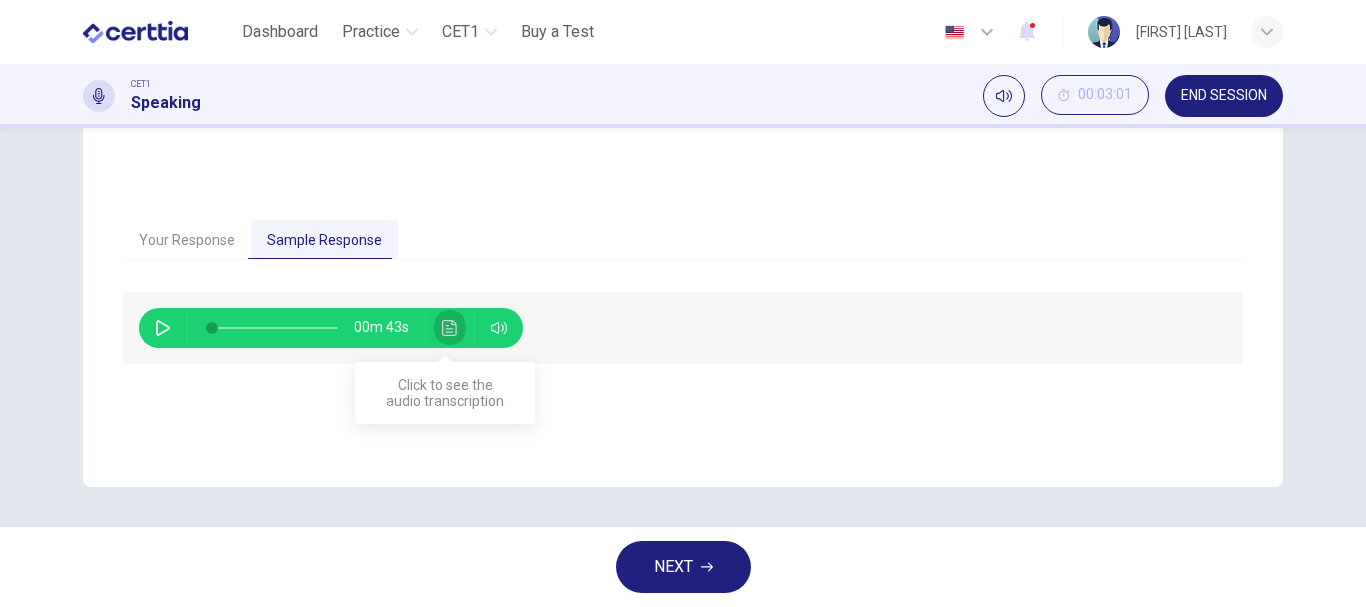 click 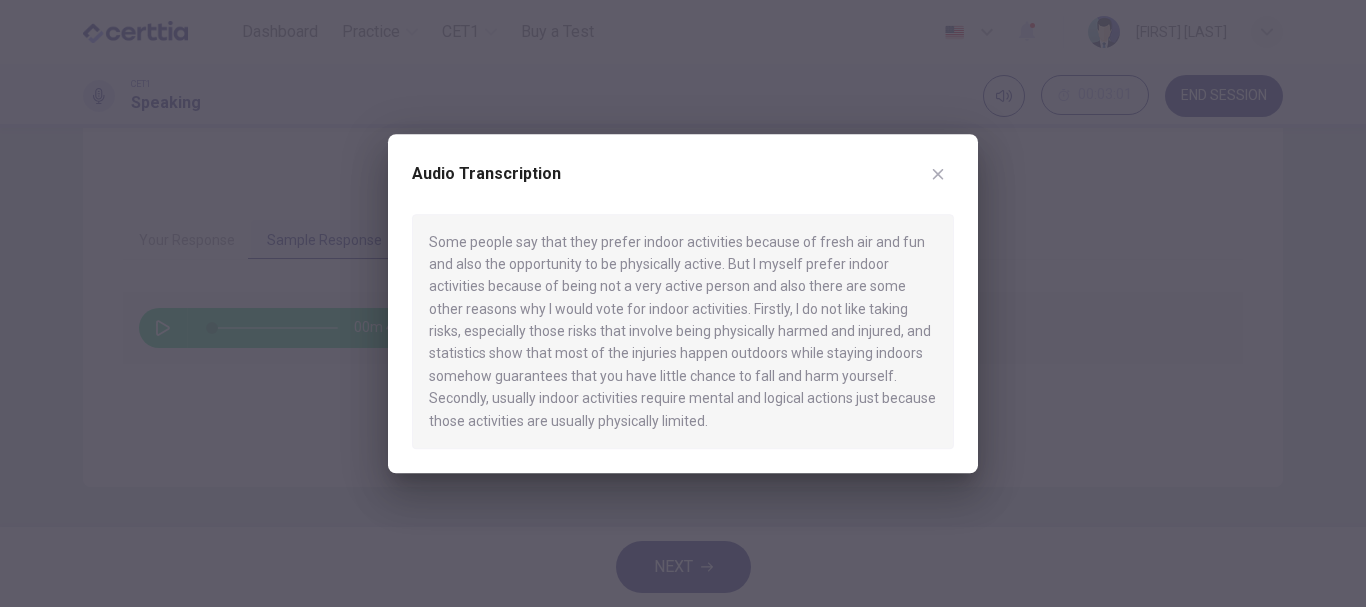 drag, startPoint x: 431, startPoint y: 242, endPoint x: 714, endPoint y: 418, distance: 333.26416 